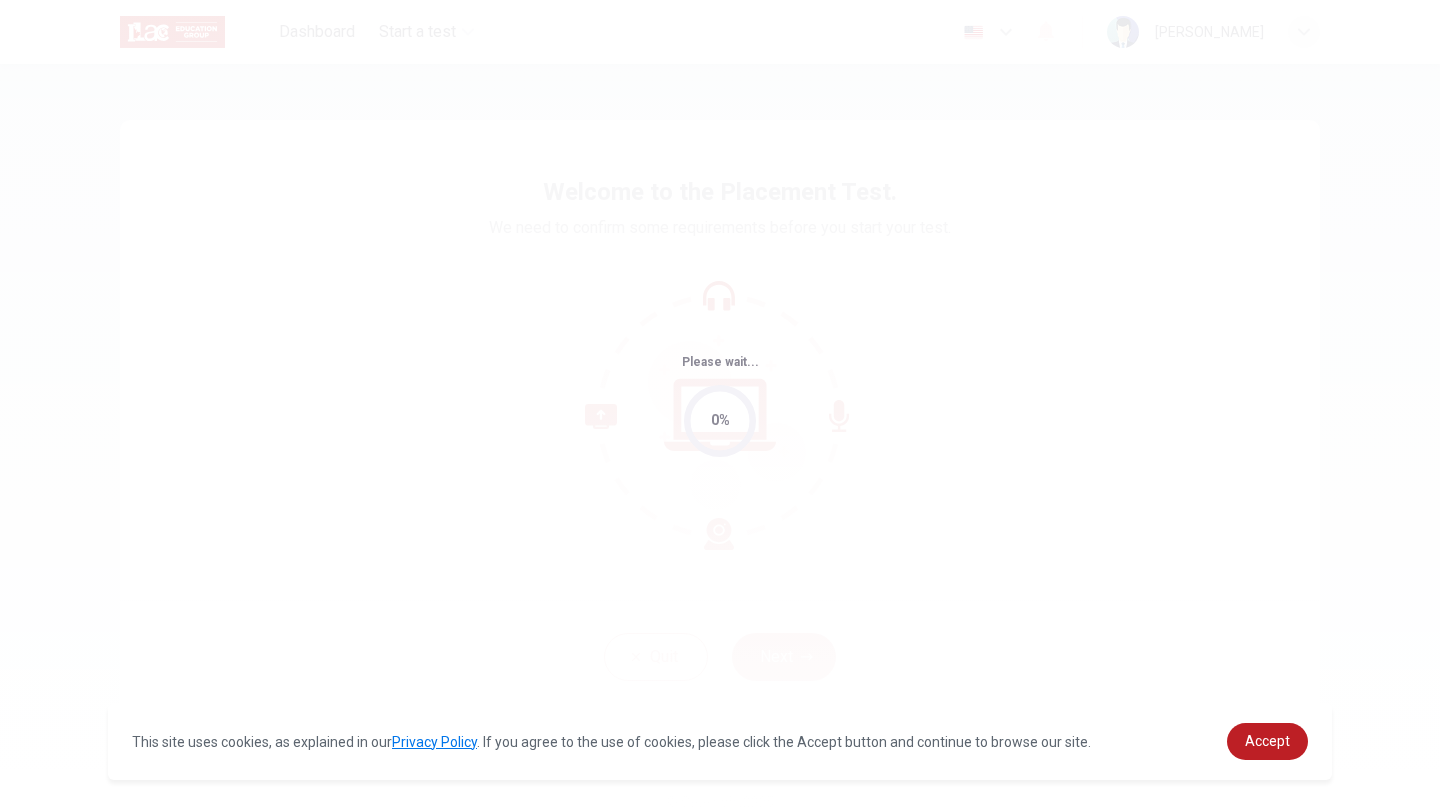 scroll, scrollTop: 0, scrollLeft: 0, axis: both 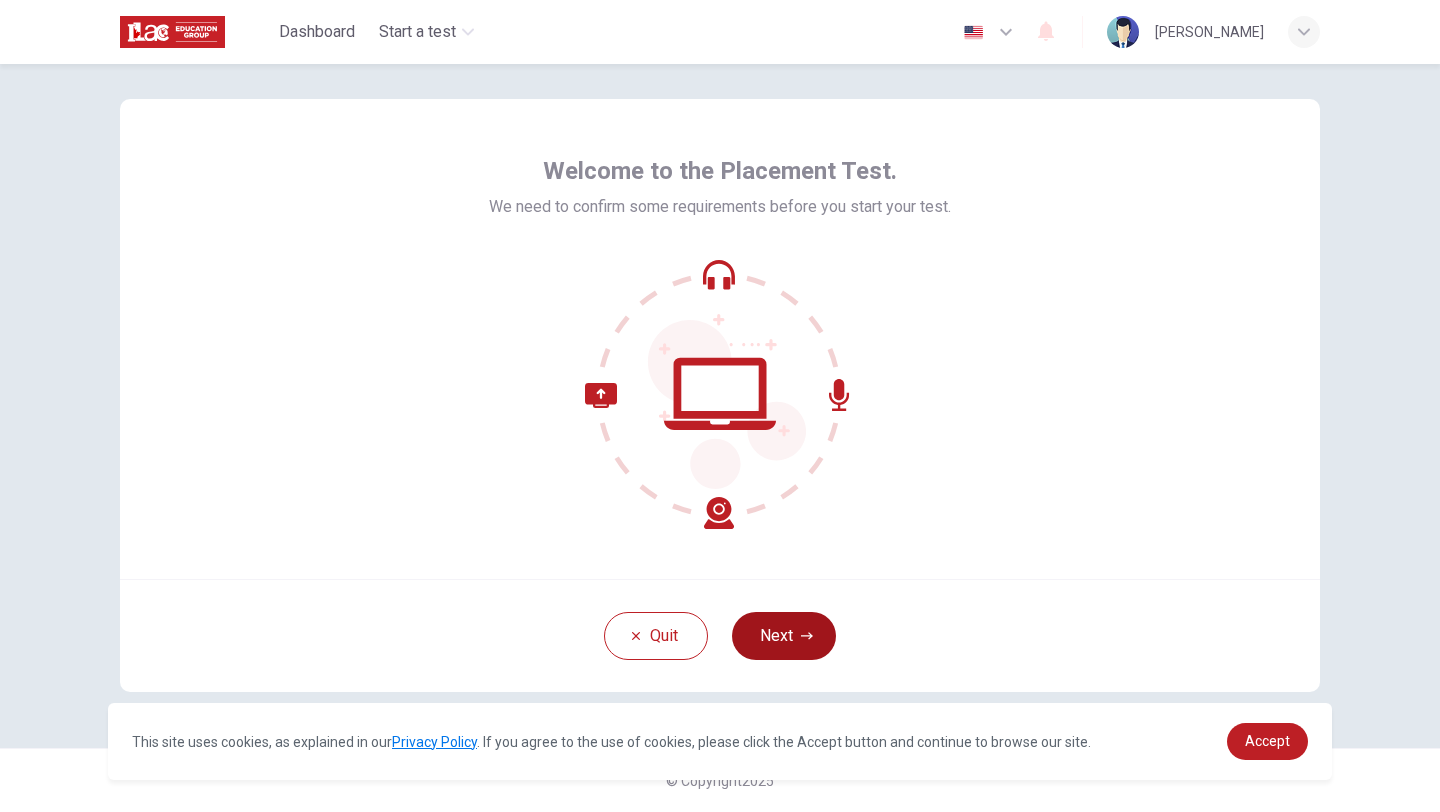 click on "Next" at bounding box center [784, 636] 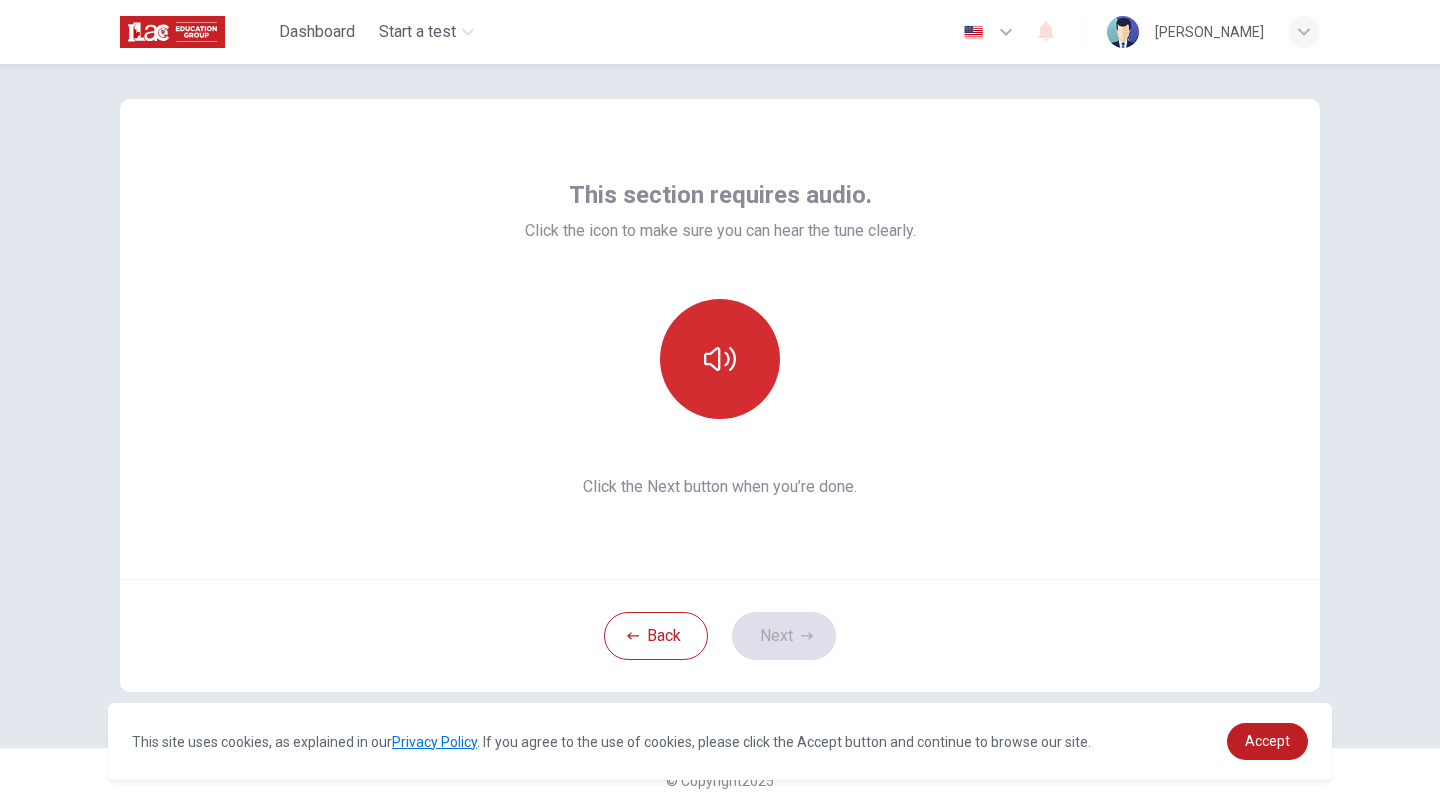click 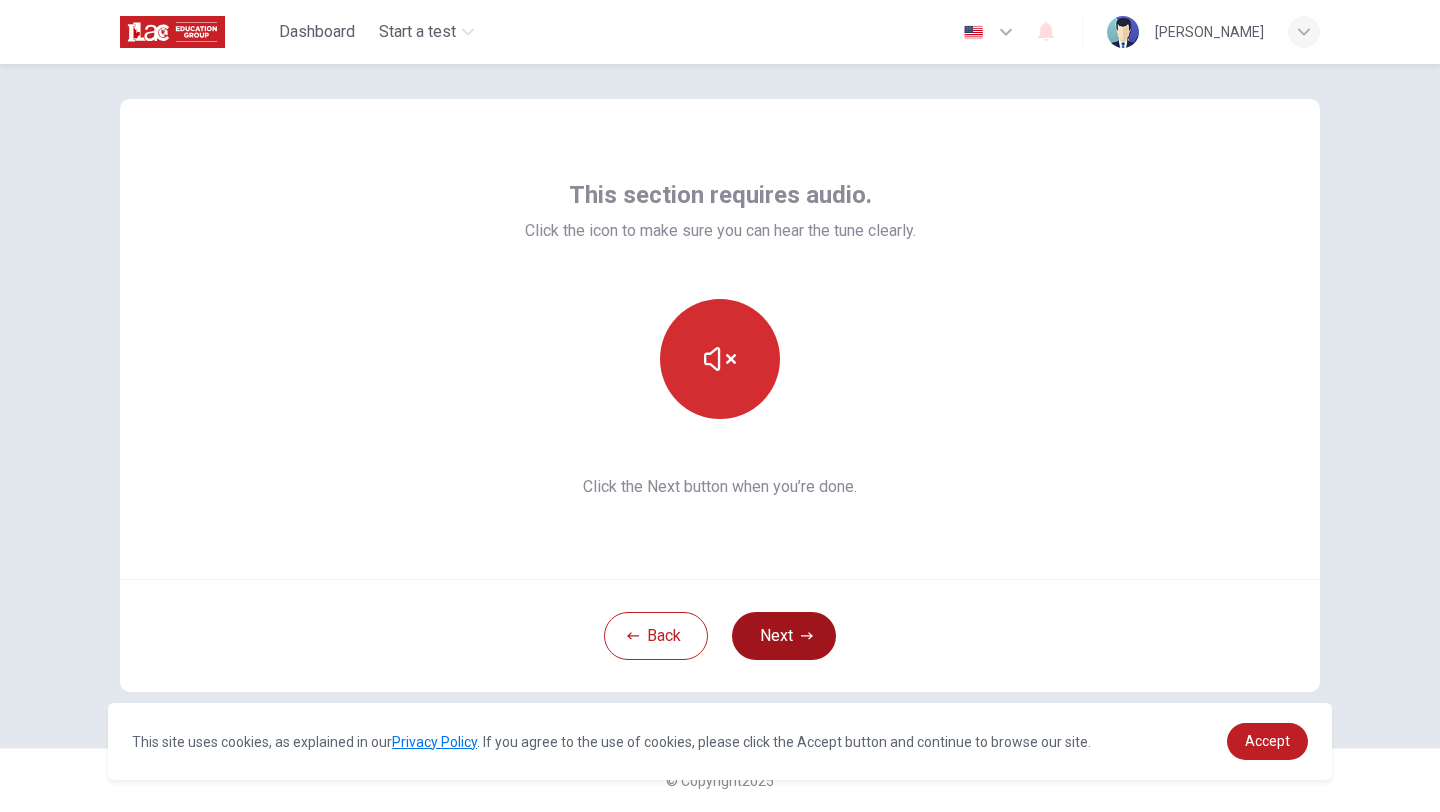 click on "Next" at bounding box center (784, 636) 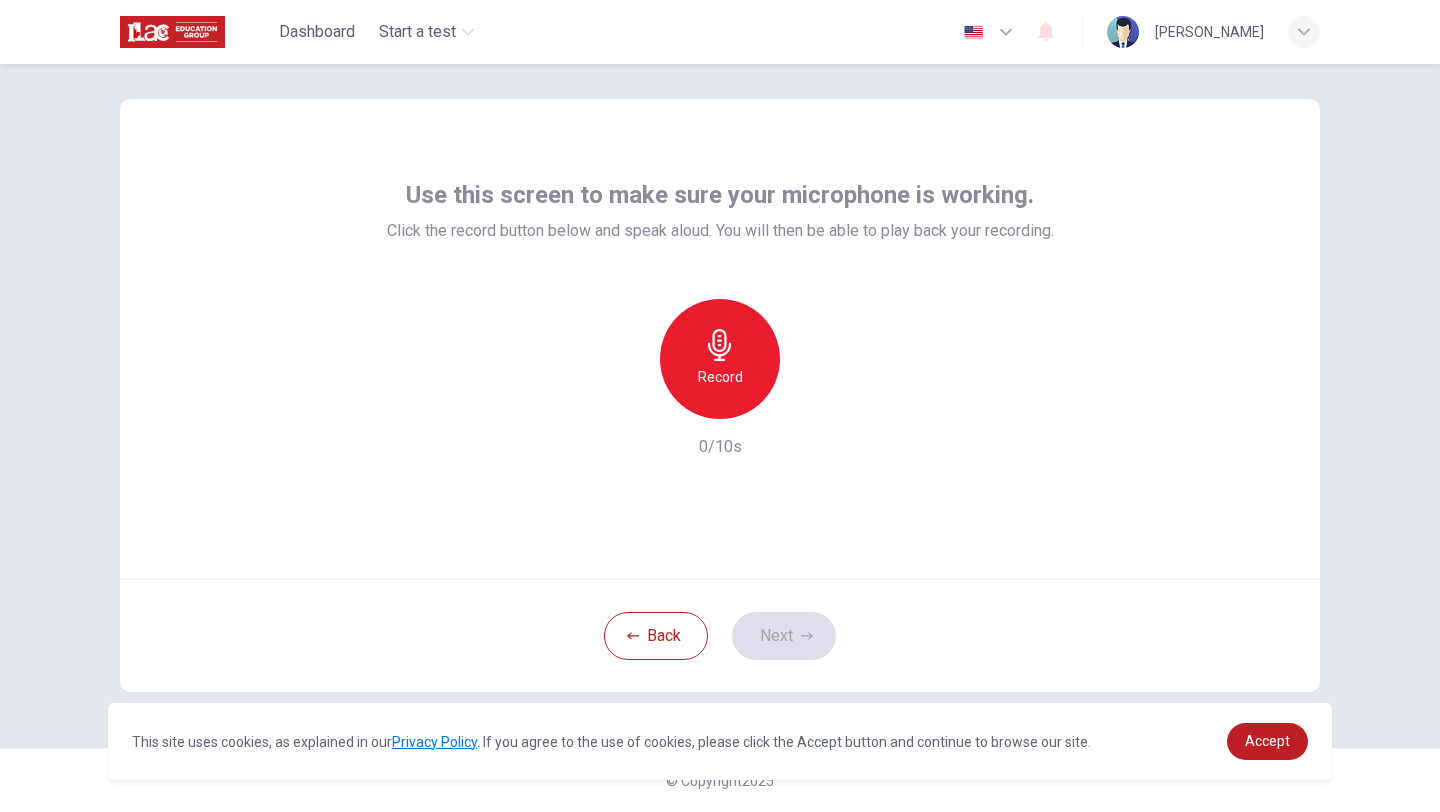 click on "Record" at bounding box center [720, 377] 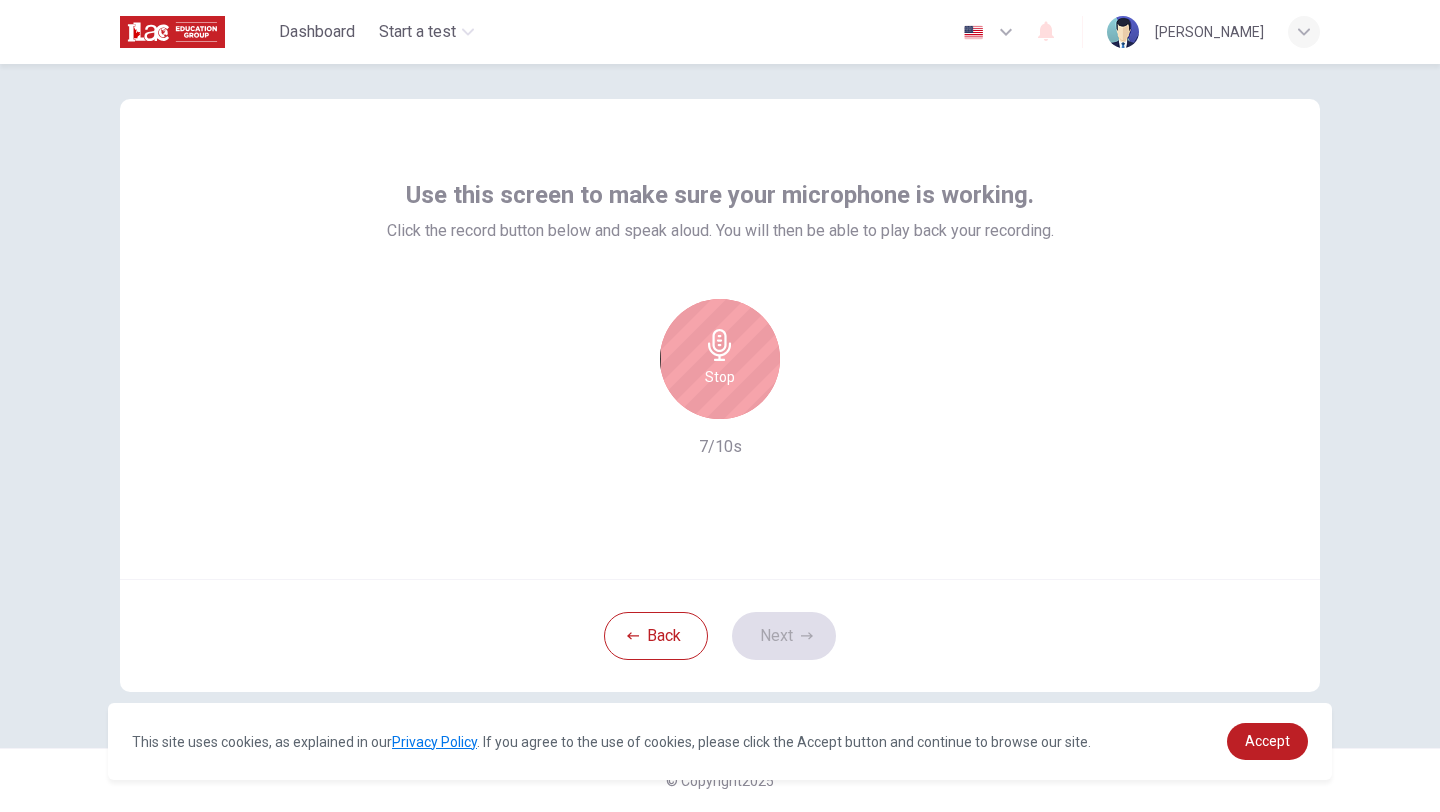 click on "Stop" at bounding box center [720, 377] 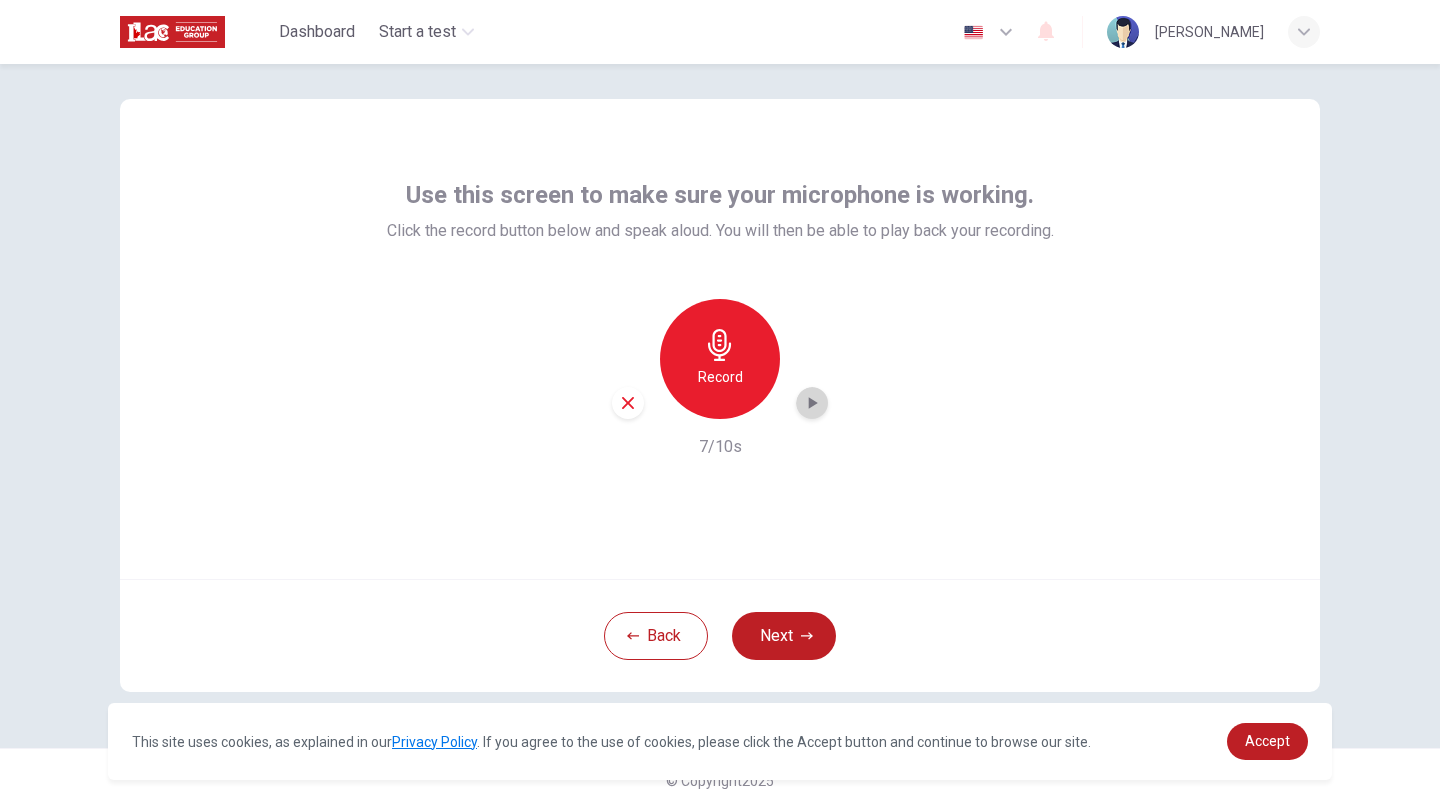 click 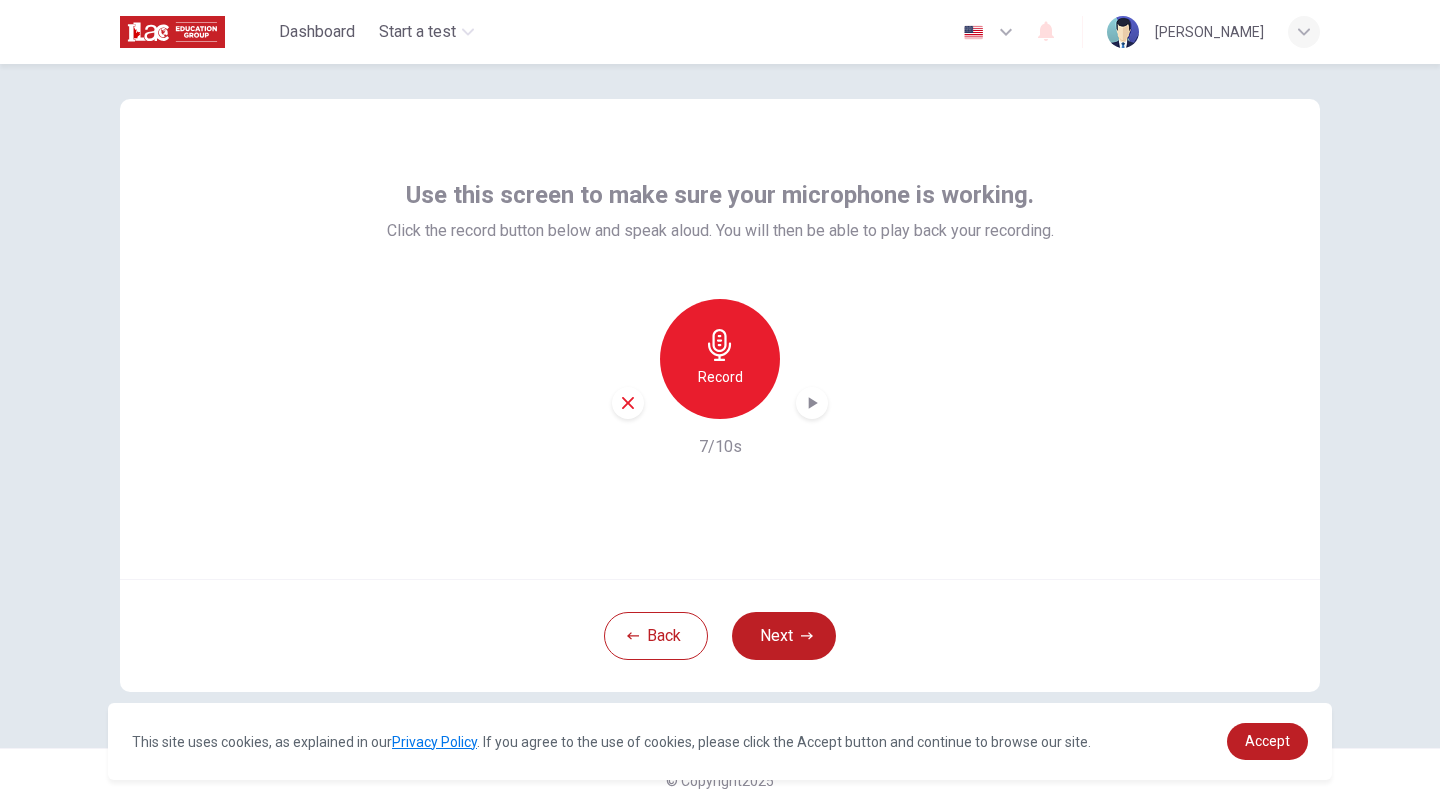 click 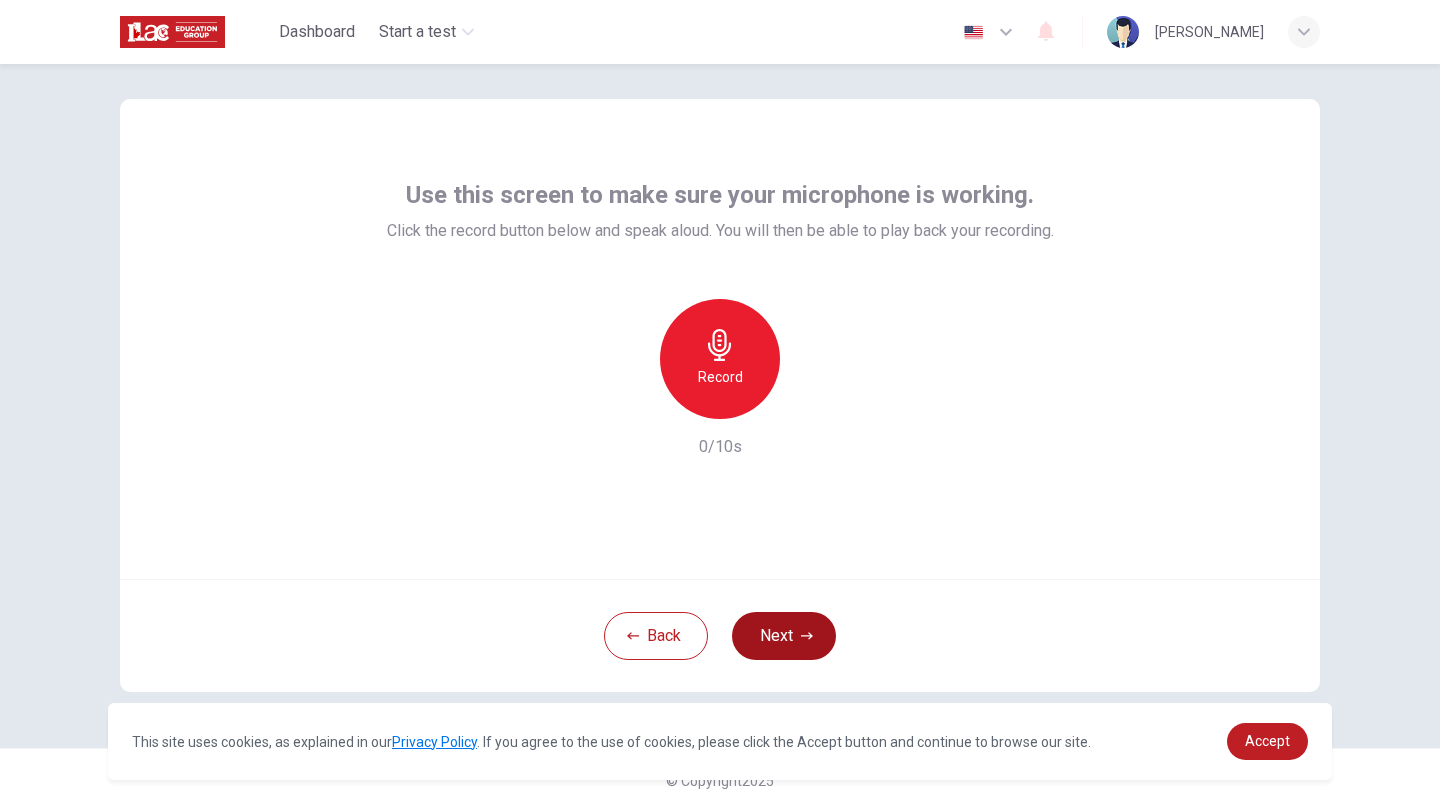 click on "Next" at bounding box center [784, 636] 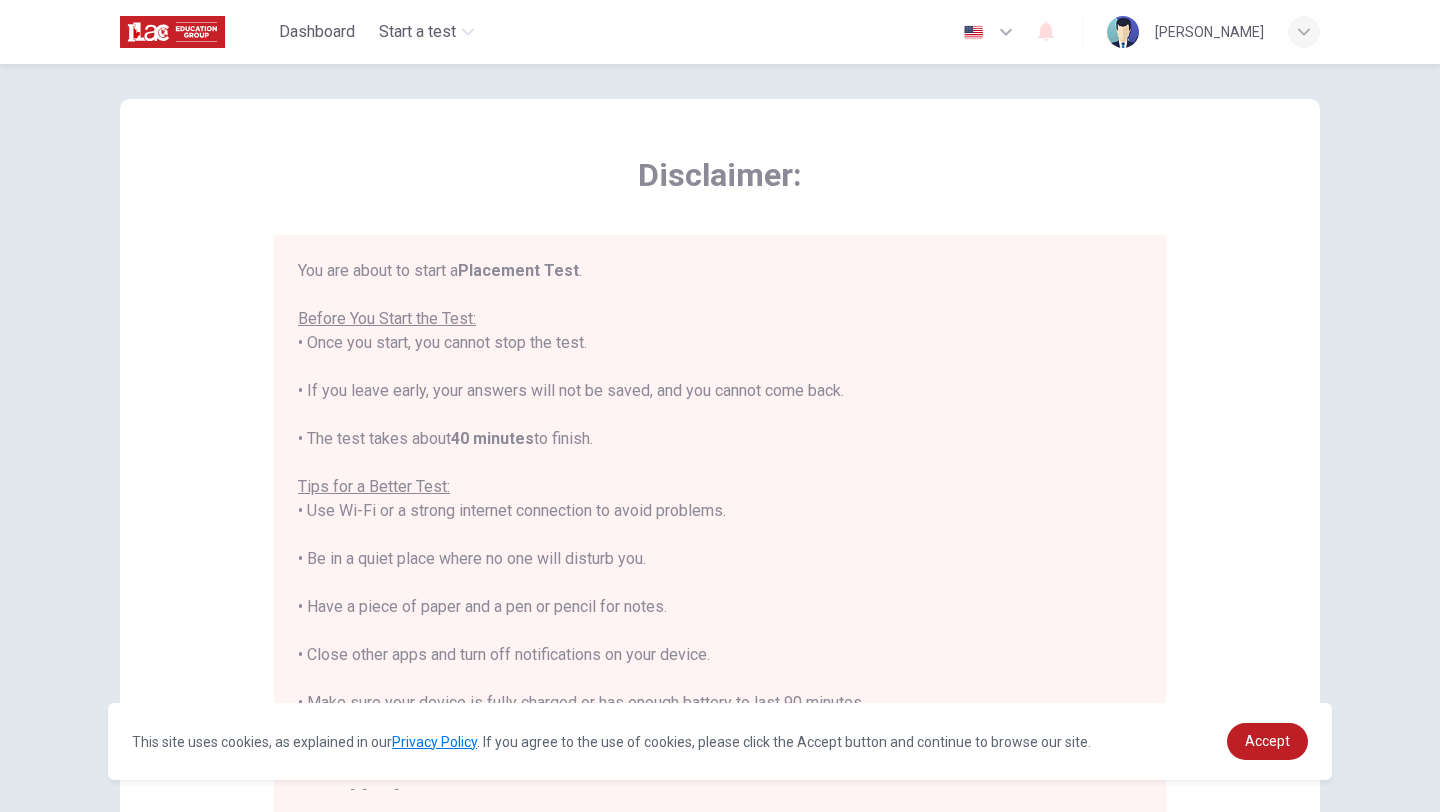 scroll, scrollTop: 23, scrollLeft: 0, axis: vertical 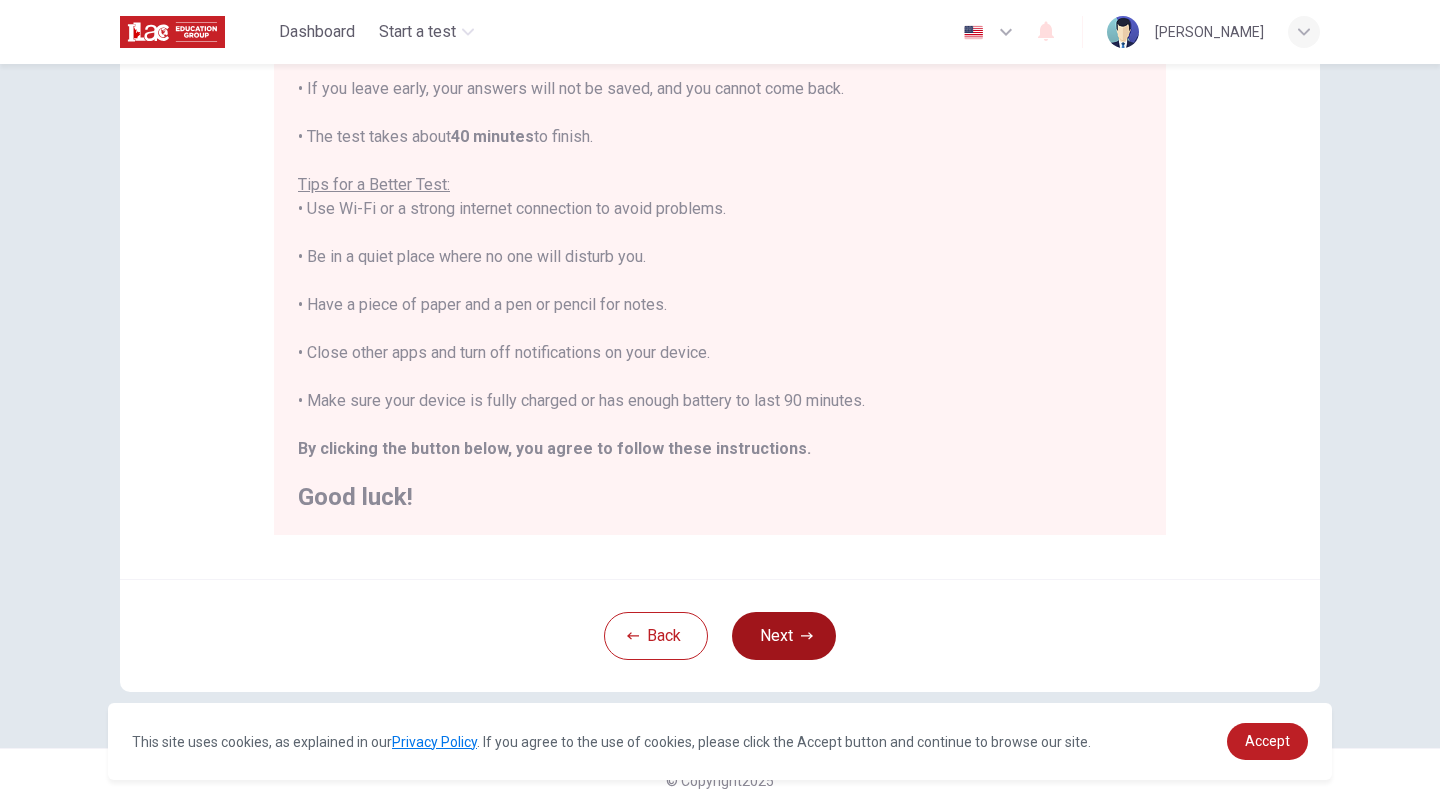 click on "Next" at bounding box center (784, 636) 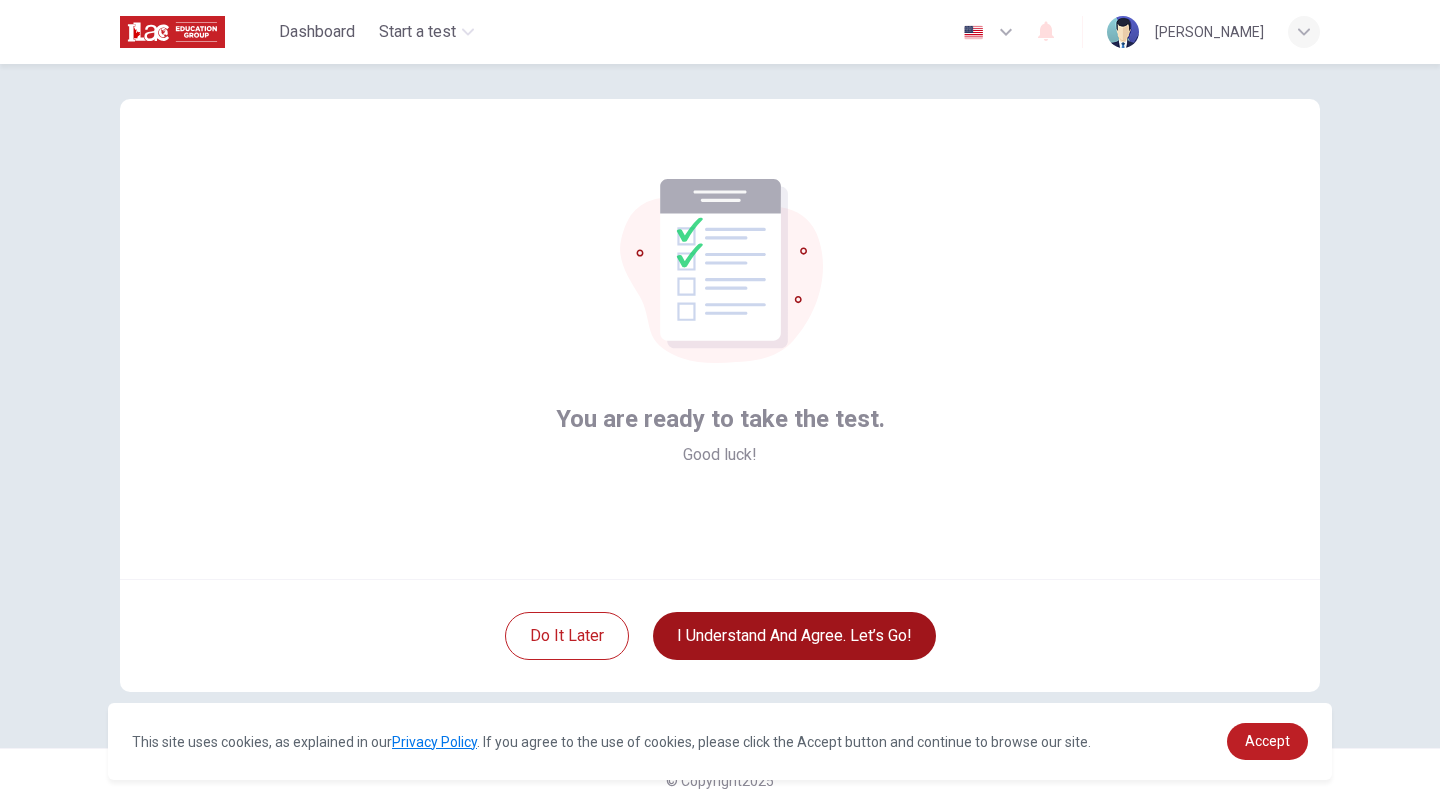 scroll, scrollTop: 21, scrollLeft: 0, axis: vertical 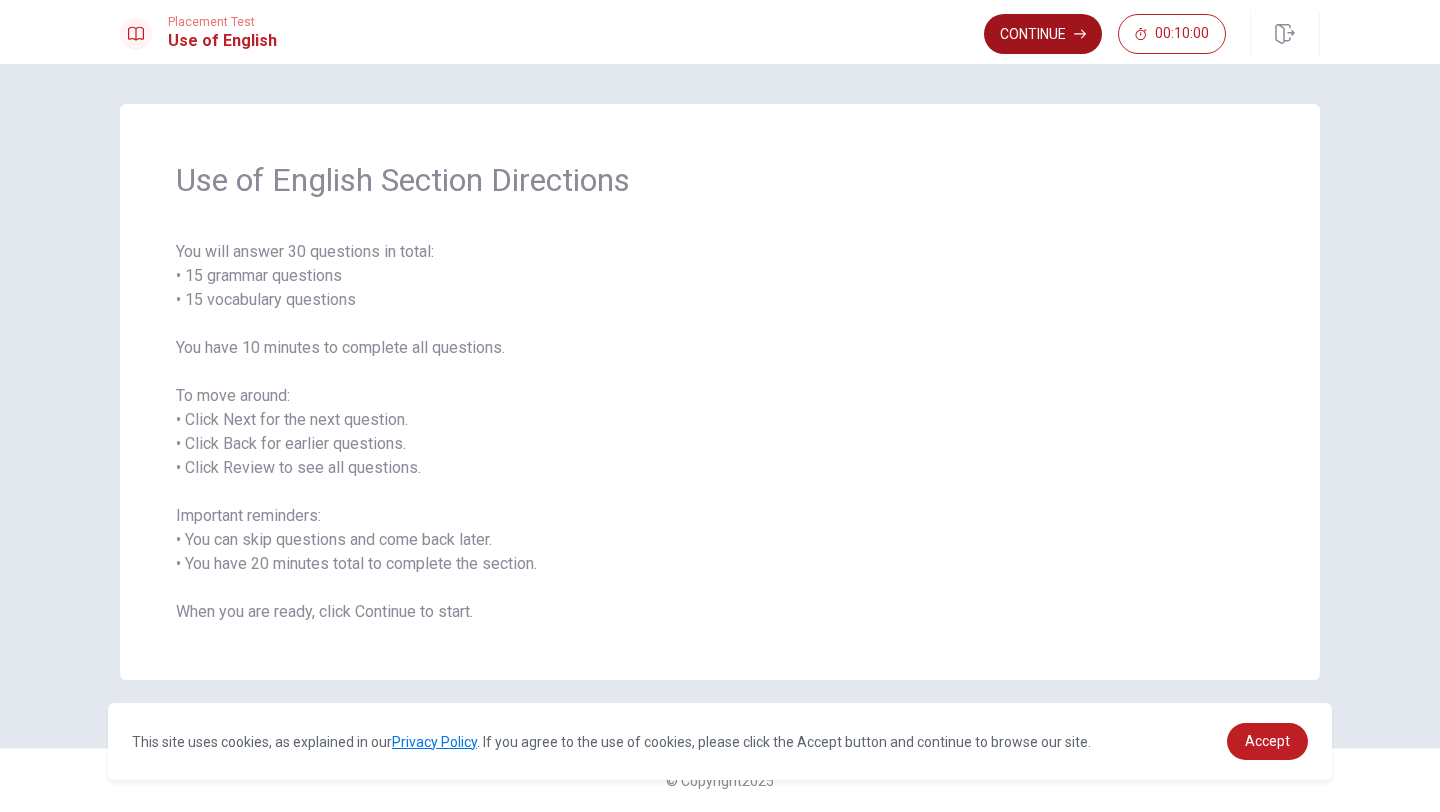 click on "Continue" at bounding box center (1043, 34) 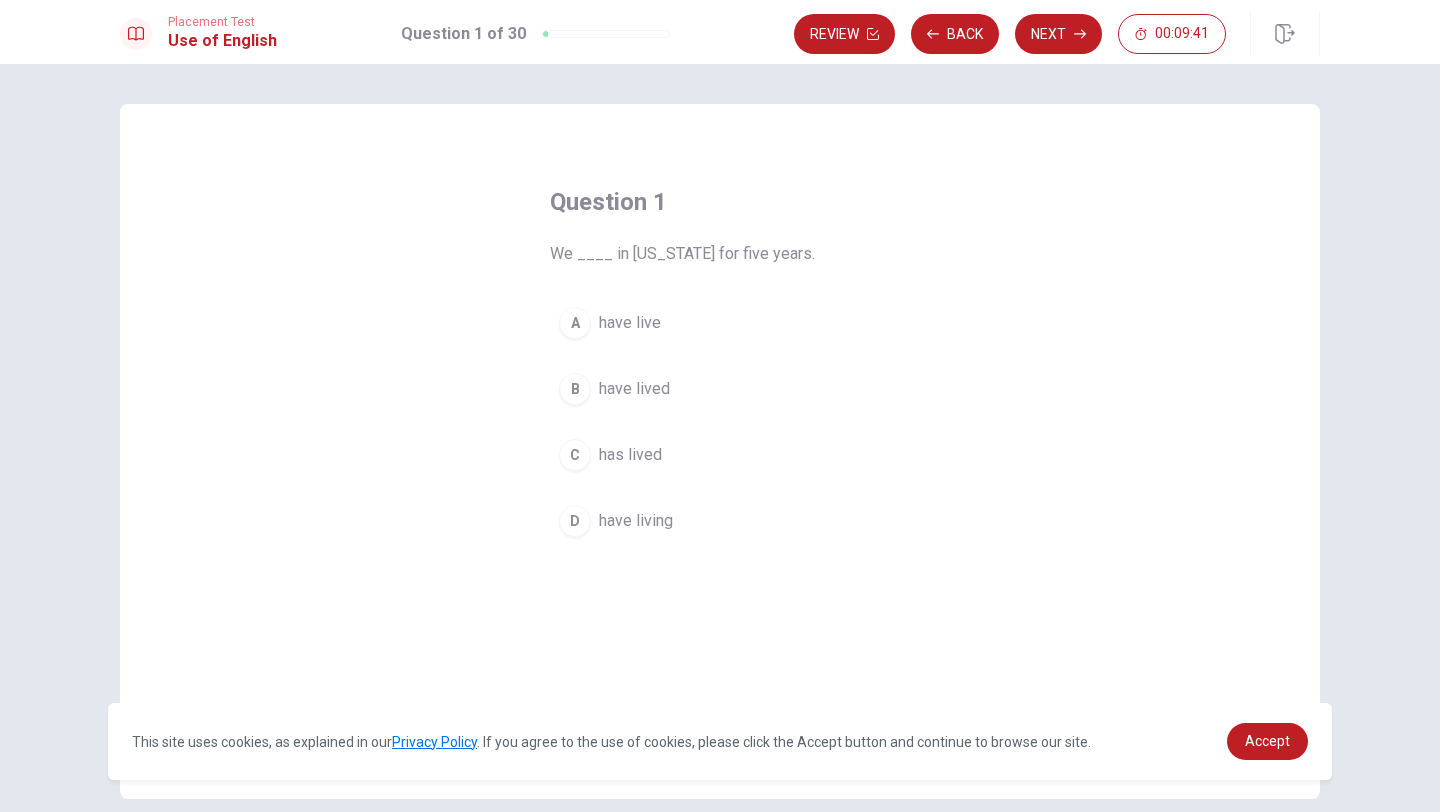click on "B" at bounding box center [575, 389] 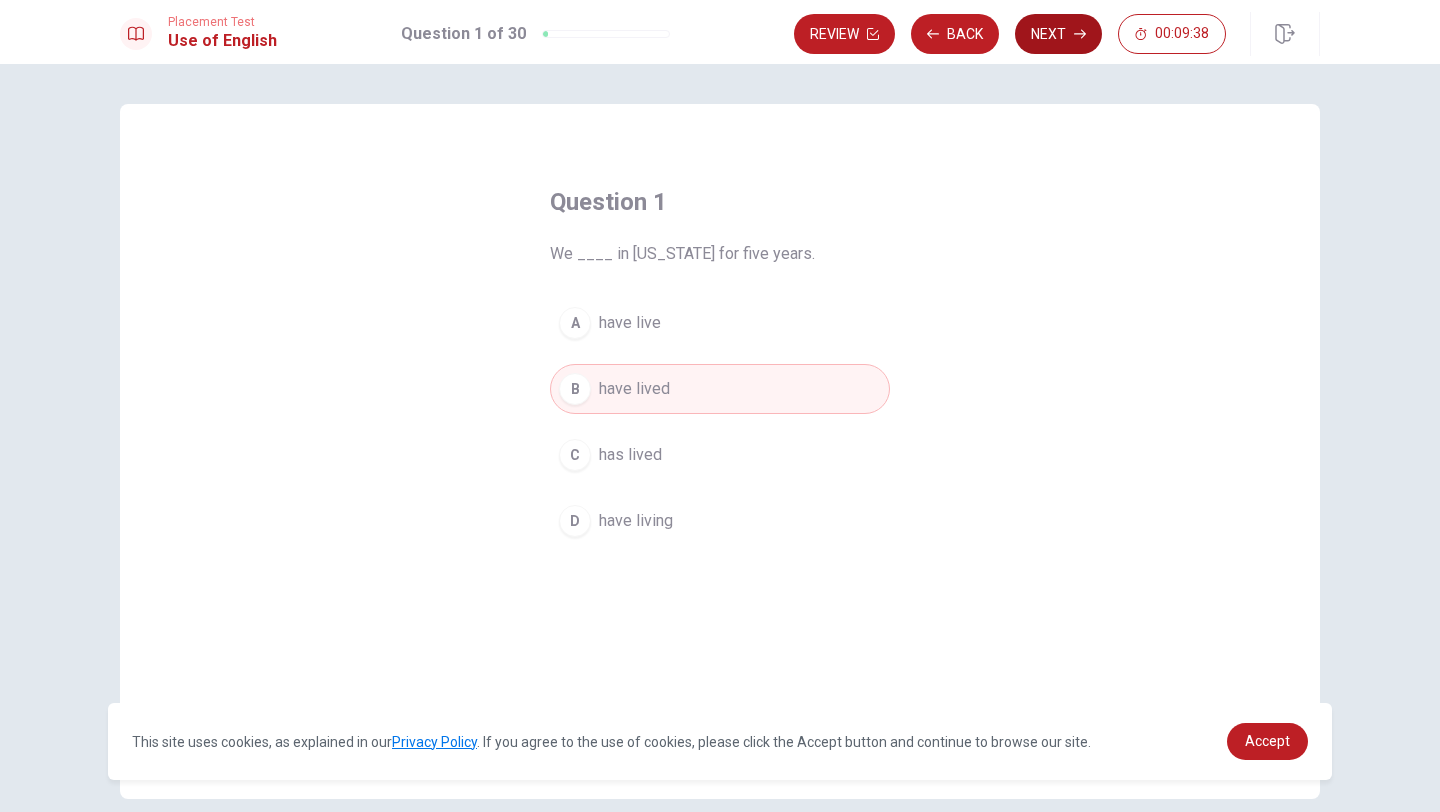 click on "Next" at bounding box center (1058, 34) 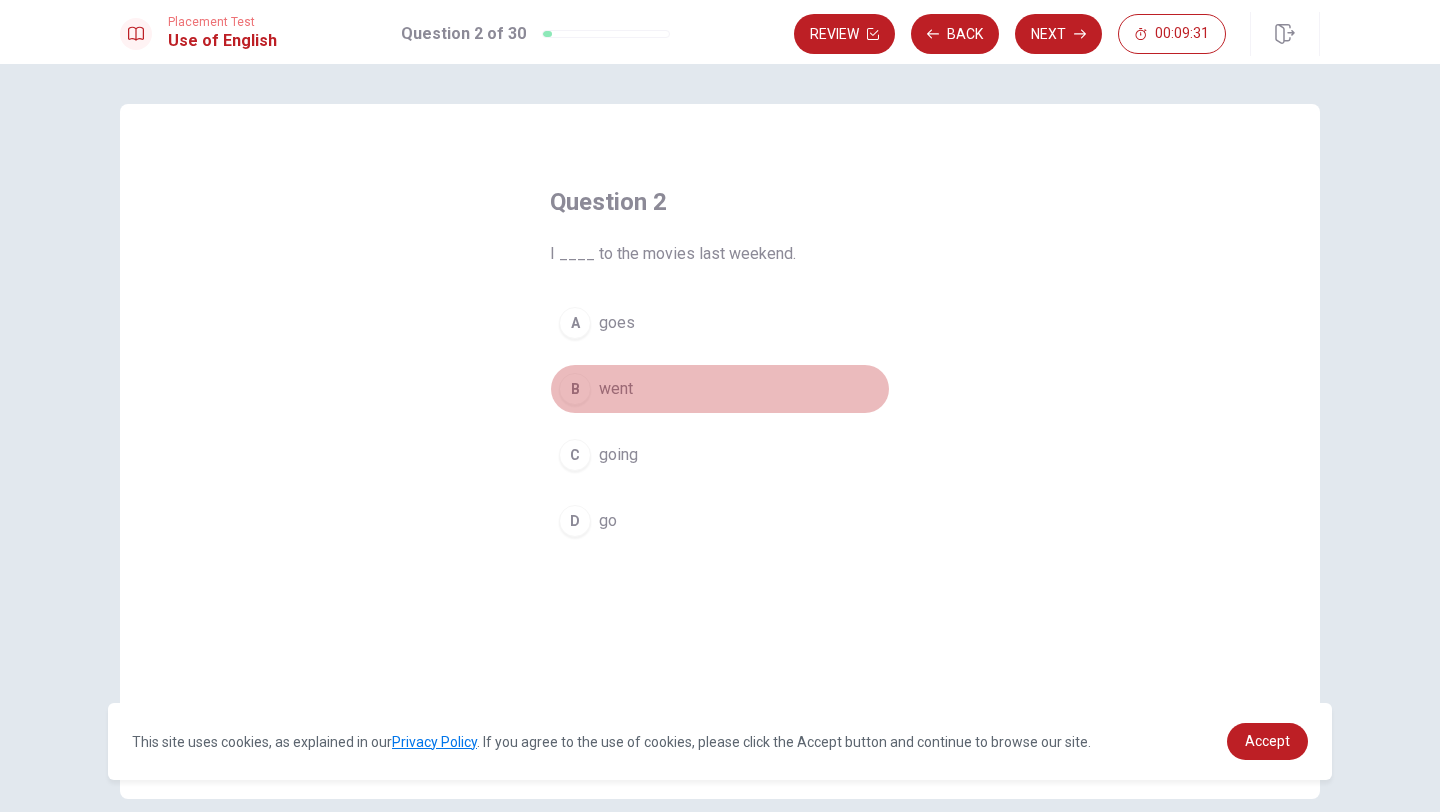 click on "B" at bounding box center (575, 389) 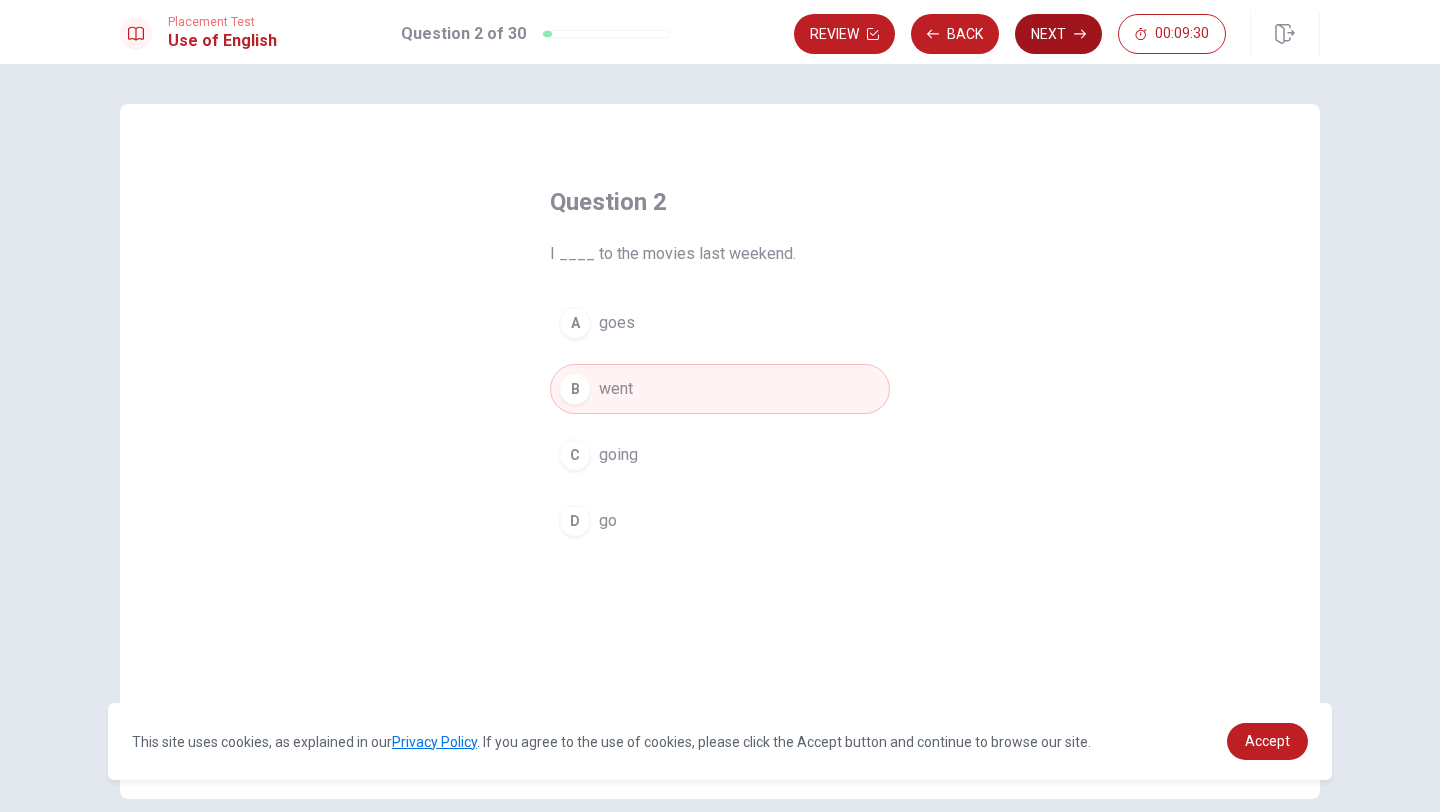 click on "Next" at bounding box center [1058, 34] 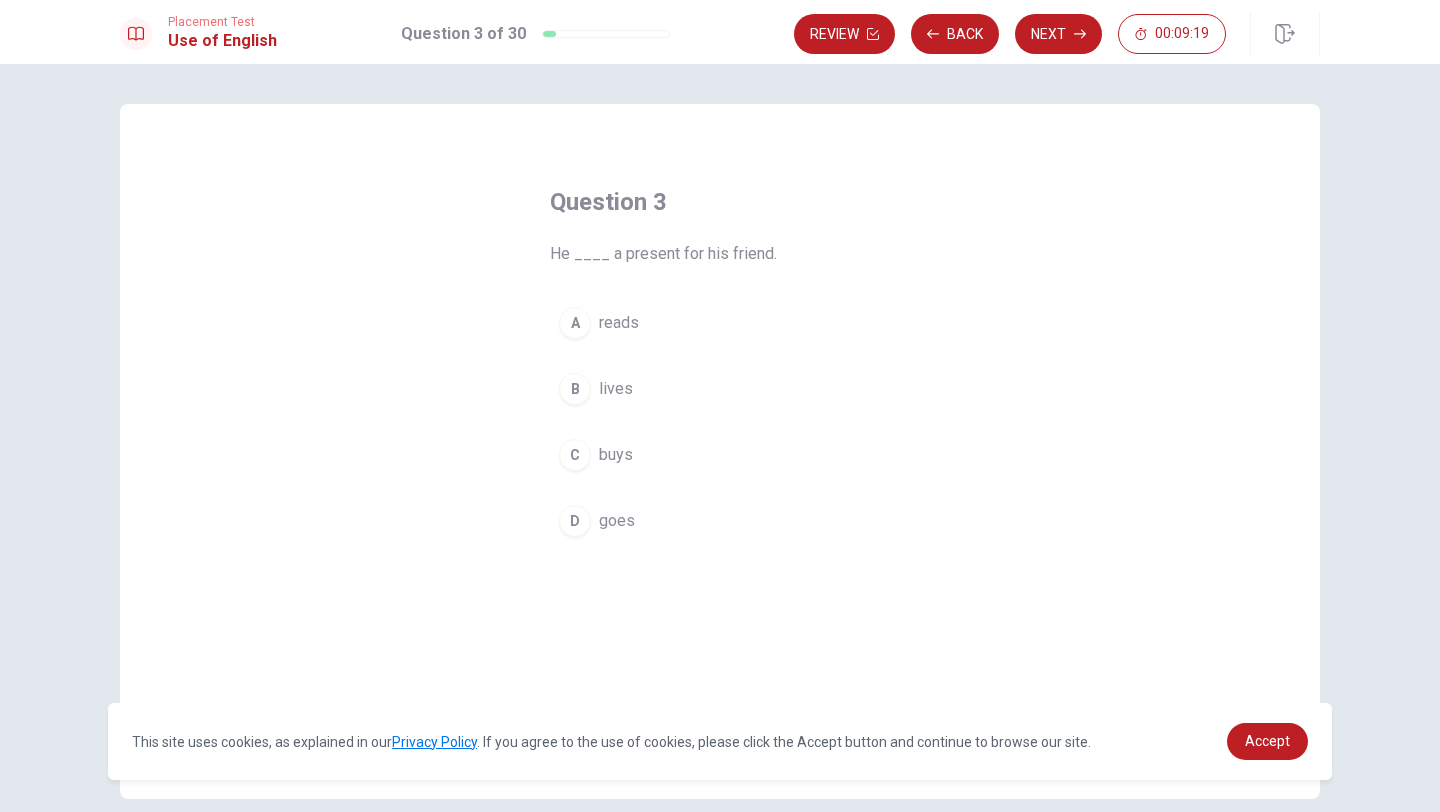click on "C" at bounding box center [575, 455] 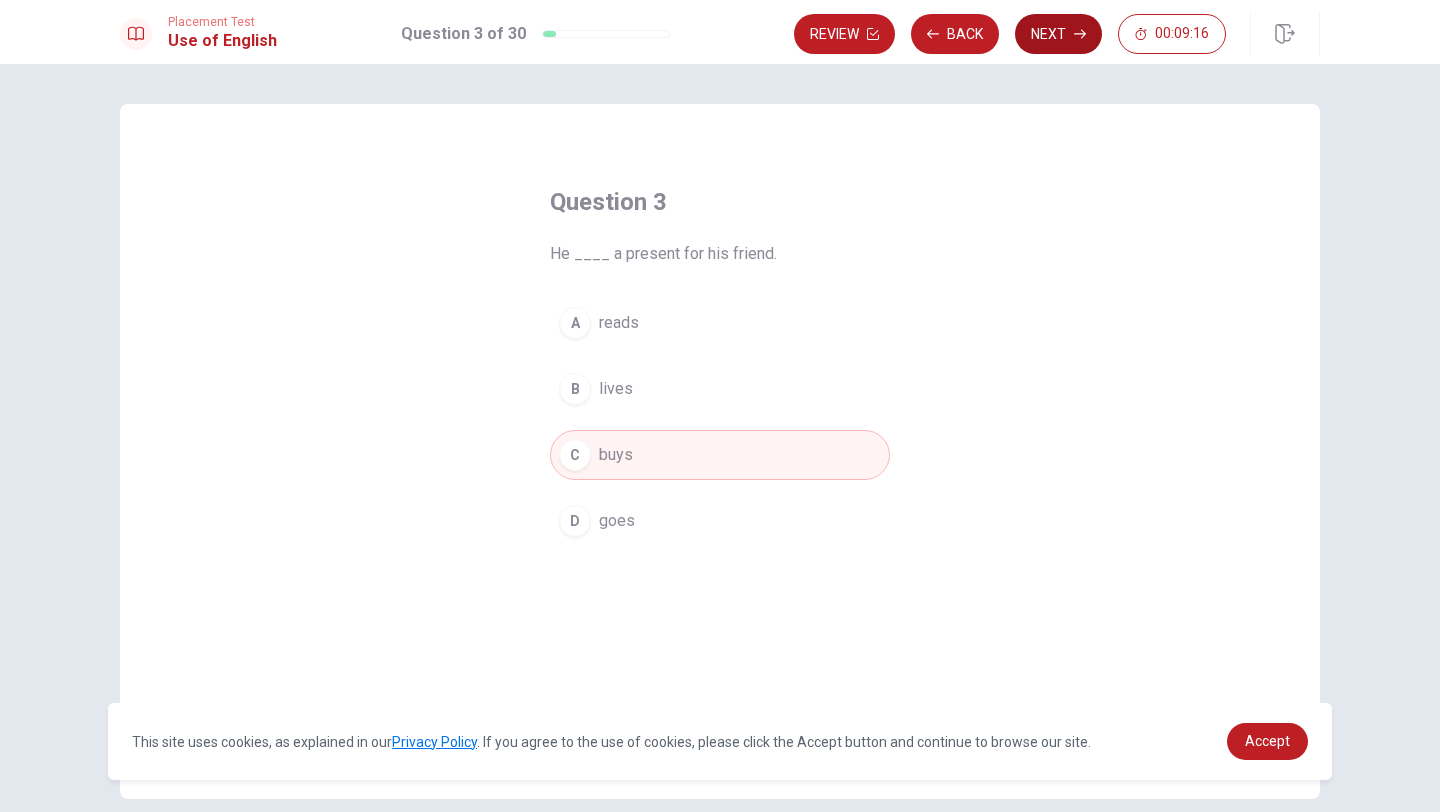click on "Next" at bounding box center [1058, 34] 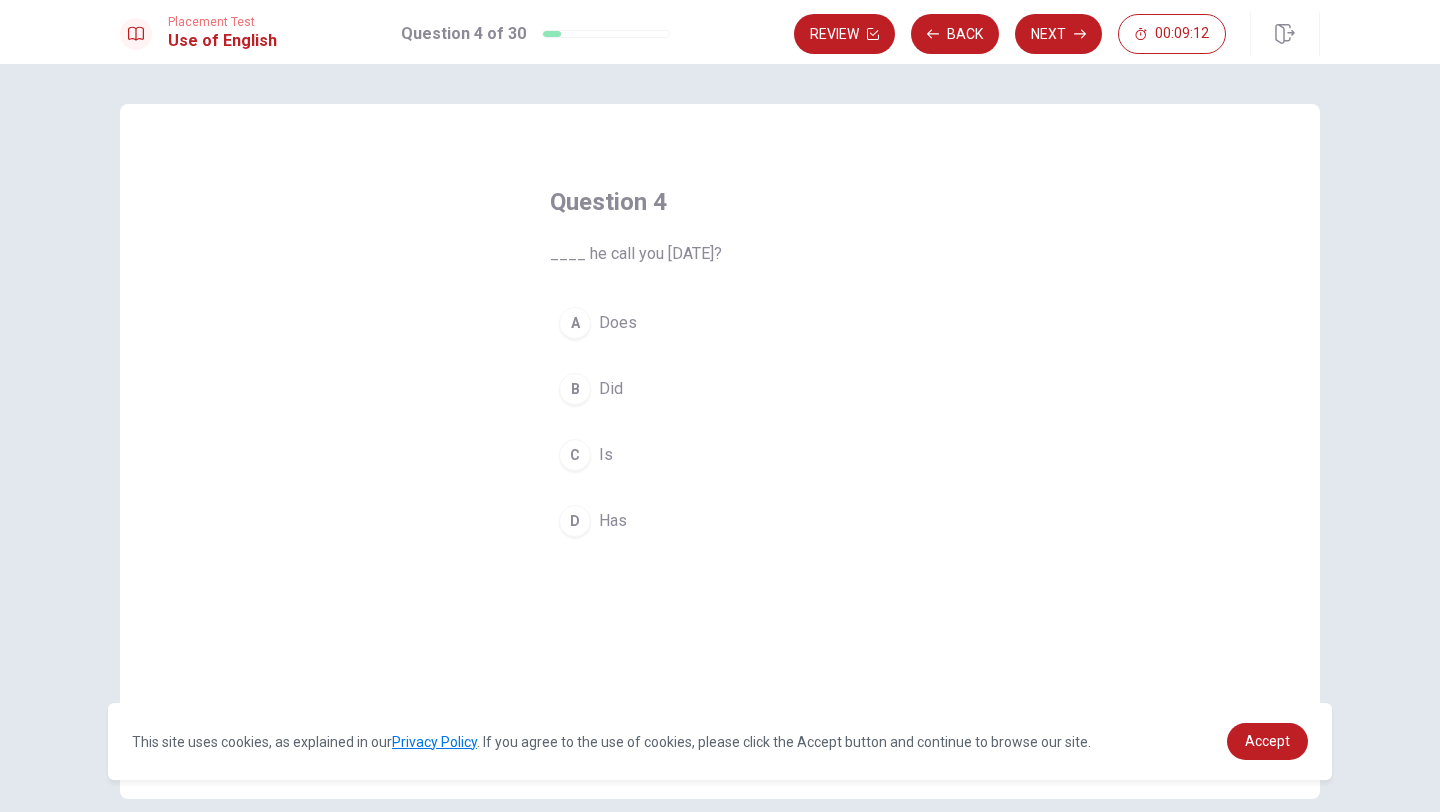 click on "B" at bounding box center (575, 389) 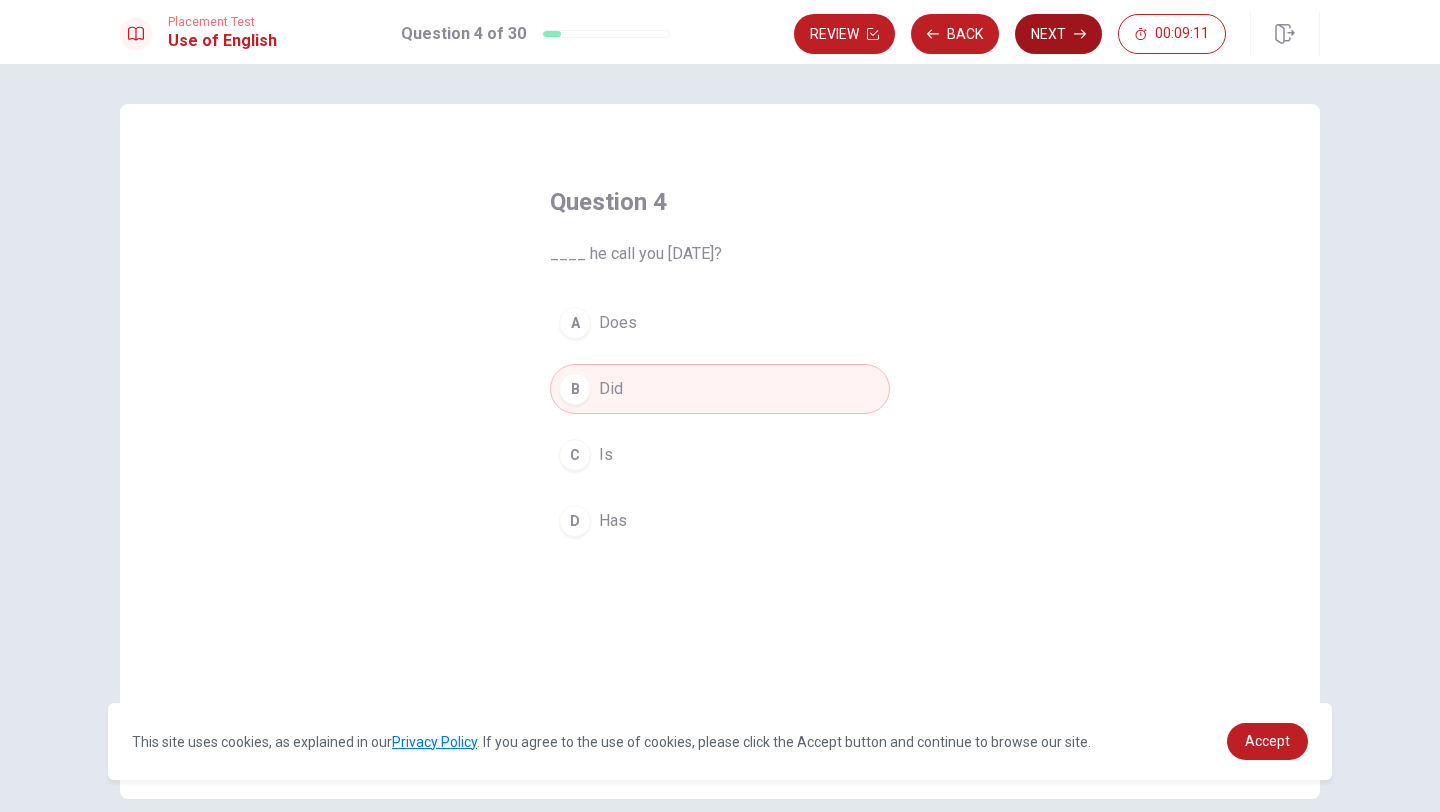 click on "Next" at bounding box center (1058, 34) 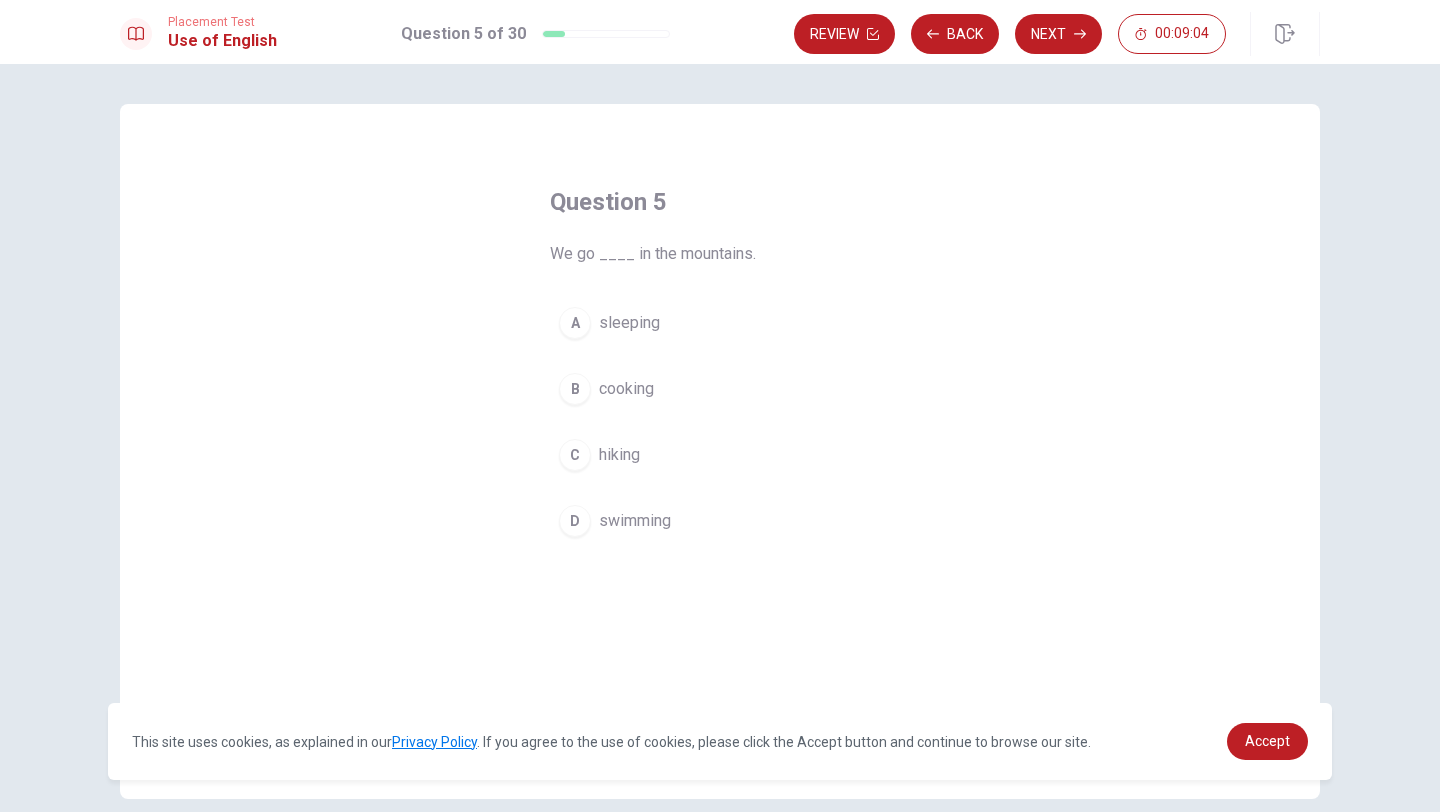 click on "C" at bounding box center (575, 455) 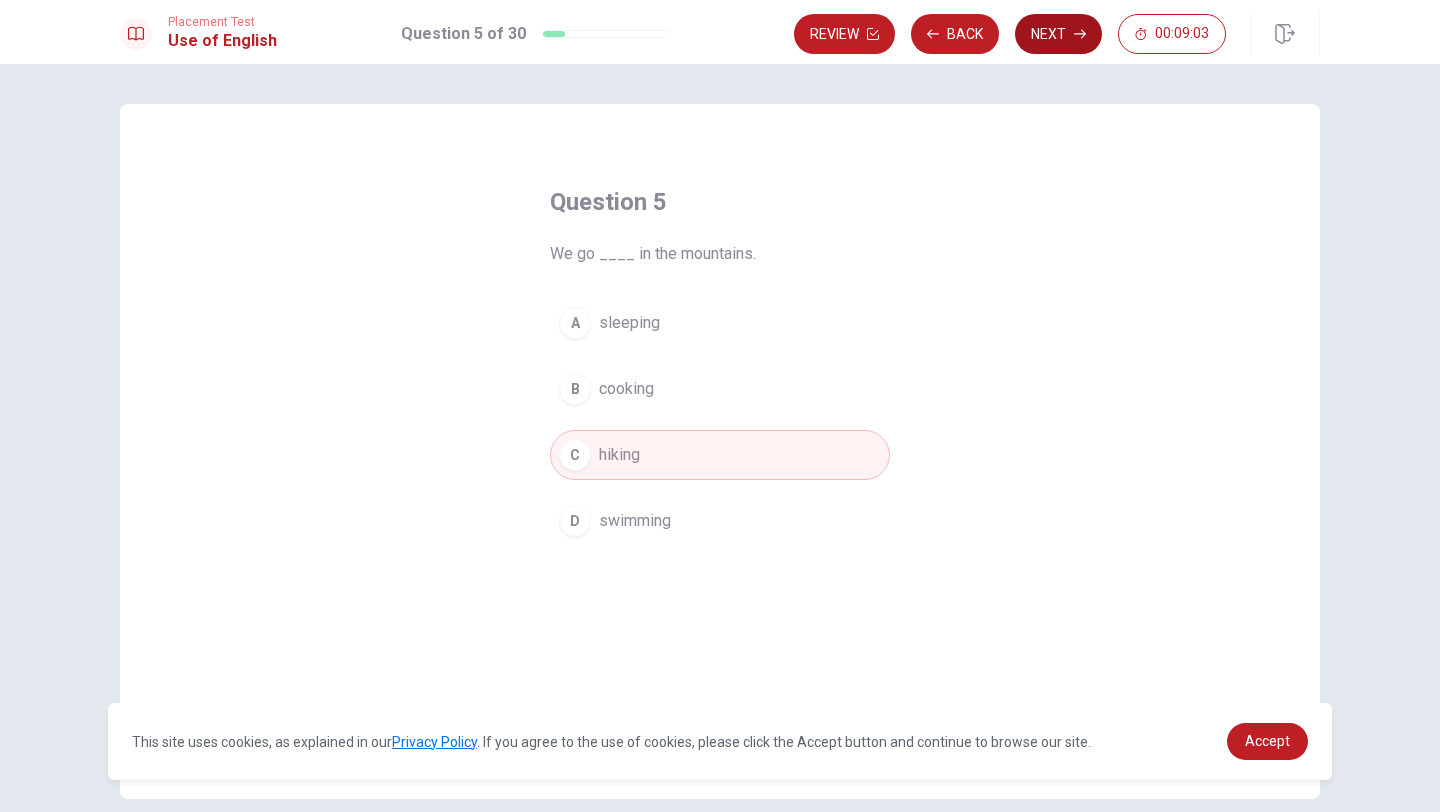 click on "Next" at bounding box center [1058, 34] 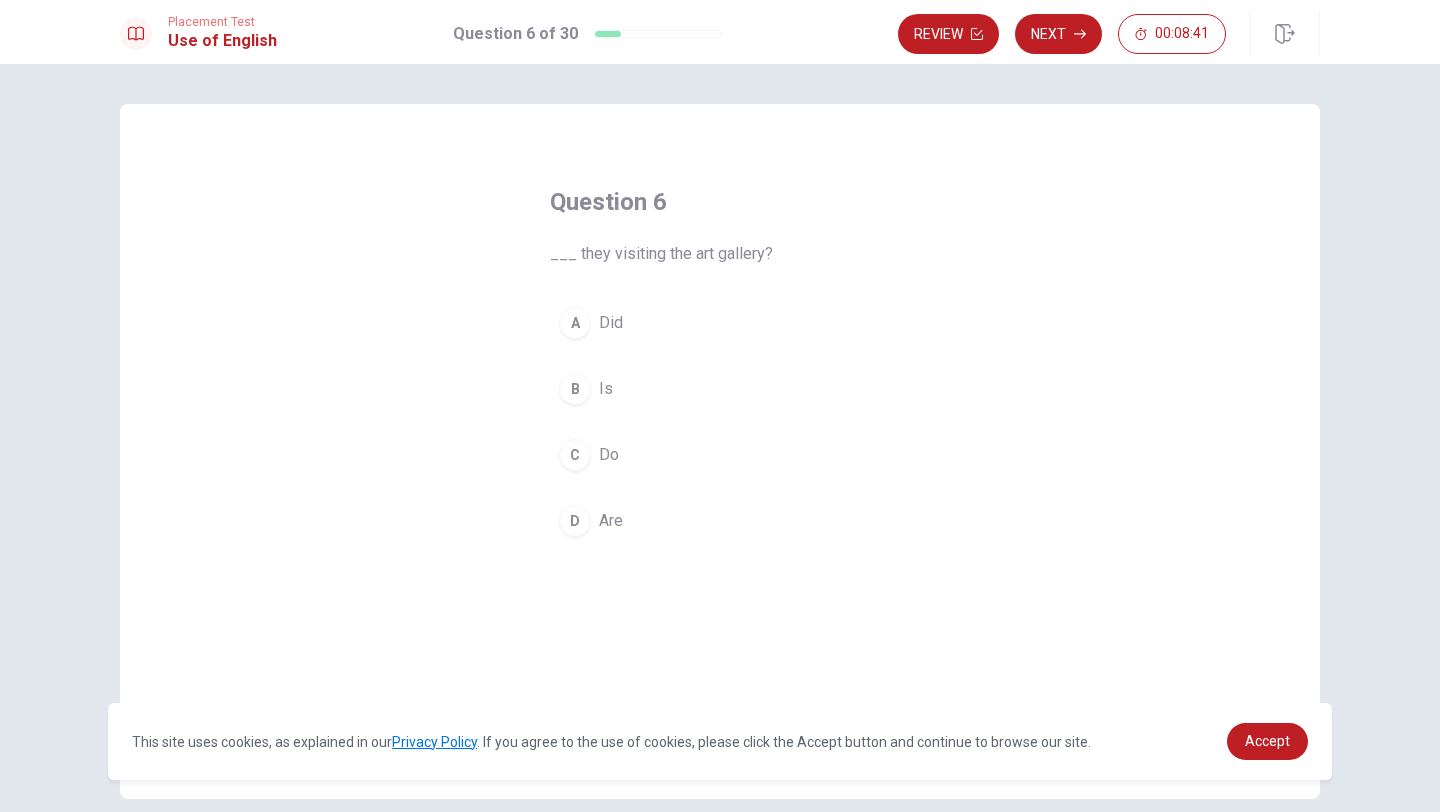 click on "D" at bounding box center [575, 521] 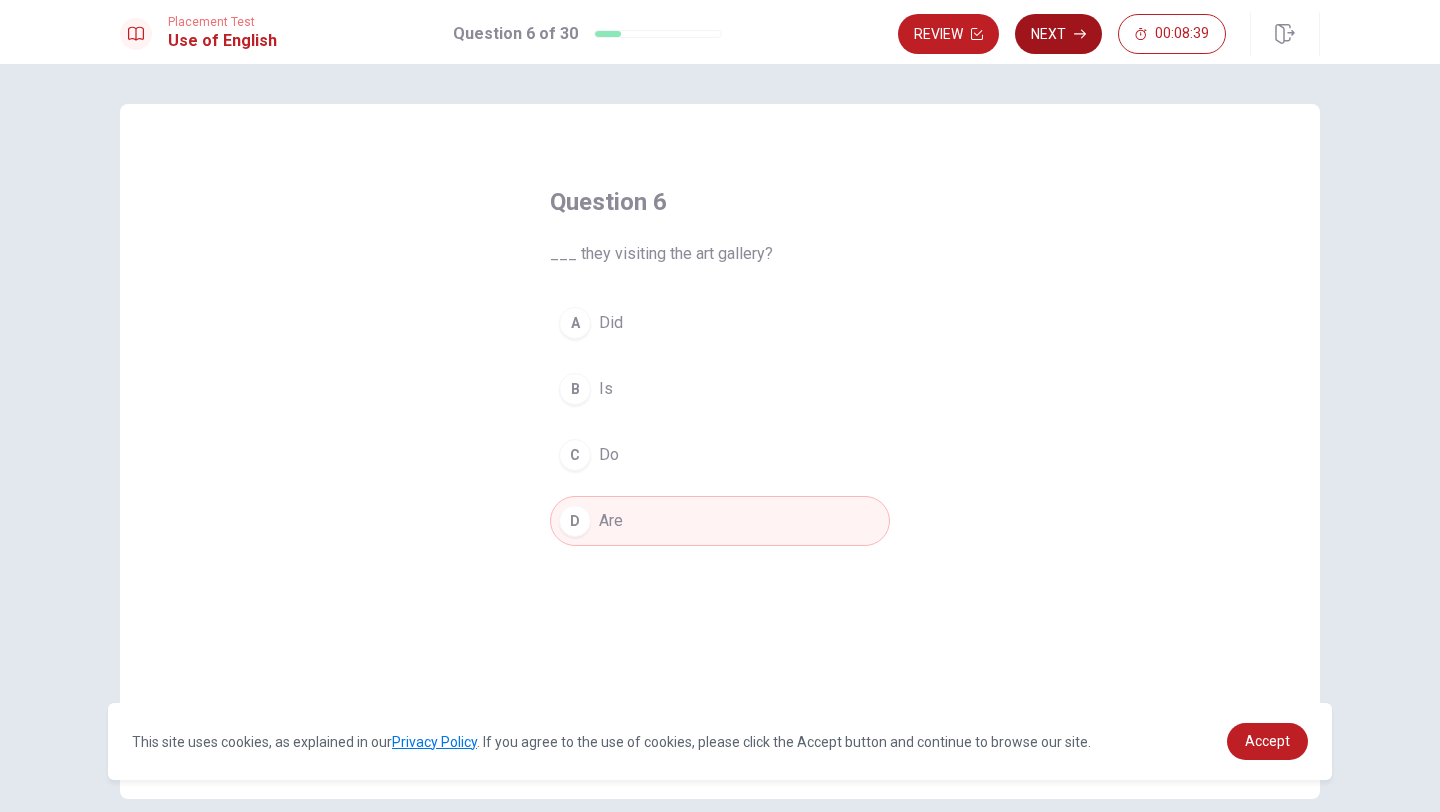 click on "Next" at bounding box center [1058, 34] 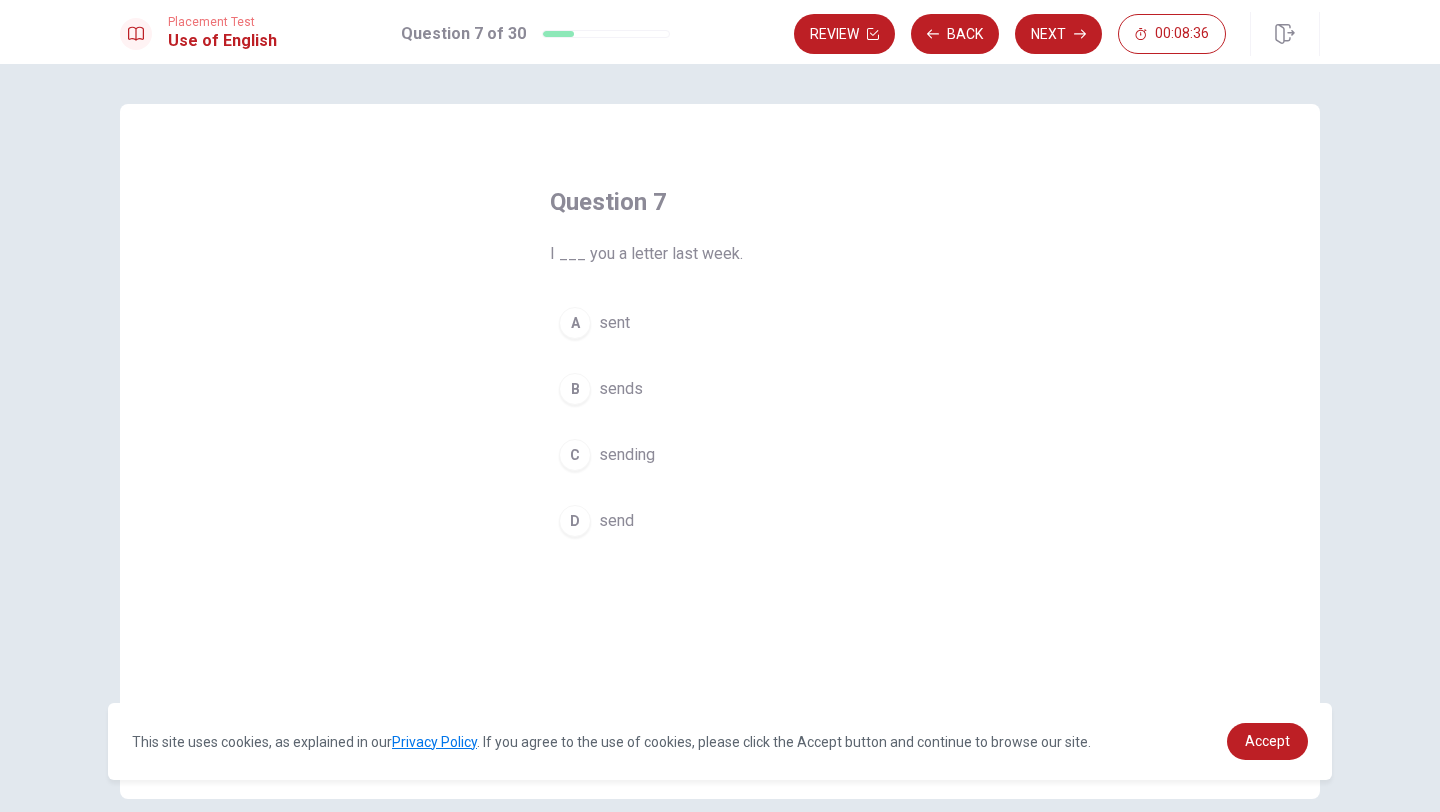 click on "A" at bounding box center (575, 323) 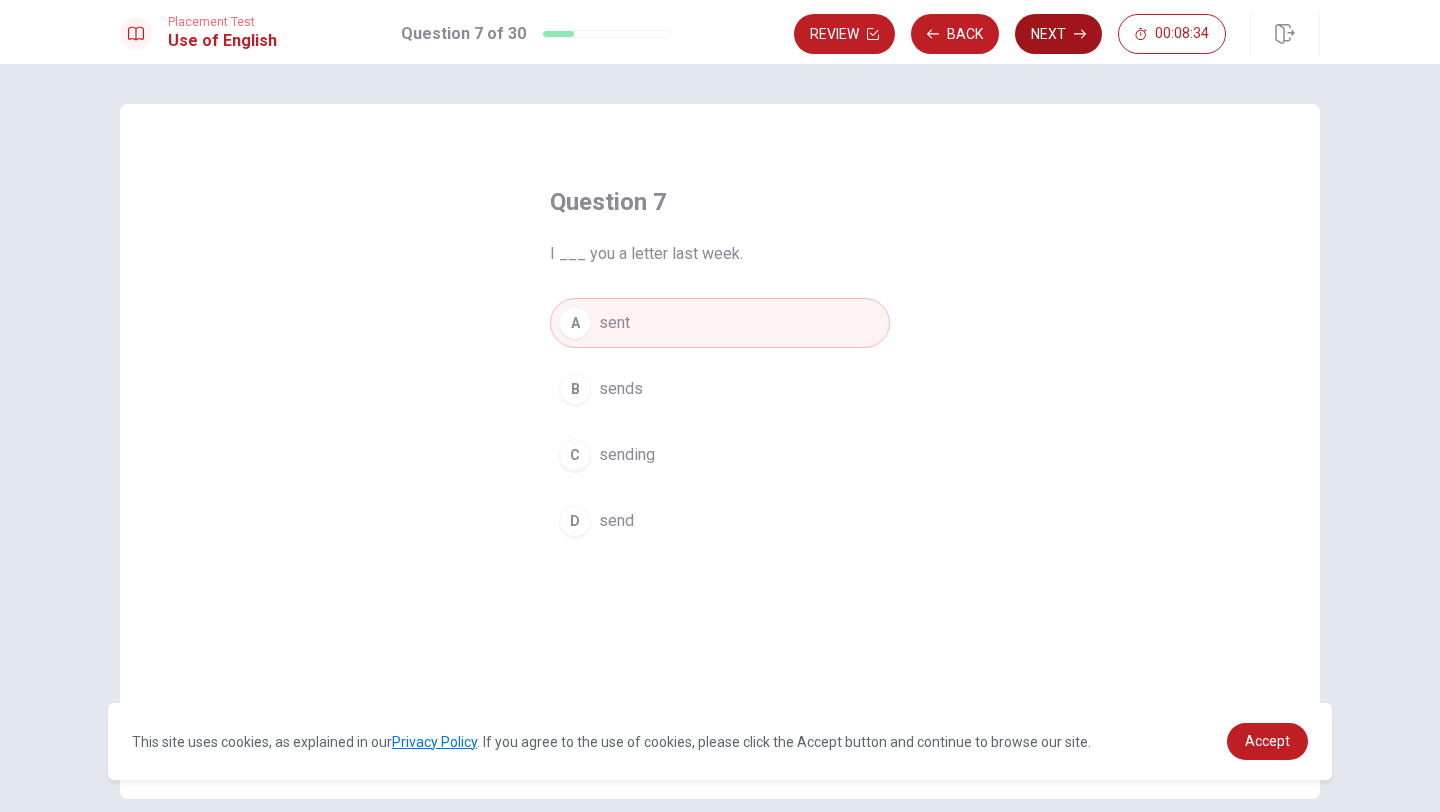 click on "Next" at bounding box center [1058, 34] 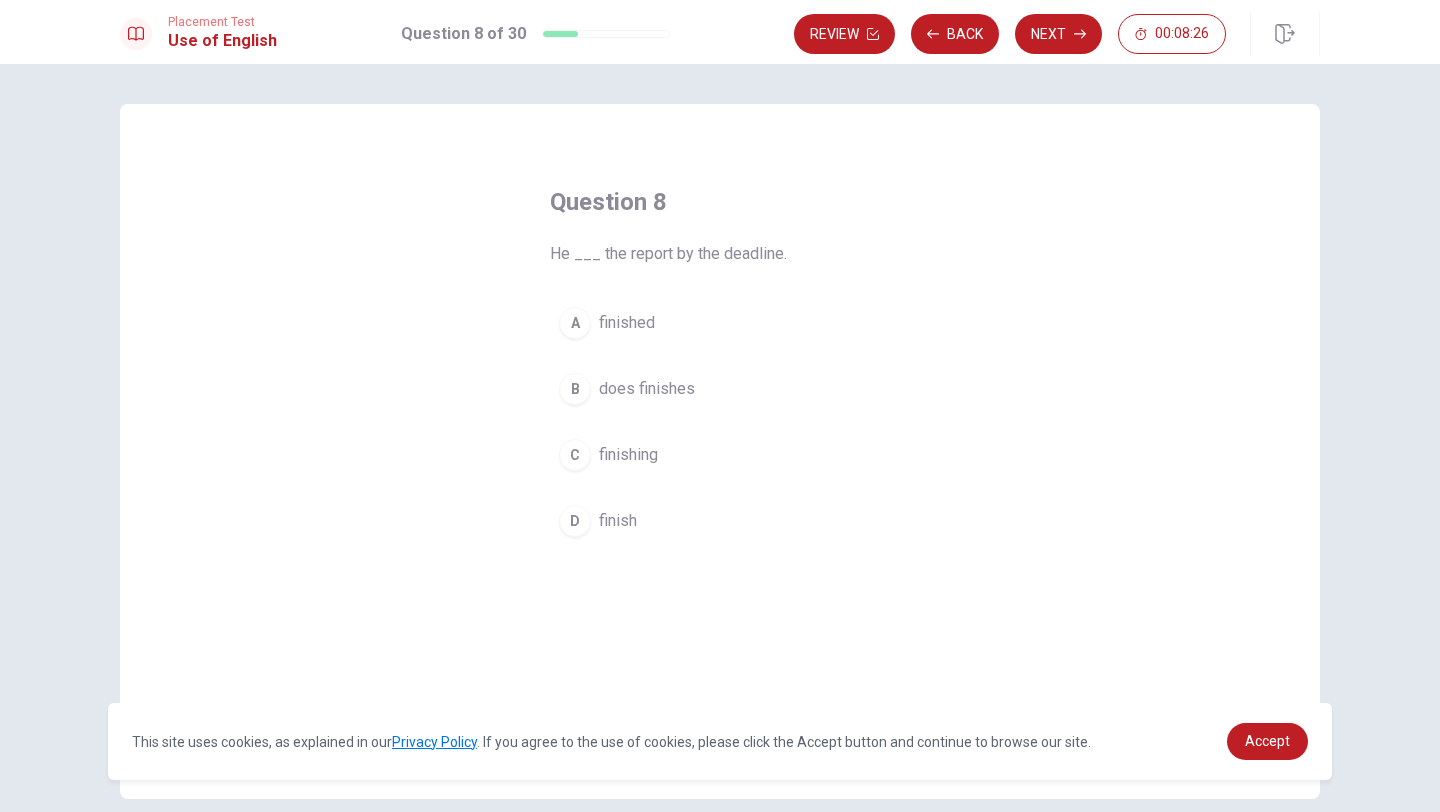 click on "A" at bounding box center [575, 323] 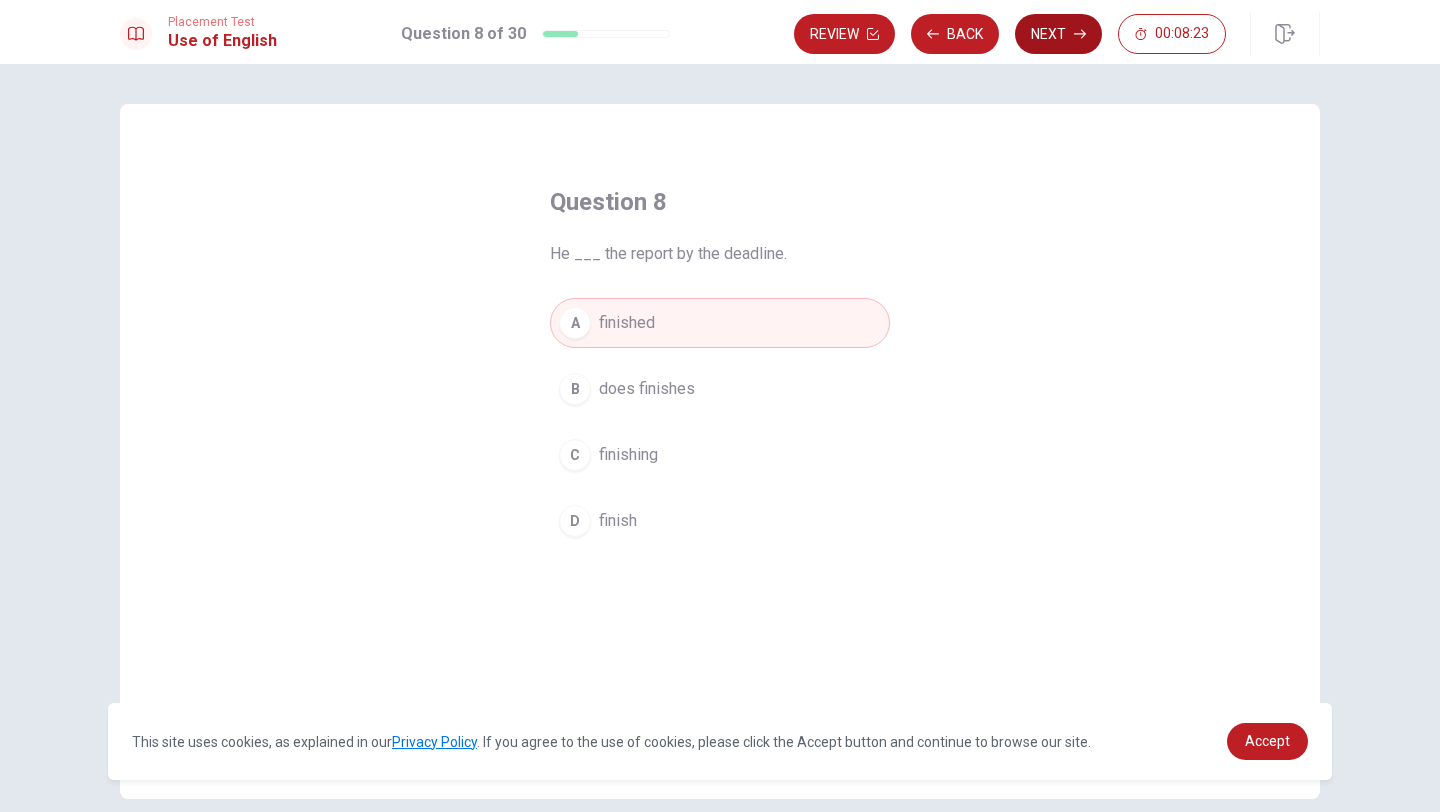 click on "Next" at bounding box center (1058, 34) 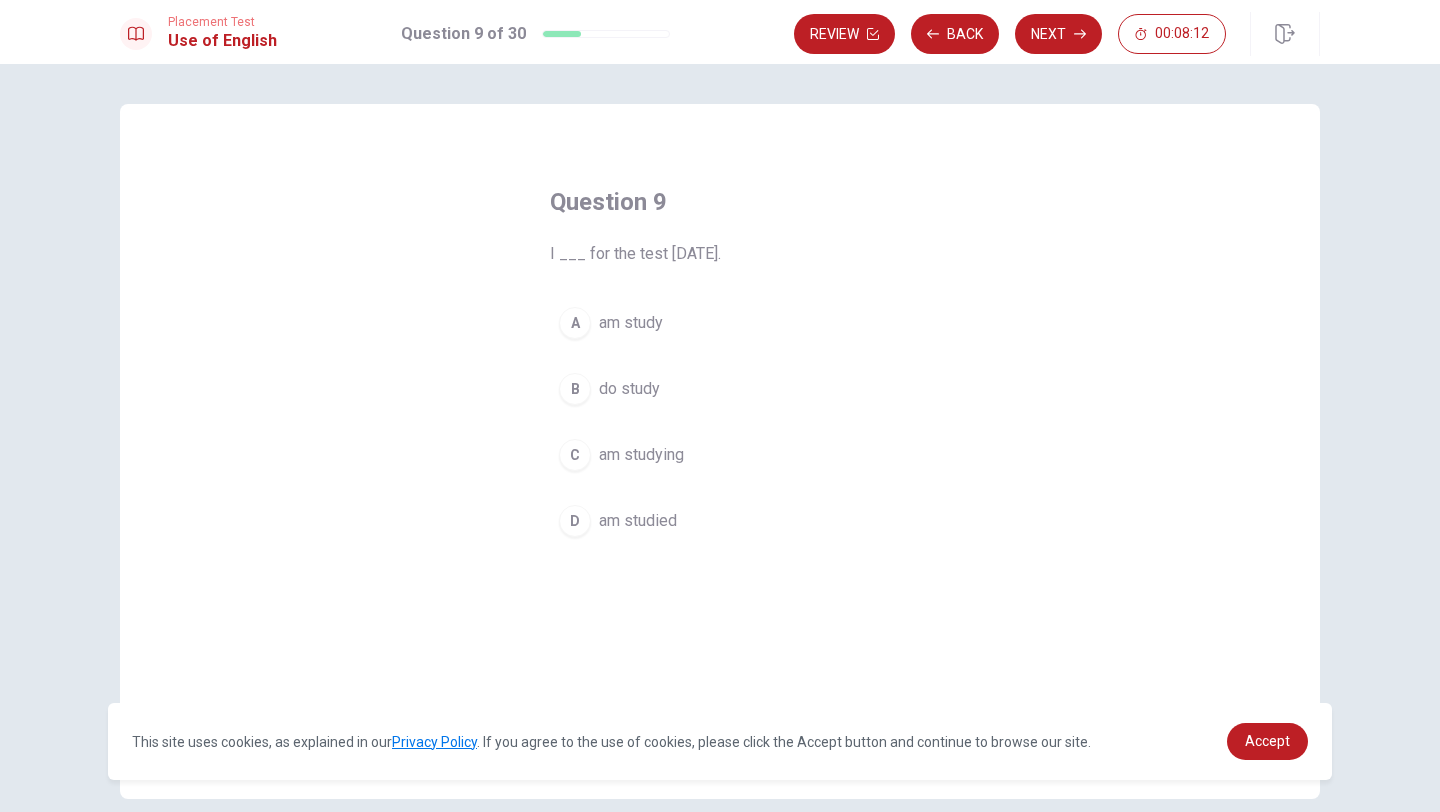 click on "C" at bounding box center [575, 455] 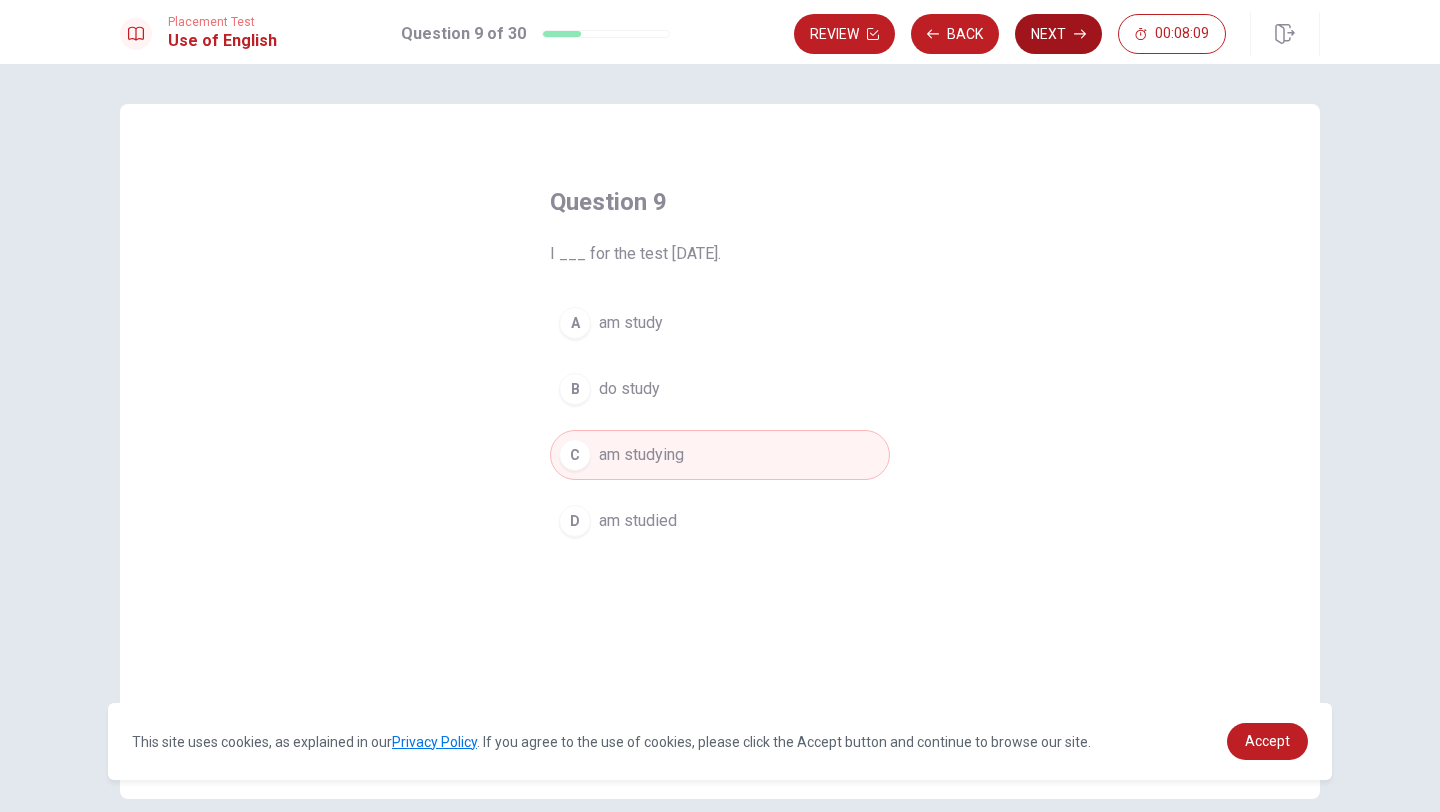 click on "Next" at bounding box center (1058, 34) 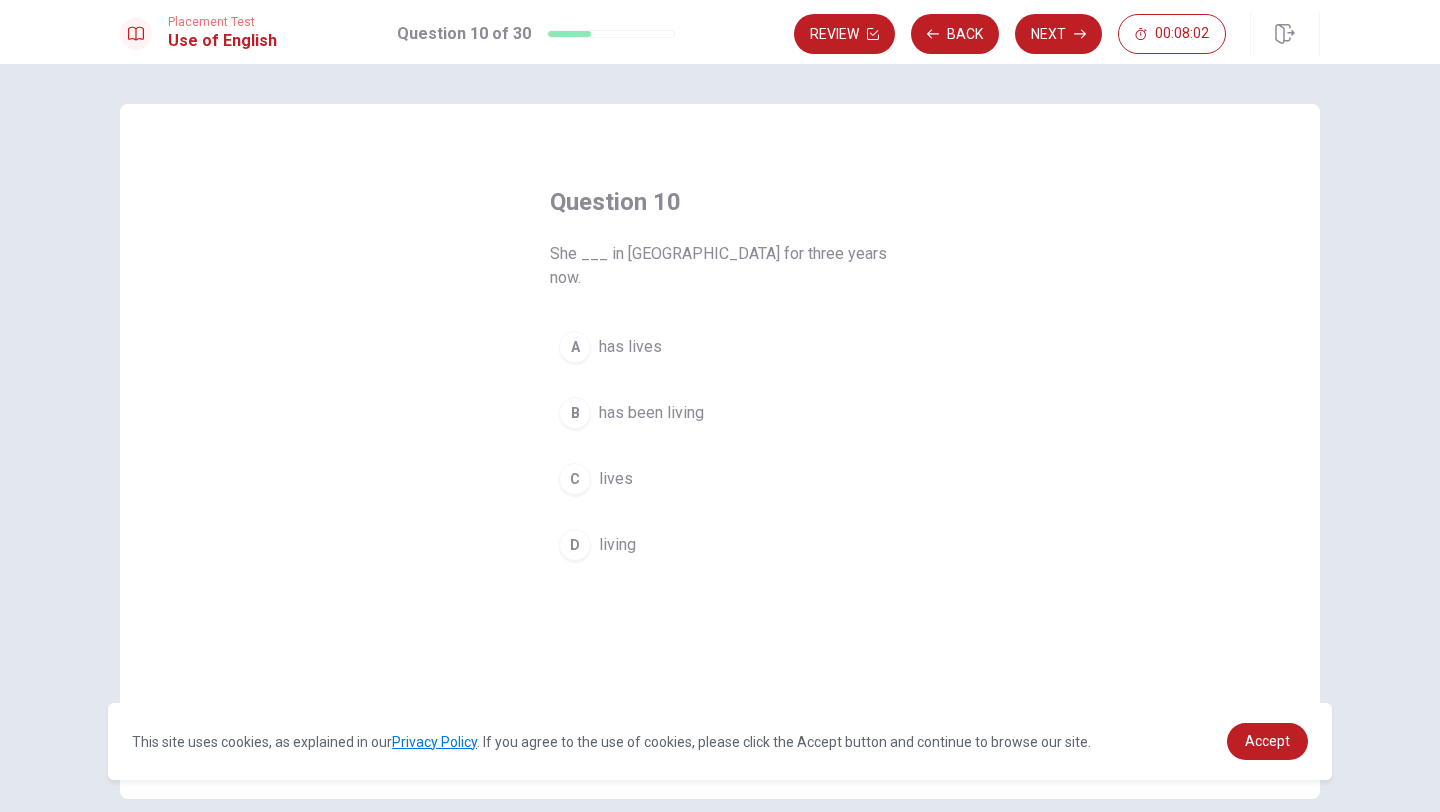click on "B" at bounding box center [575, 413] 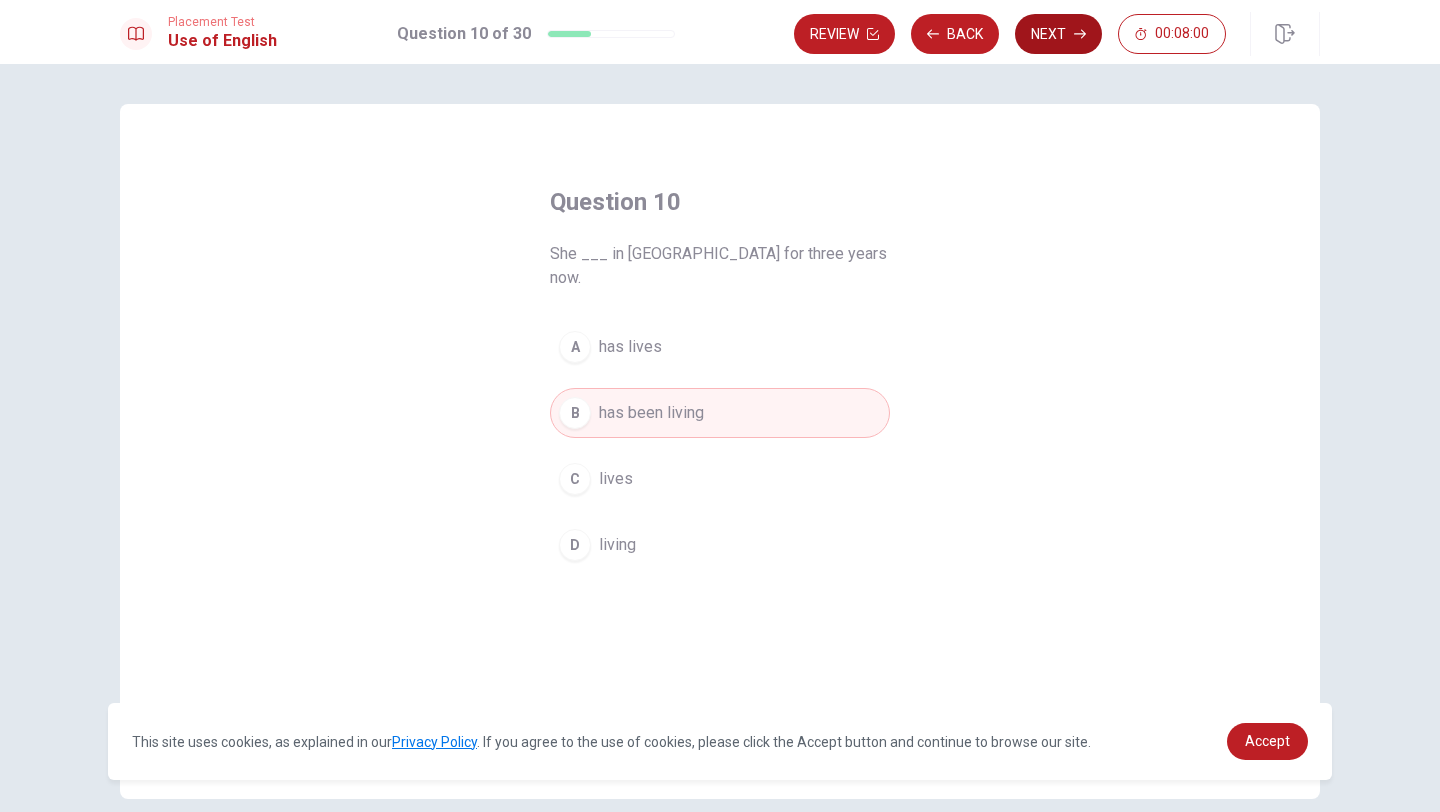 click on "Next" at bounding box center (1058, 34) 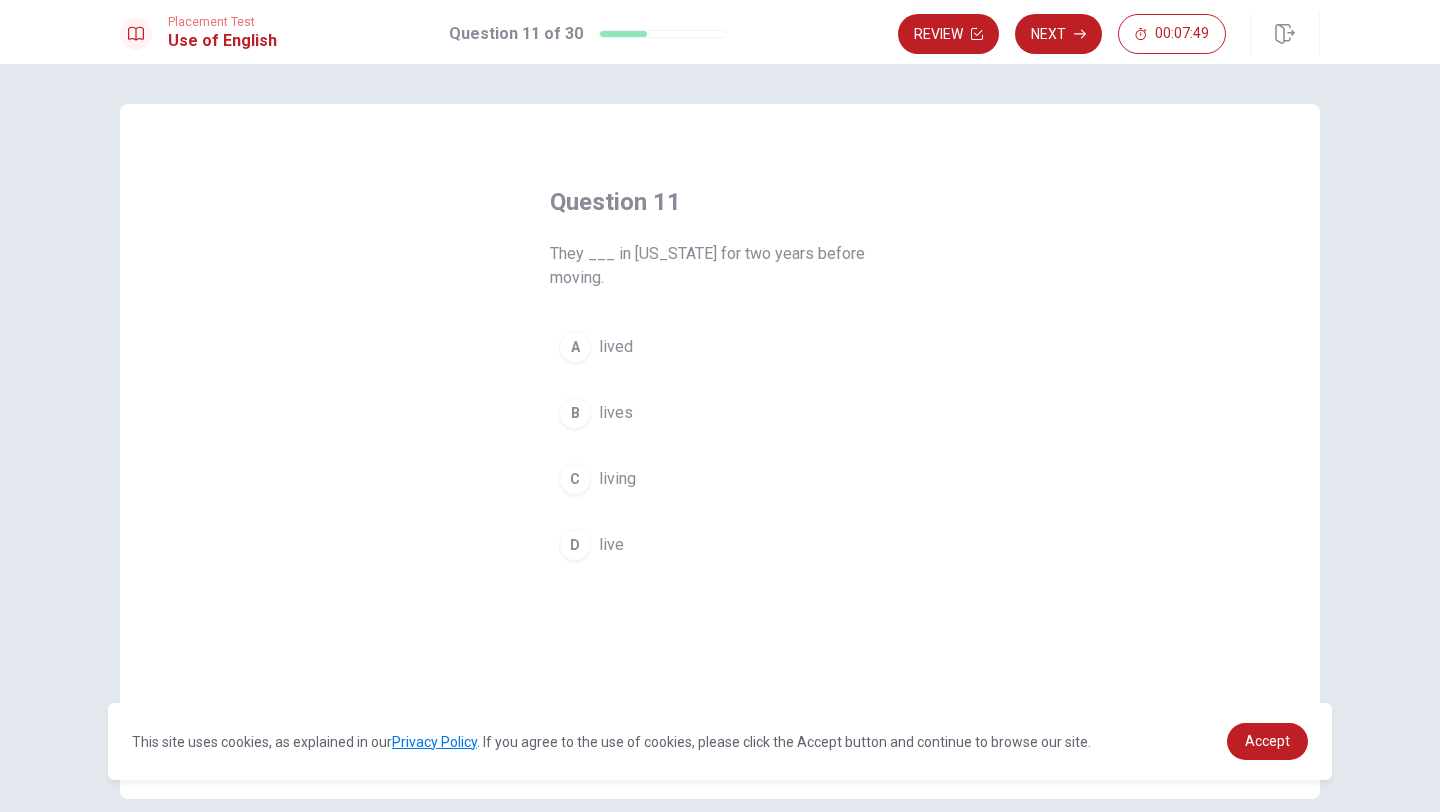 click on "A" at bounding box center [575, 347] 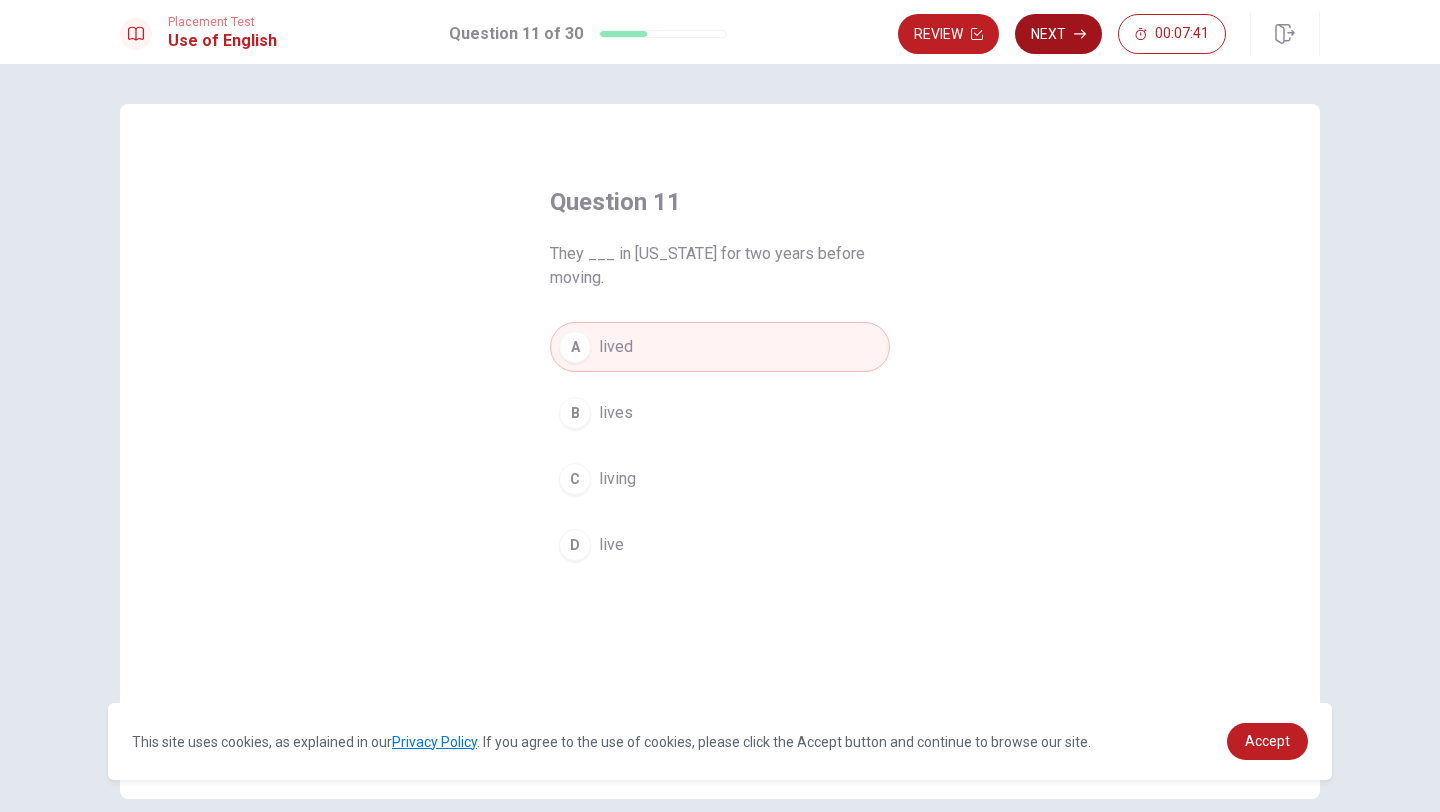 click on "Next" at bounding box center (1058, 34) 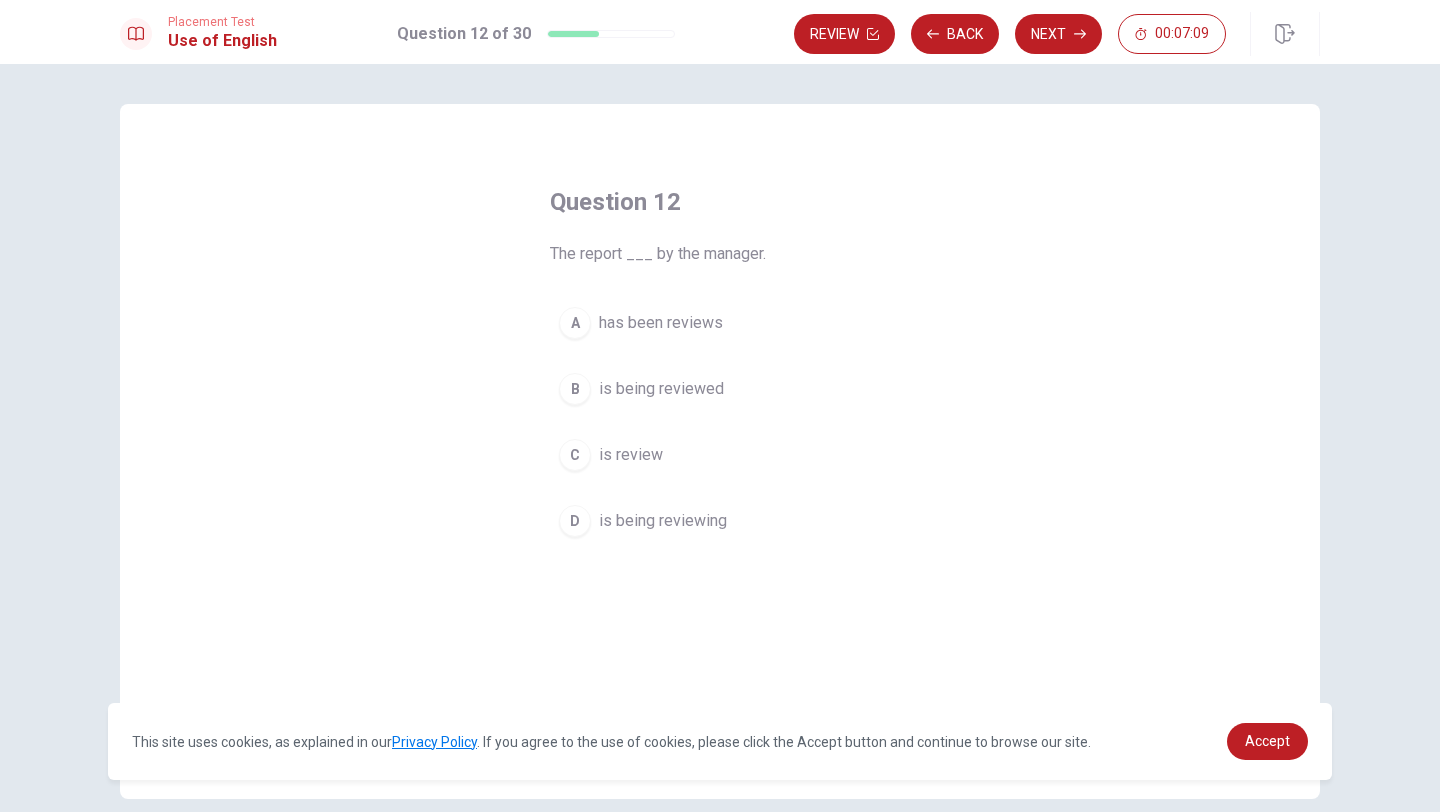click on "B" at bounding box center [575, 389] 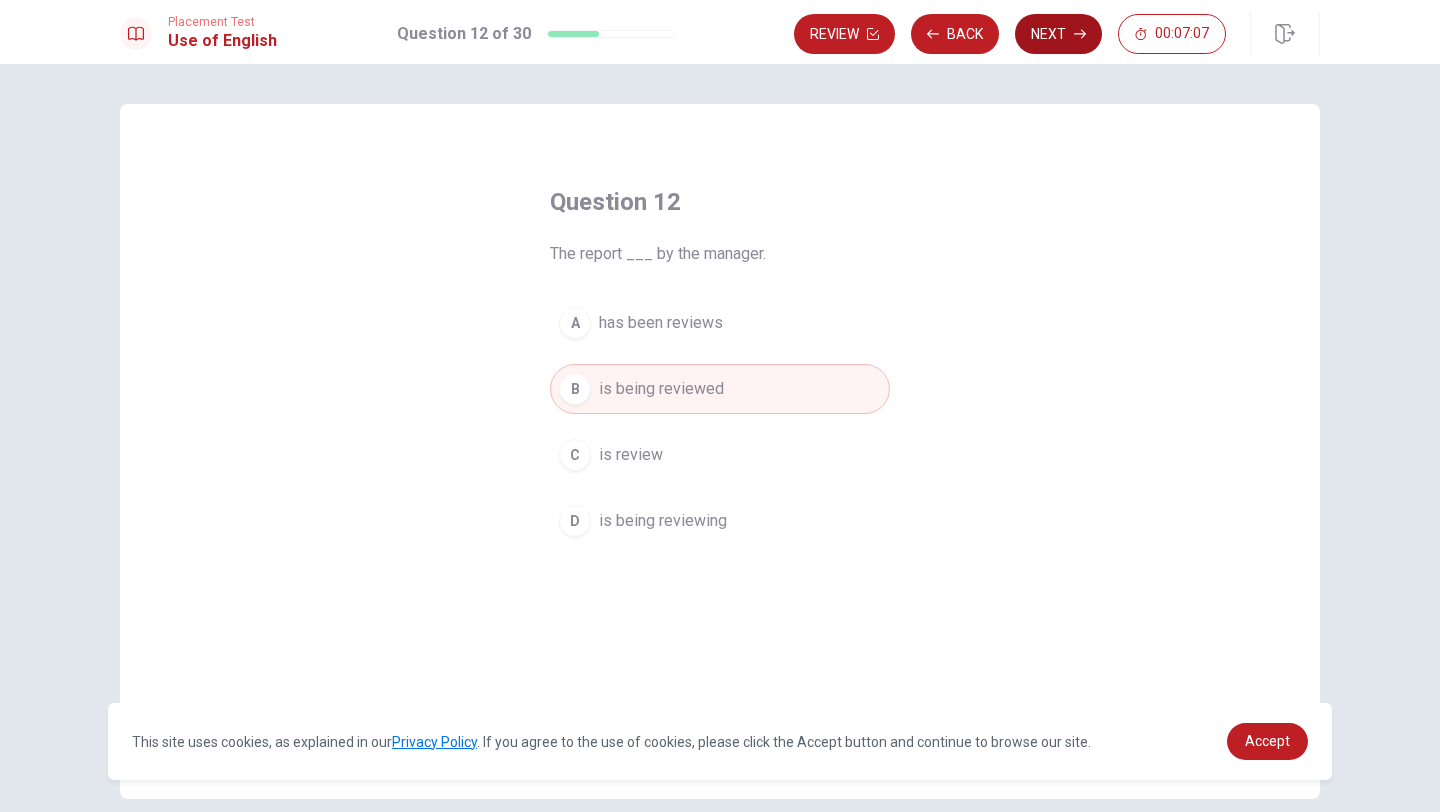 click on "Next" at bounding box center [1058, 34] 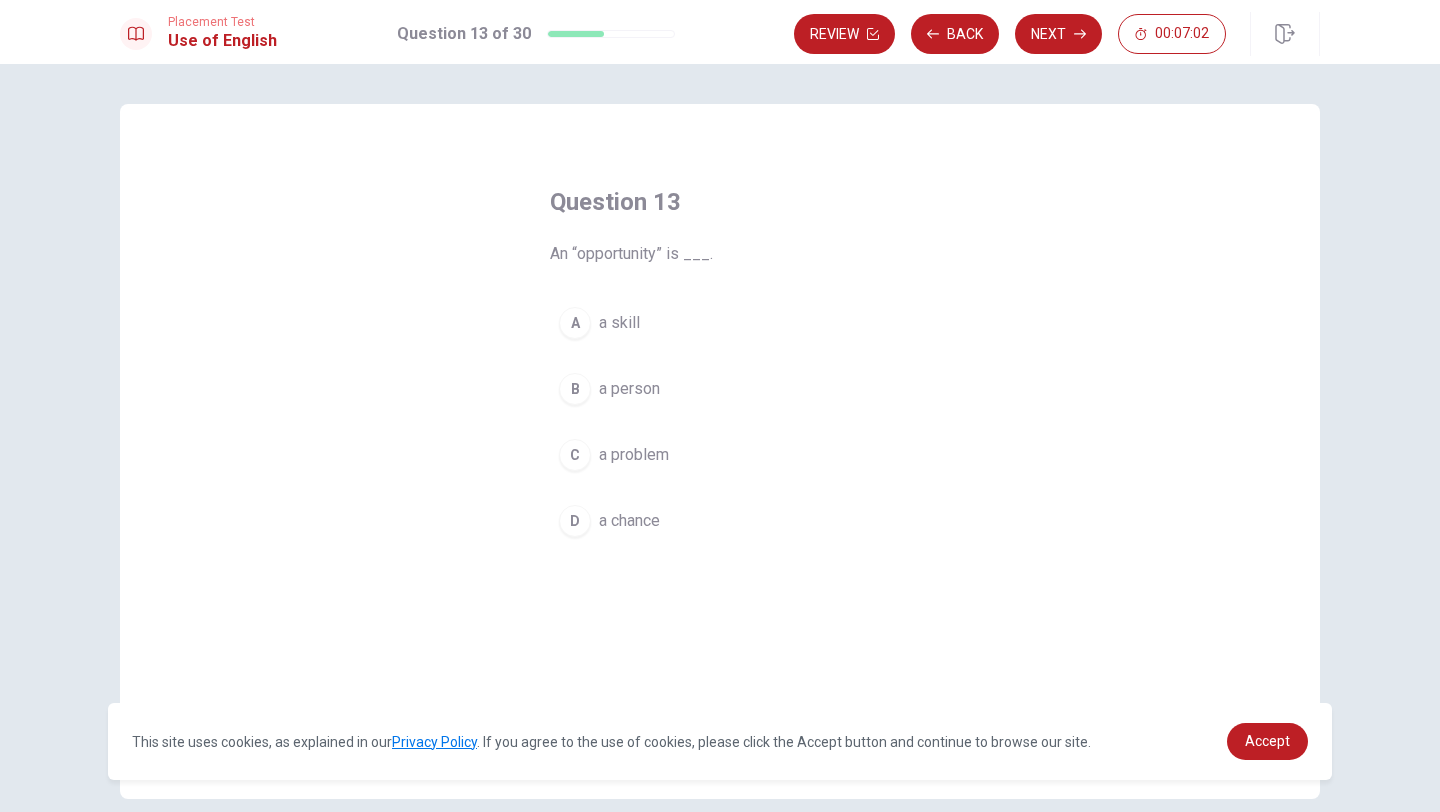 click on "D" at bounding box center [575, 521] 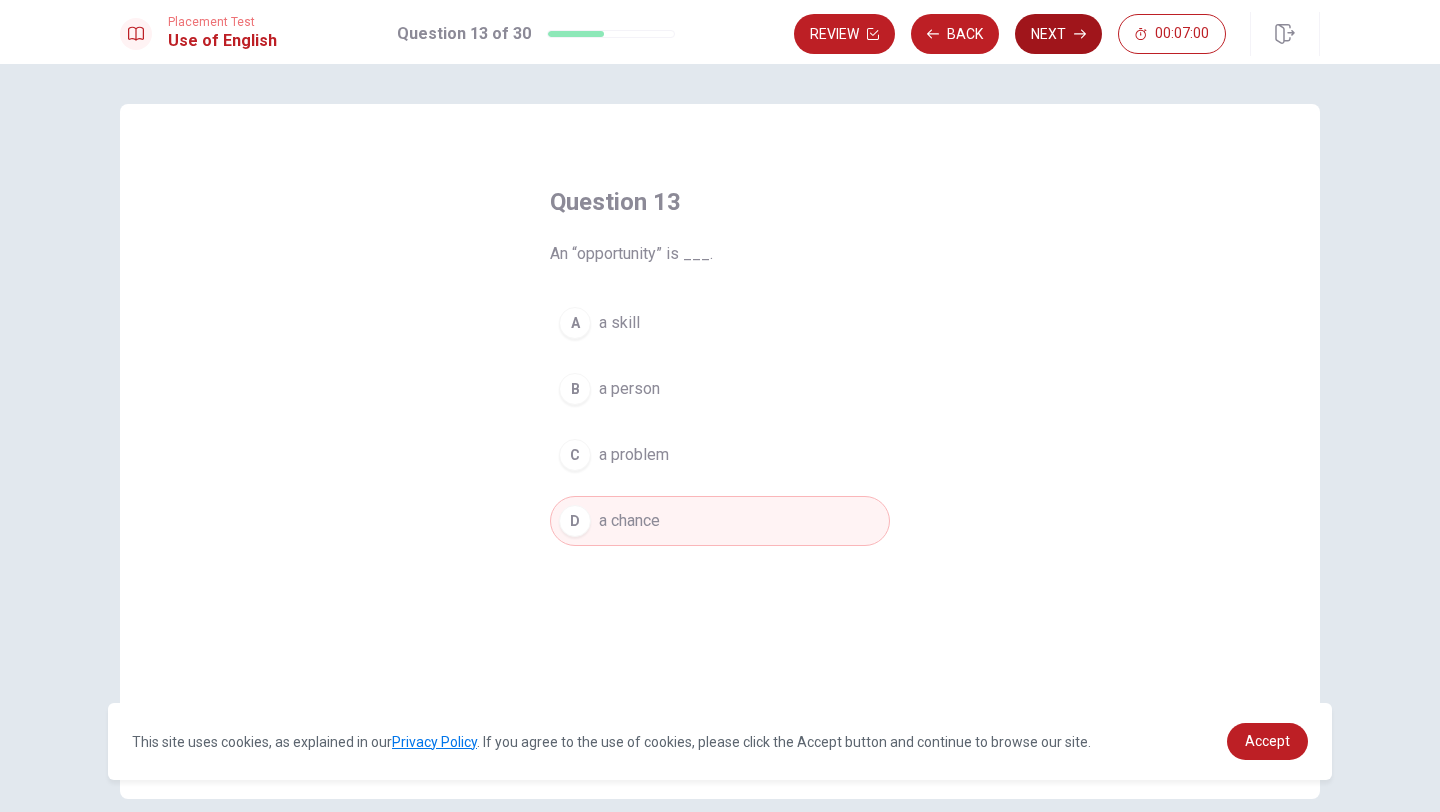 click on "Next" at bounding box center [1058, 34] 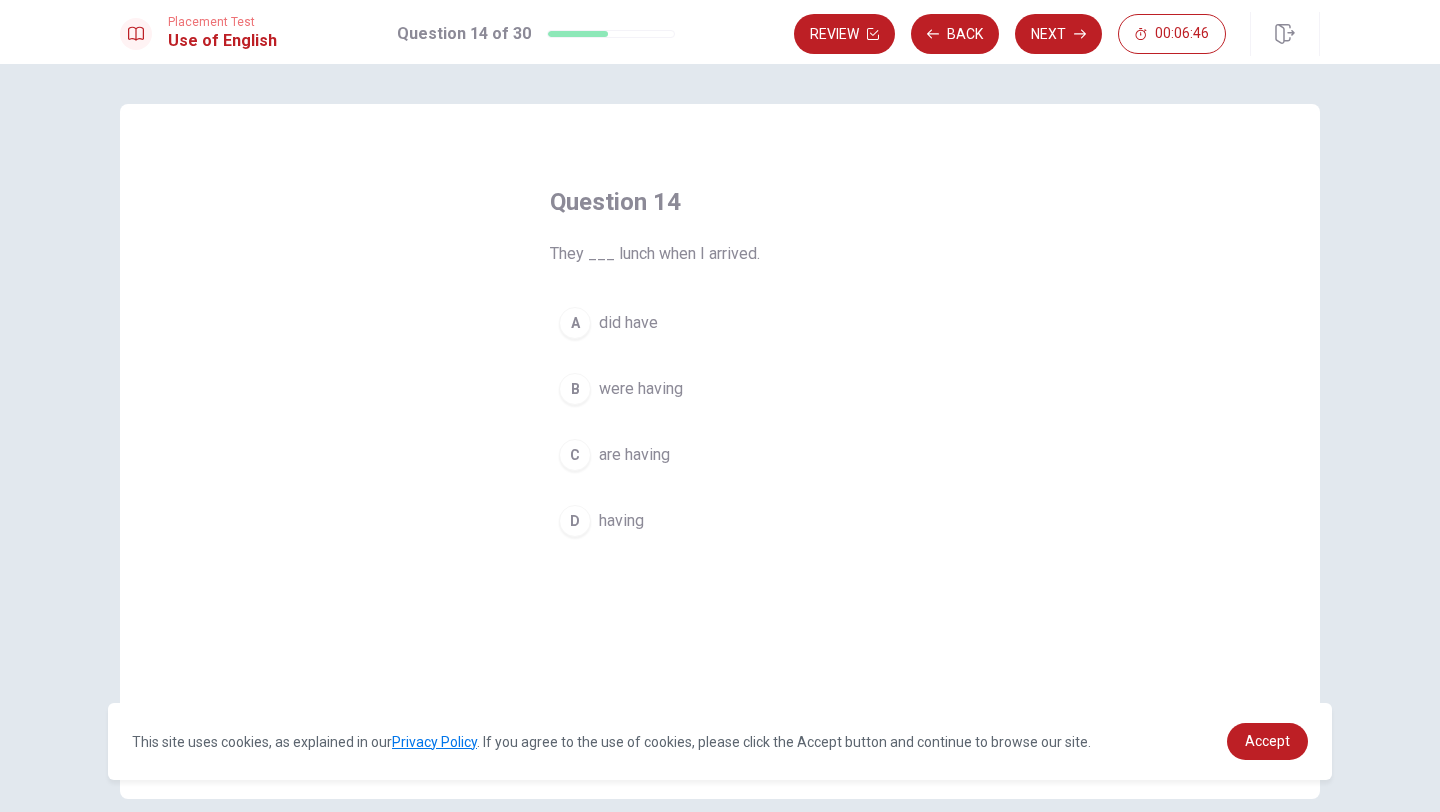 click on "B" at bounding box center [575, 389] 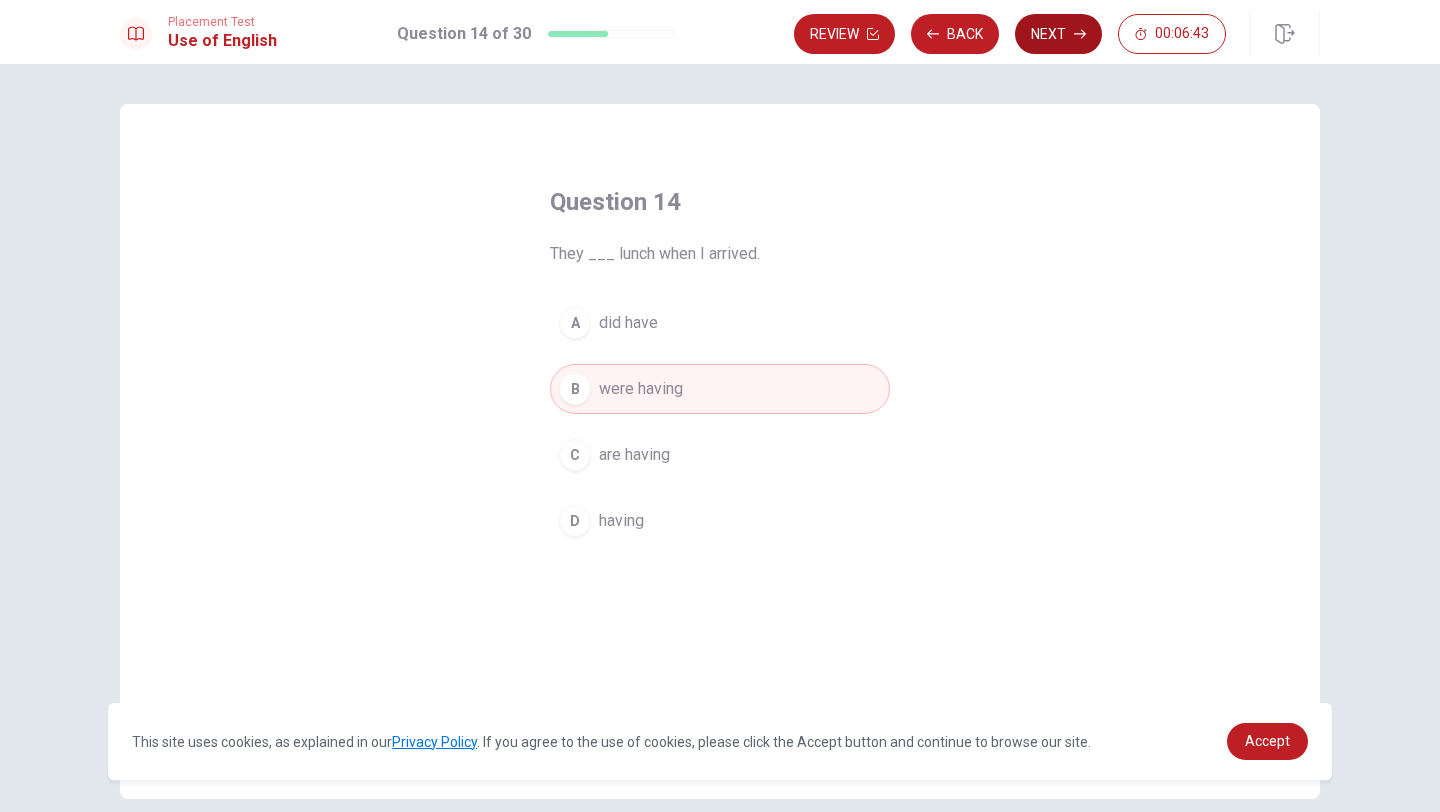 click on "Next" at bounding box center [1058, 34] 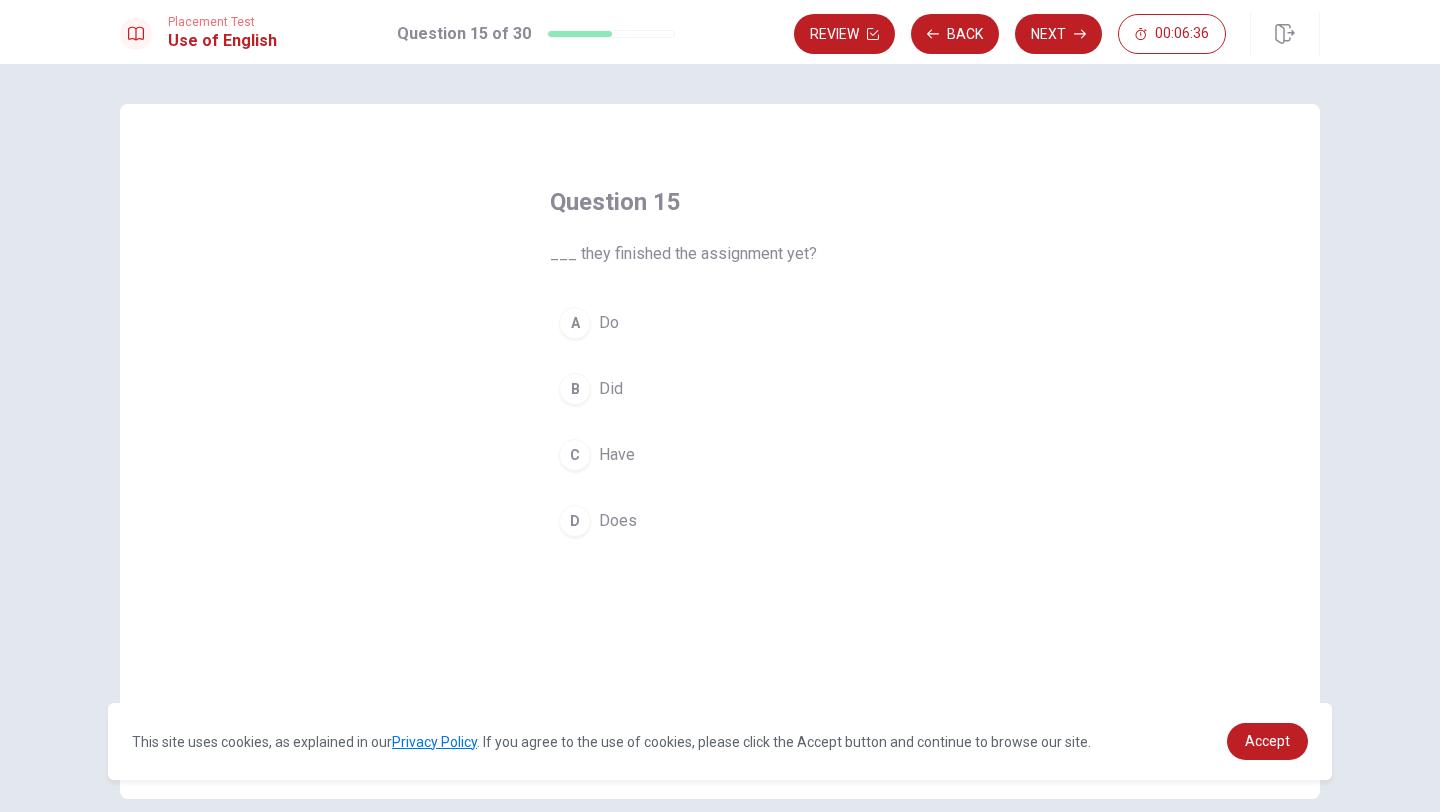 click on "C" at bounding box center [575, 455] 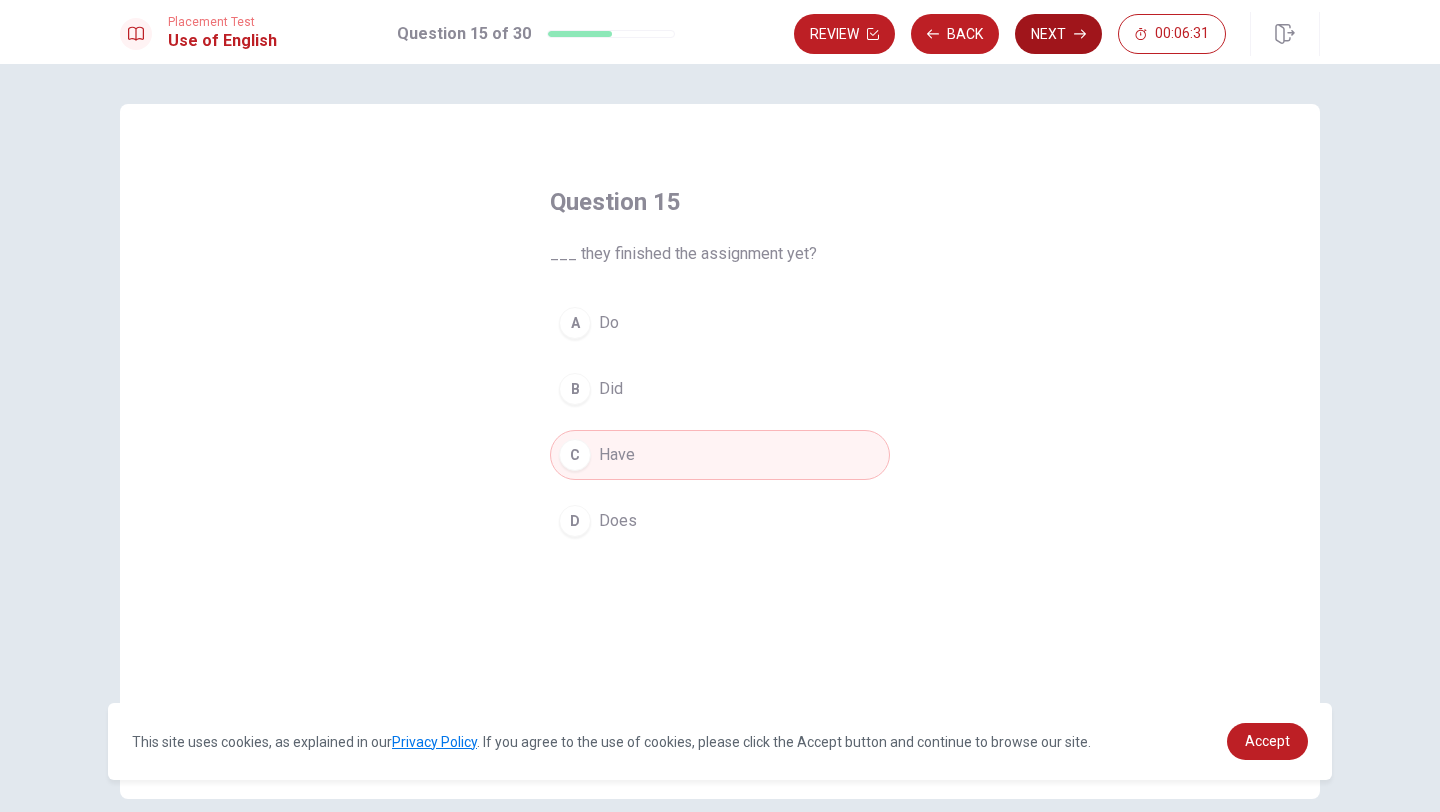 click on "Next" at bounding box center (1058, 34) 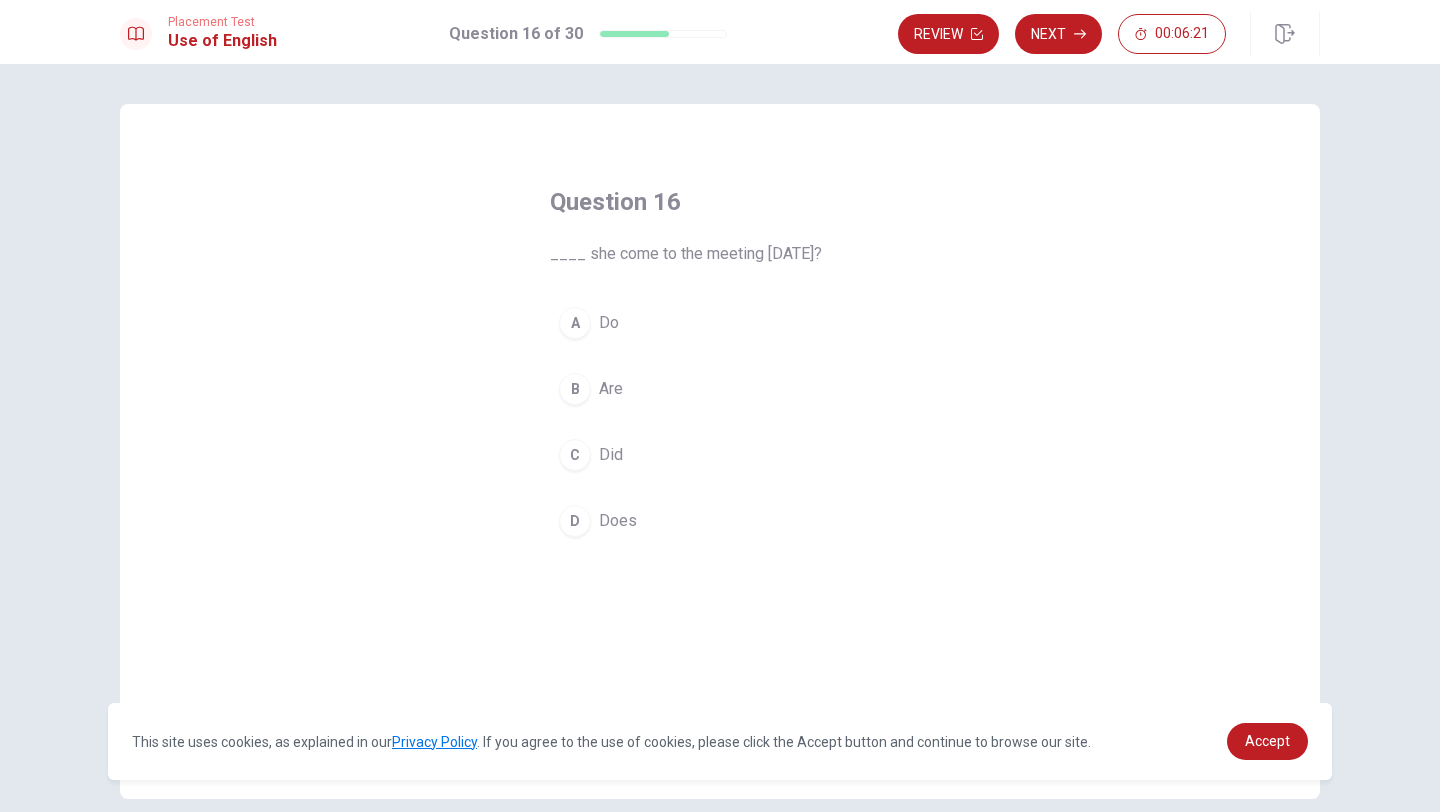 click on "C" at bounding box center [575, 455] 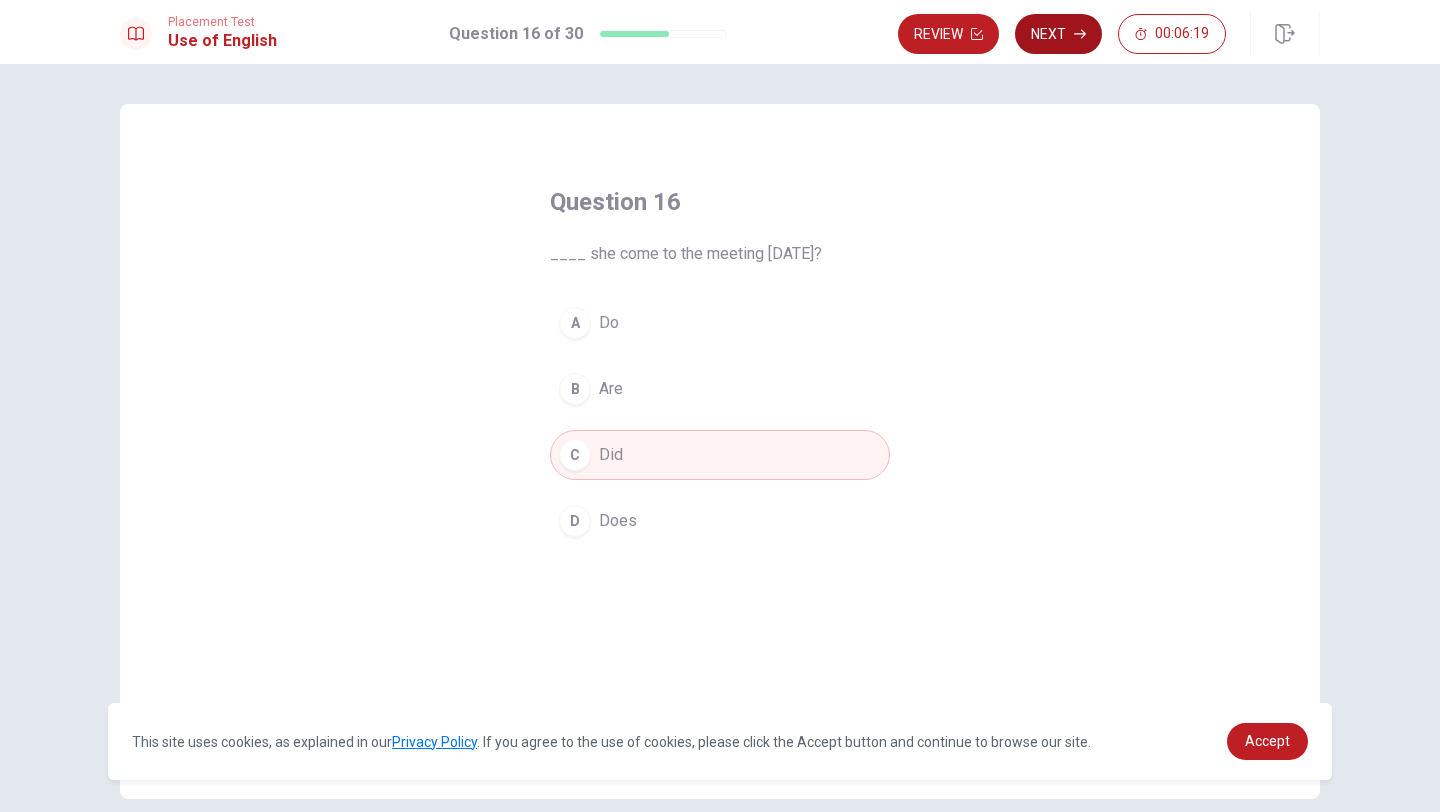 click on "Next" at bounding box center (1058, 34) 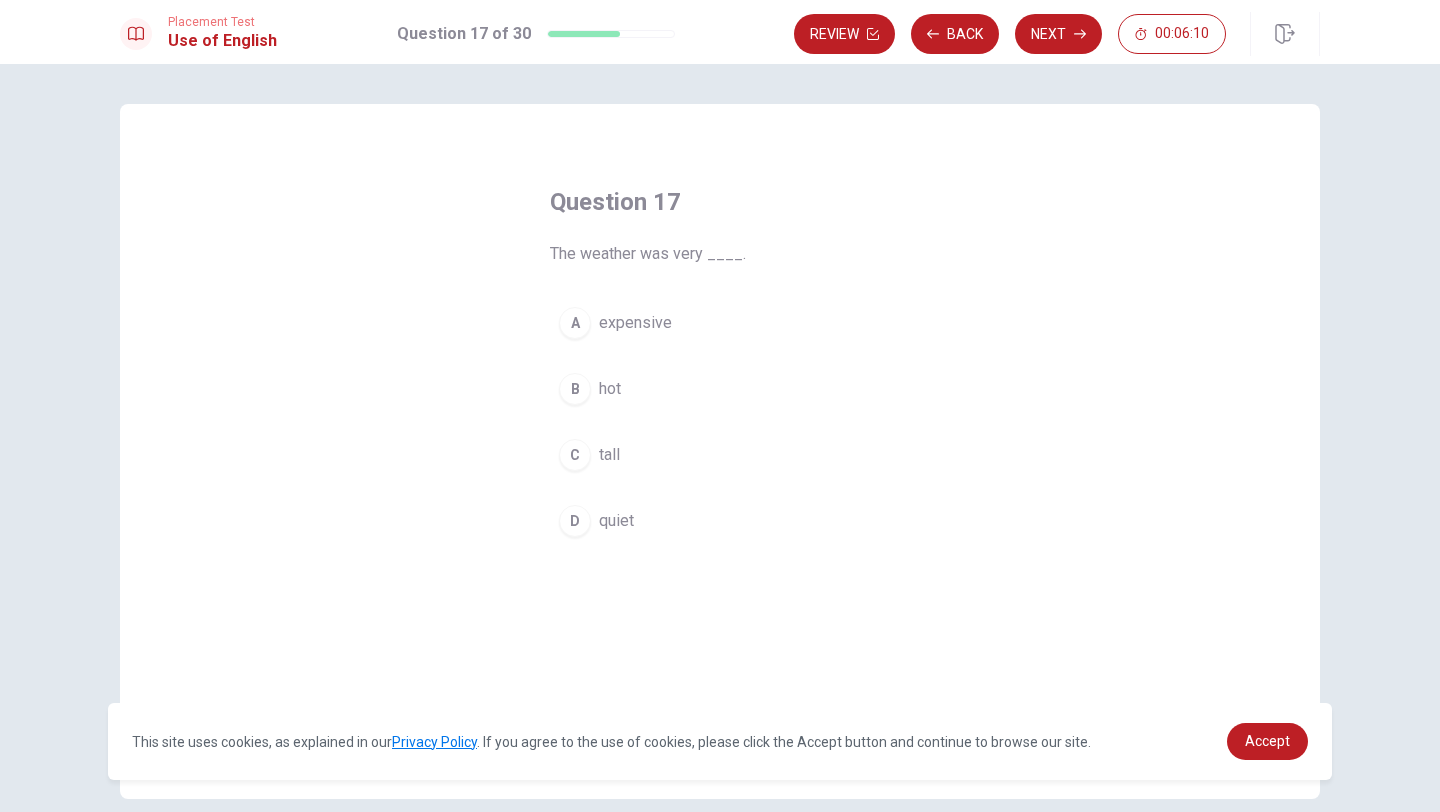 click on "B" at bounding box center [575, 389] 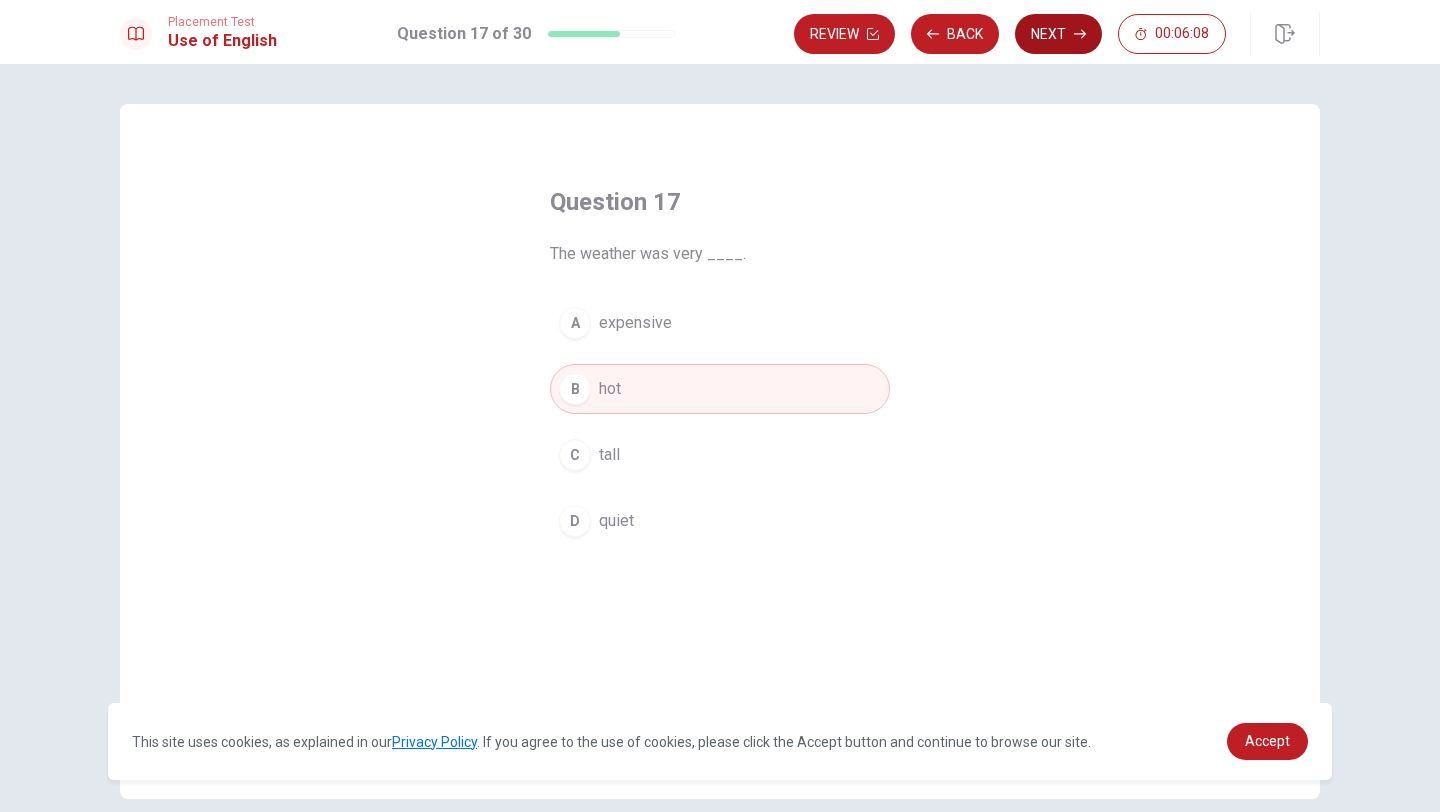 click on "Next" at bounding box center (1058, 34) 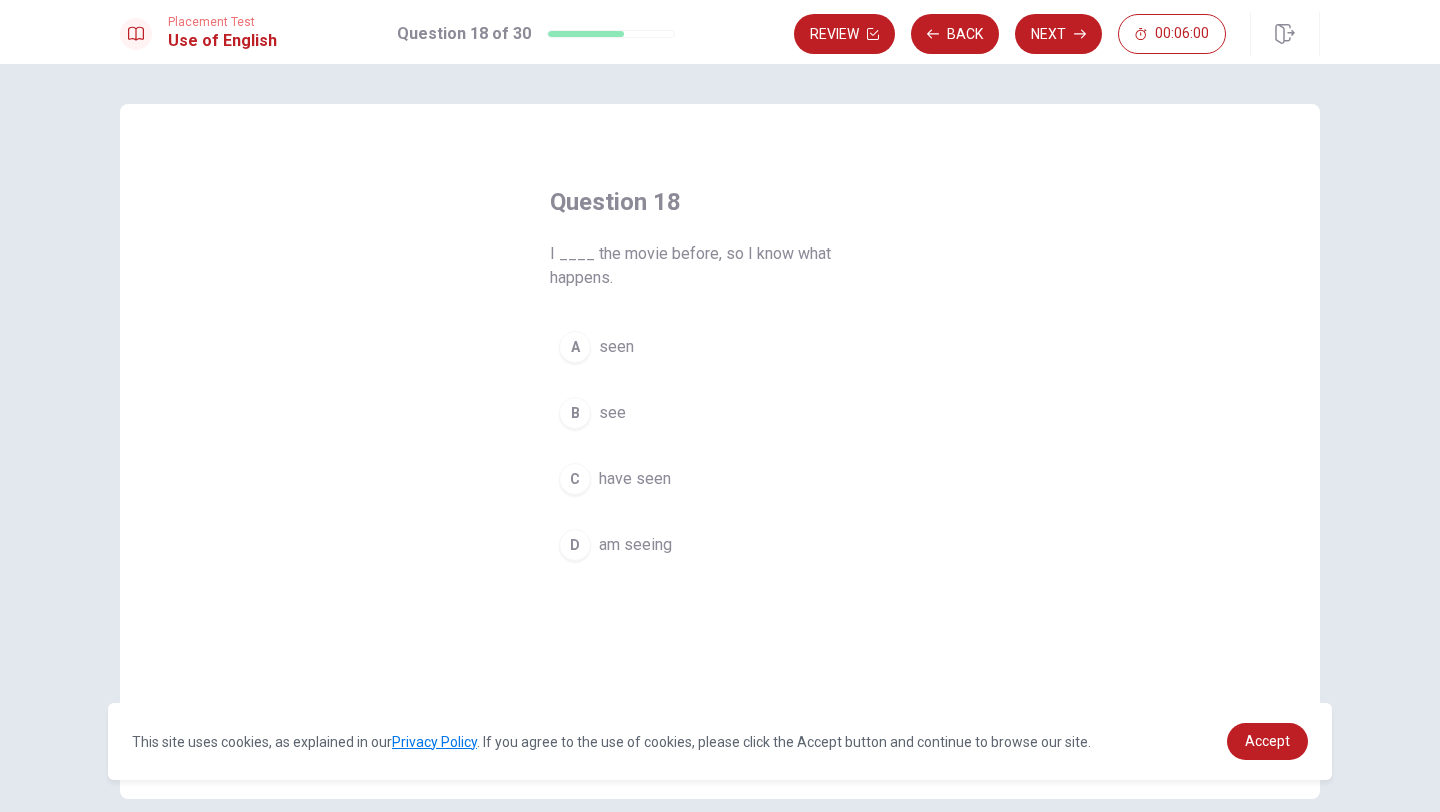 click on "C" at bounding box center (575, 479) 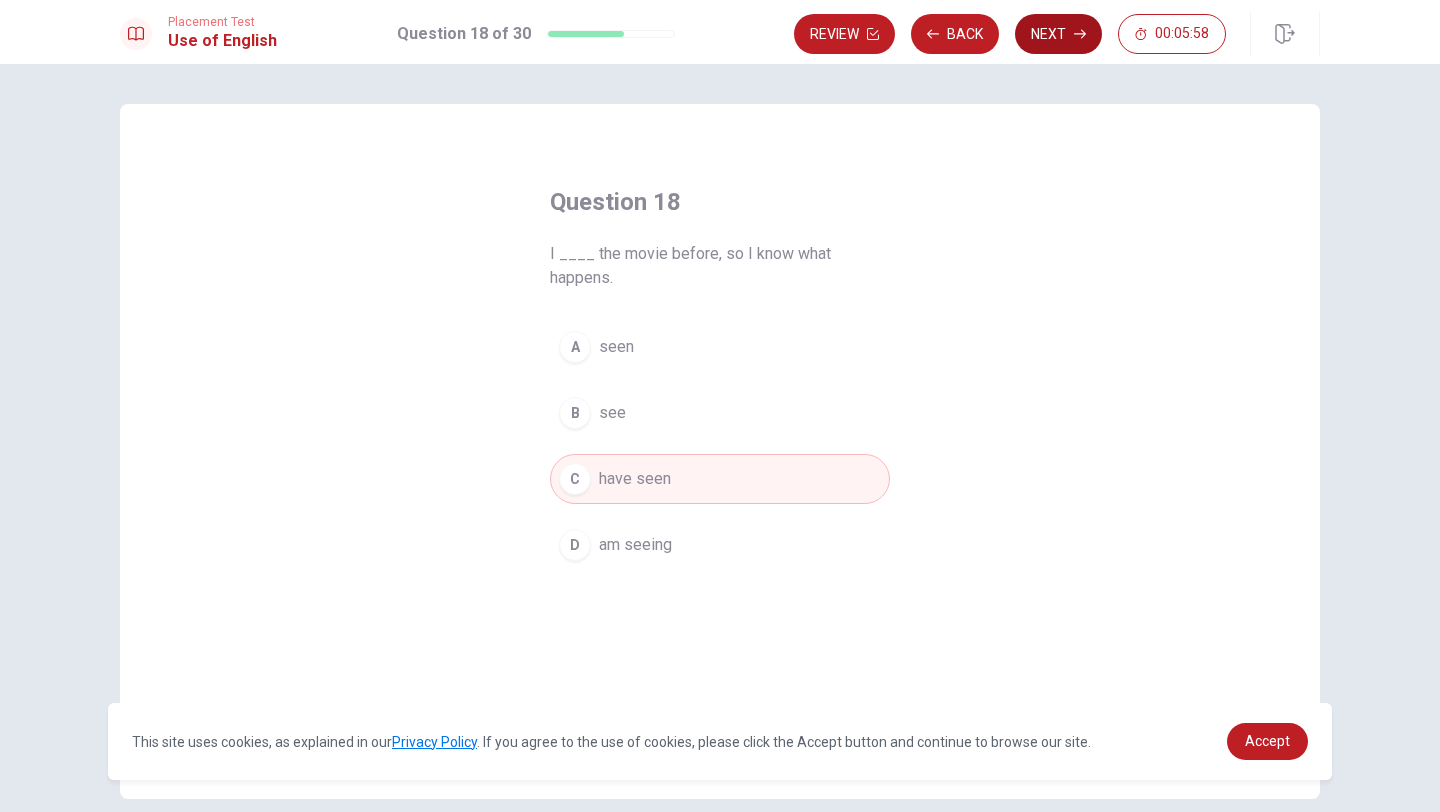 click on "Next" at bounding box center (1058, 34) 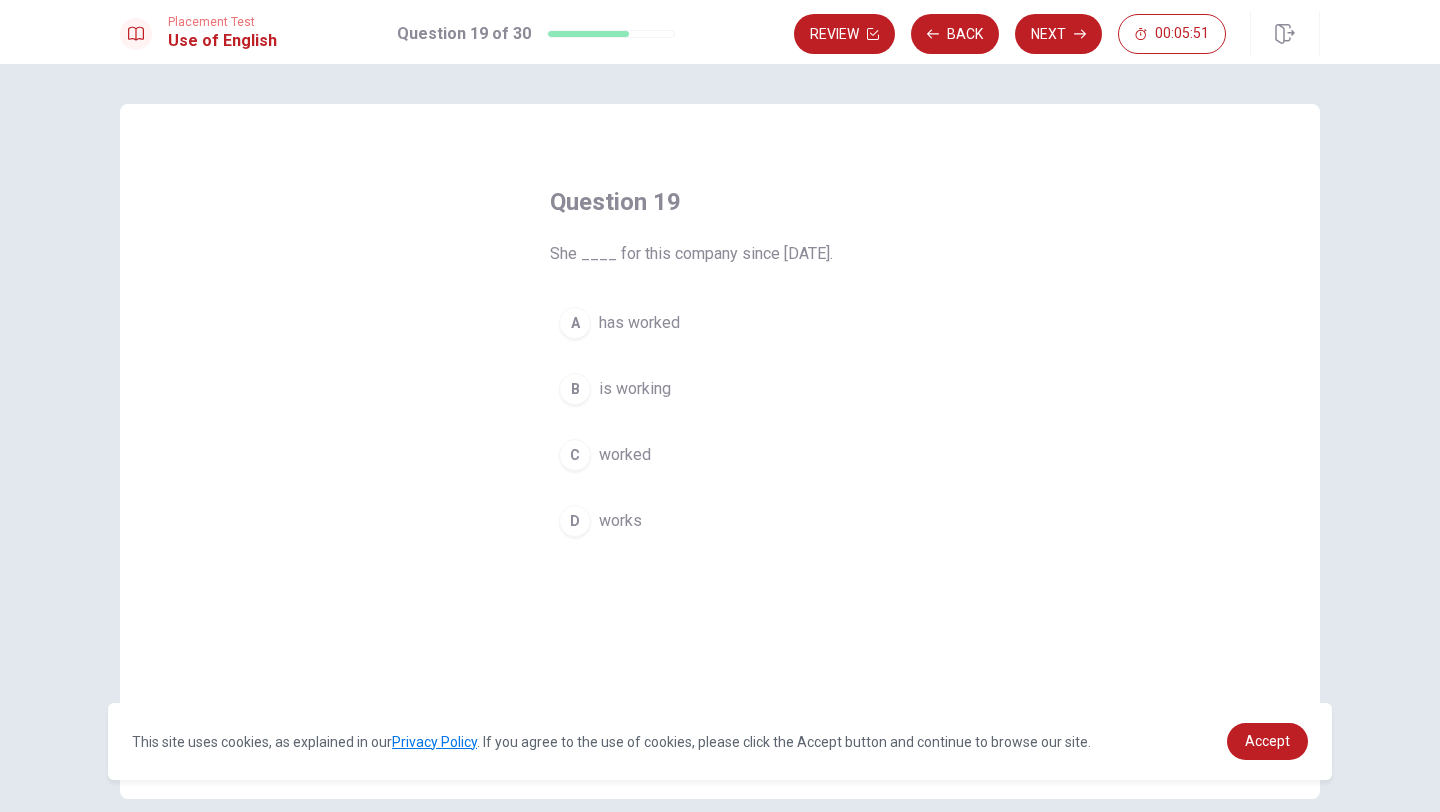 click on "A" at bounding box center (575, 323) 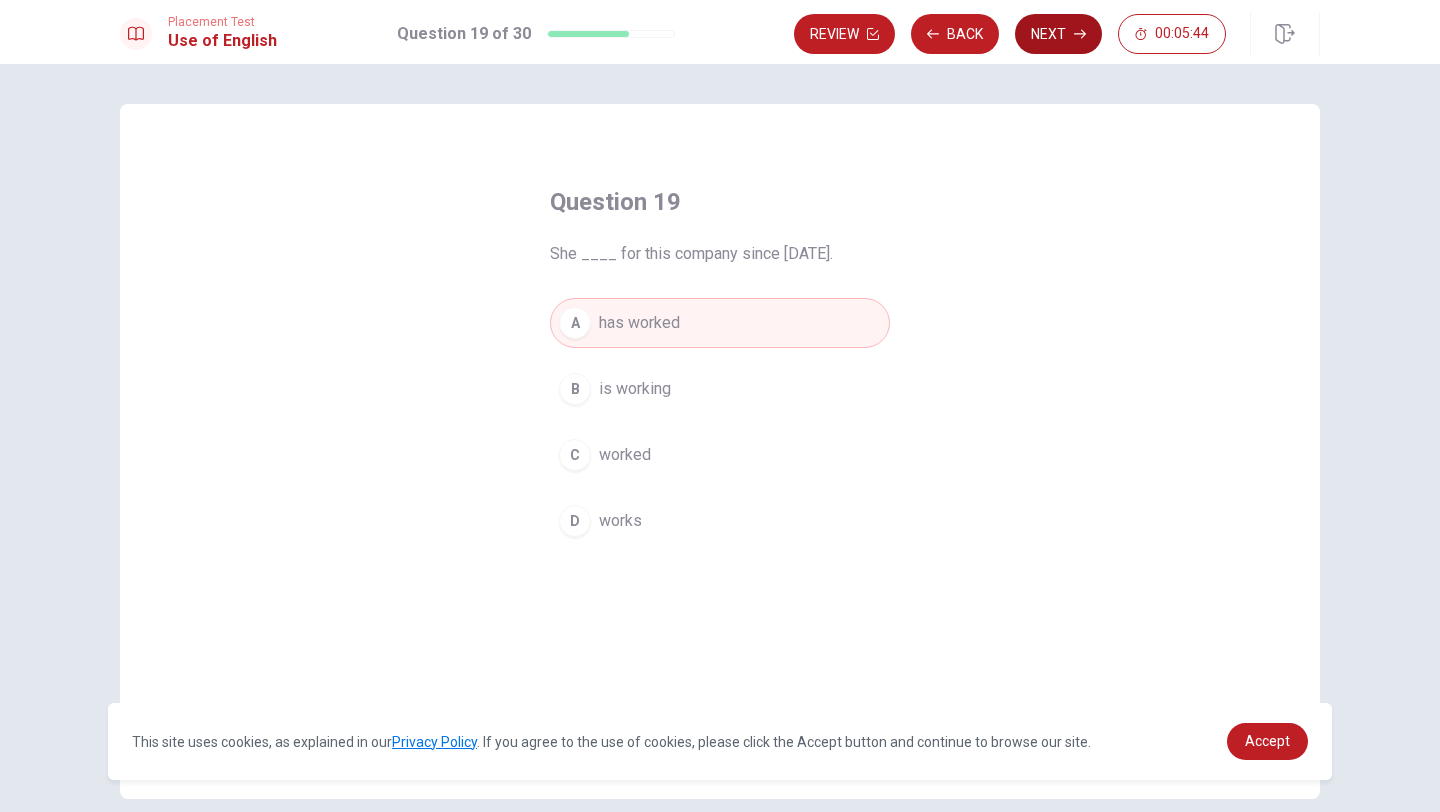 click on "Next" at bounding box center (1058, 34) 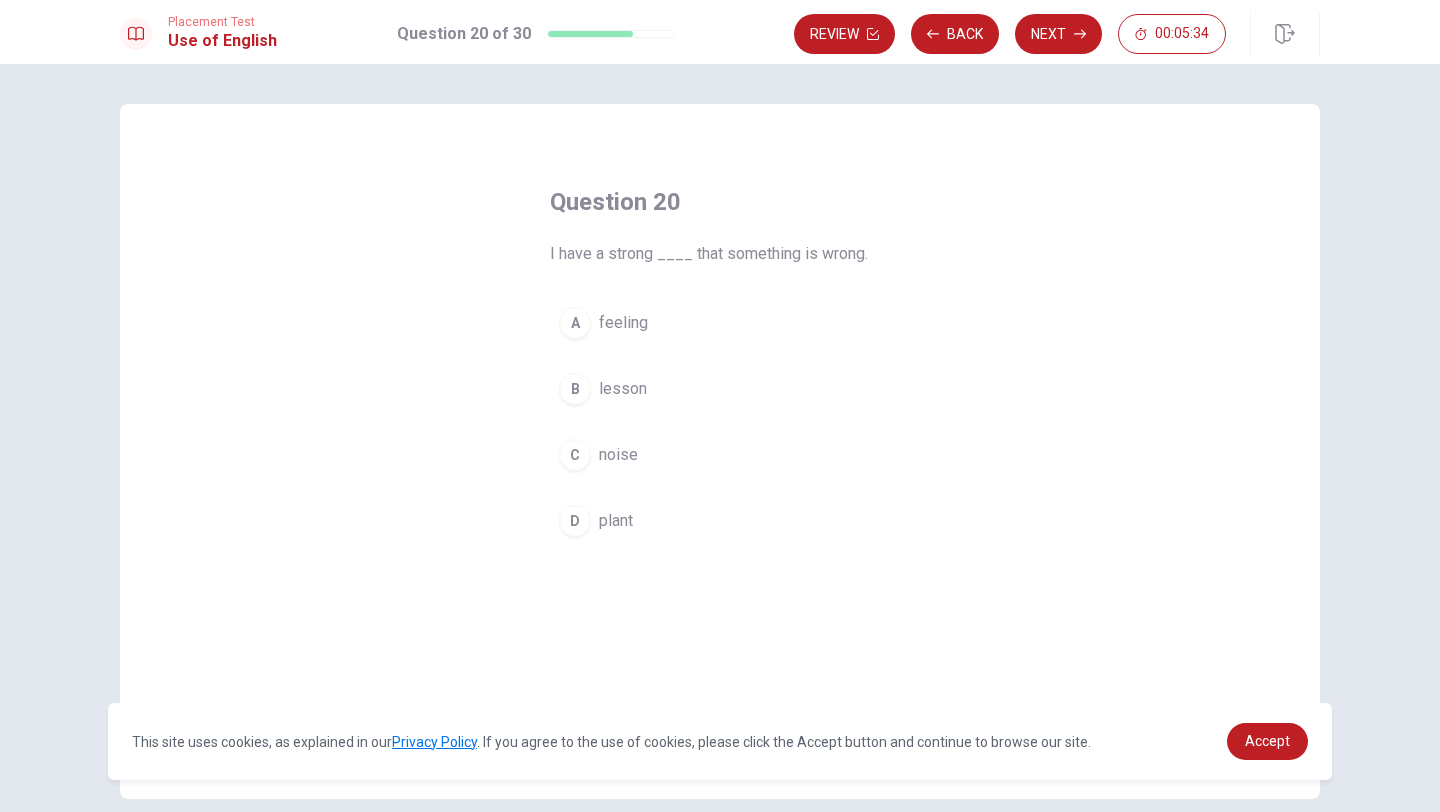 click on "A" at bounding box center [575, 323] 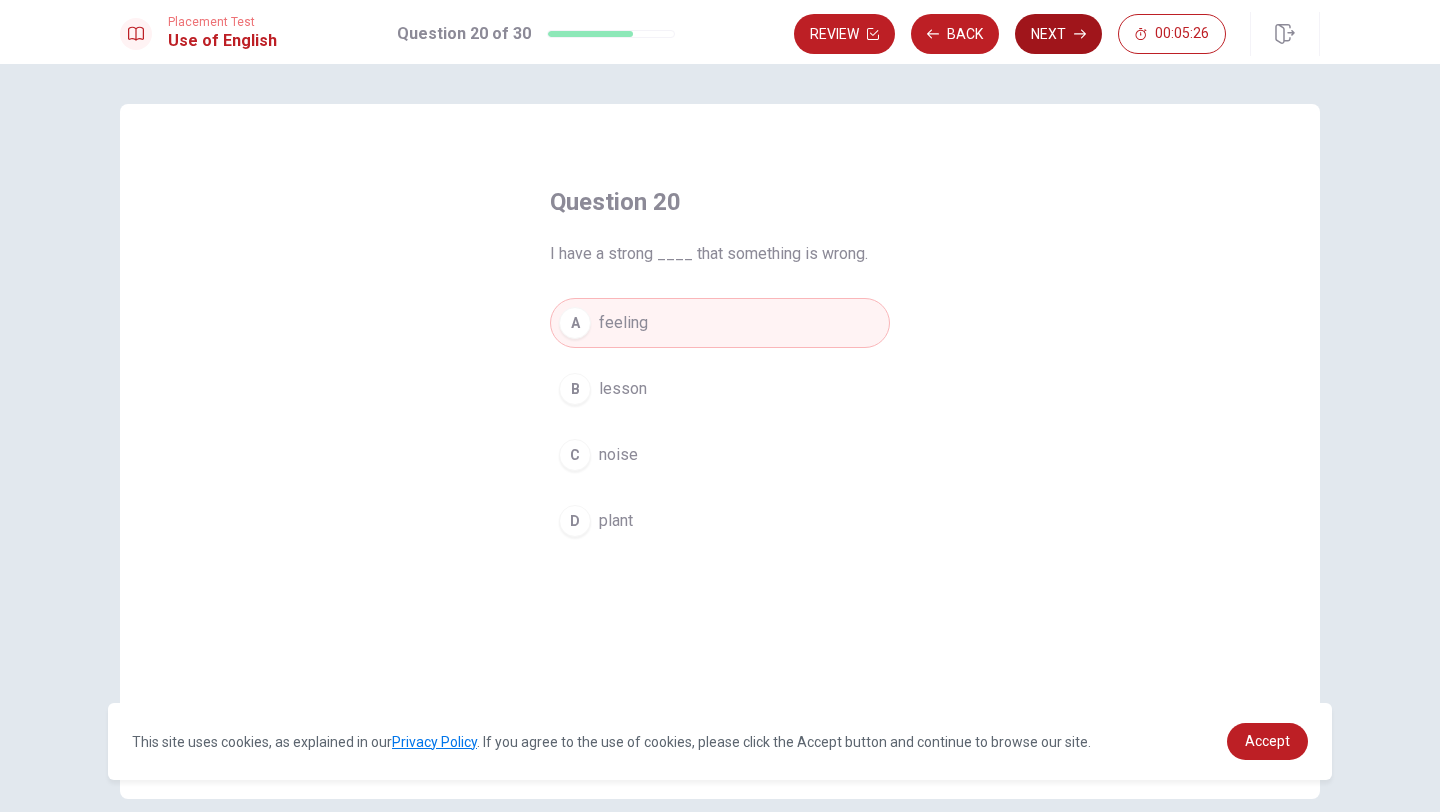 click on "Next" at bounding box center [1058, 34] 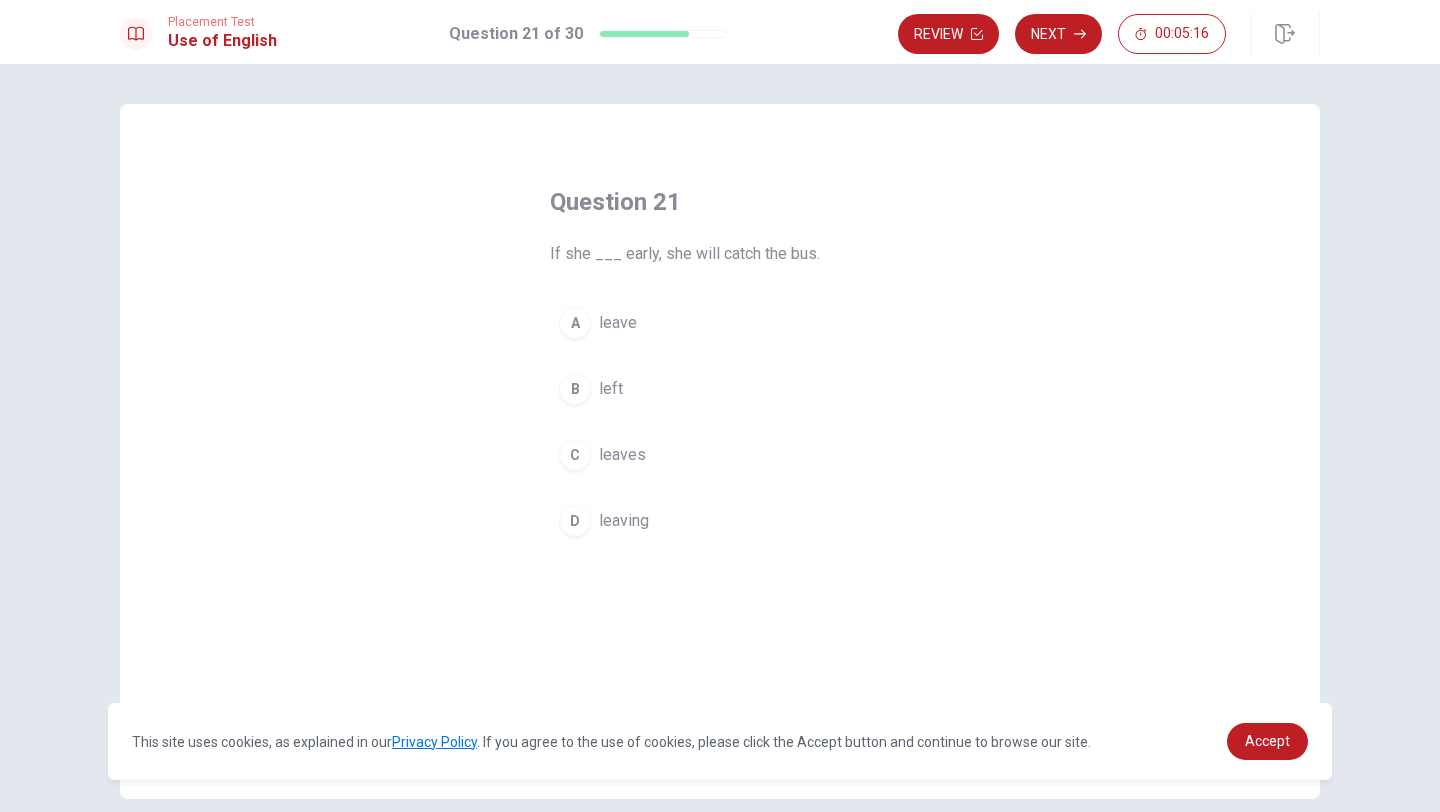 click on "B" at bounding box center (575, 389) 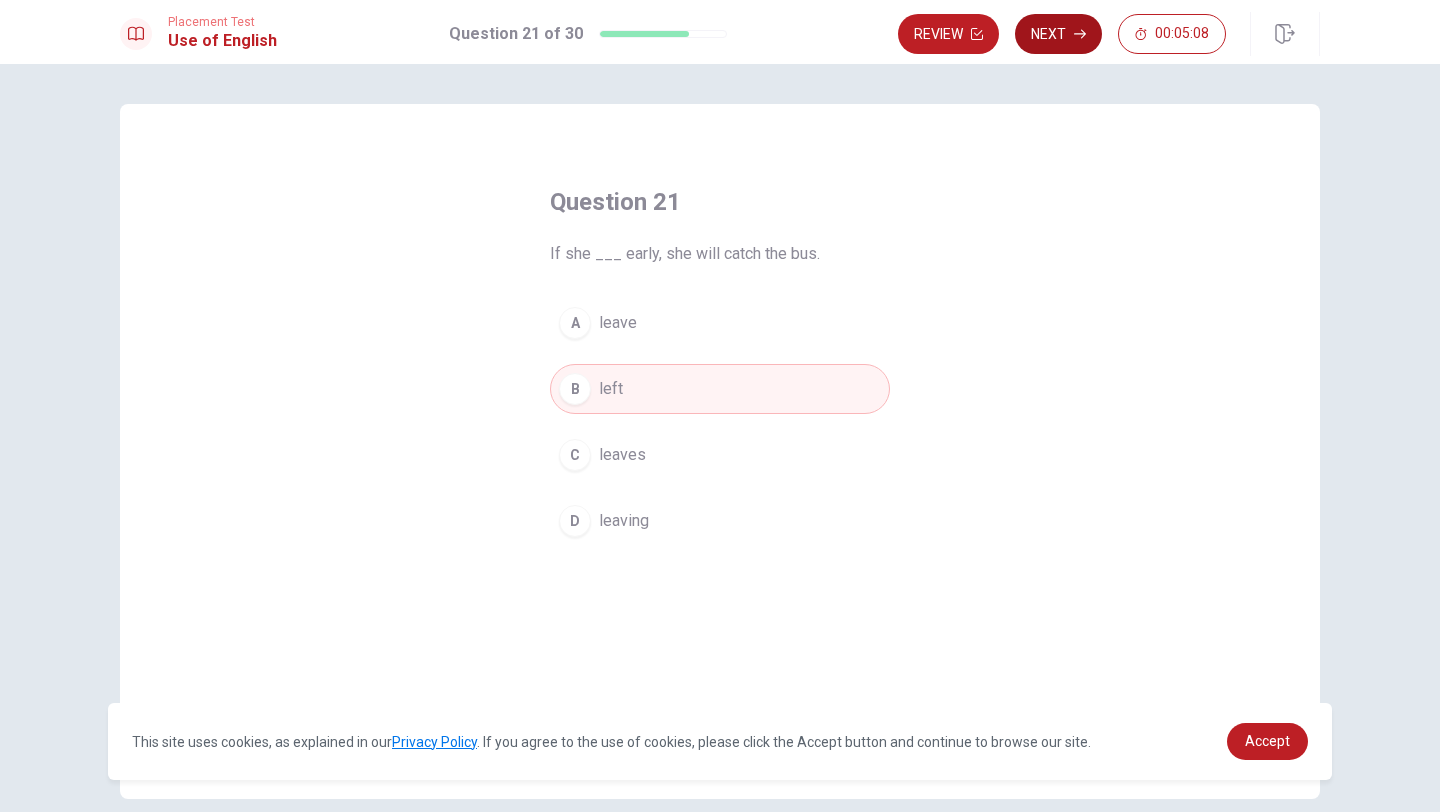 click on "Next" at bounding box center (1058, 34) 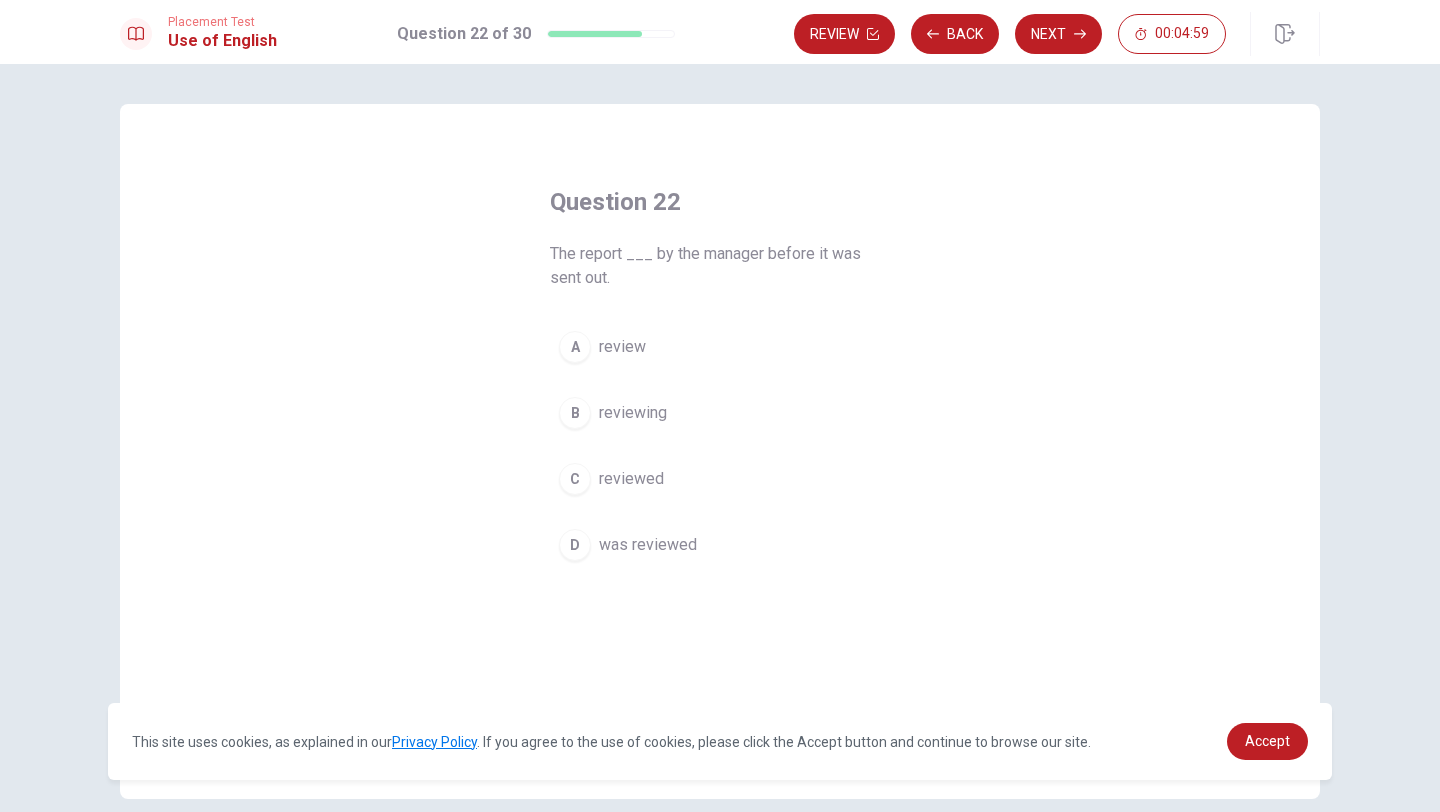 click on "D" at bounding box center [575, 545] 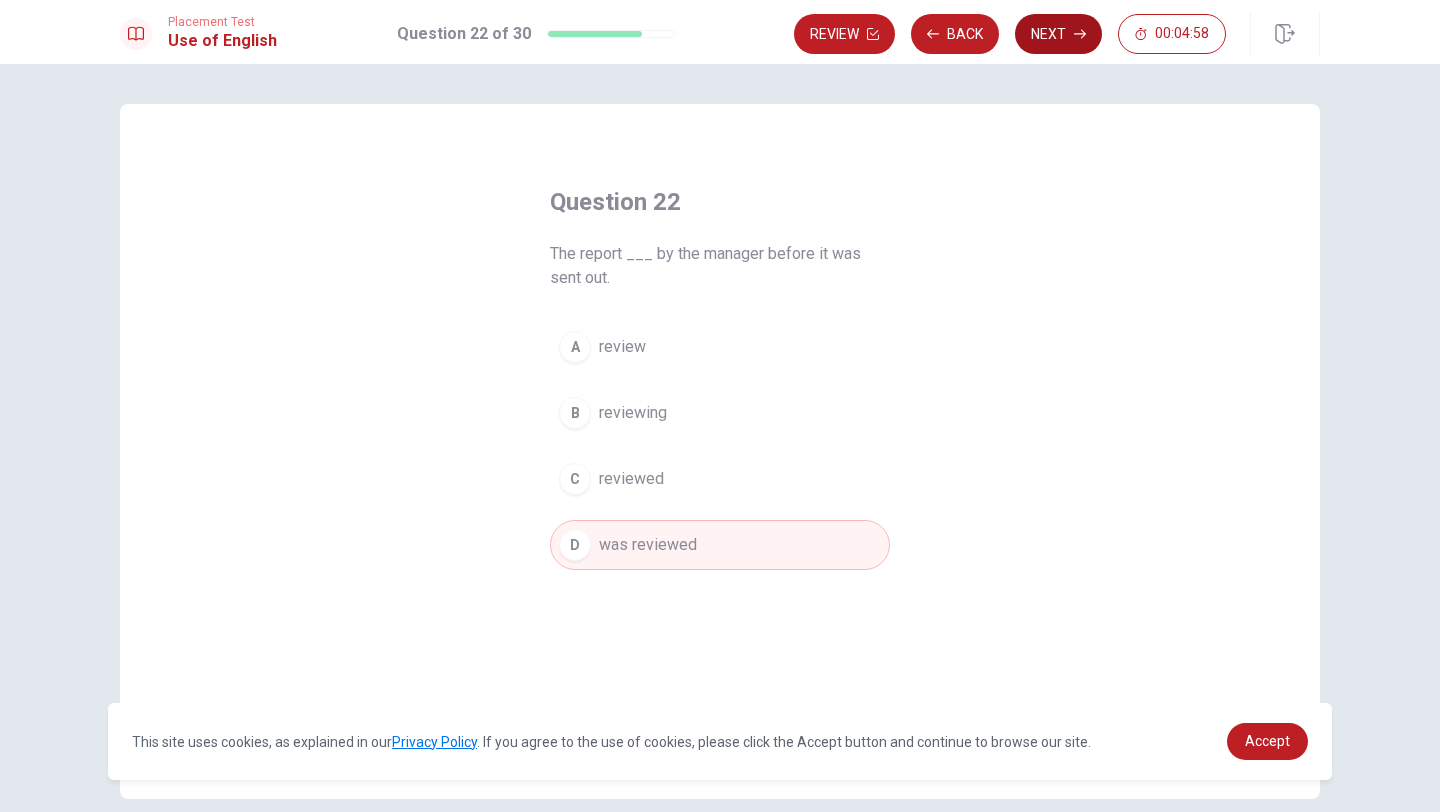 click on "Next" at bounding box center (1058, 34) 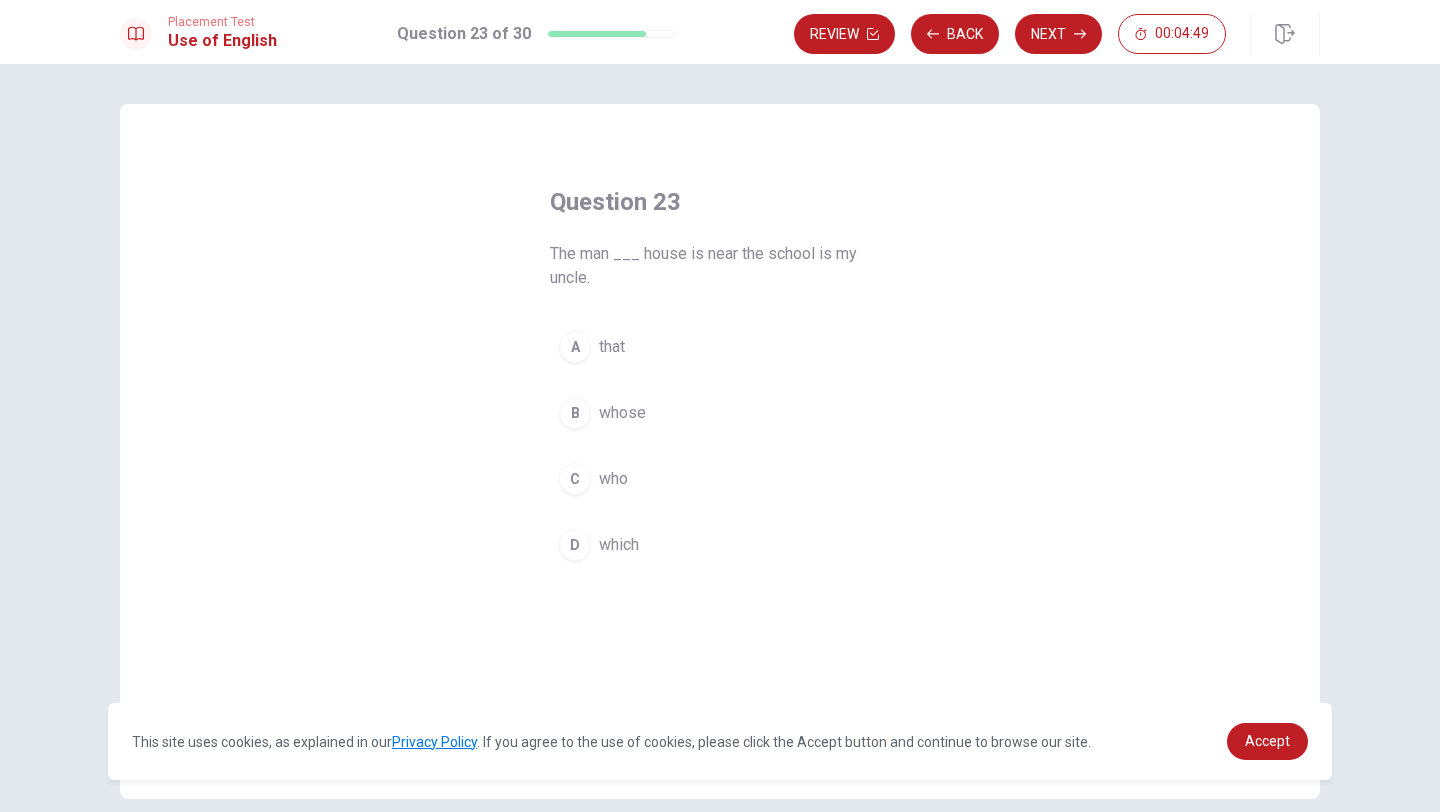 click on "B" at bounding box center (575, 413) 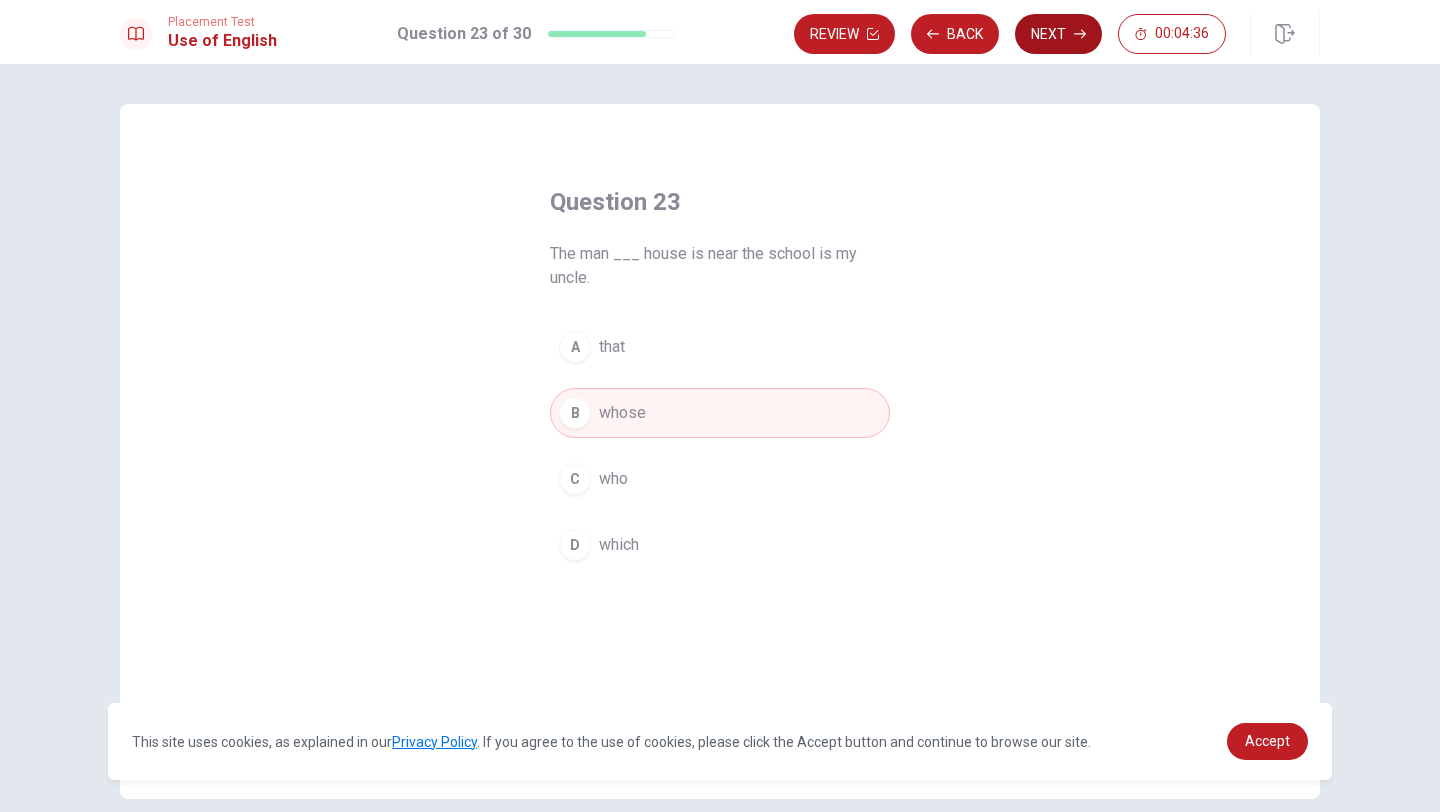 click on "Next" at bounding box center (1058, 34) 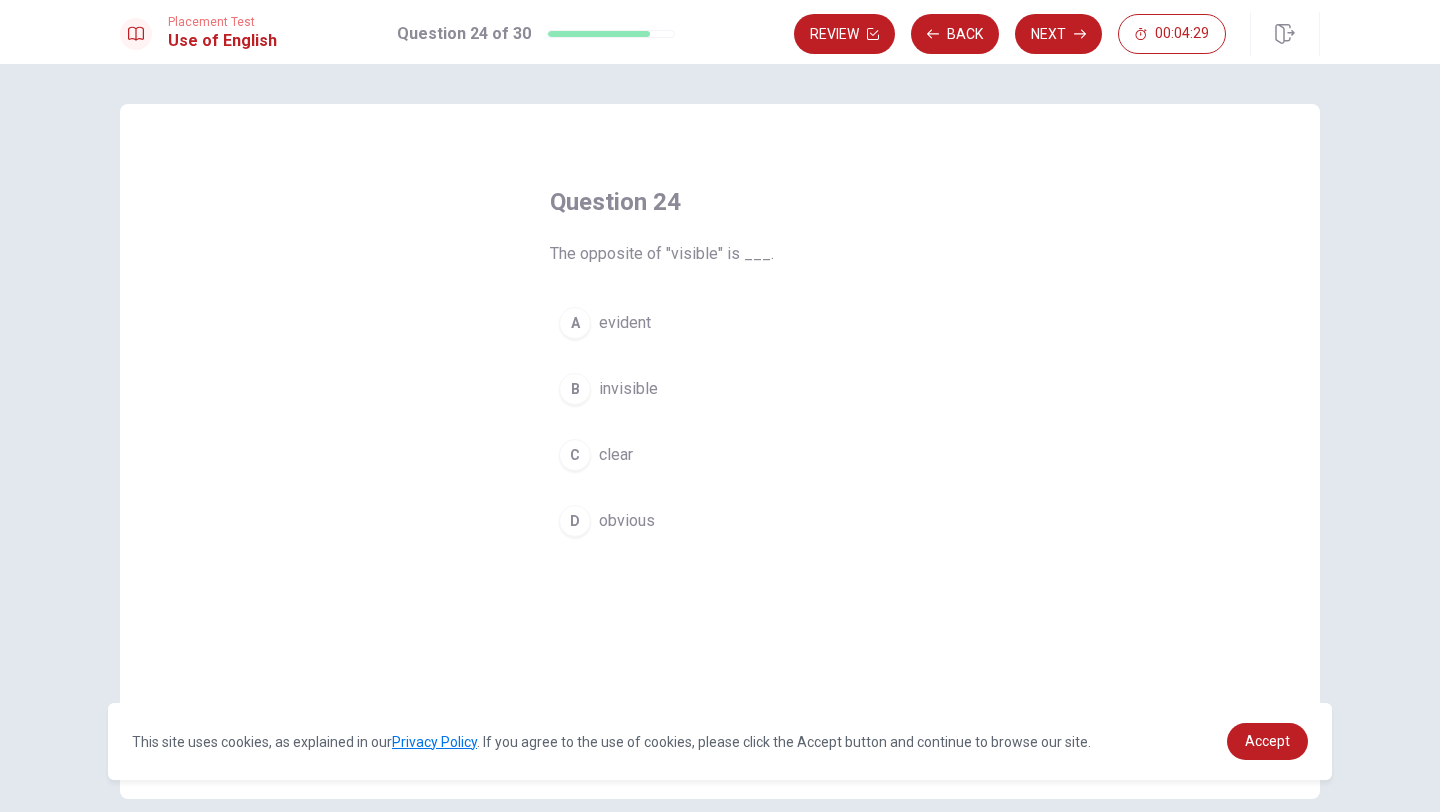 click on "B" at bounding box center (575, 389) 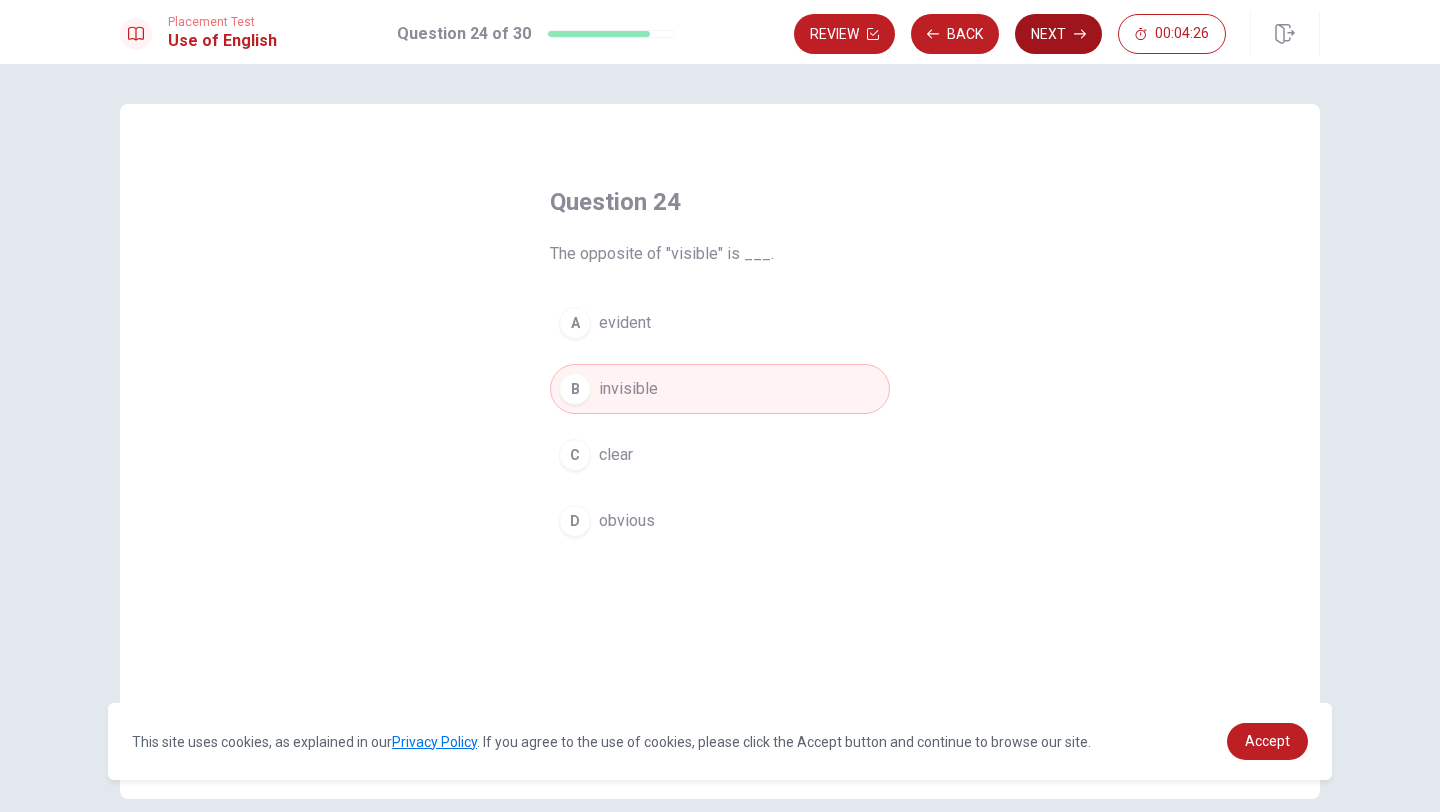 click on "Next" at bounding box center (1058, 34) 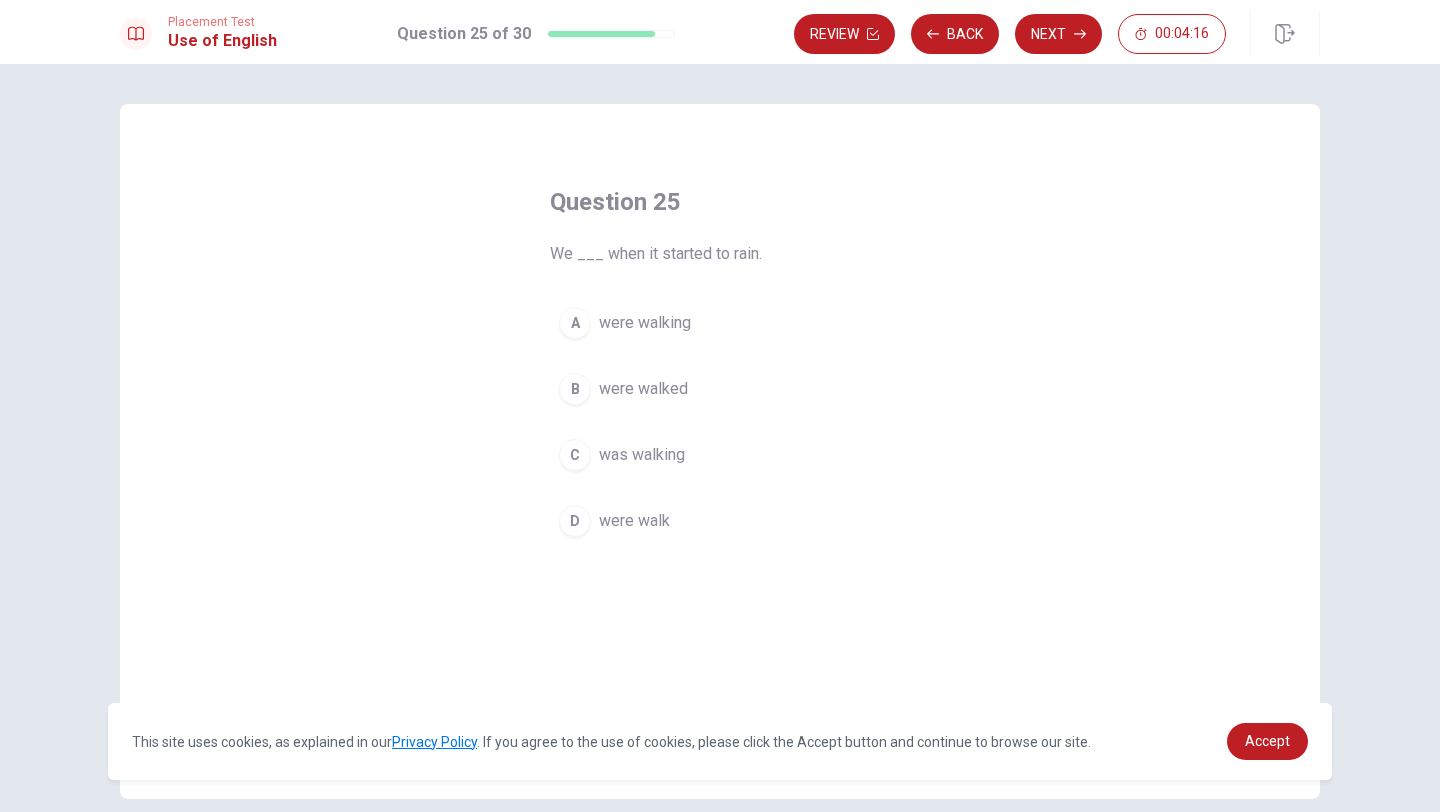 click on "A" at bounding box center (575, 323) 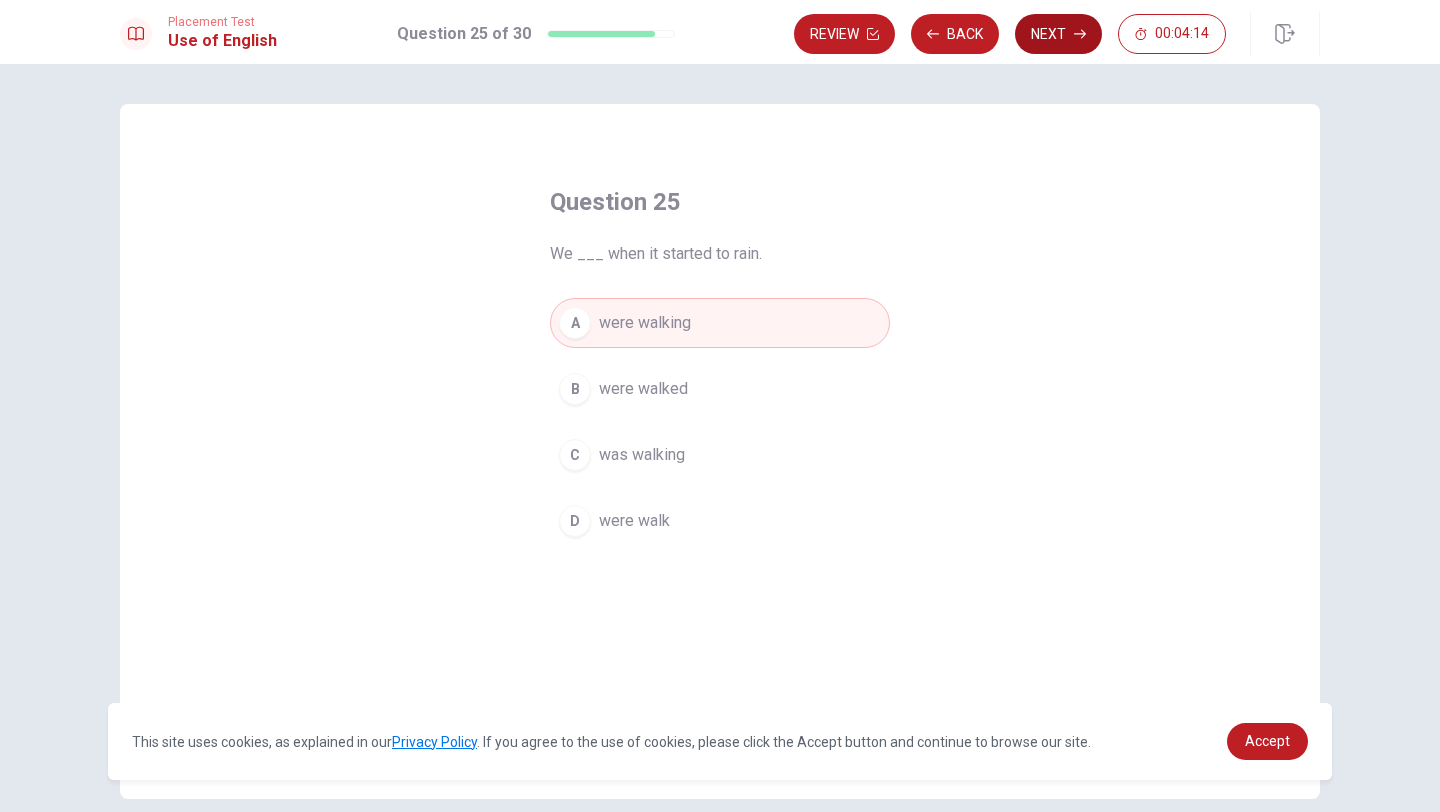 click on "Next" at bounding box center (1058, 34) 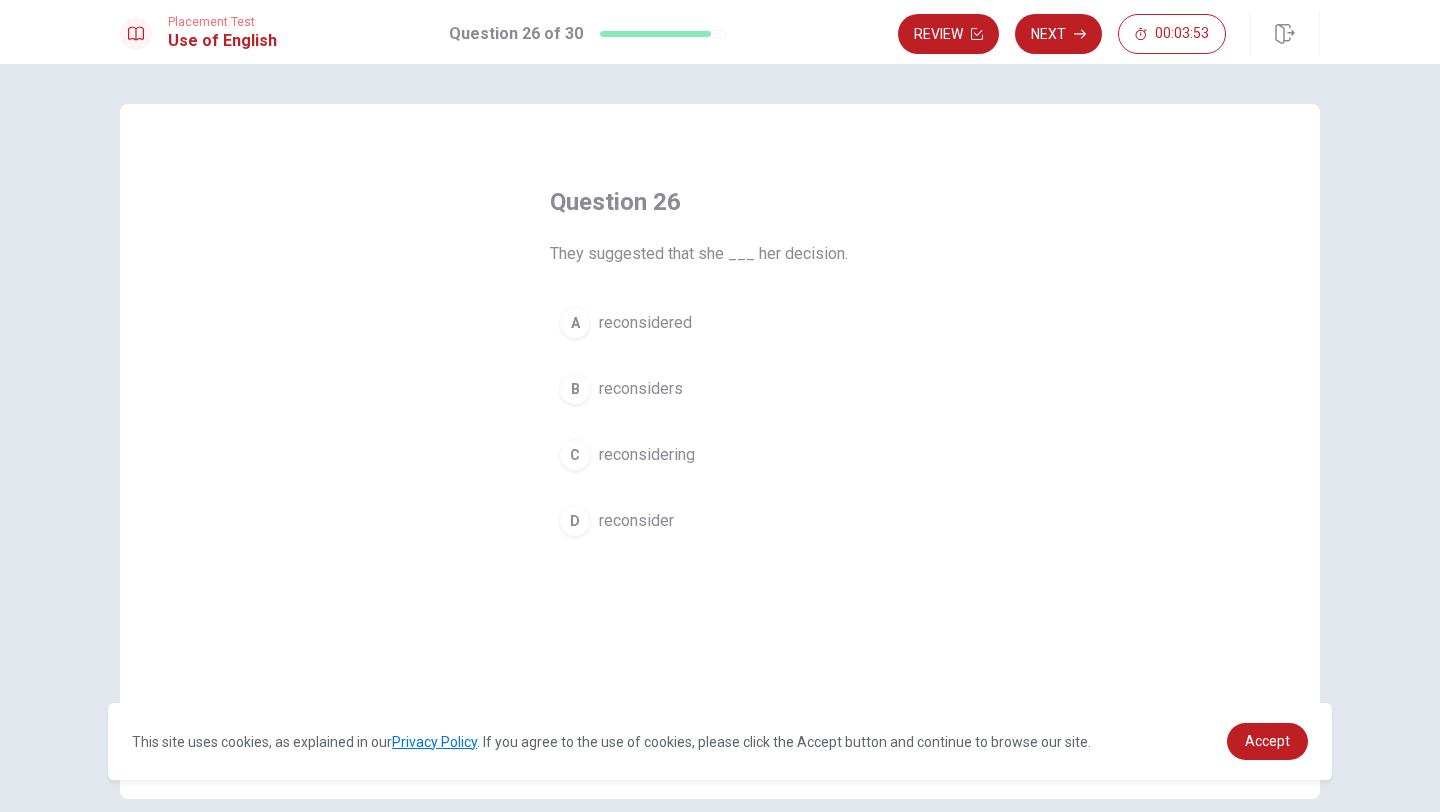 click on "B" at bounding box center (575, 389) 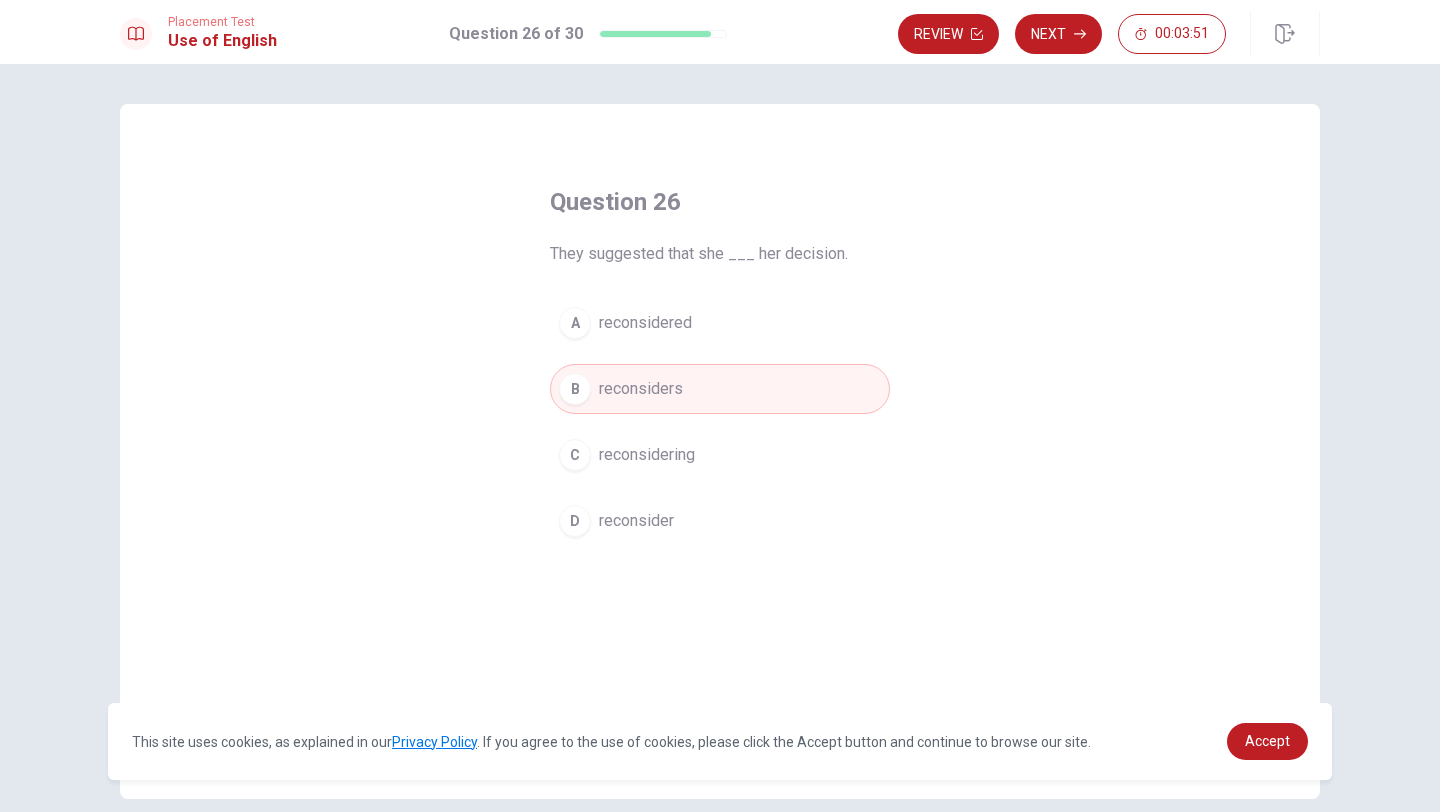 click on "A" at bounding box center (575, 323) 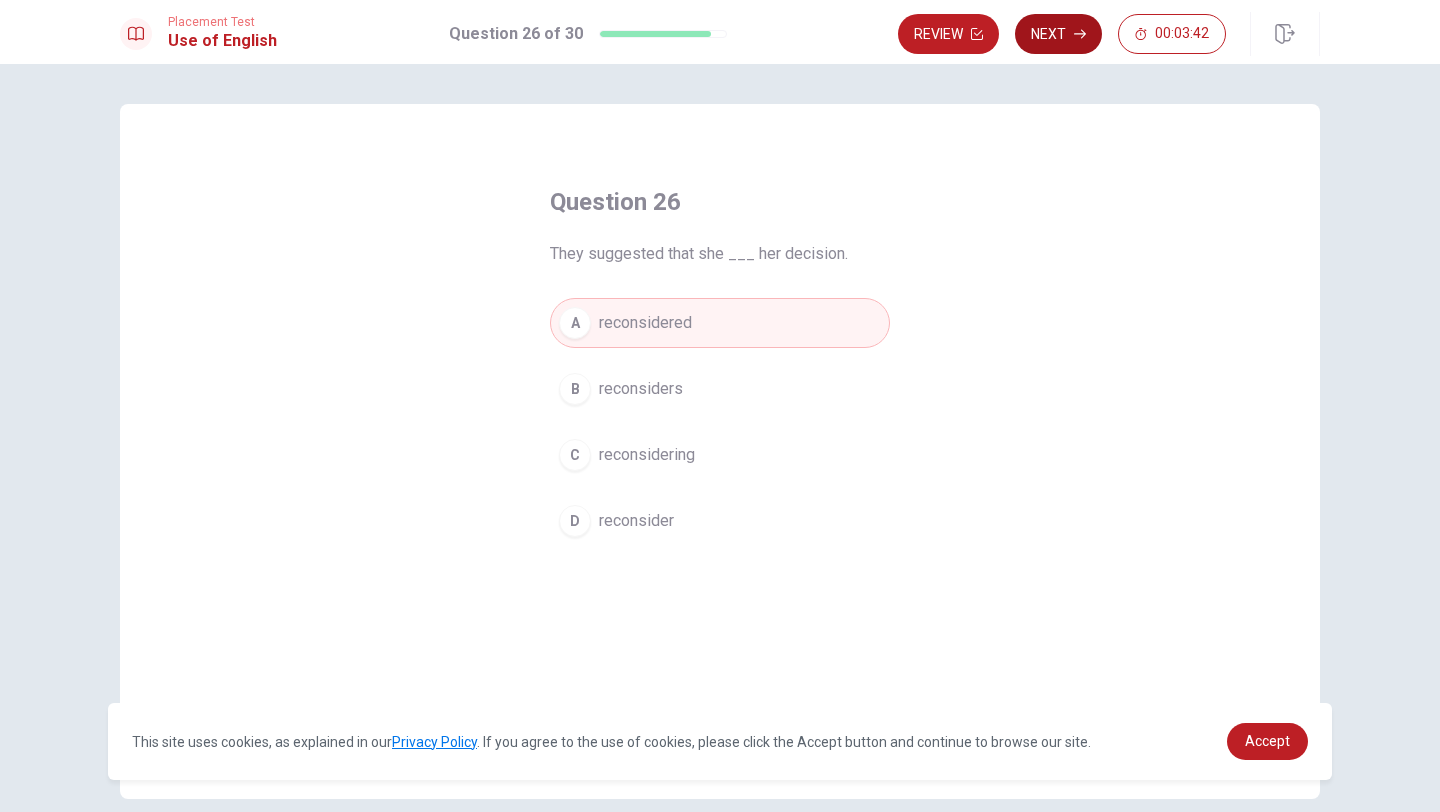 click on "Next" at bounding box center [1058, 34] 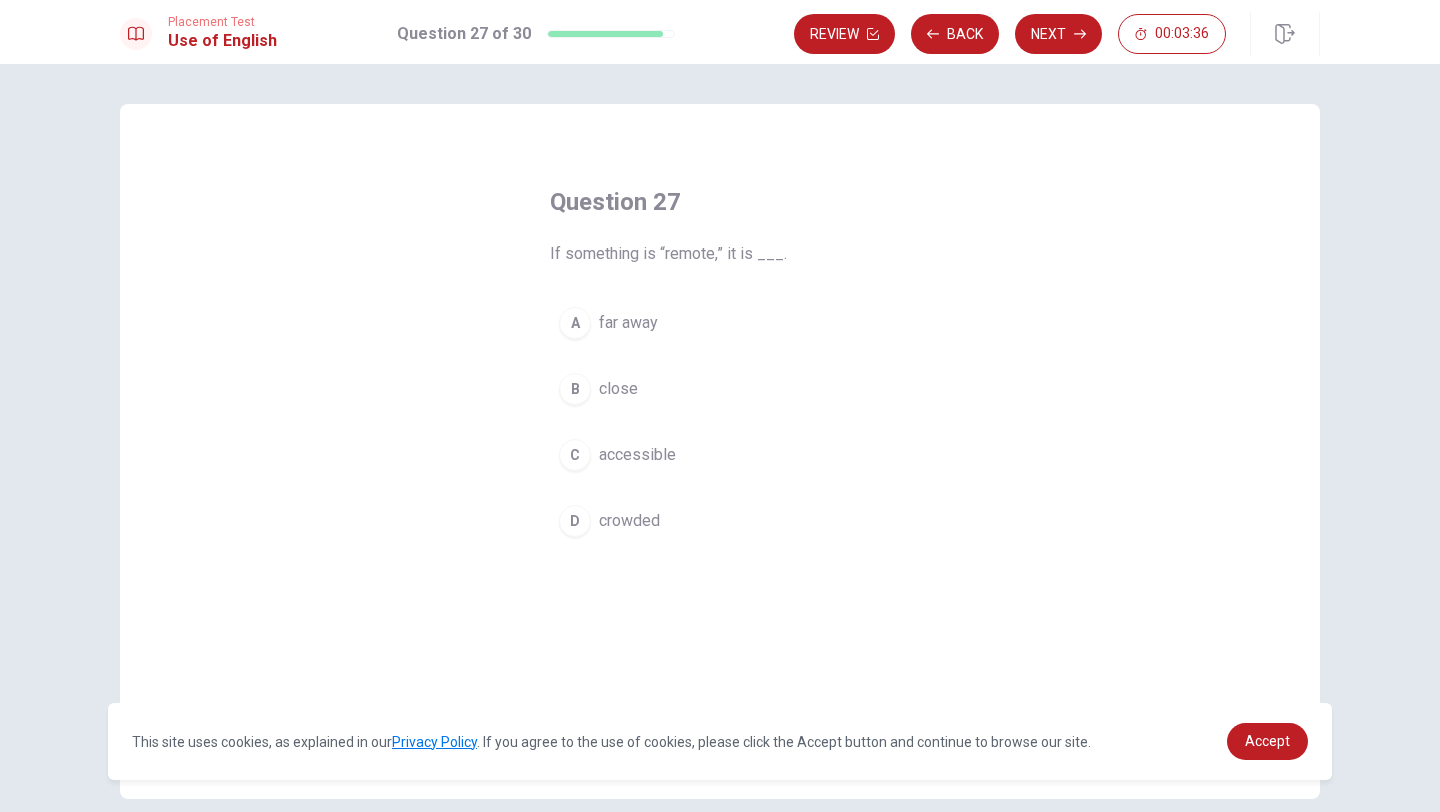 click on "A" at bounding box center (575, 323) 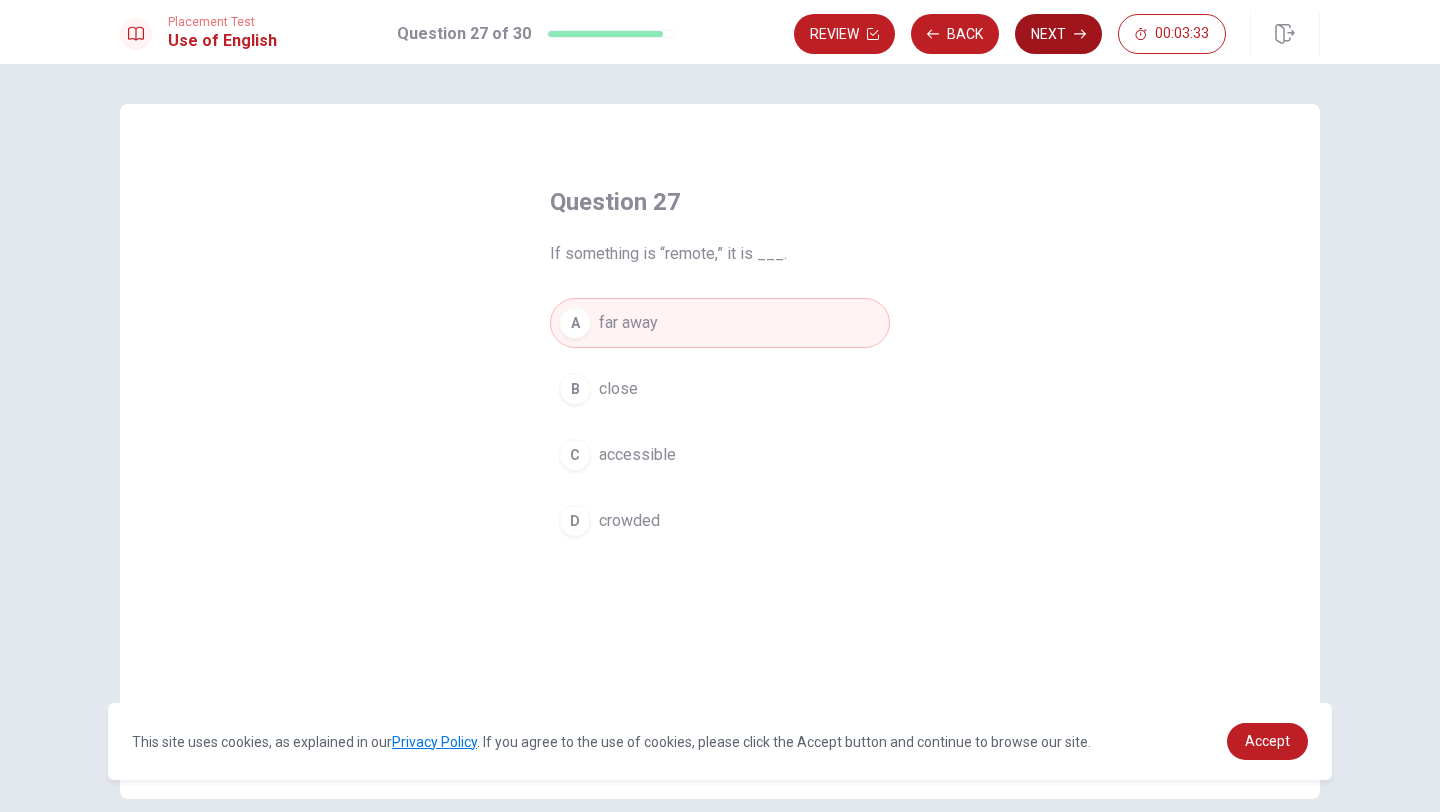 click on "Next" at bounding box center [1058, 34] 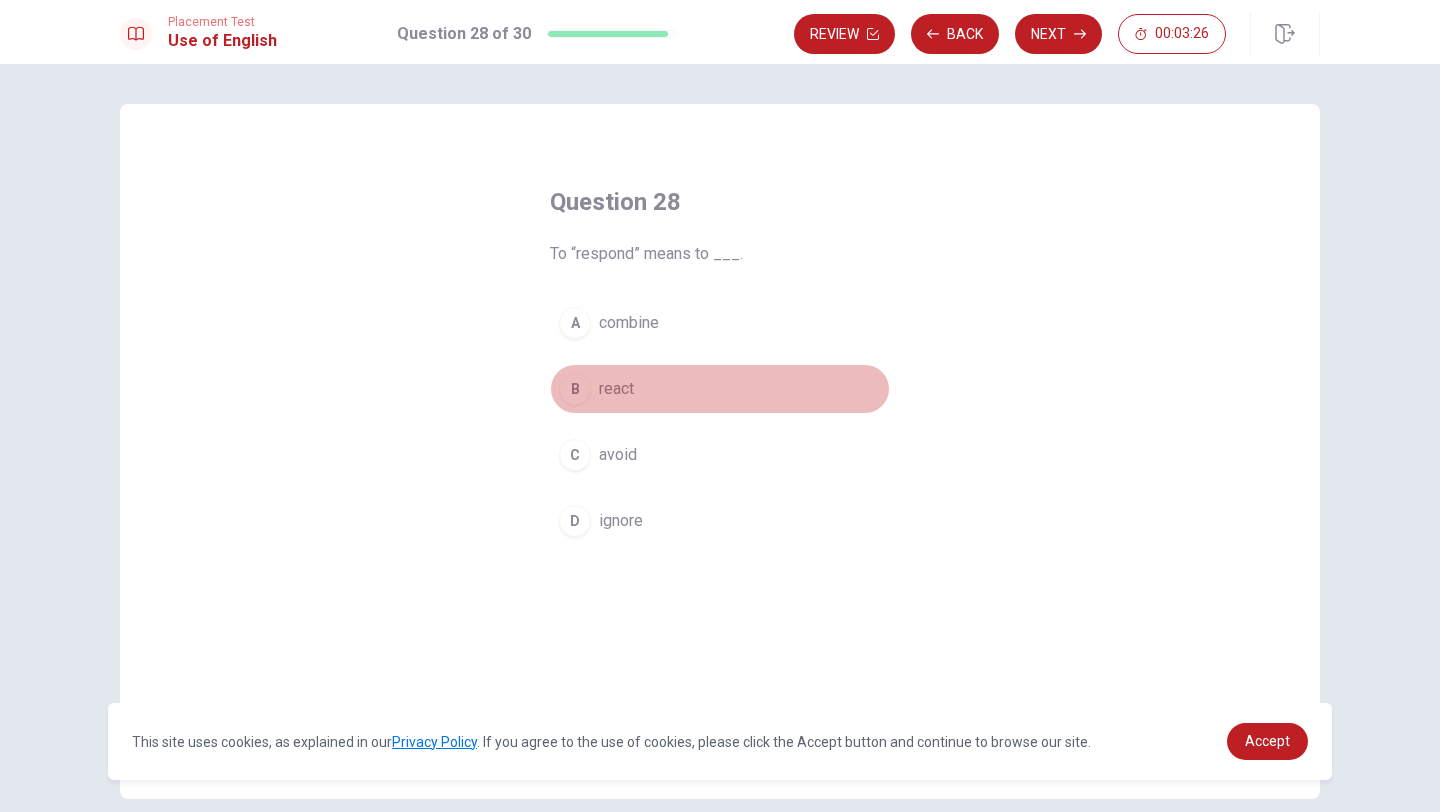 click on "B" at bounding box center (575, 389) 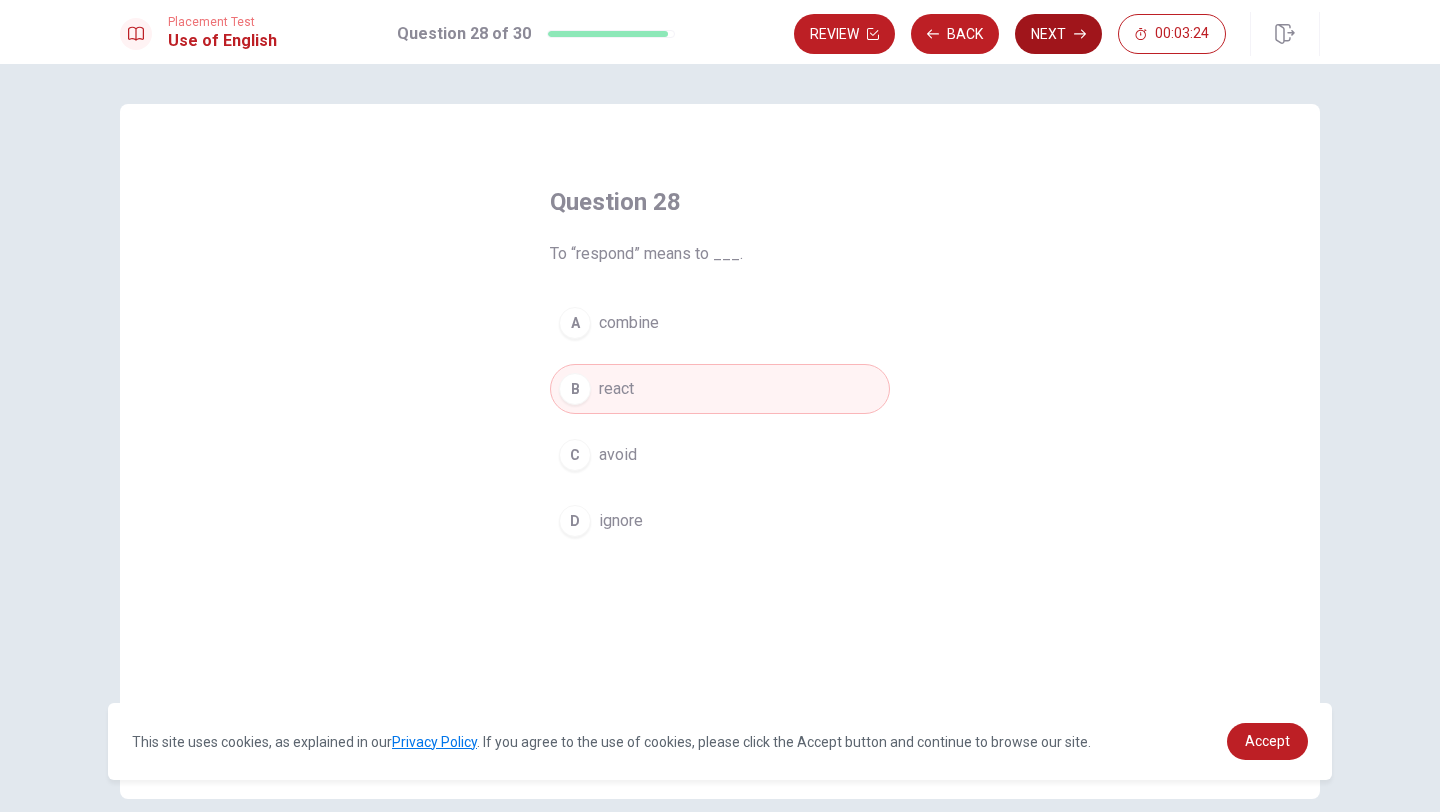 click on "Next" at bounding box center [1058, 34] 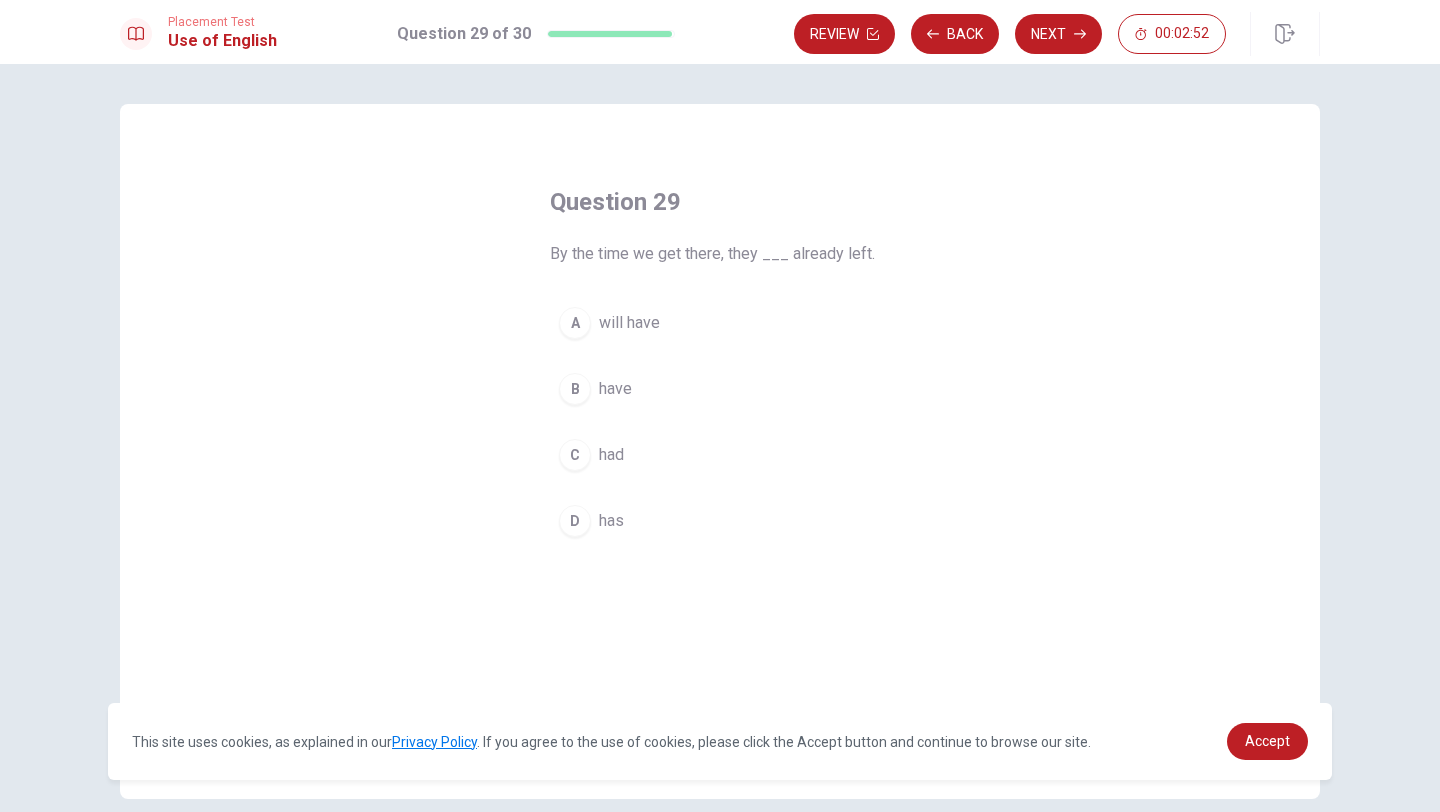 click on "B" at bounding box center [575, 389] 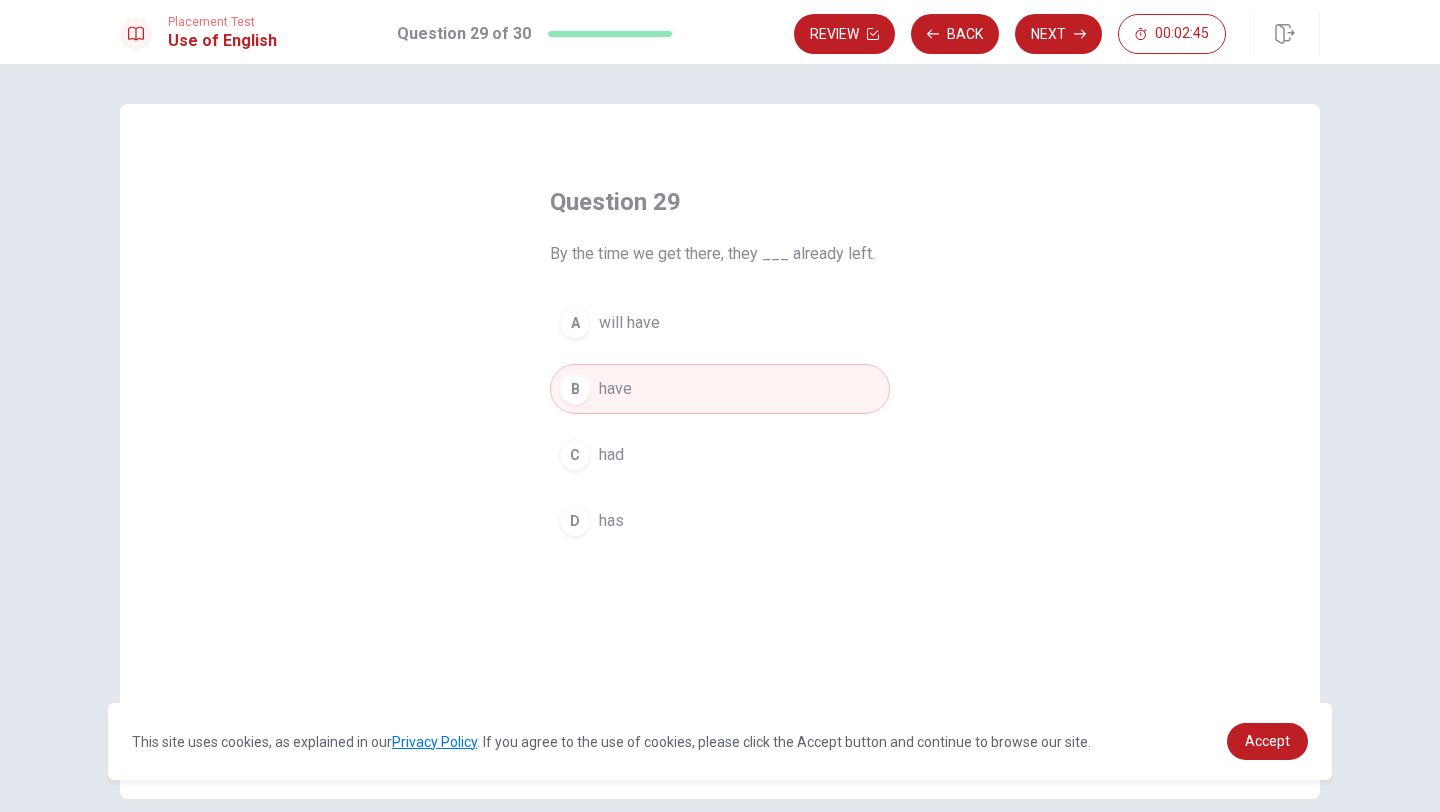 click on "A" at bounding box center [575, 323] 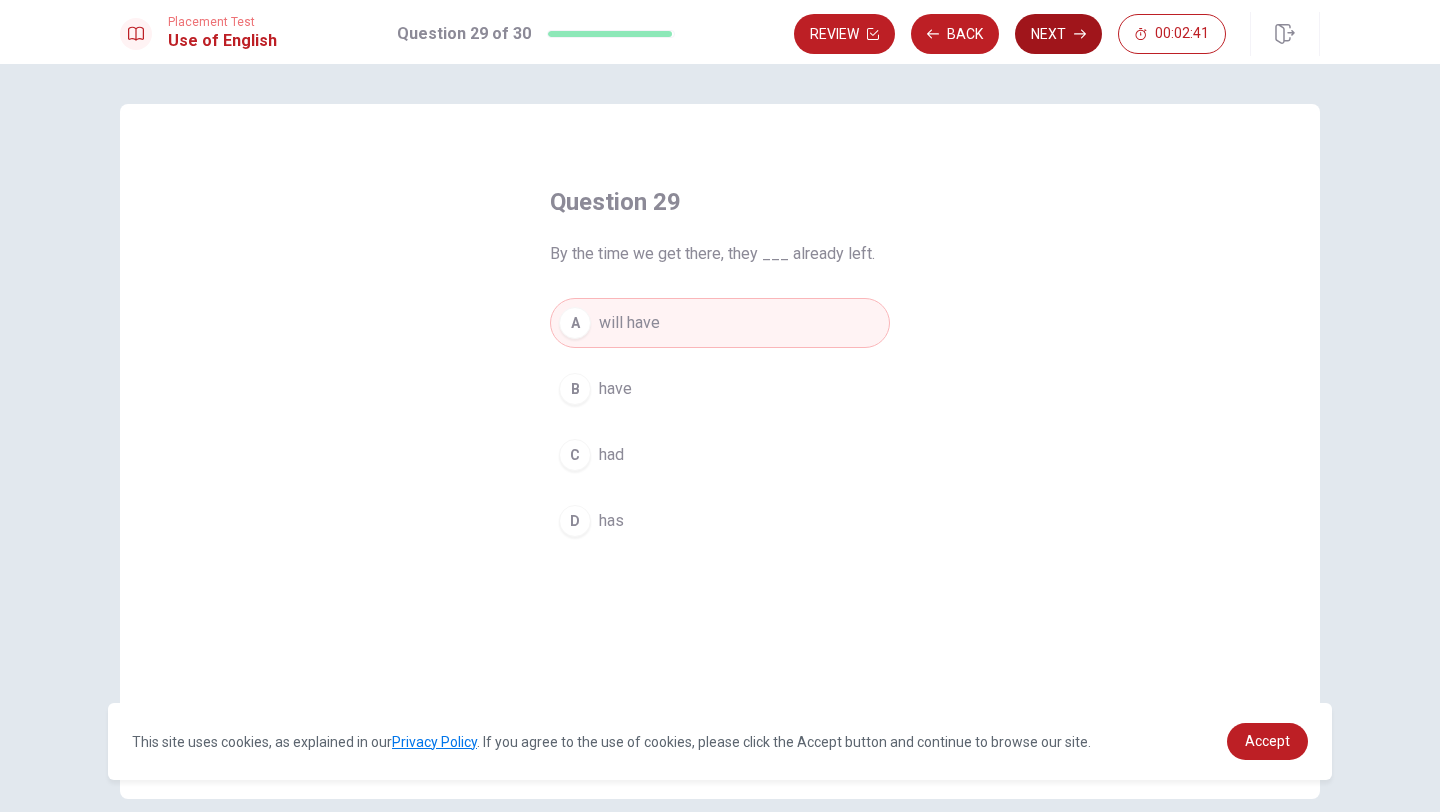 click on "Next" at bounding box center (1058, 34) 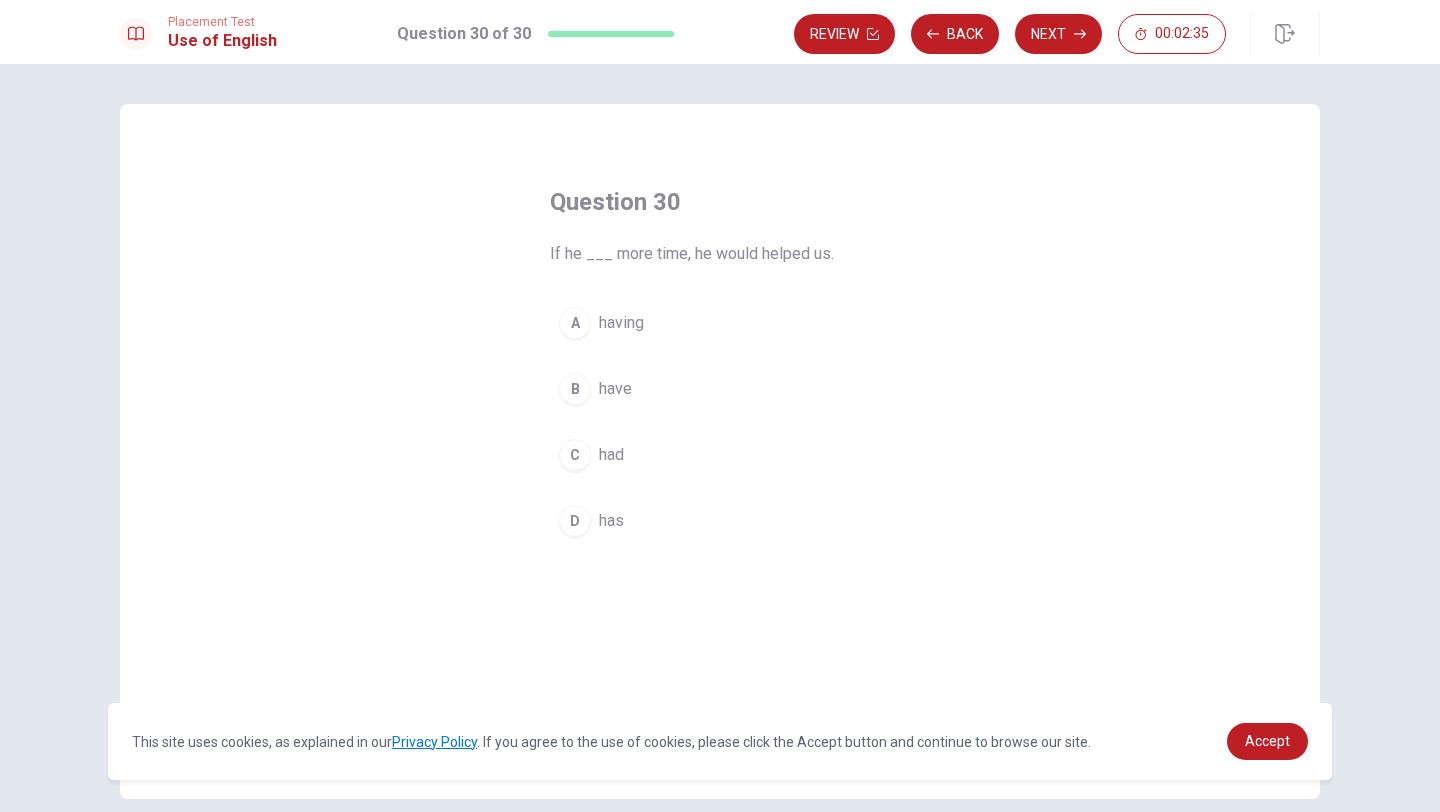 click on "C" at bounding box center (575, 455) 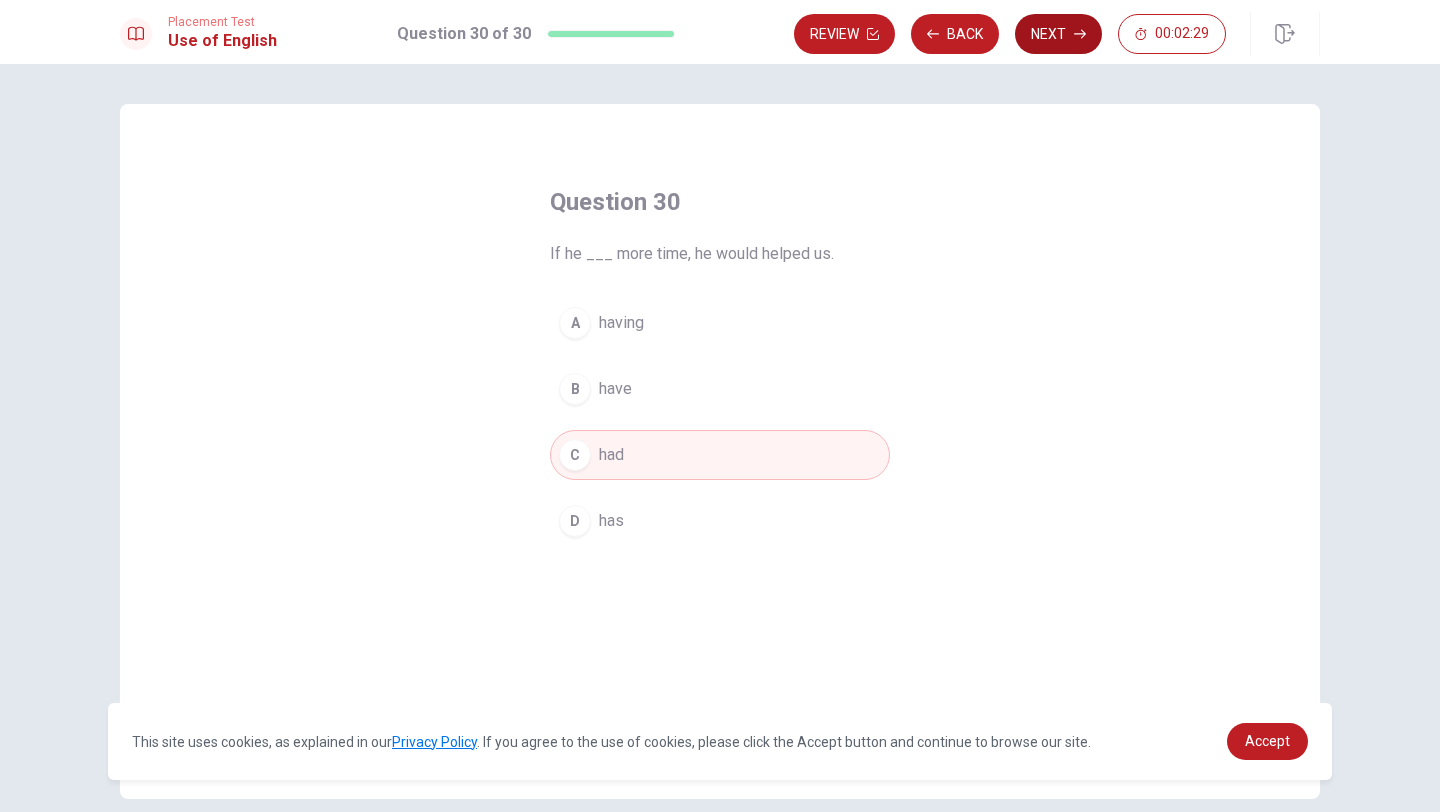 click on "Next" at bounding box center (1058, 34) 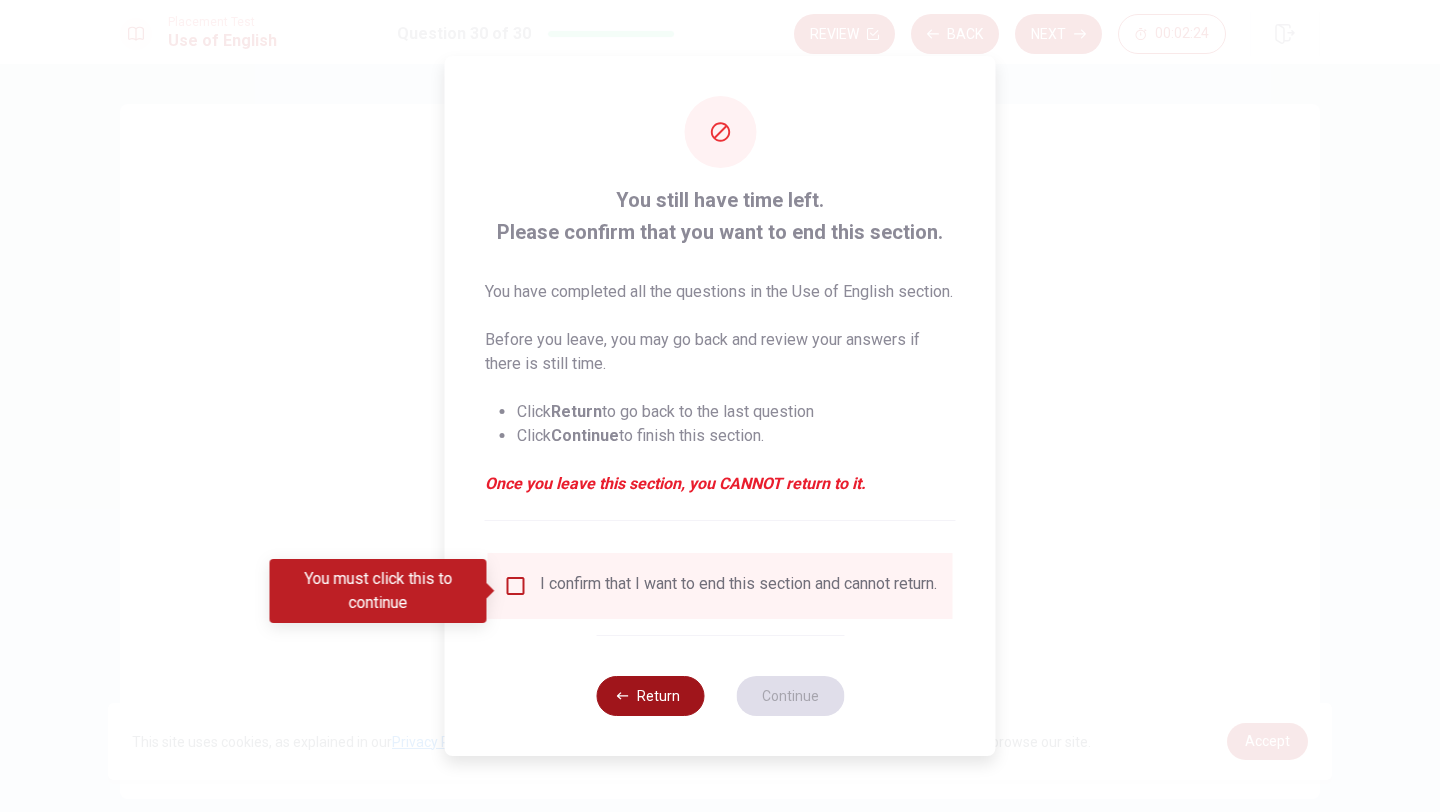 click on "Return" at bounding box center (650, 696) 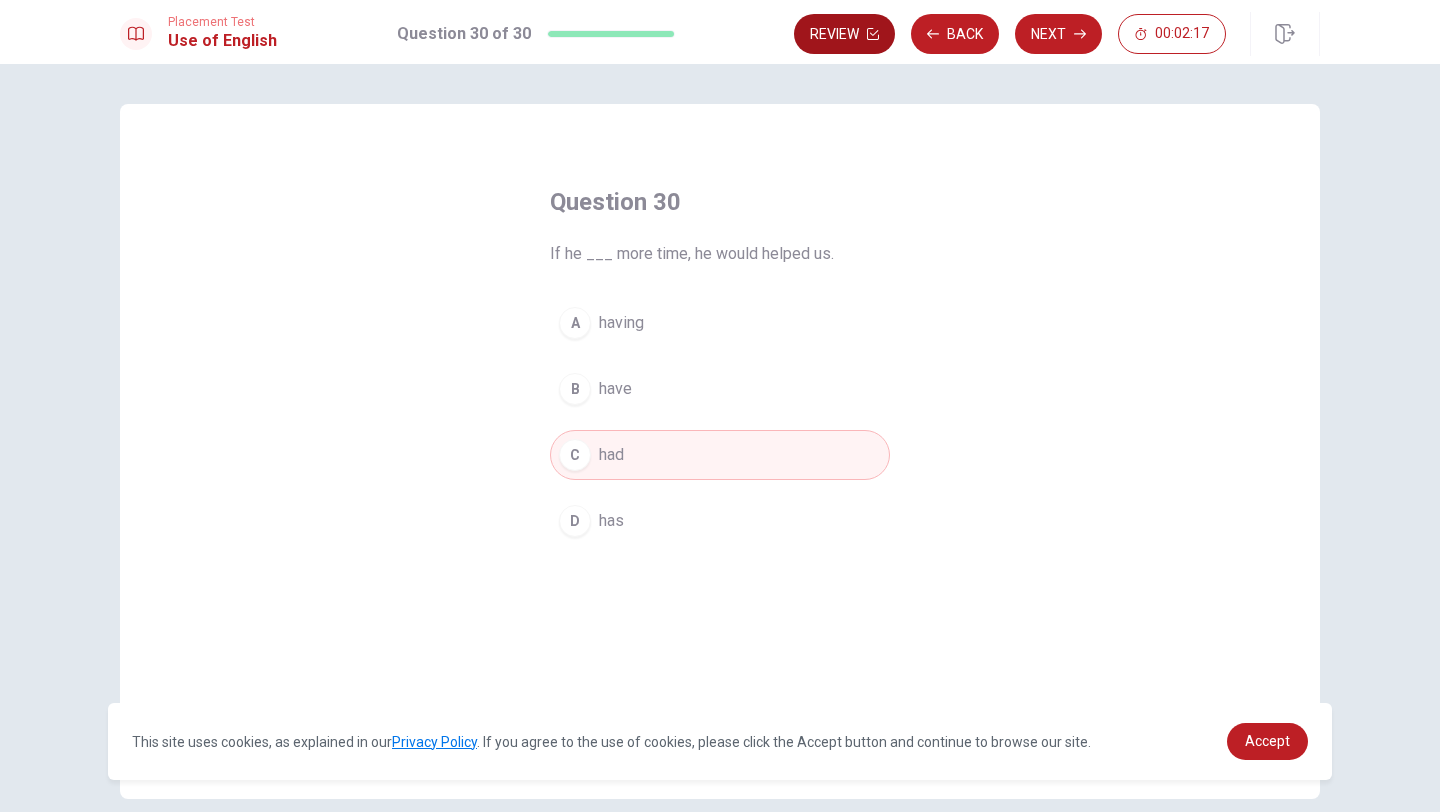 click on "Review" at bounding box center [844, 34] 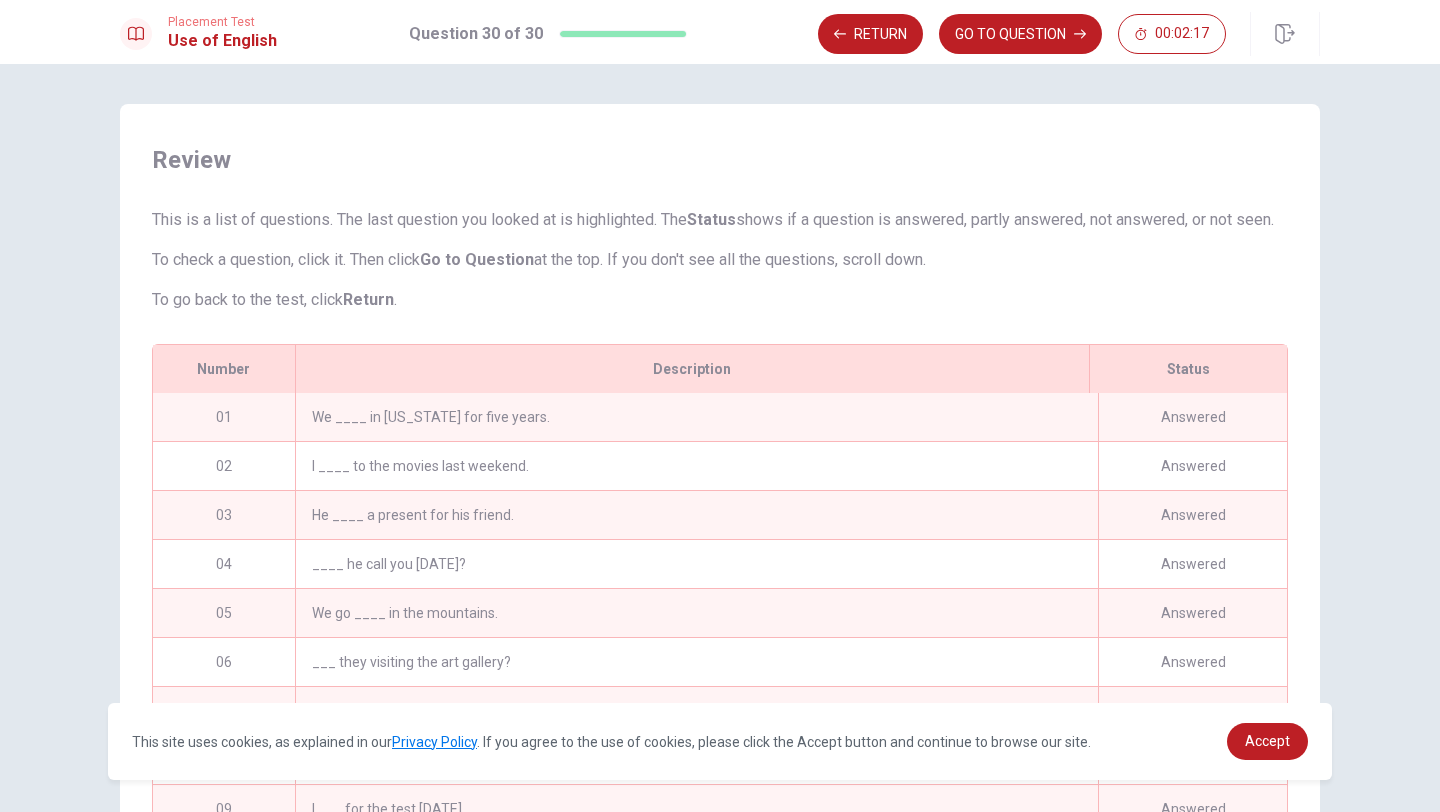 scroll, scrollTop: 148, scrollLeft: 0, axis: vertical 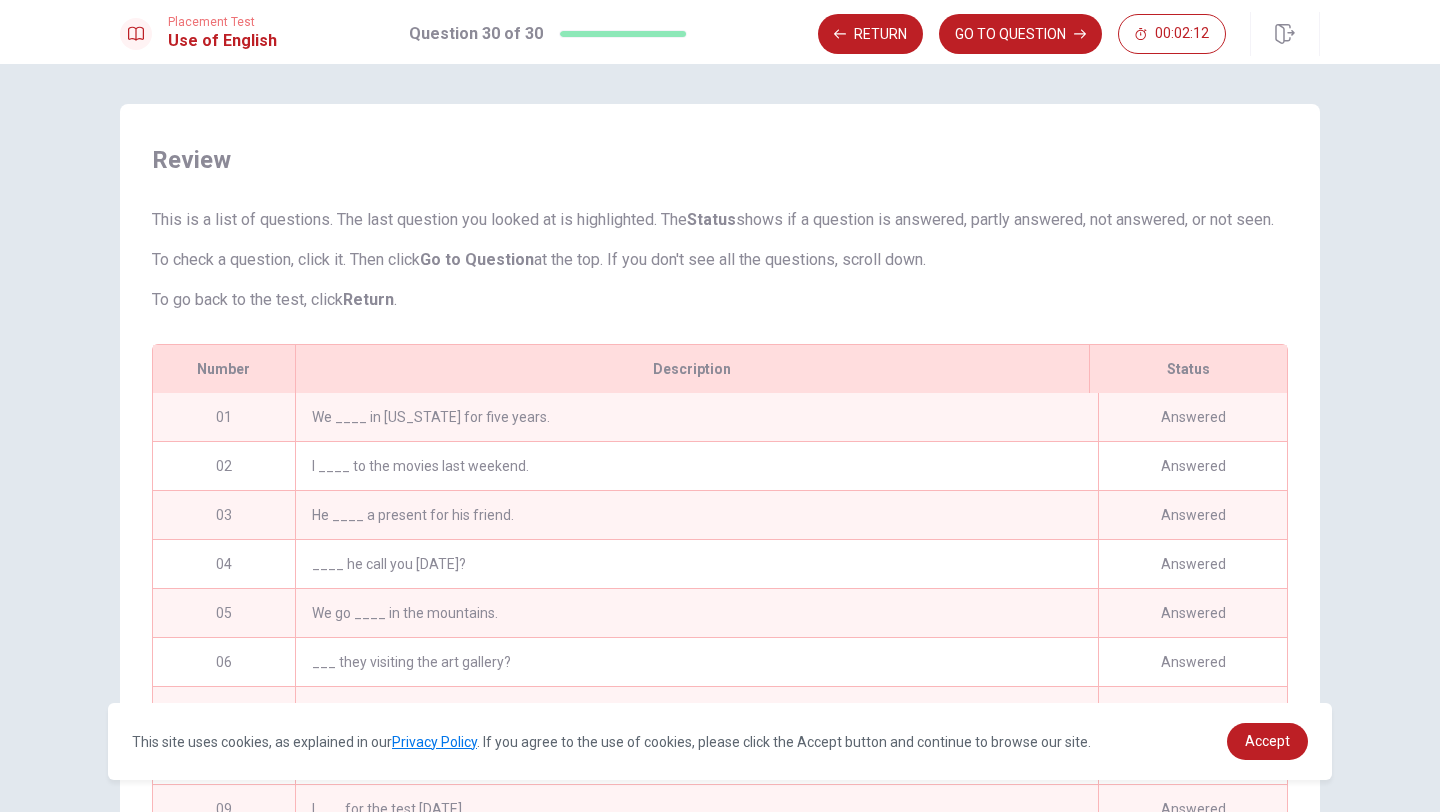 click on "We ____ in [US_STATE] for five years." at bounding box center (696, 417) 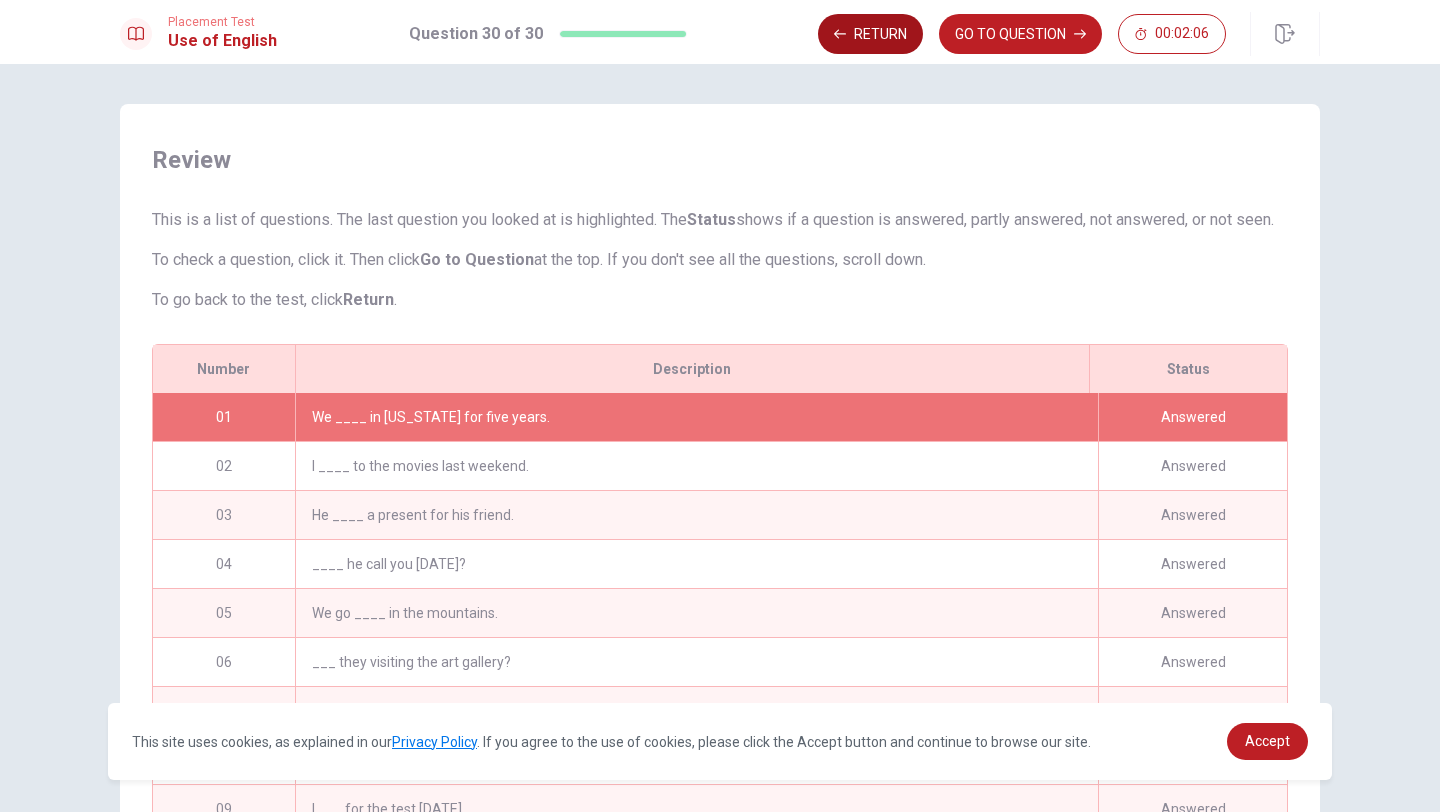 click on "Return" at bounding box center (870, 34) 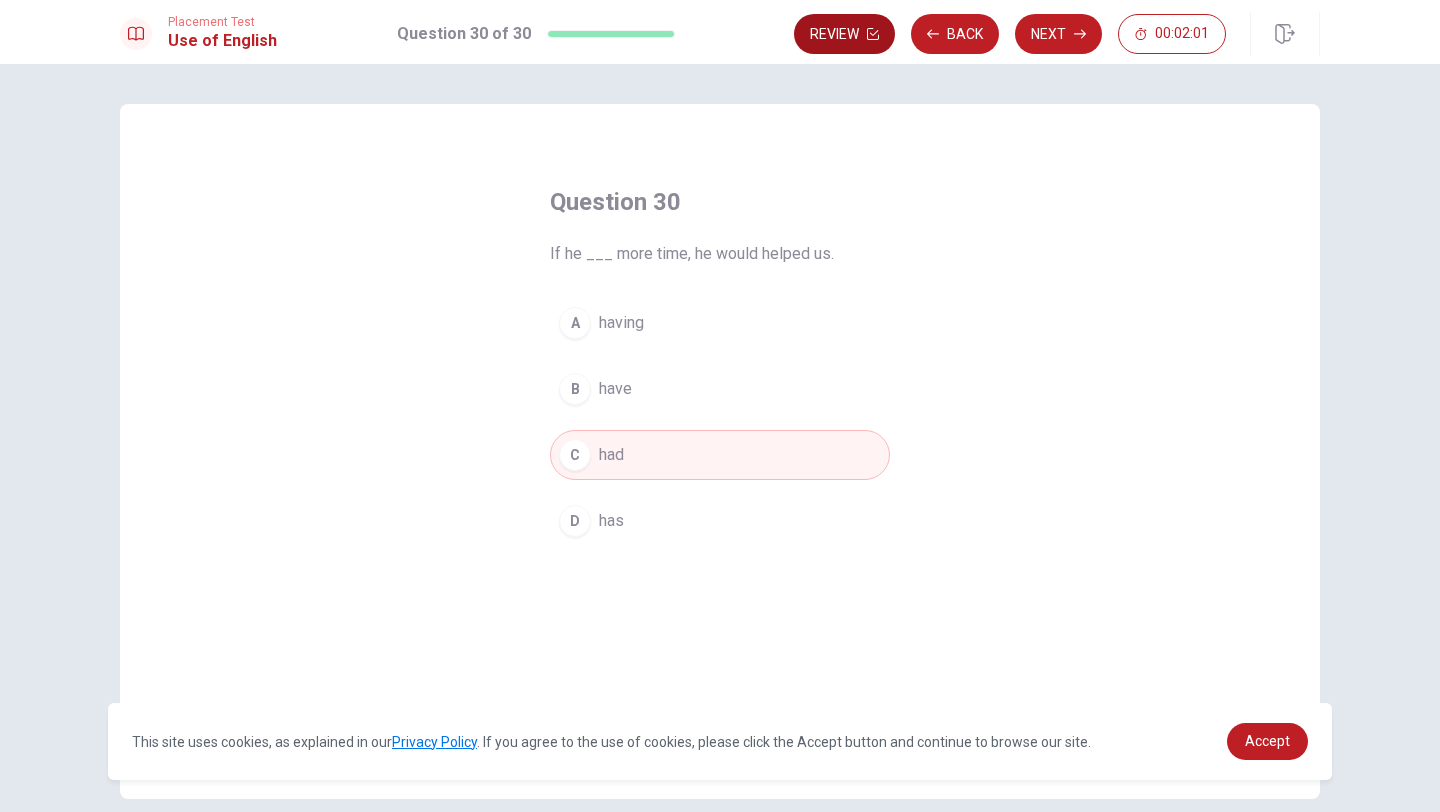click on "Review" at bounding box center [844, 34] 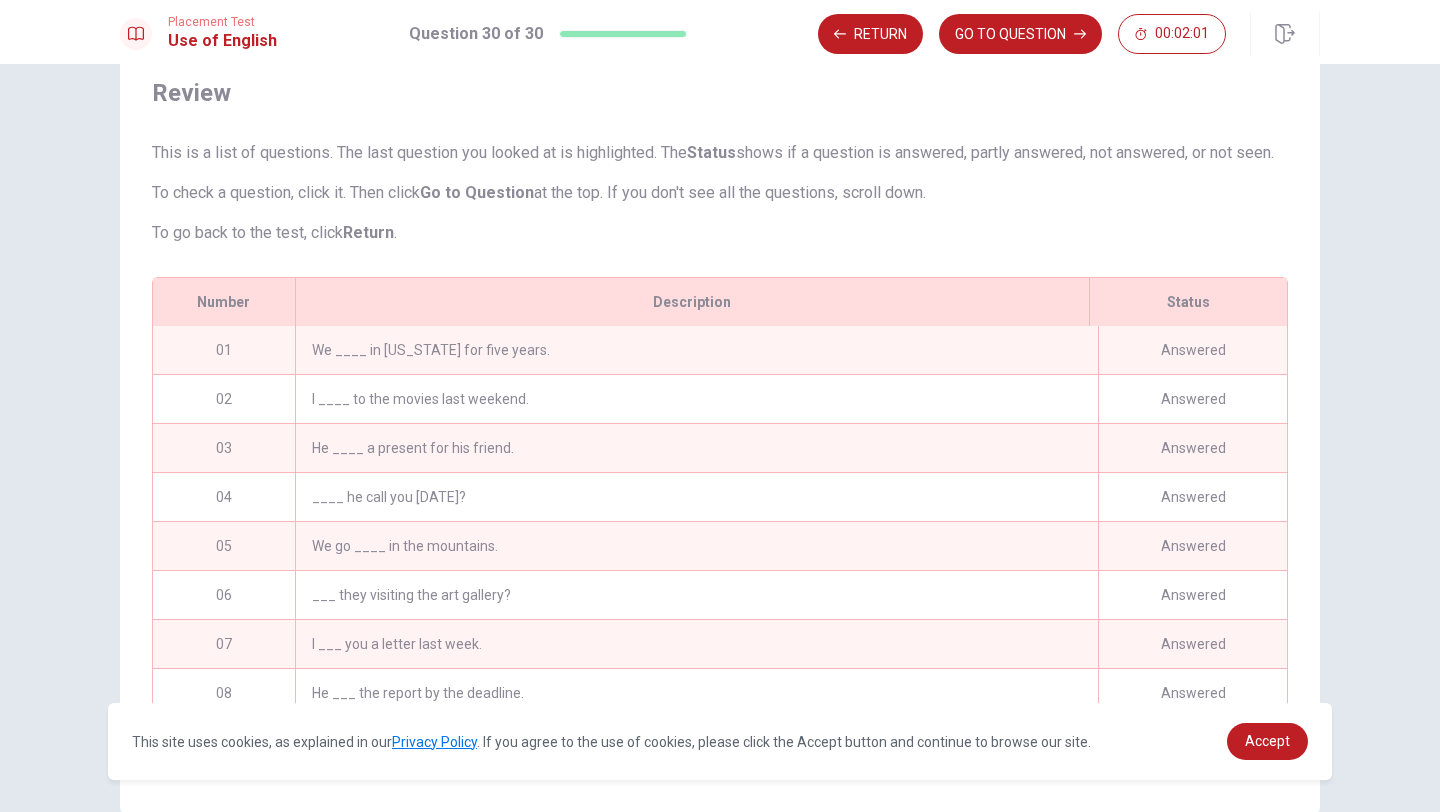 scroll, scrollTop: 162, scrollLeft: 0, axis: vertical 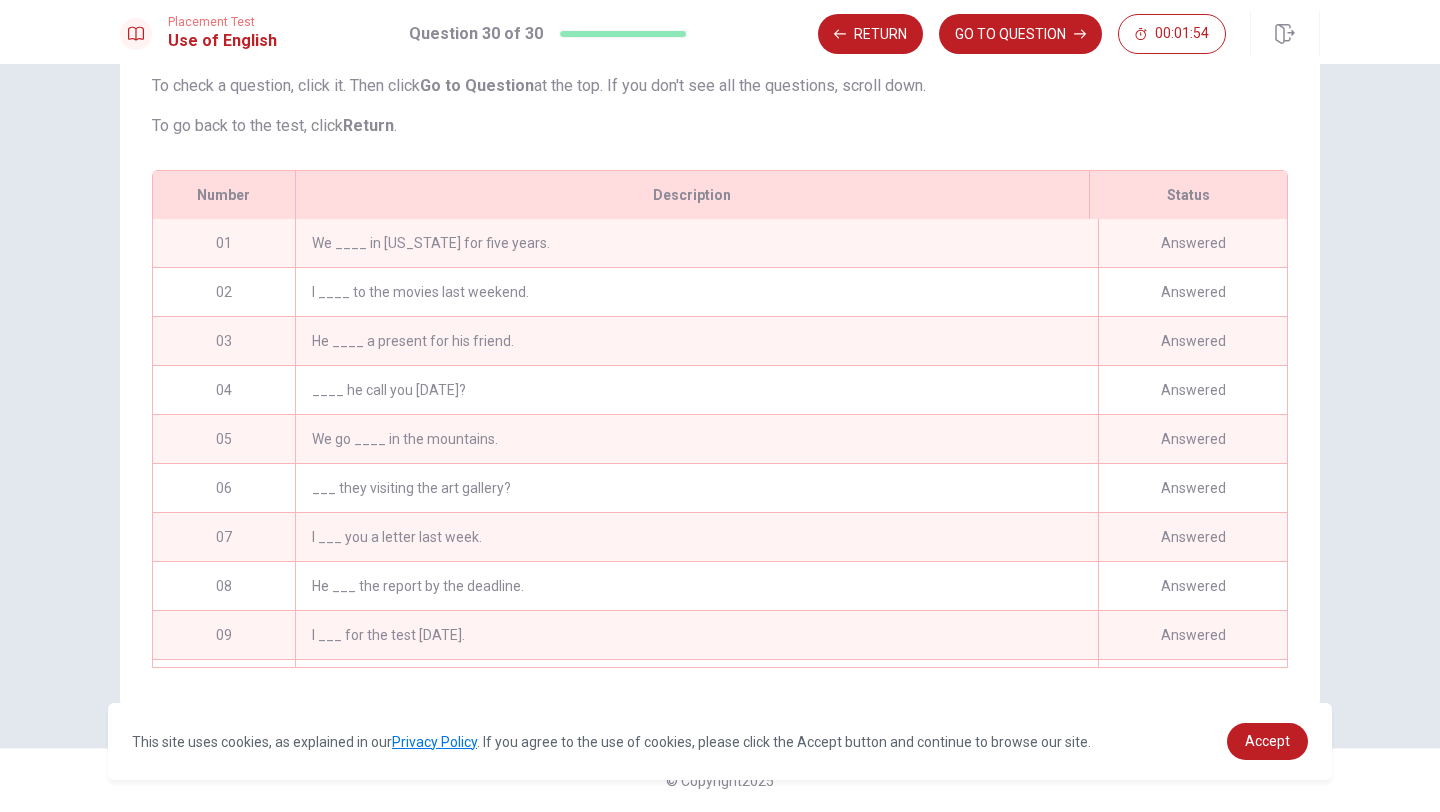 click on "We ____ in [US_STATE] for five years." at bounding box center (696, 243) 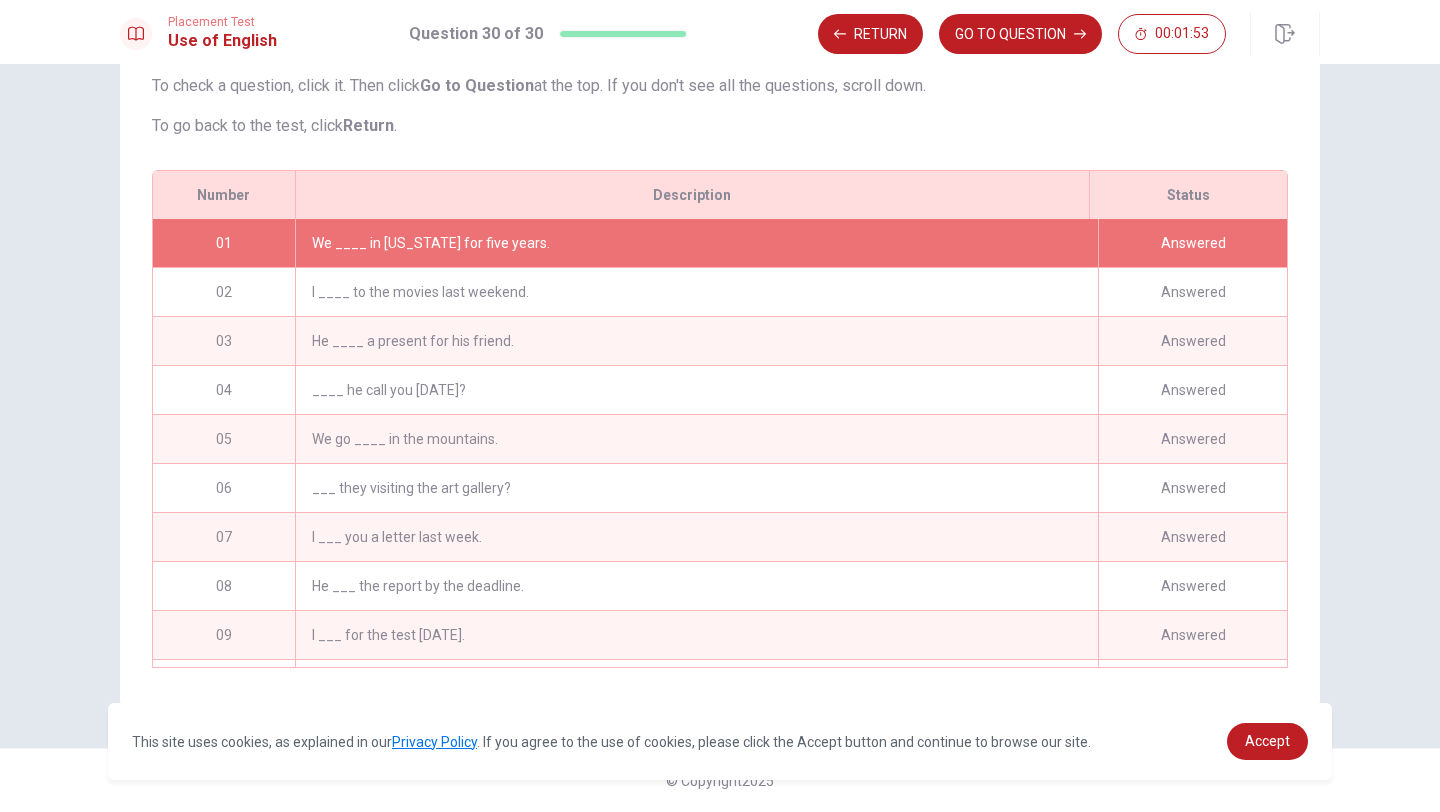 click on "We ____ in [US_STATE] for five years." at bounding box center [696, 243] 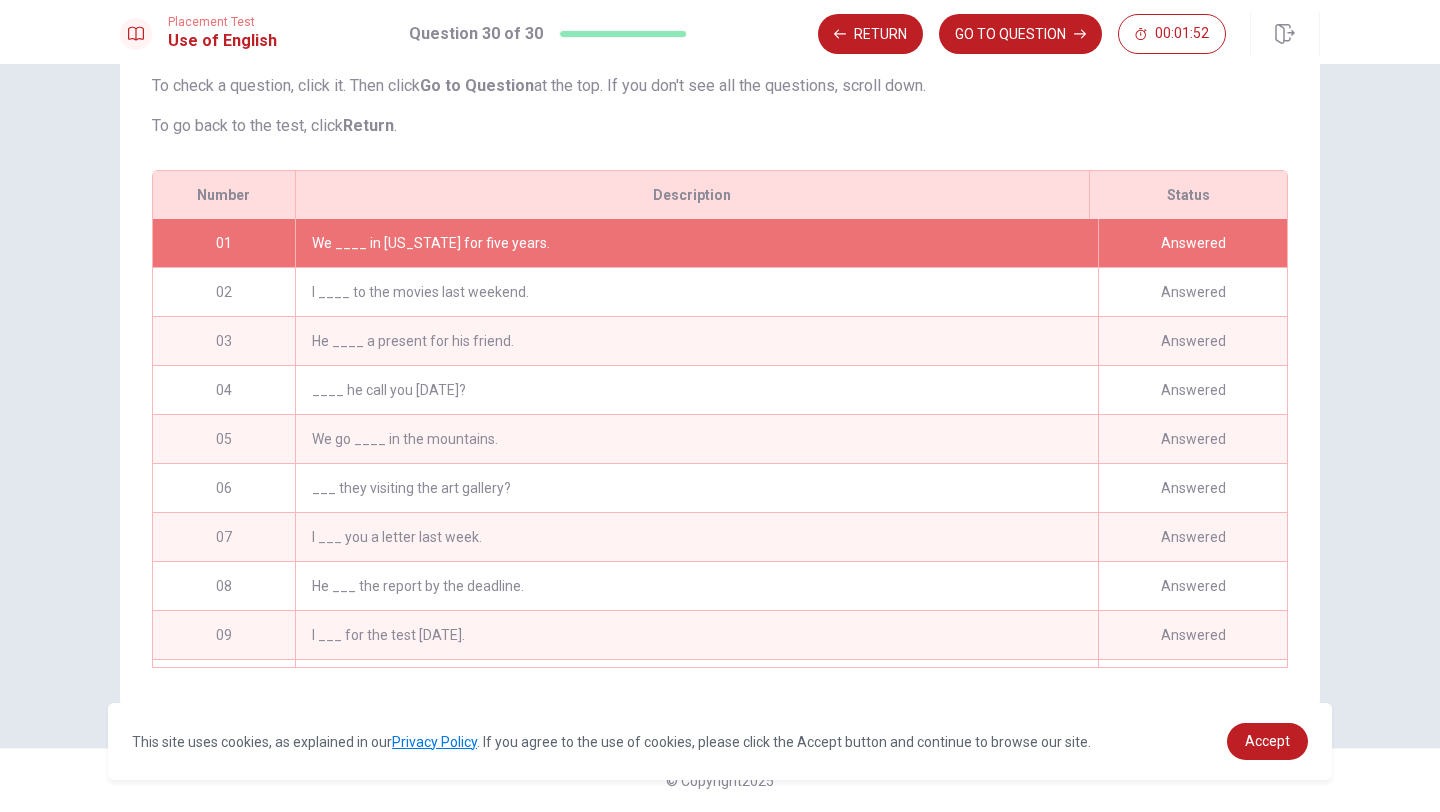 click on "We ____ in [US_STATE] for five years." at bounding box center (696, 243) 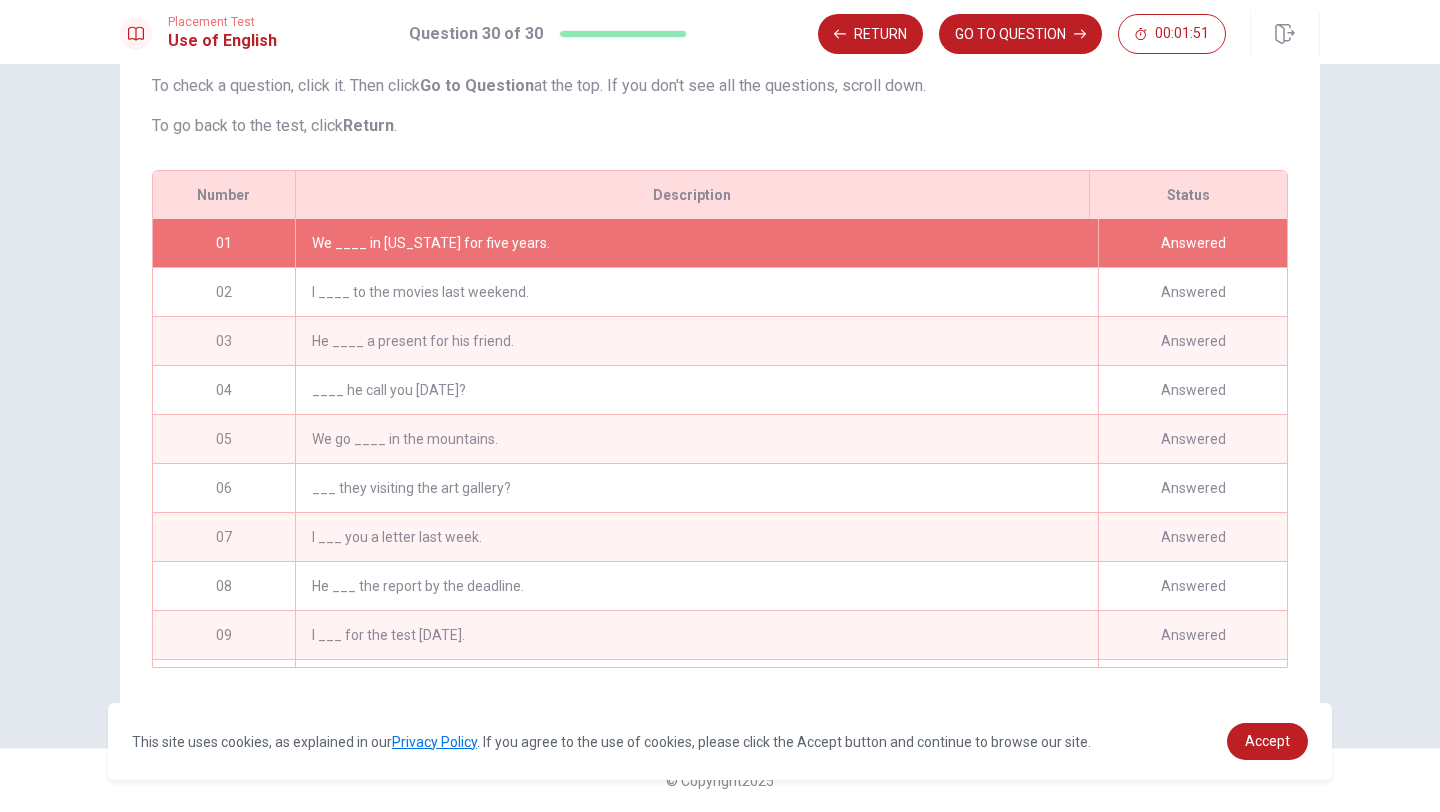click on "We ____ in [US_STATE] for five years." at bounding box center [696, 243] 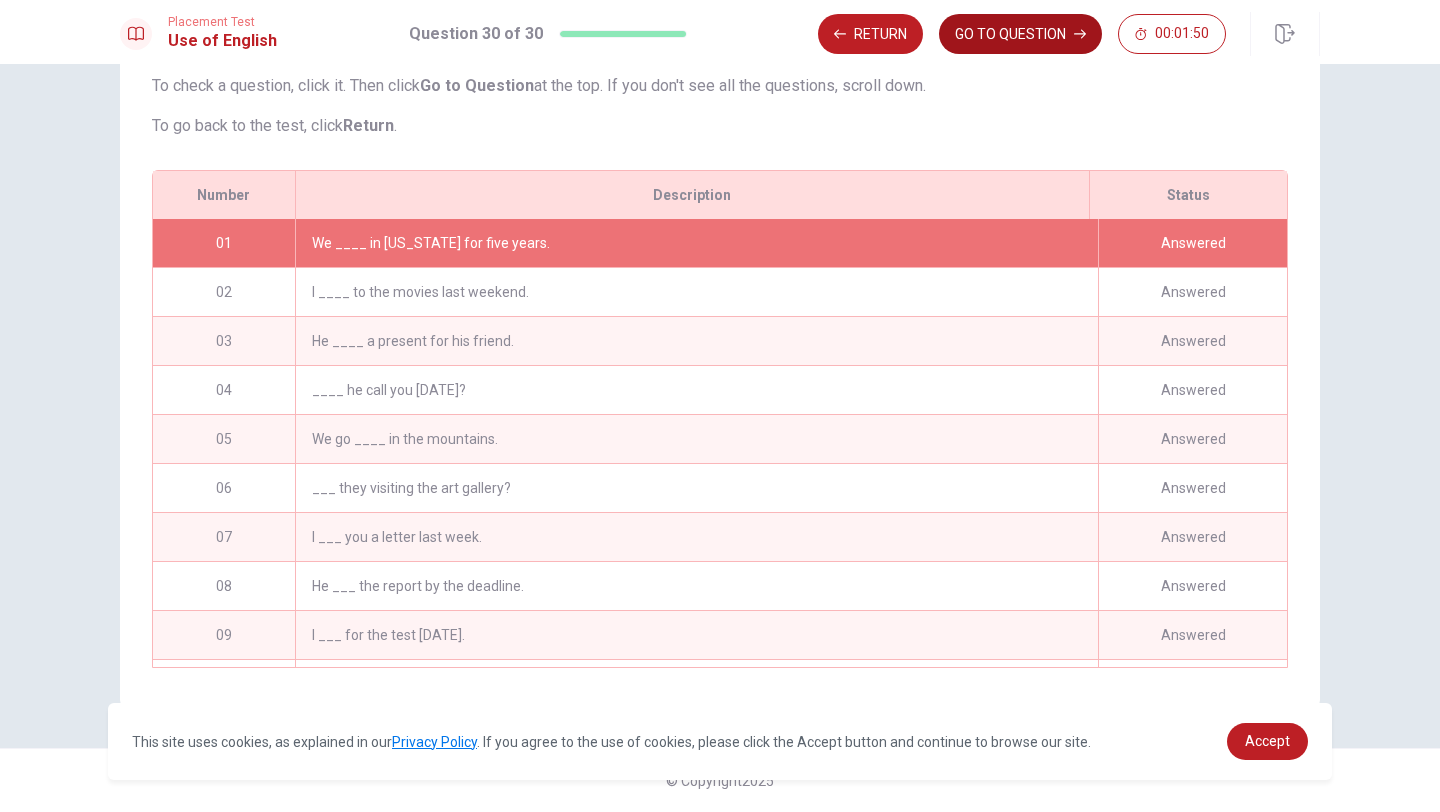 click on "GO TO QUESTION" at bounding box center [1020, 34] 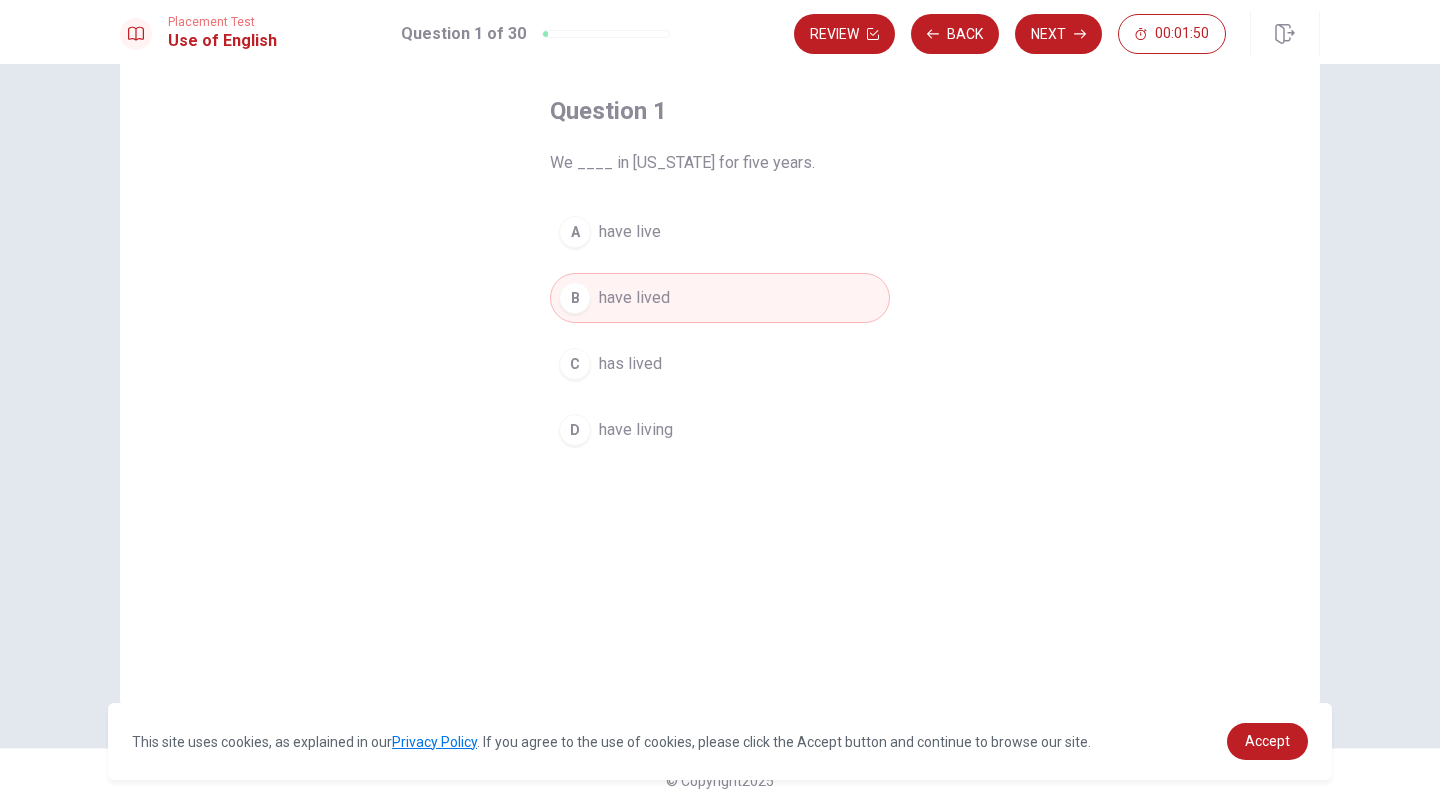 scroll, scrollTop: 91, scrollLeft: 0, axis: vertical 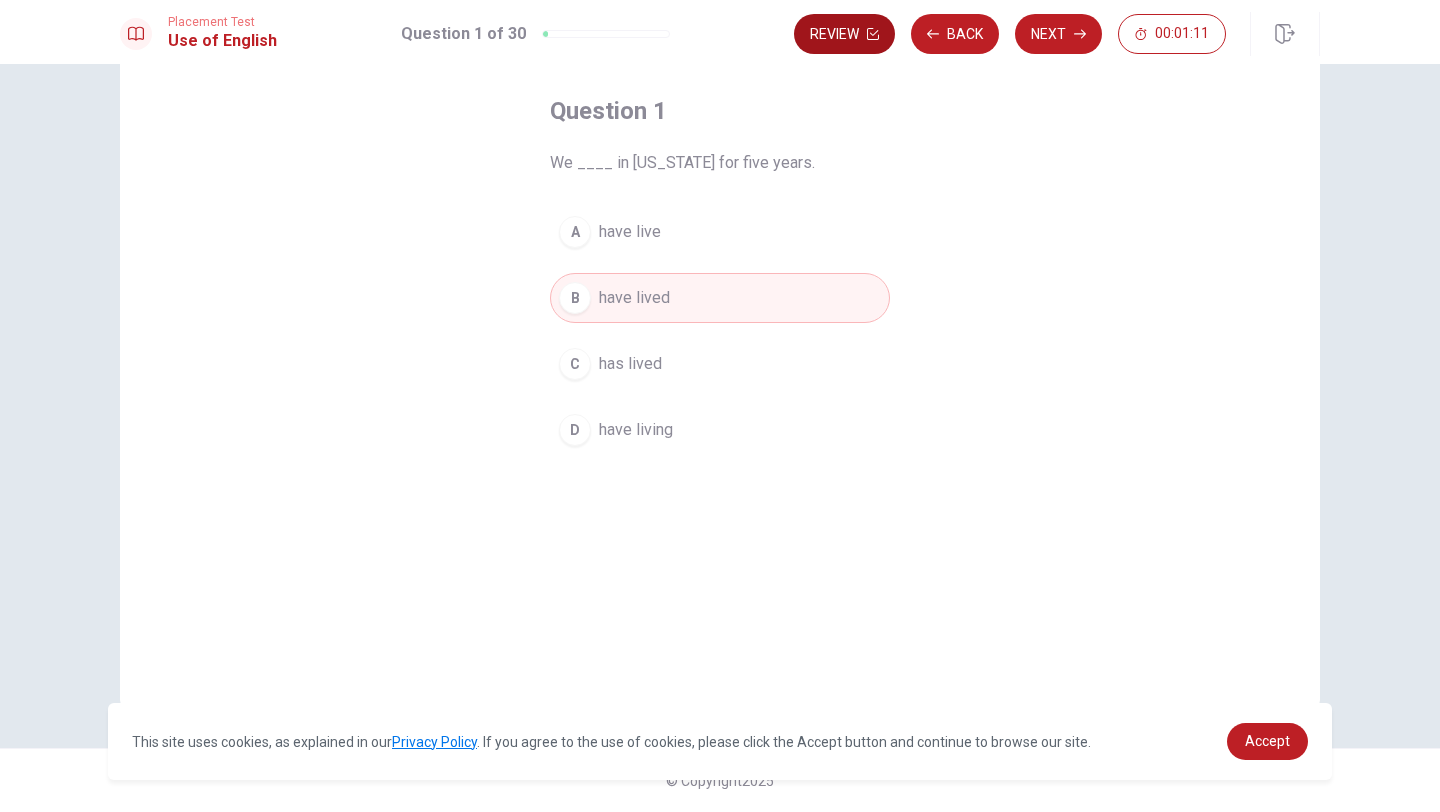 click on "Review" at bounding box center [844, 34] 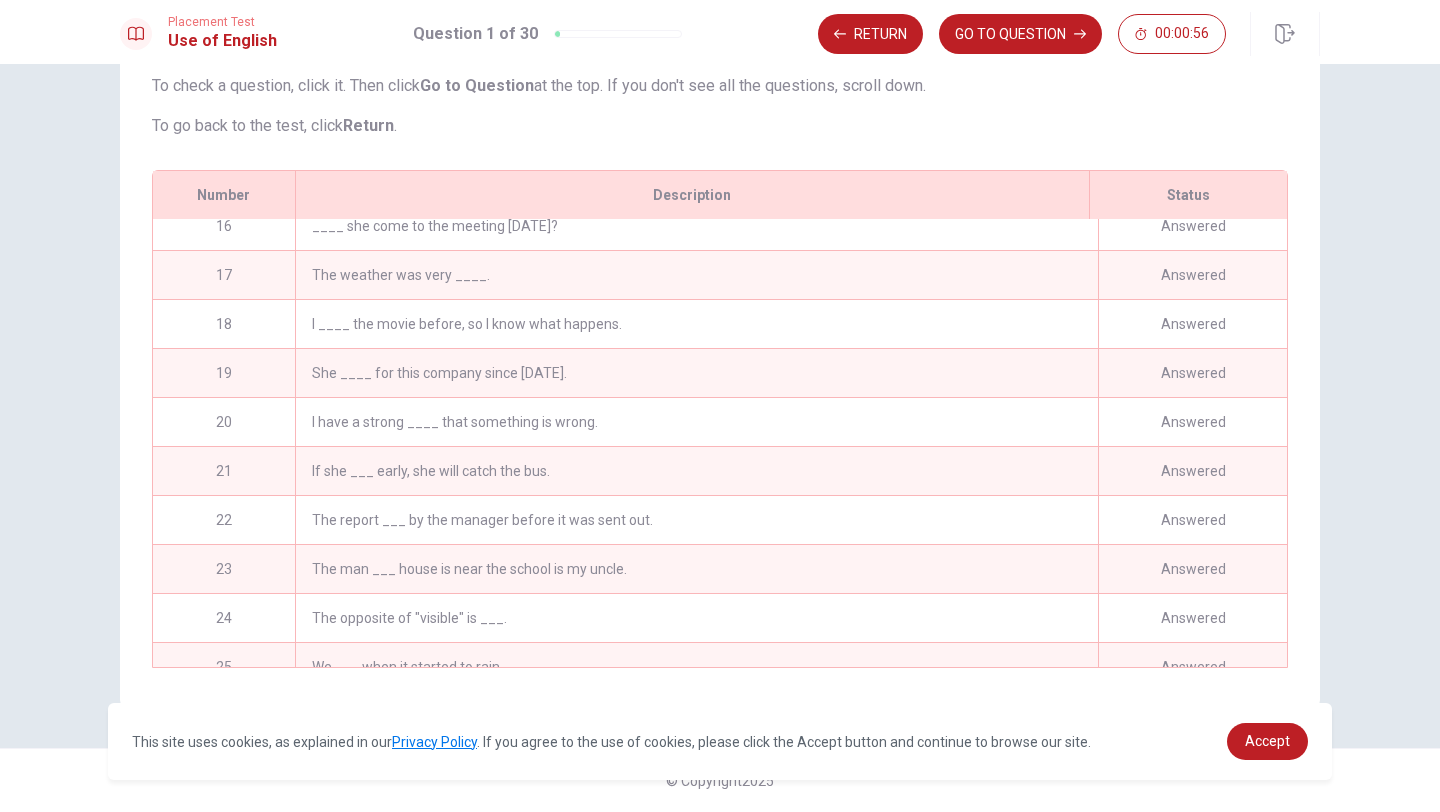 scroll, scrollTop: 807, scrollLeft: 0, axis: vertical 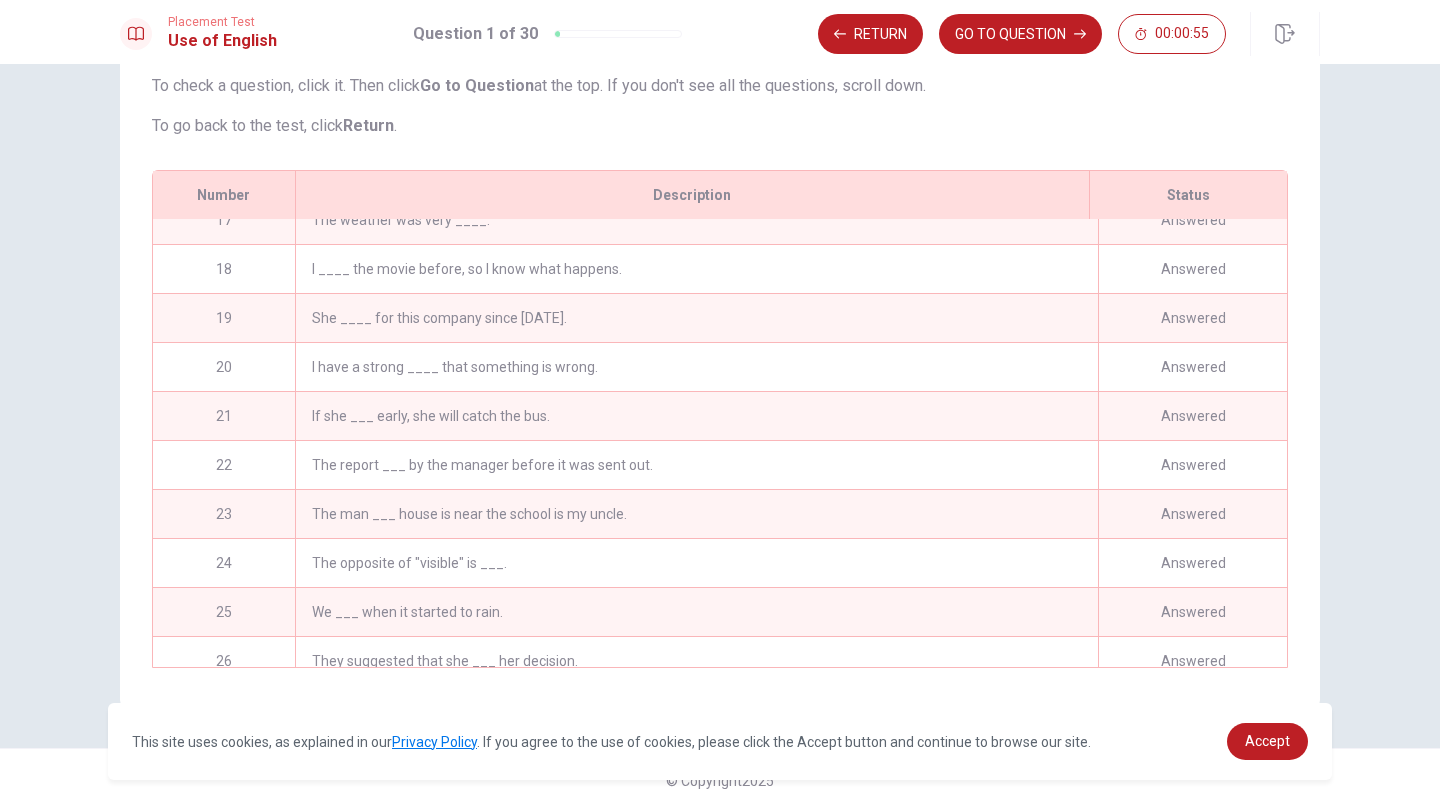 click on "If she ___ early, she will catch the bus." at bounding box center [696, 416] 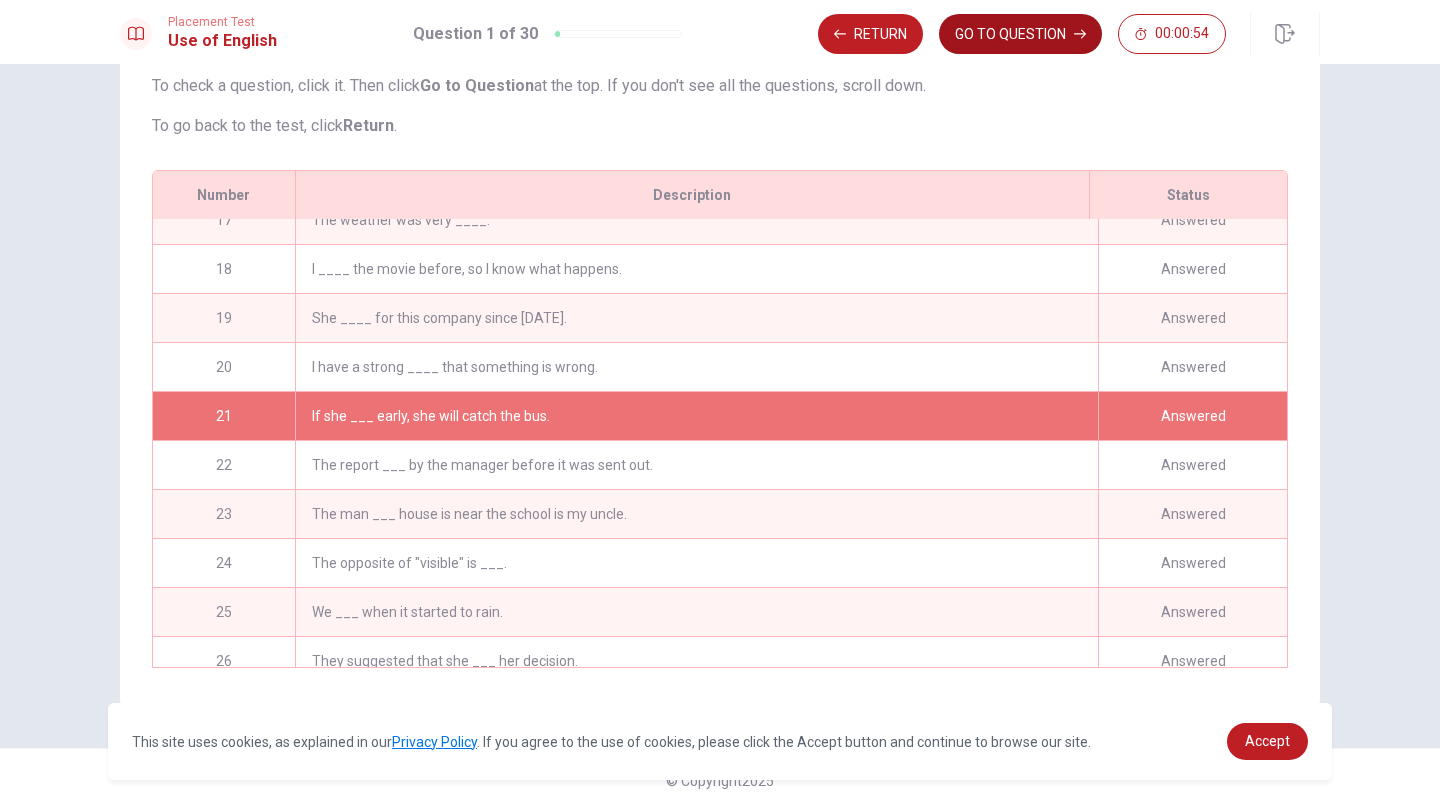 click on "GO TO QUESTION" at bounding box center [1020, 34] 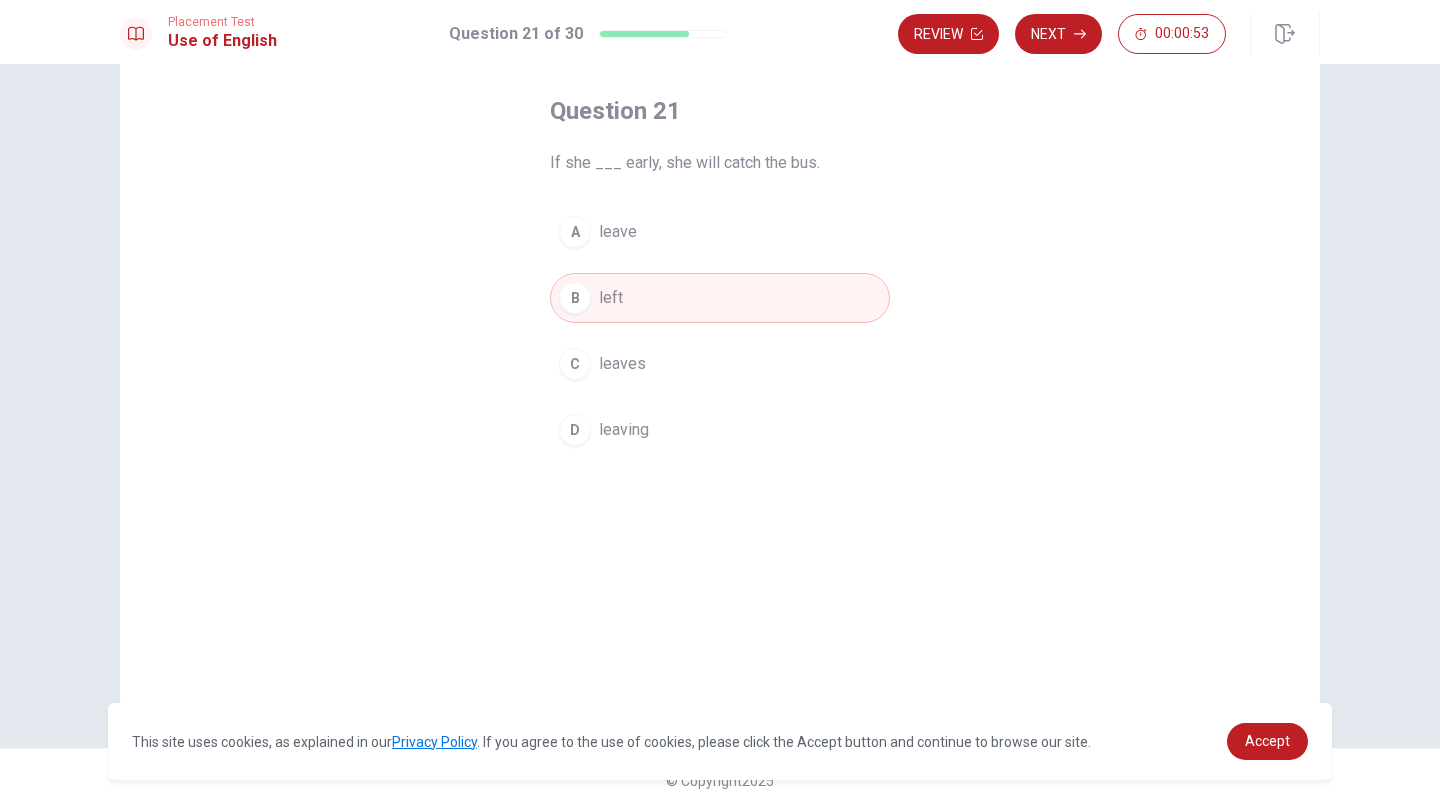 scroll, scrollTop: 91, scrollLeft: 0, axis: vertical 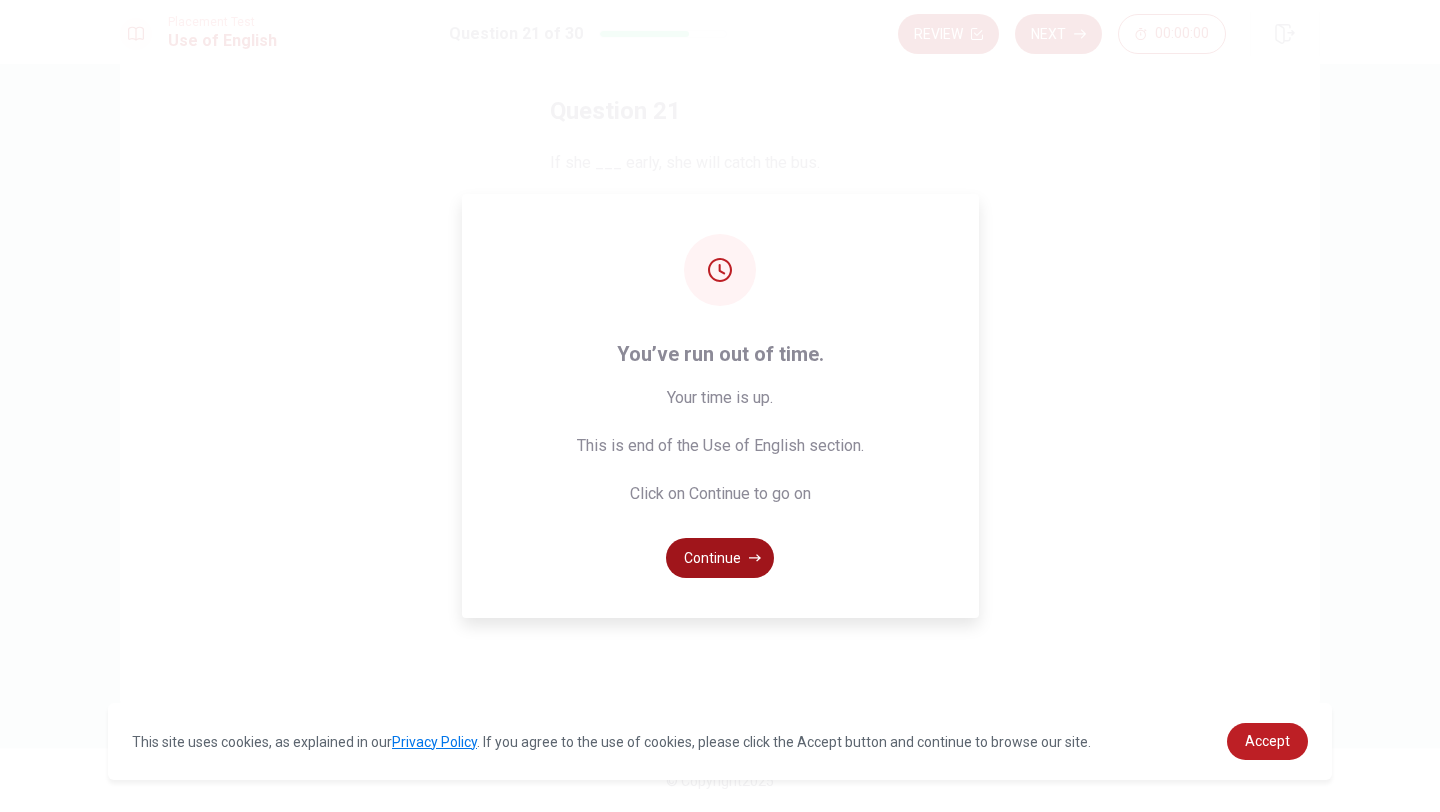 click on "Continue" at bounding box center [720, 558] 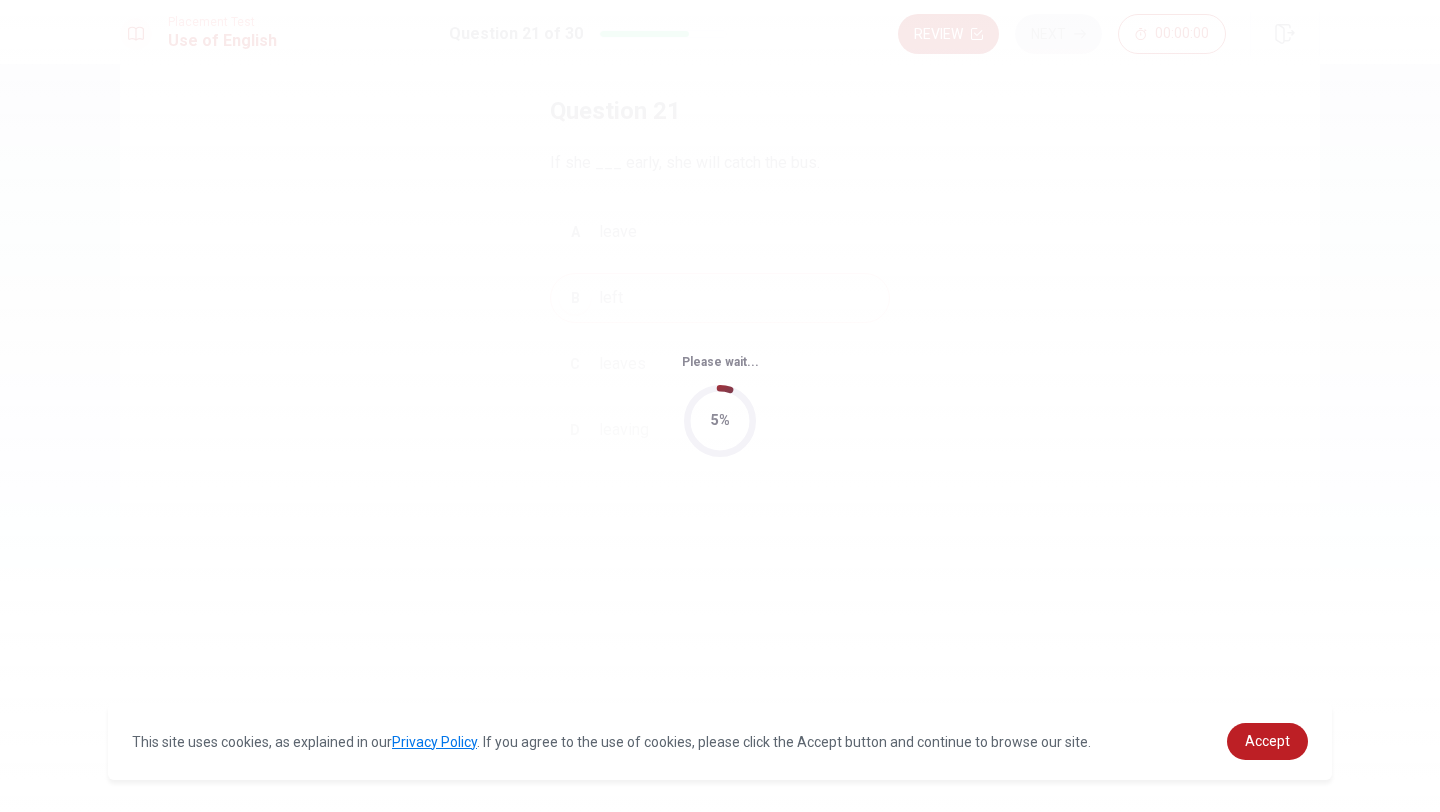 scroll, scrollTop: 0, scrollLeft: 0, axis: both 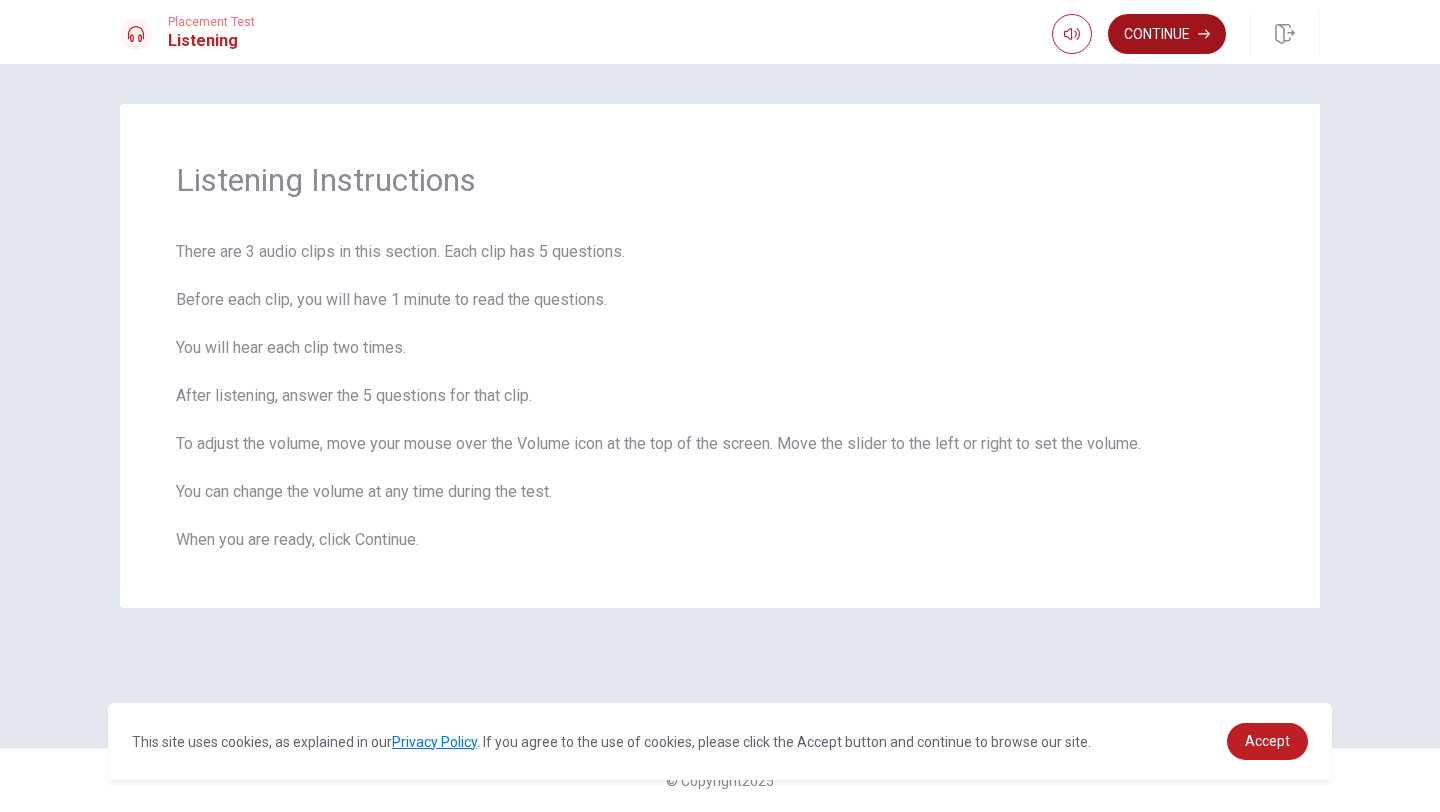 click on "Continue" at bounding box center (1167, 34) 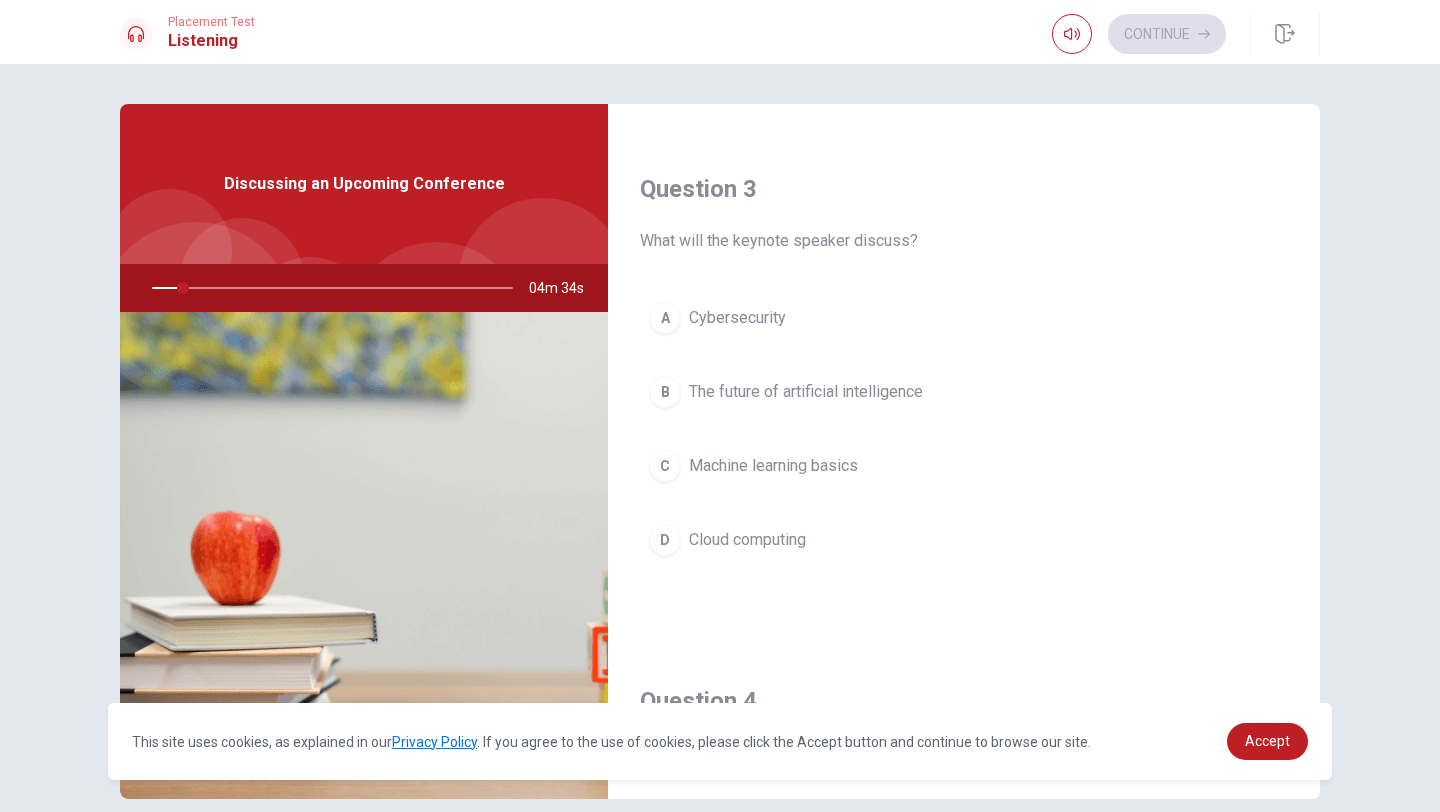 scroll, scrollTop: 1006, scrollLeft: 0, axis: vertical 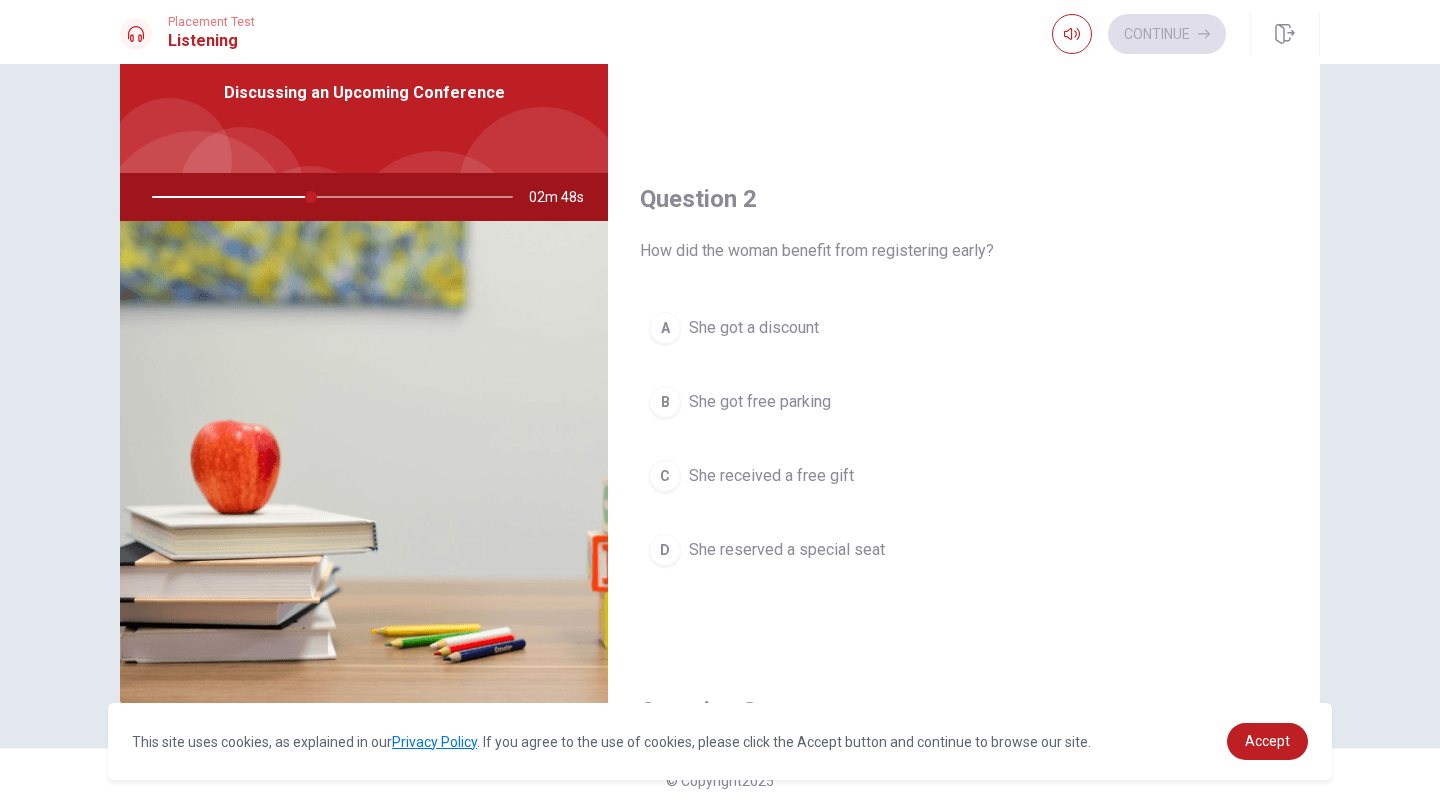 click on "A" at bounding box center [665, 328] 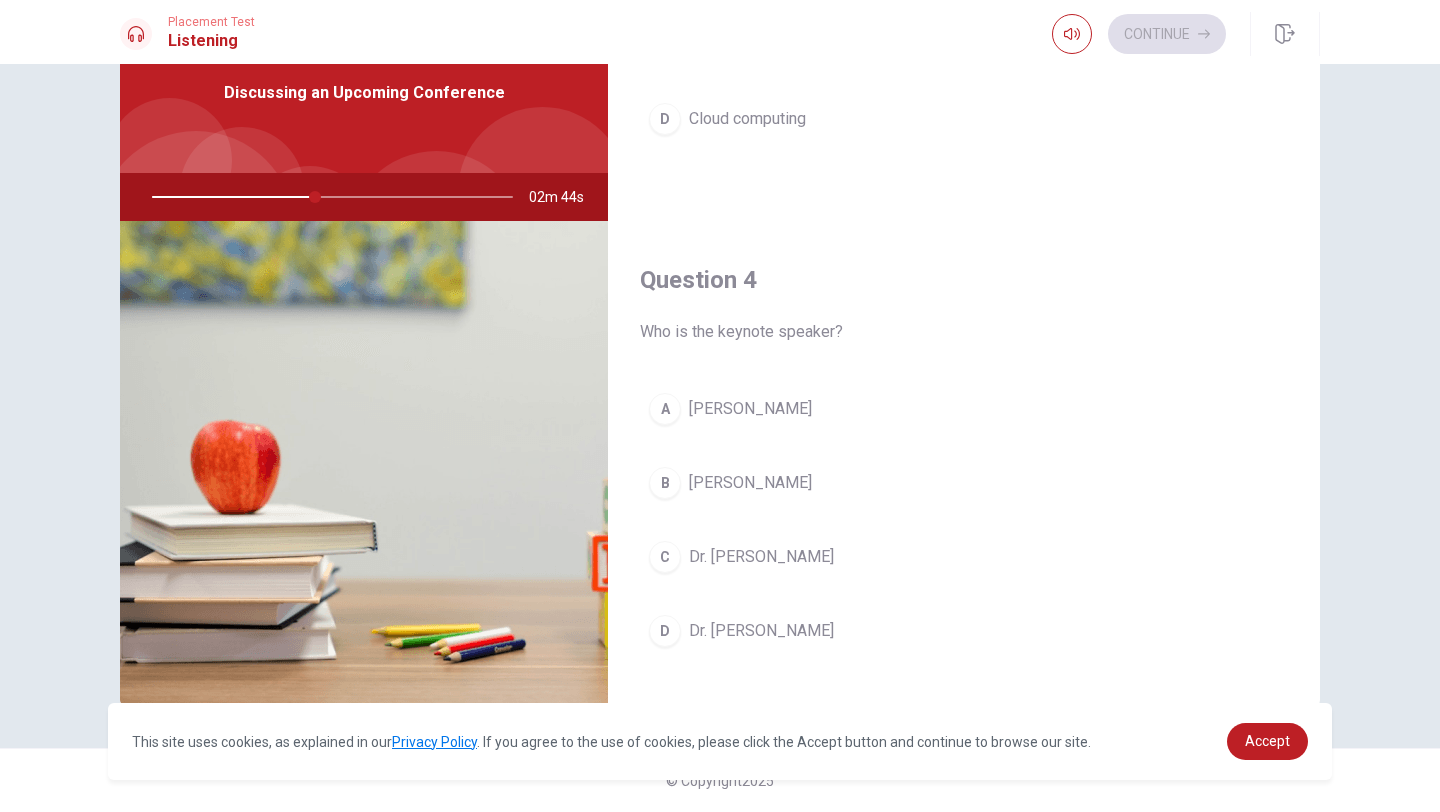 scroll, scrollTop: 1351, scrollLeft: 0, axis: vertical 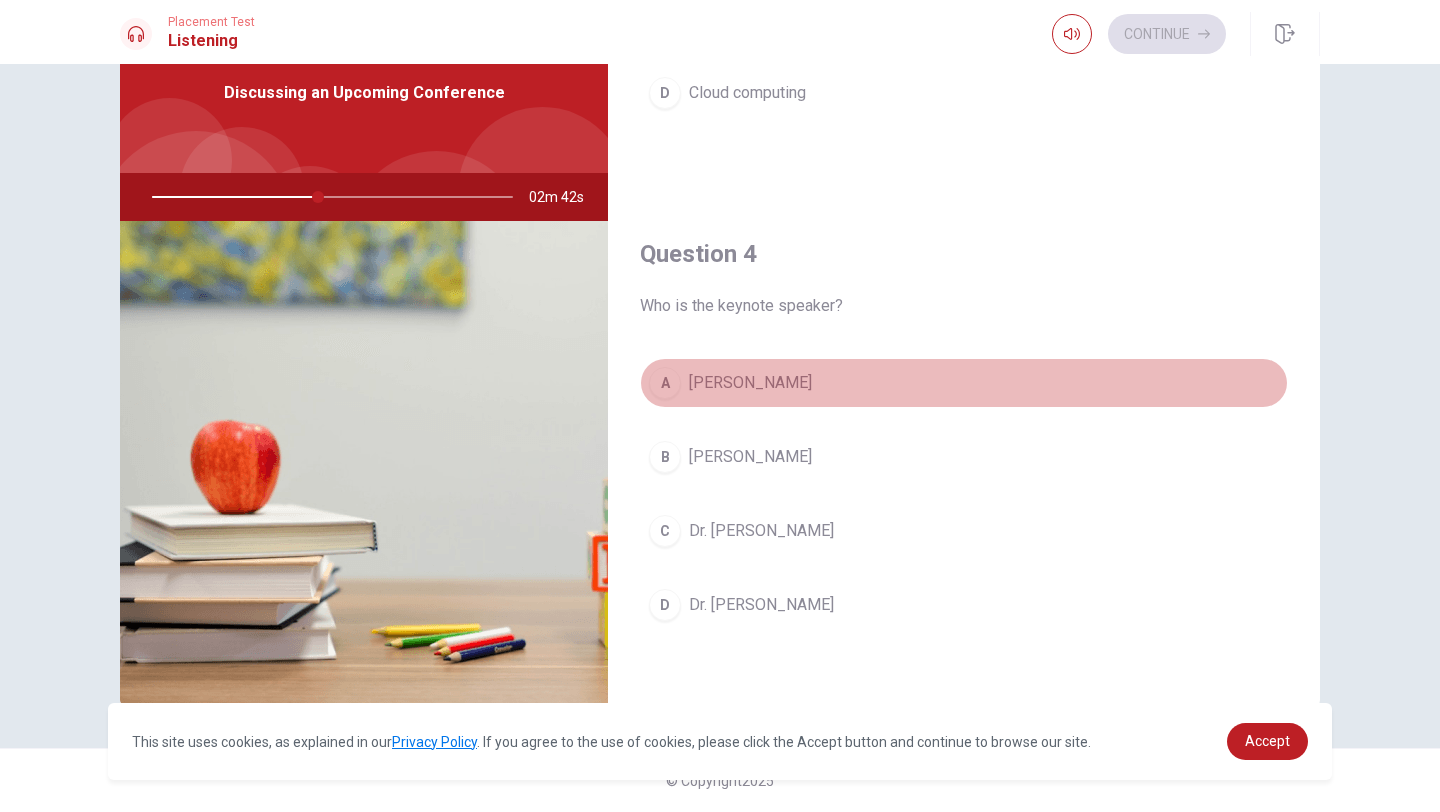 click on "A [PERSON_NAME]" at bounding box center (964, 383) 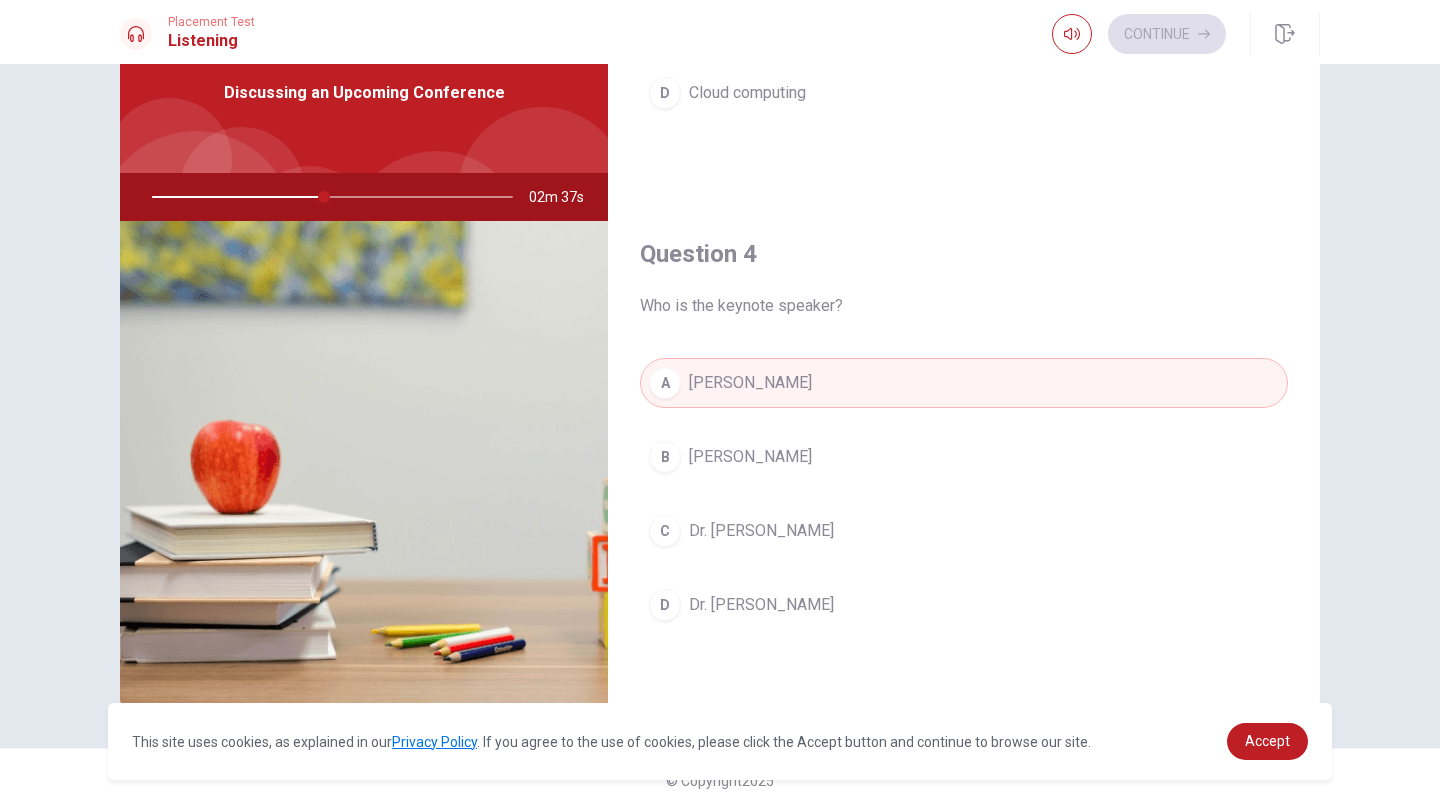 click on "[PERSON_NAME]" at bounding box center (750, 457) 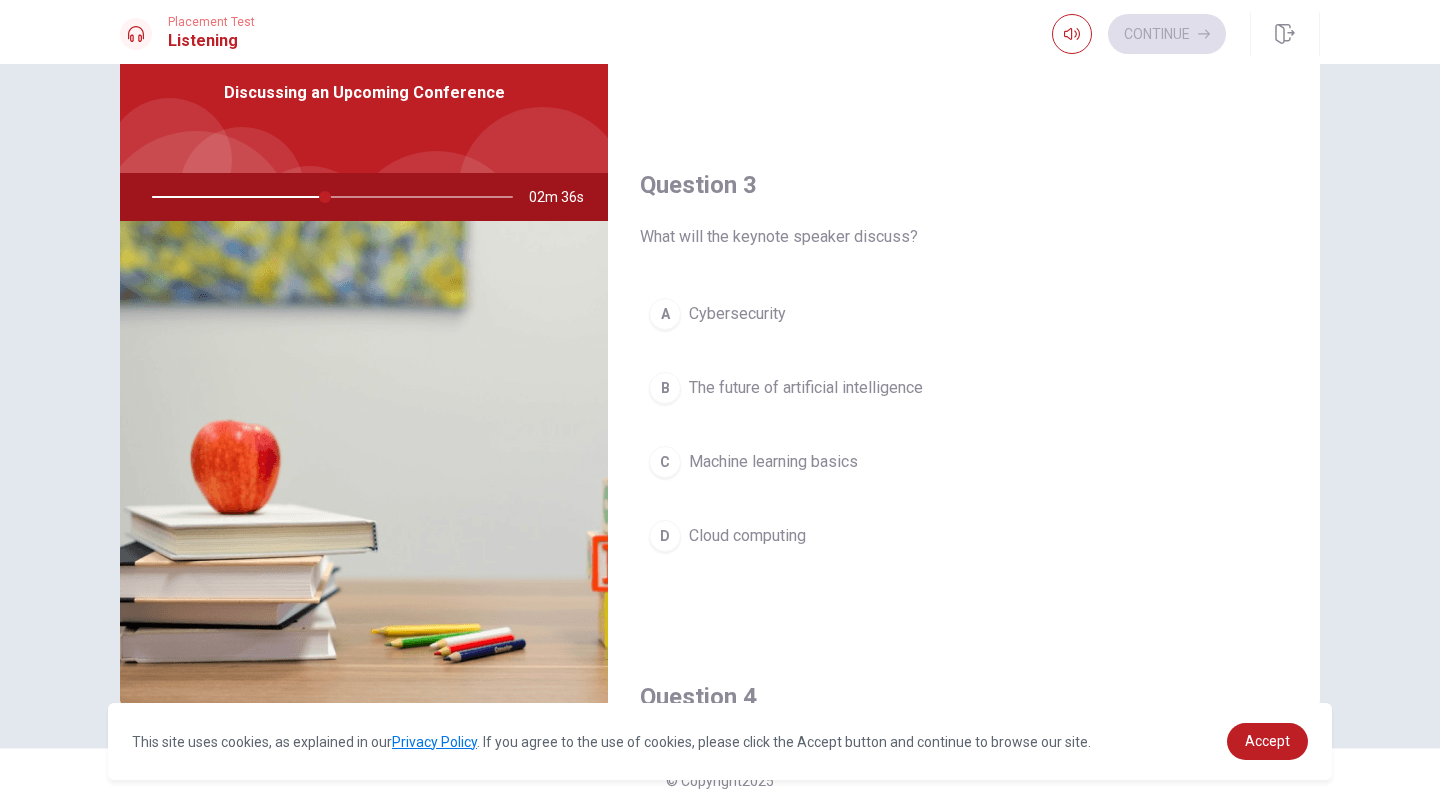 scroll, scrollTop: 907, scrollLeft: 0, axis: vertical 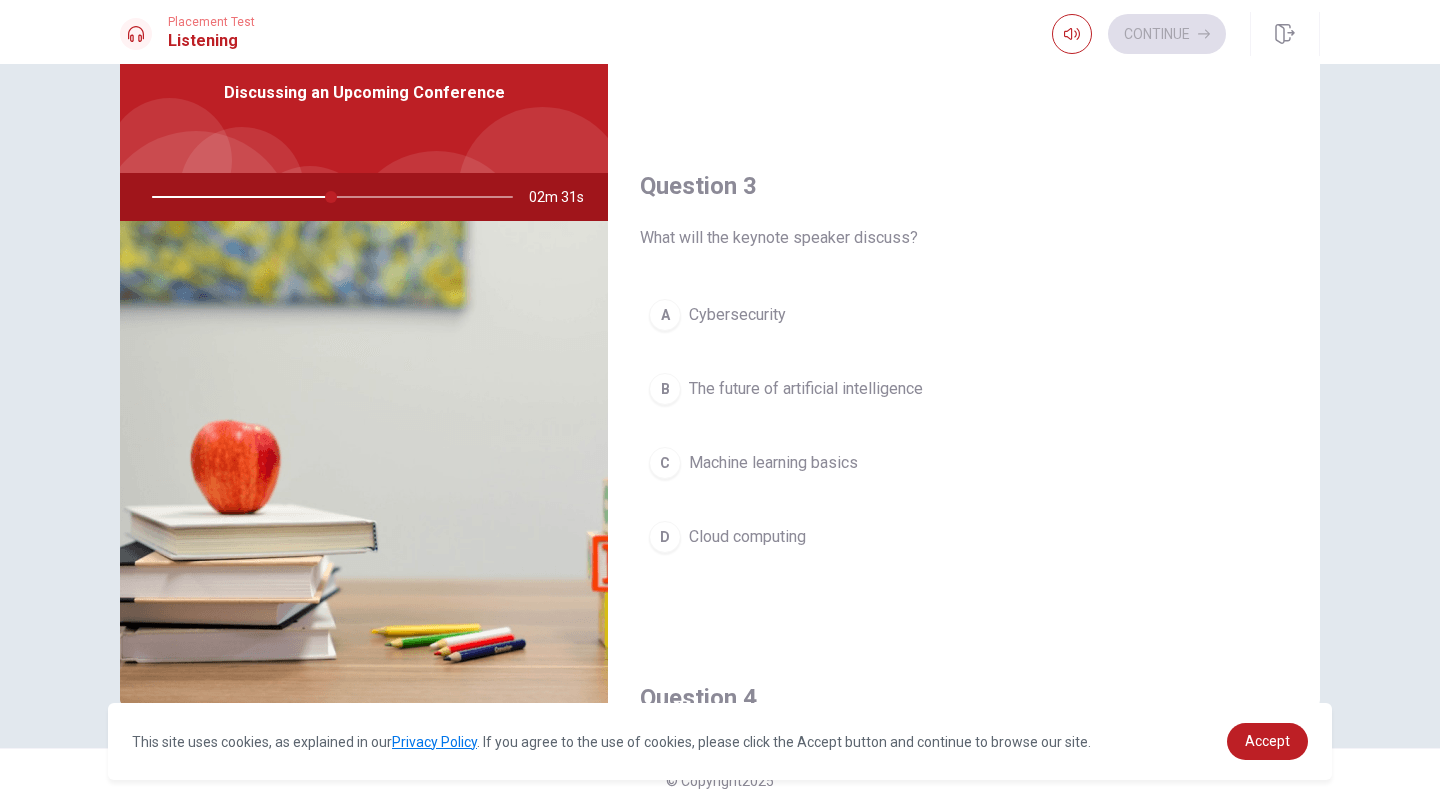 click on "The future of artificial intelligence" at bounding box center [806, 389] 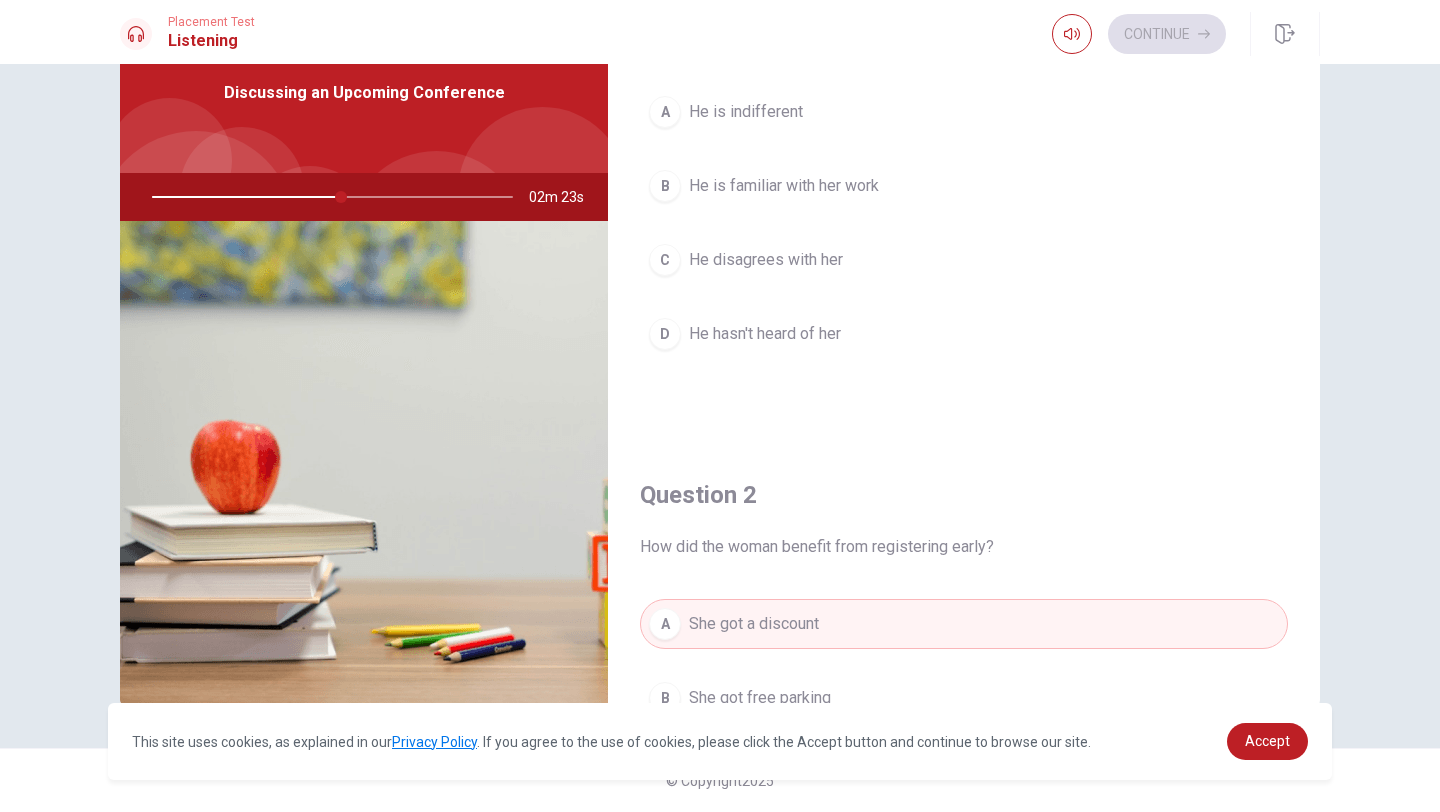 scroll, scrollTop: 0, scrollLeft: 0, axis: both 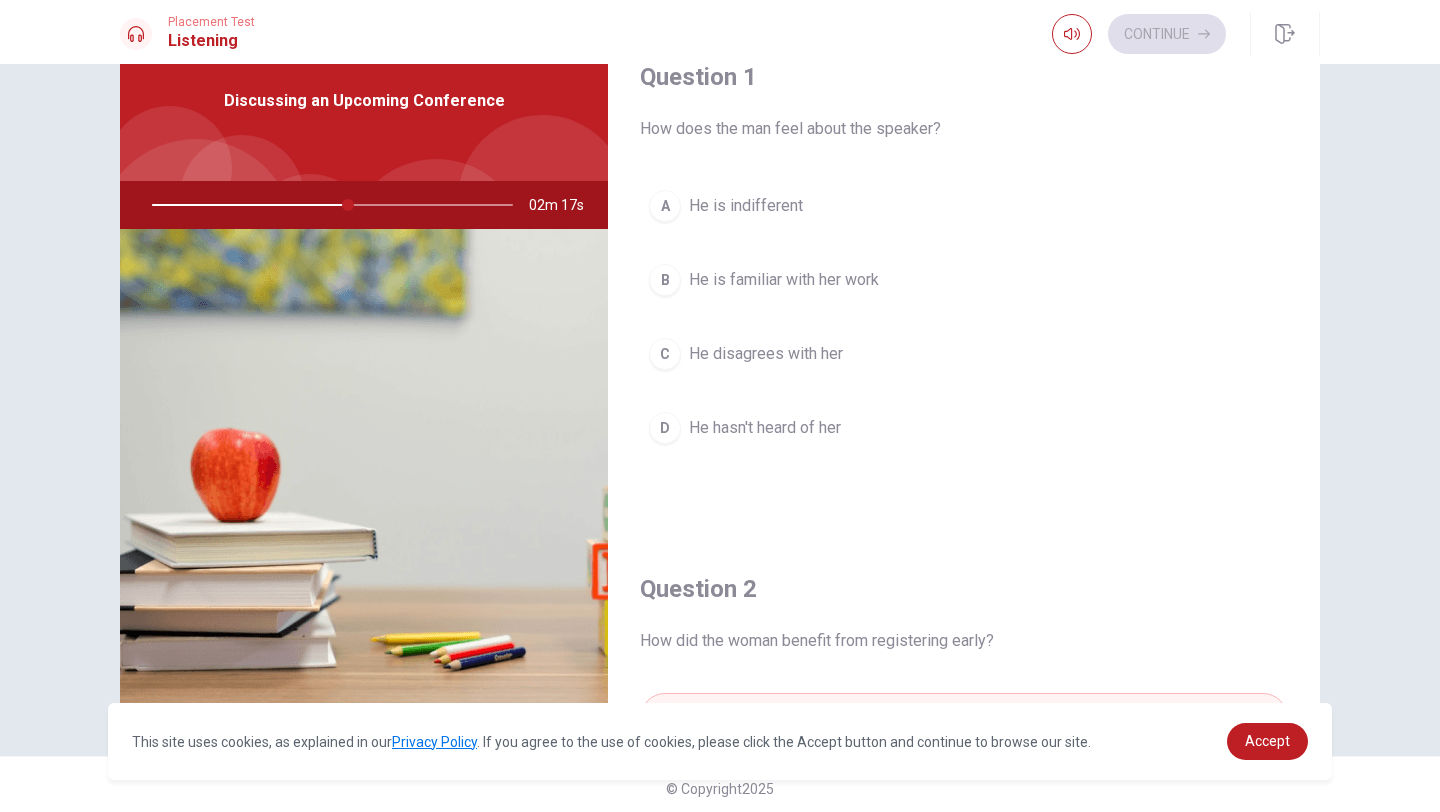 click on "He is familiar with her work" at bounding box center (784, 280) 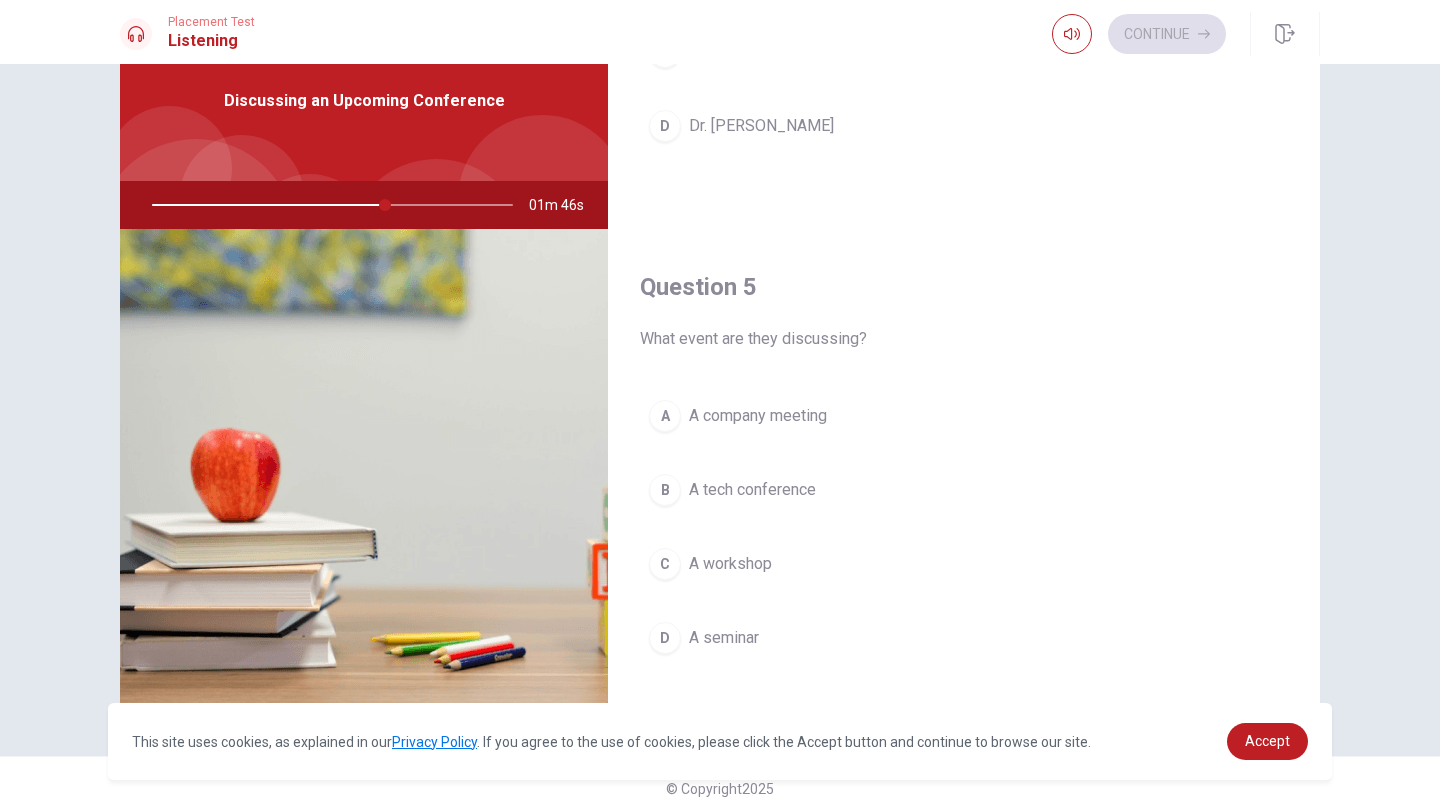 scroll, scrollTop: 1865, scrollLeft: 0, axis: vertical 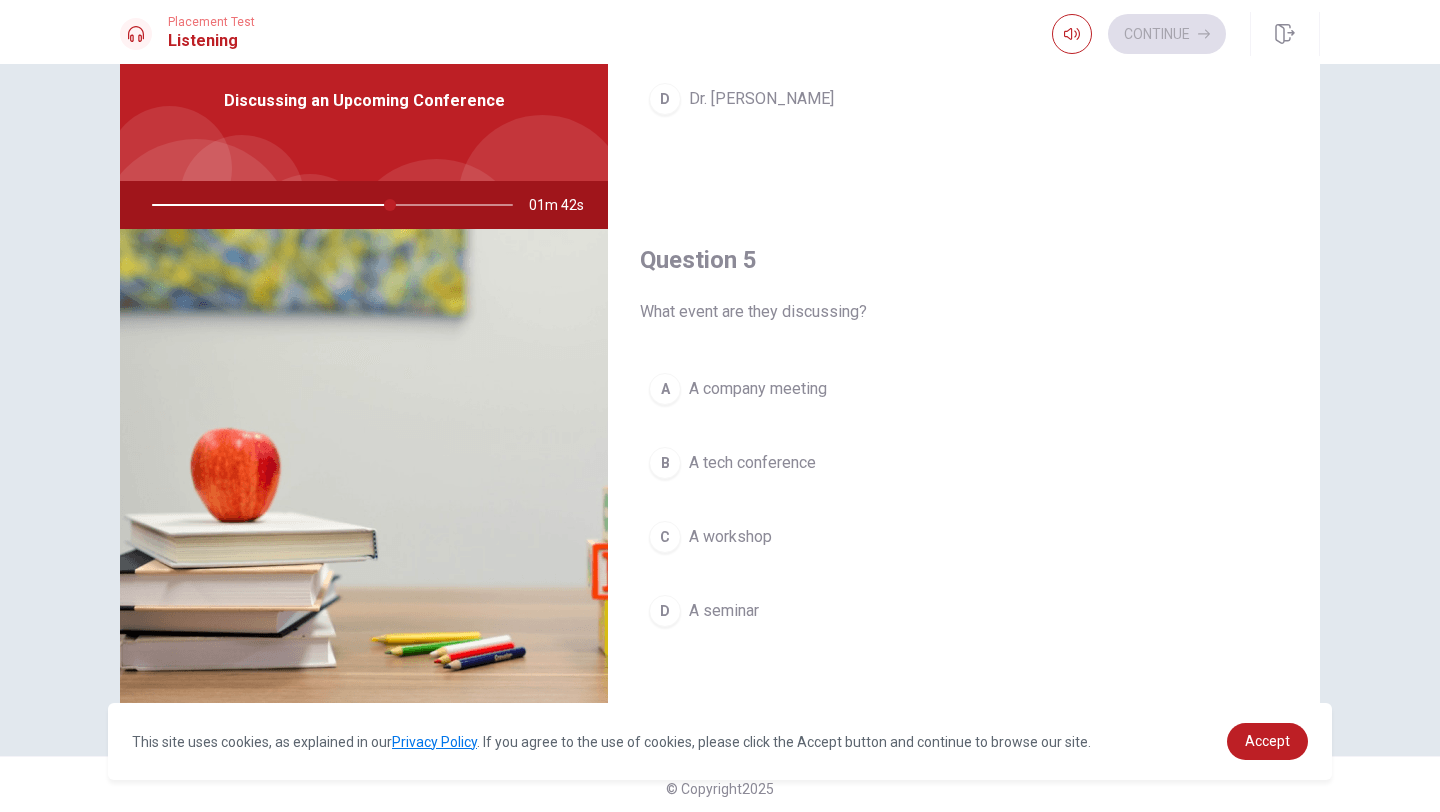 click on "A A company meeting" at bounding box center (964, 389) 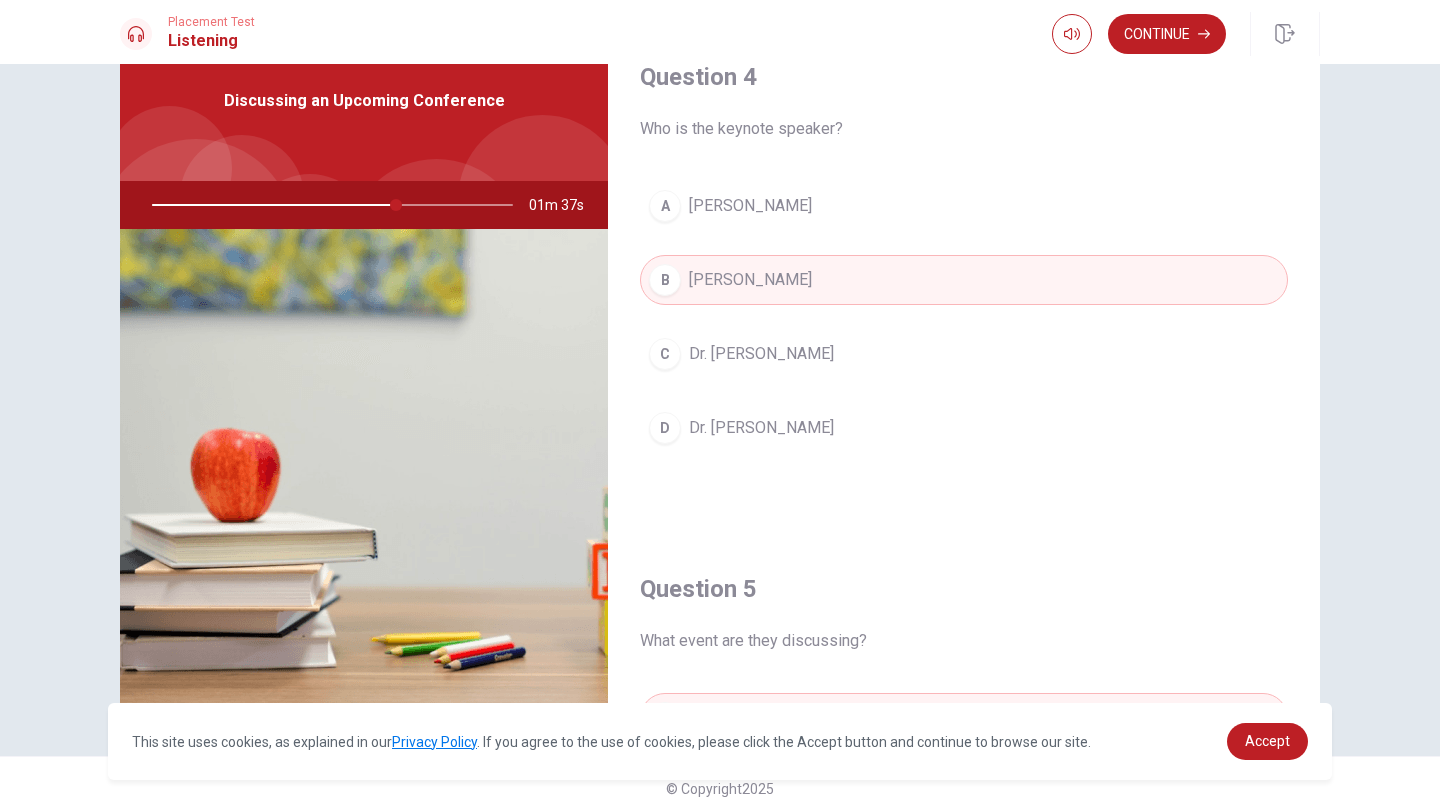 scroll, scrollTop: 1865, scrollLeft: 0, axis: vertical 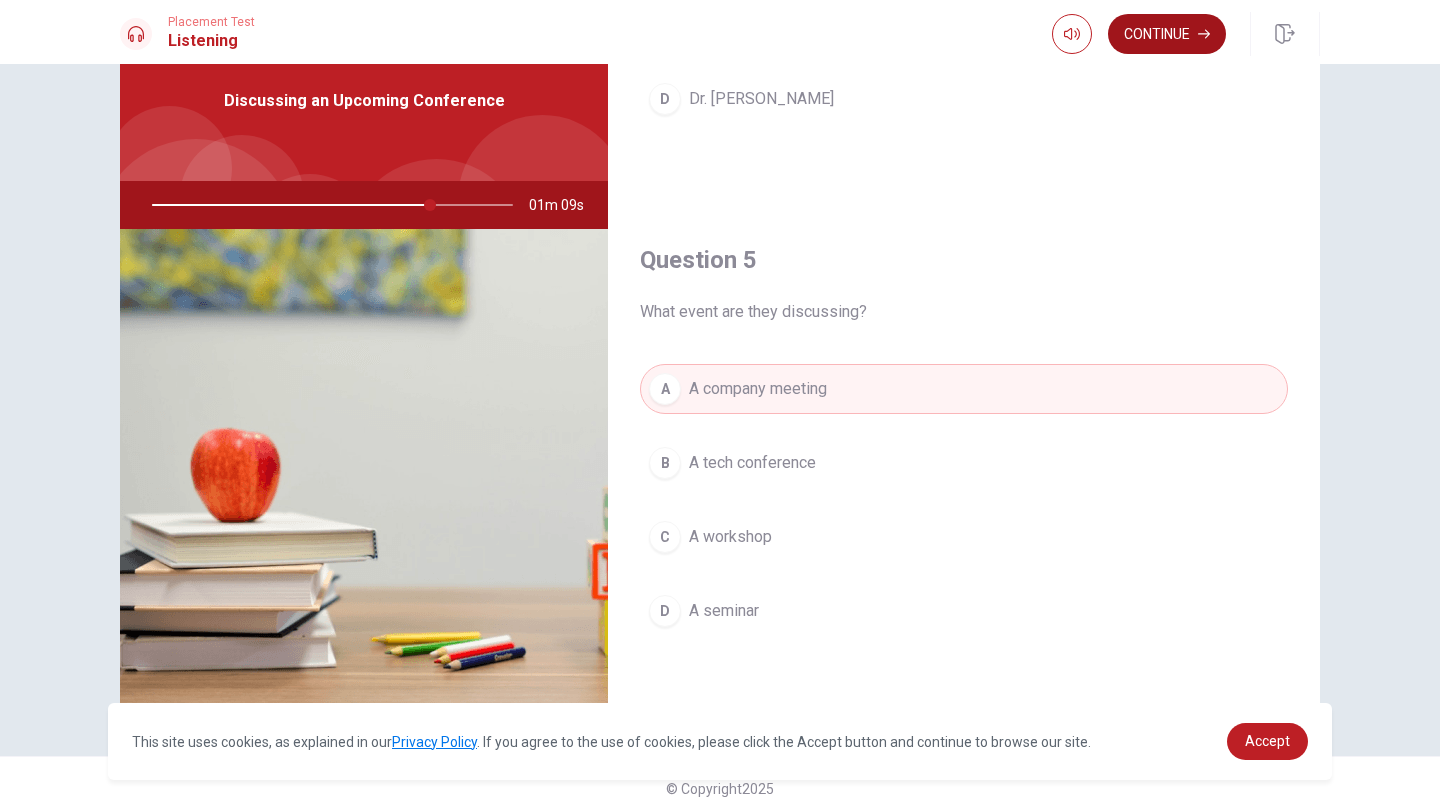 click on "Continue" at bounding box center [1167, 34] 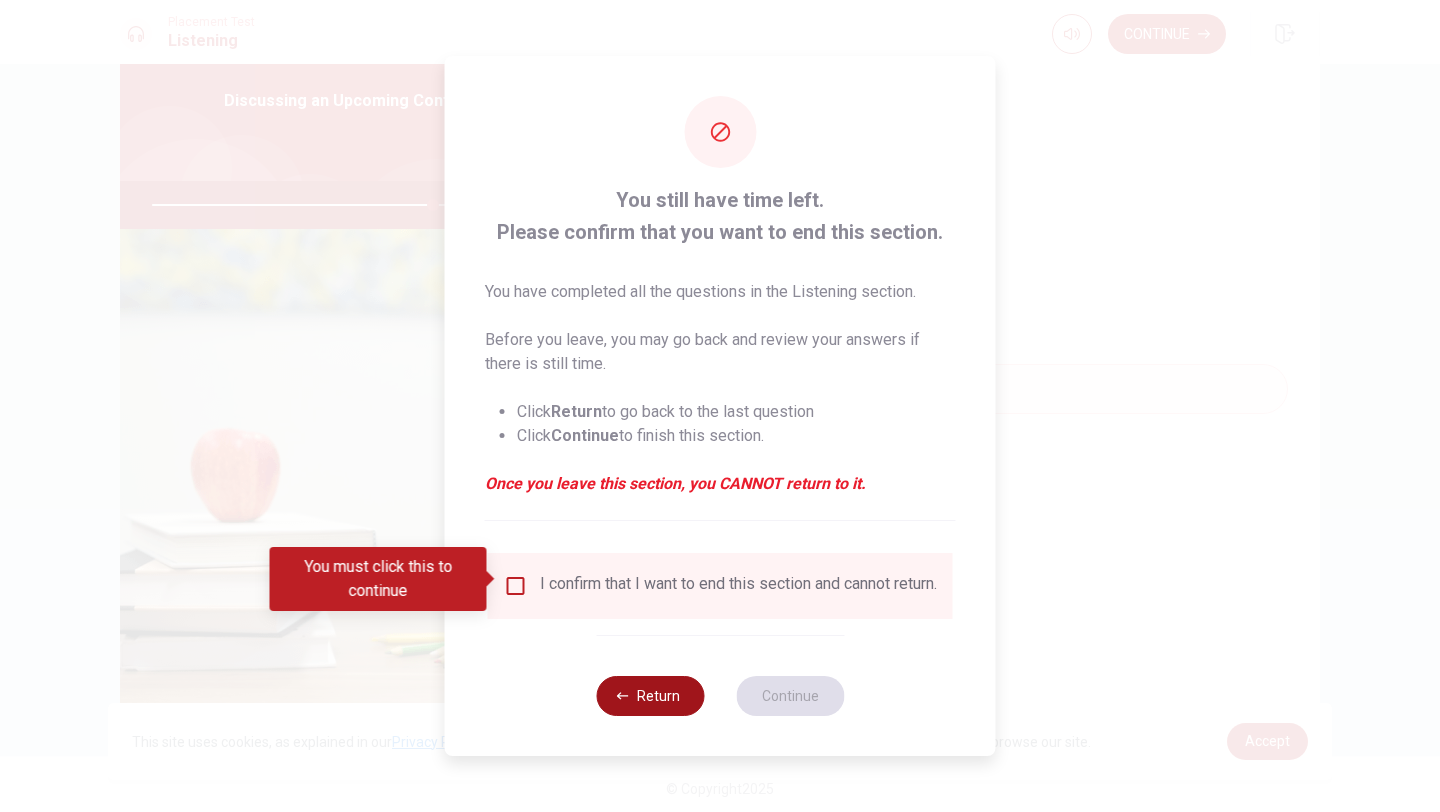 click on "Return" at bounding box center [650, 696] 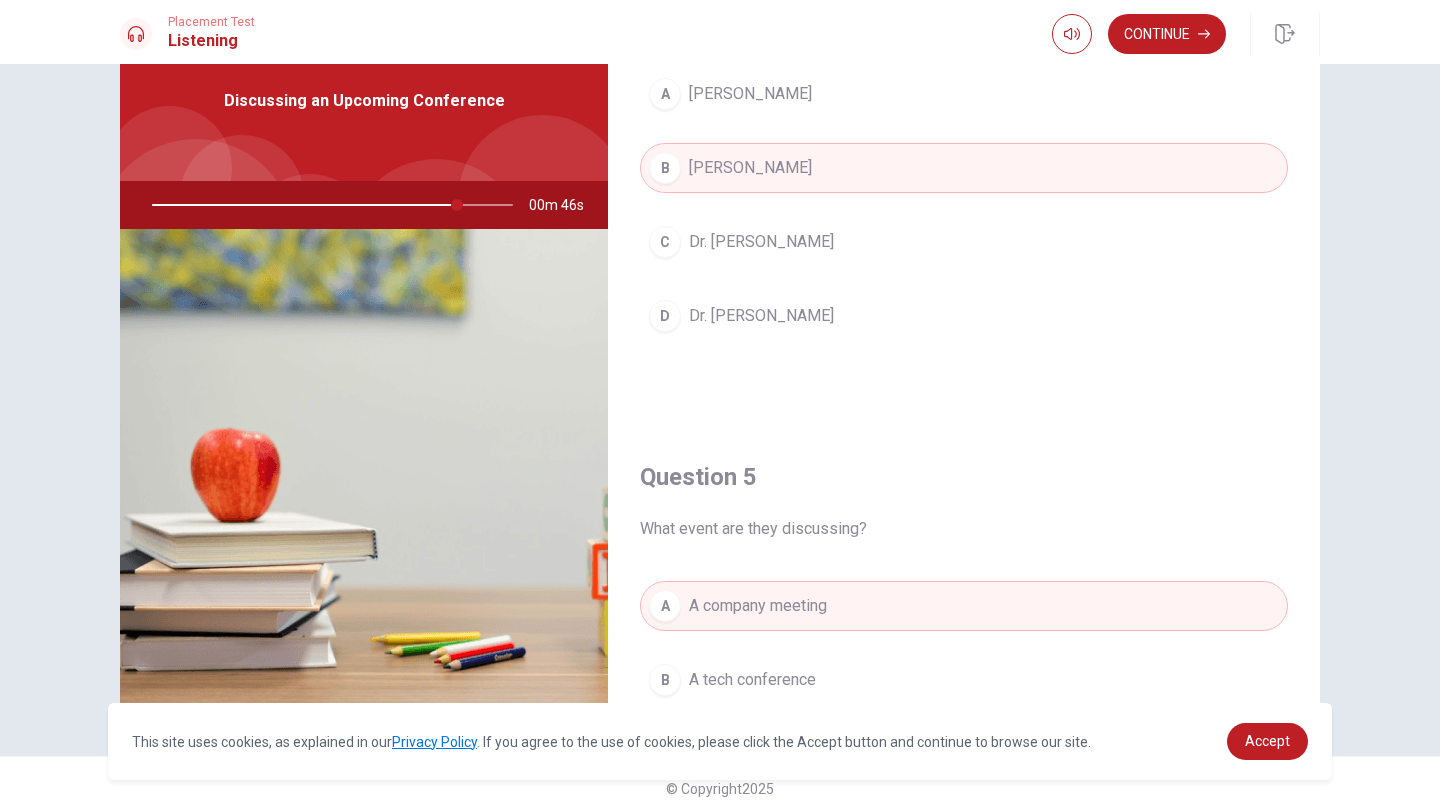 scroll, scrollTop: 1865, scrollLeft: 0, axis: vertical 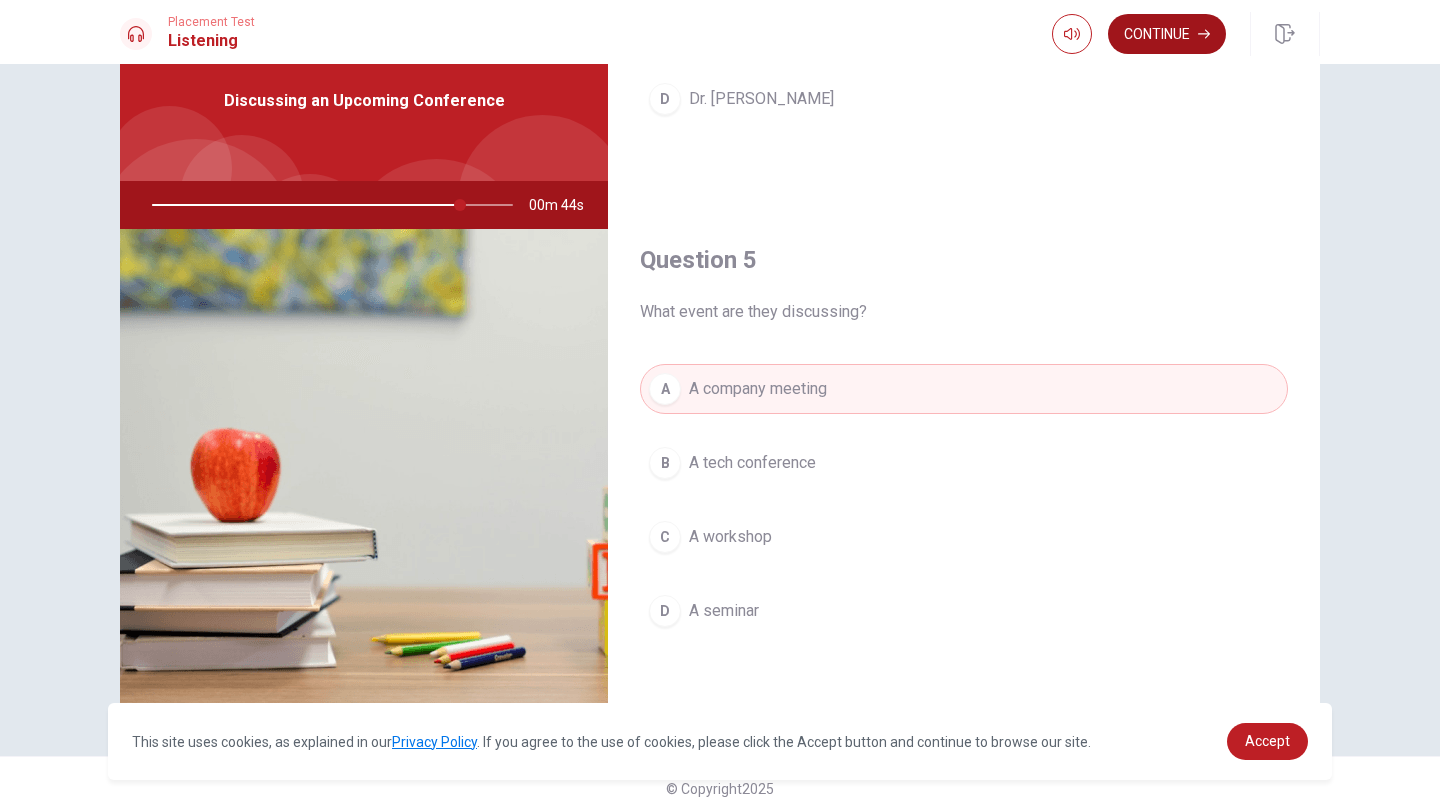 click on "Continue" at bounding box center (1167, 34) 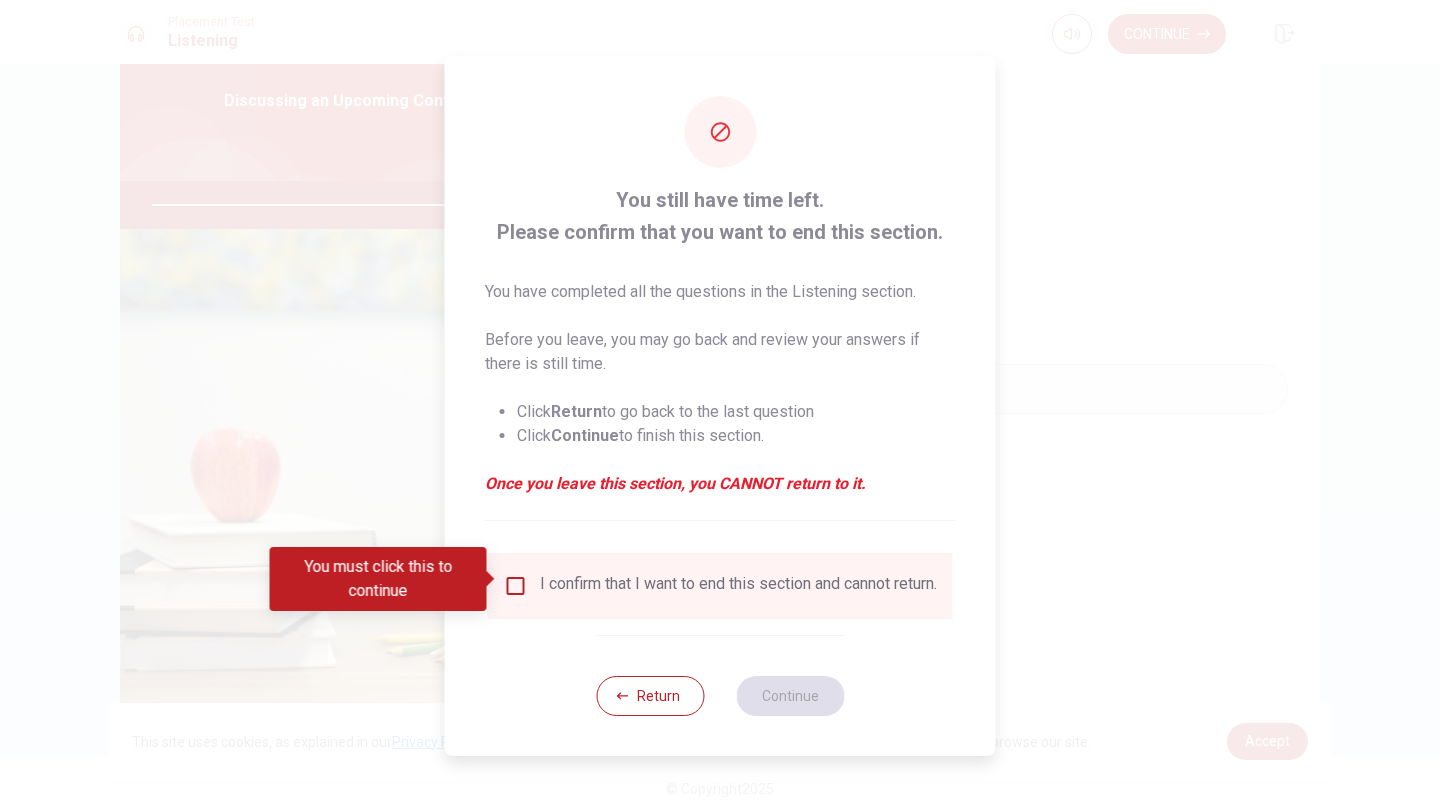 click on "I confirm that I want to end this section and cannot return." at bounding box center (720, 586) 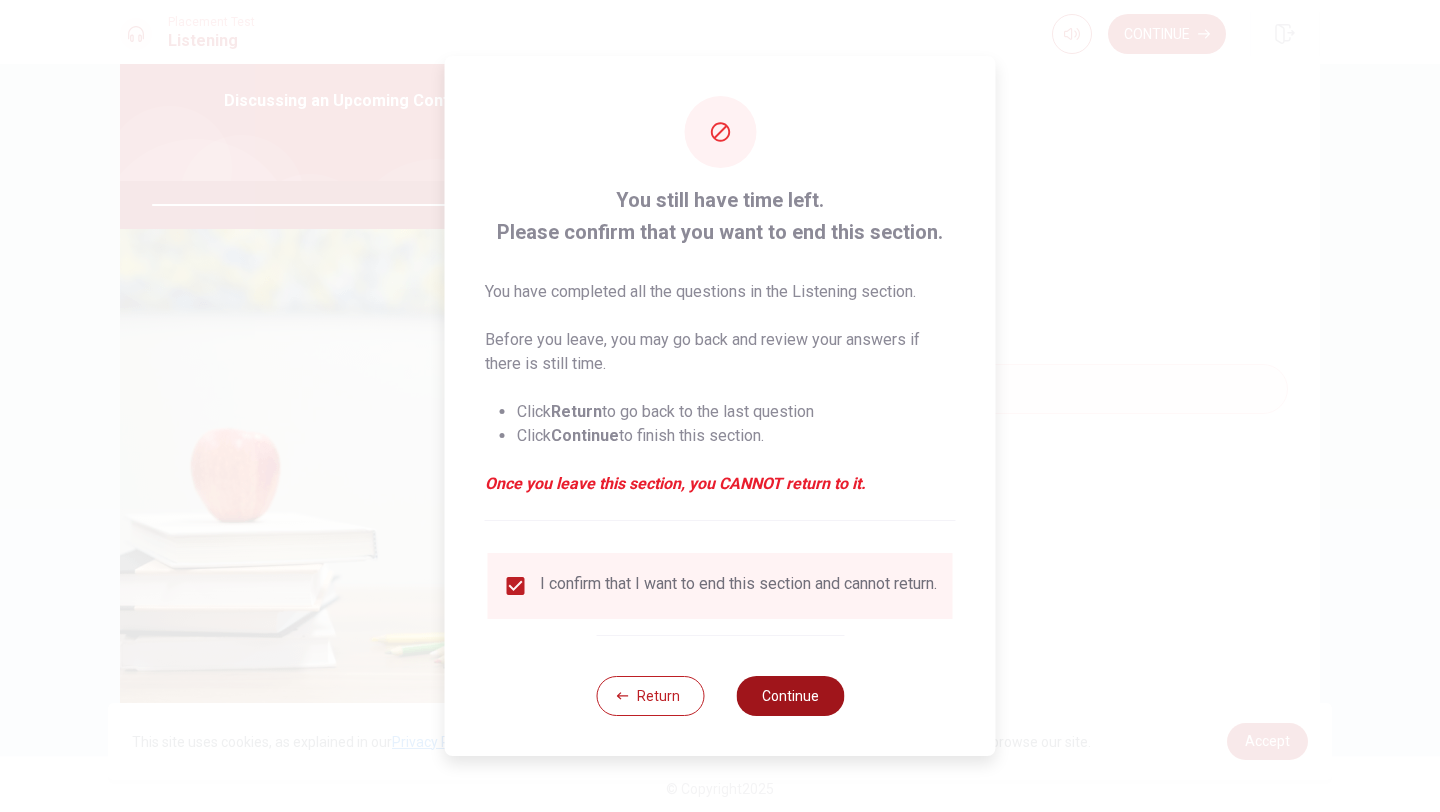click on "Continue" at bounding box center [790, 696] 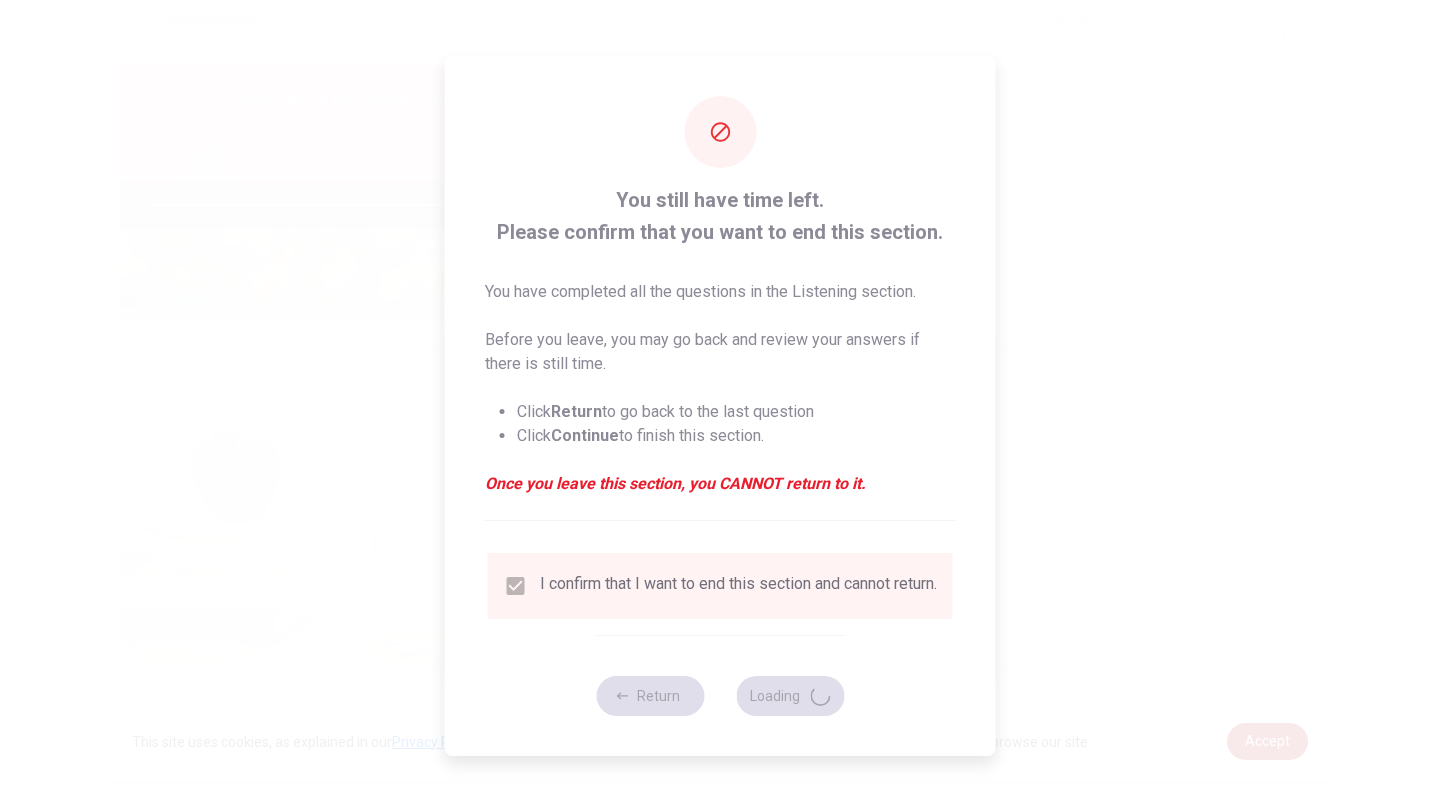 type on "88" 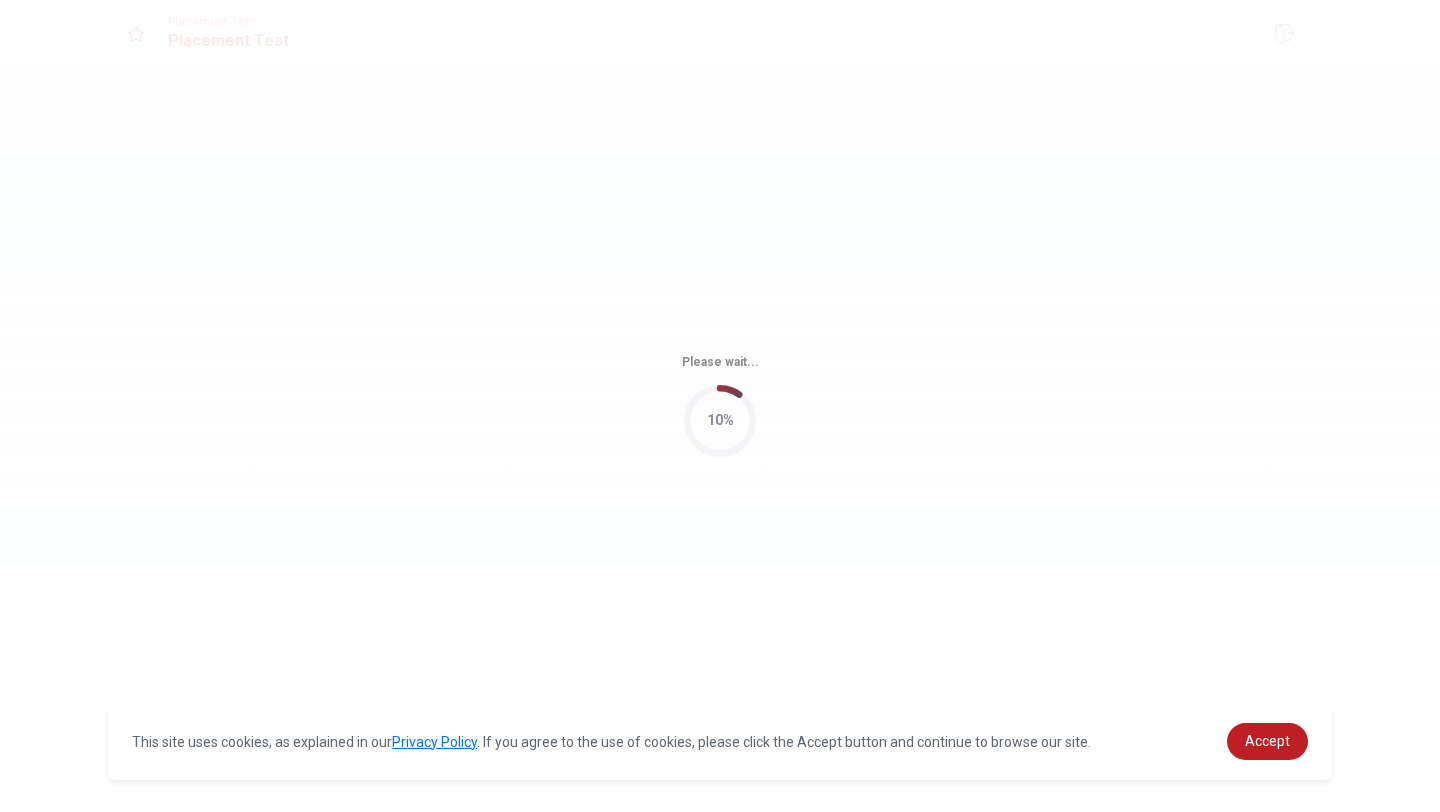 scroll, scrollTop: 0, scrollLeft: 0, axis: both 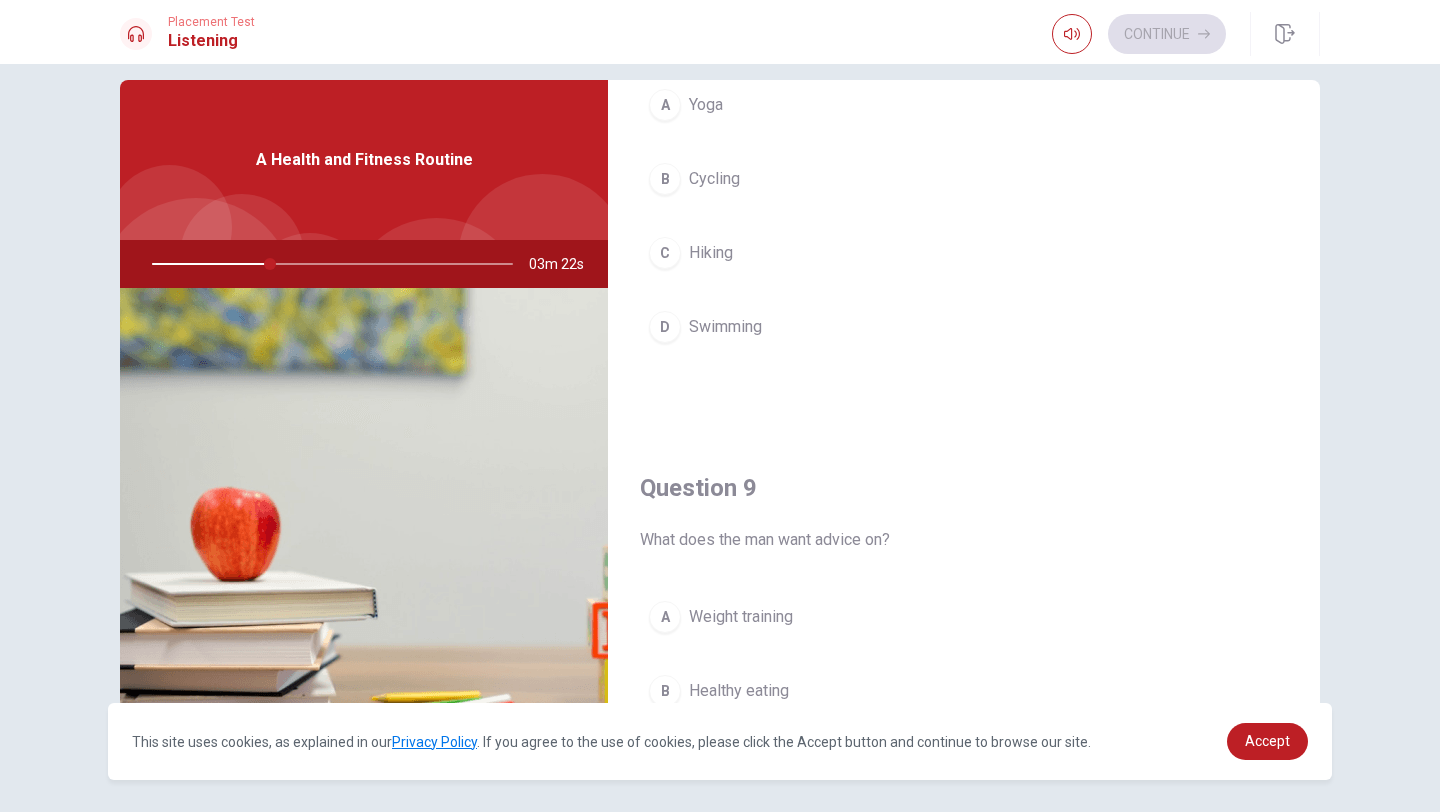 click on "A Yoga B Cycling C Hiking D Swimming" at bounding box center [964, 236] 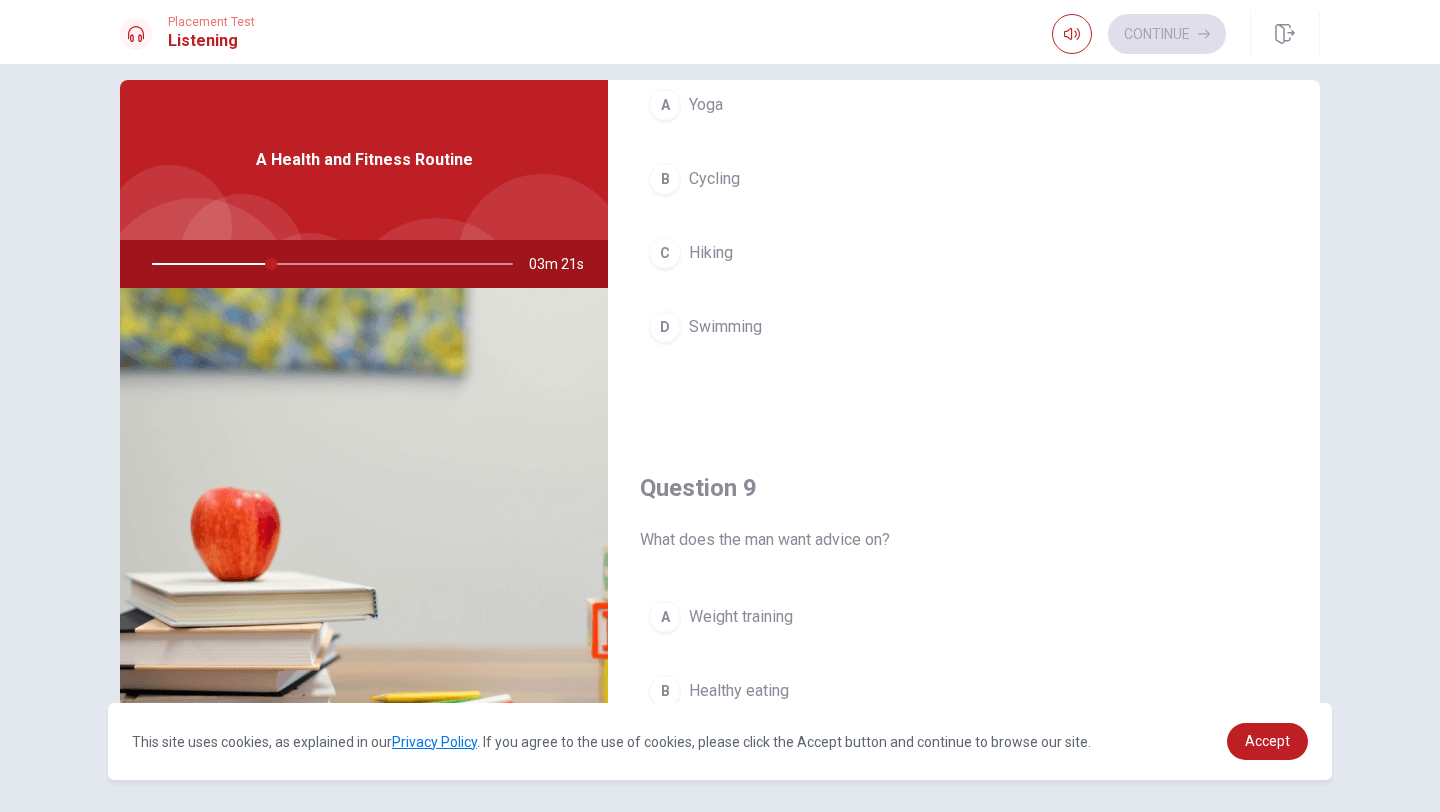 click on "A" at bounding box center (665, 105) 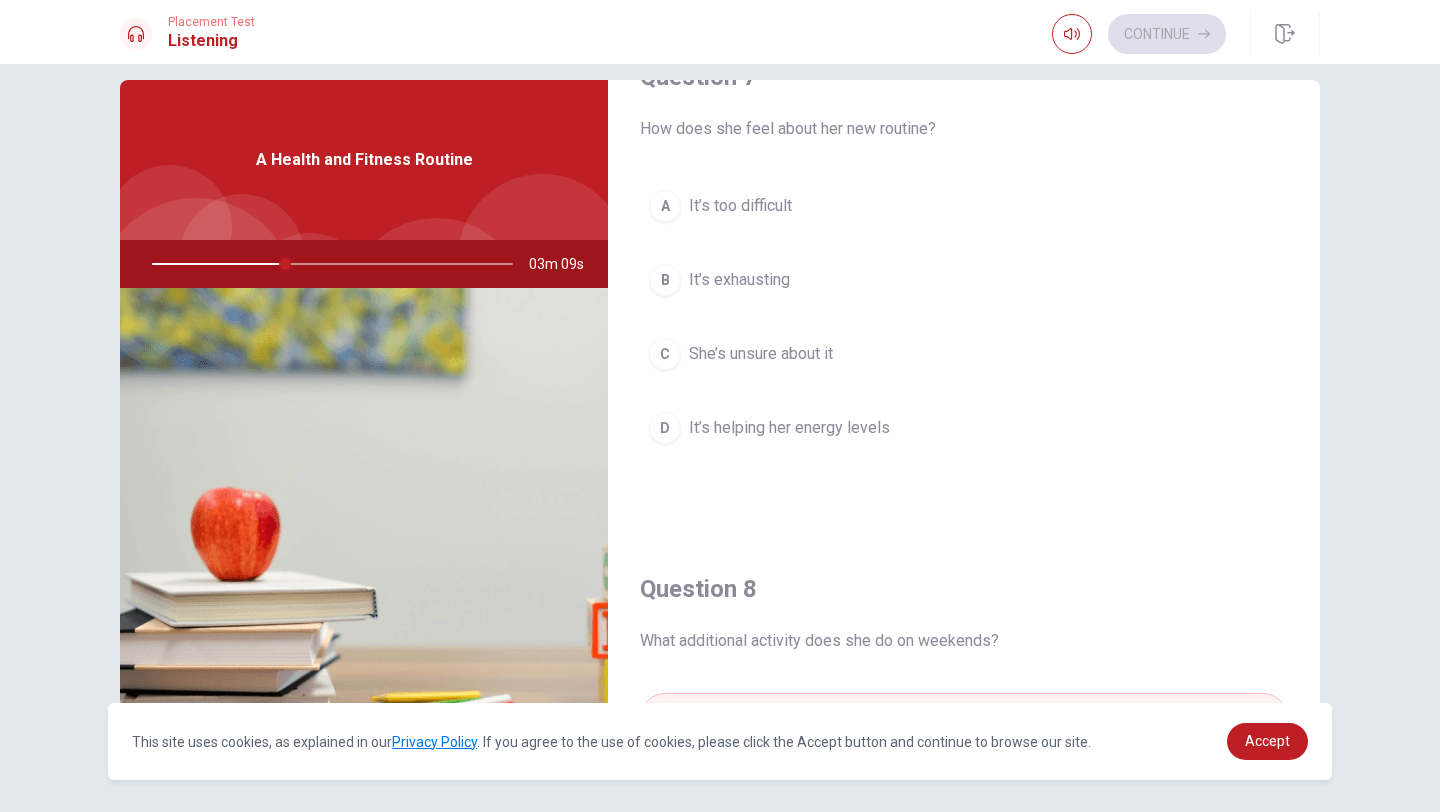 scroll, scrollTop: 0, scrollLeft: 0, axis: both 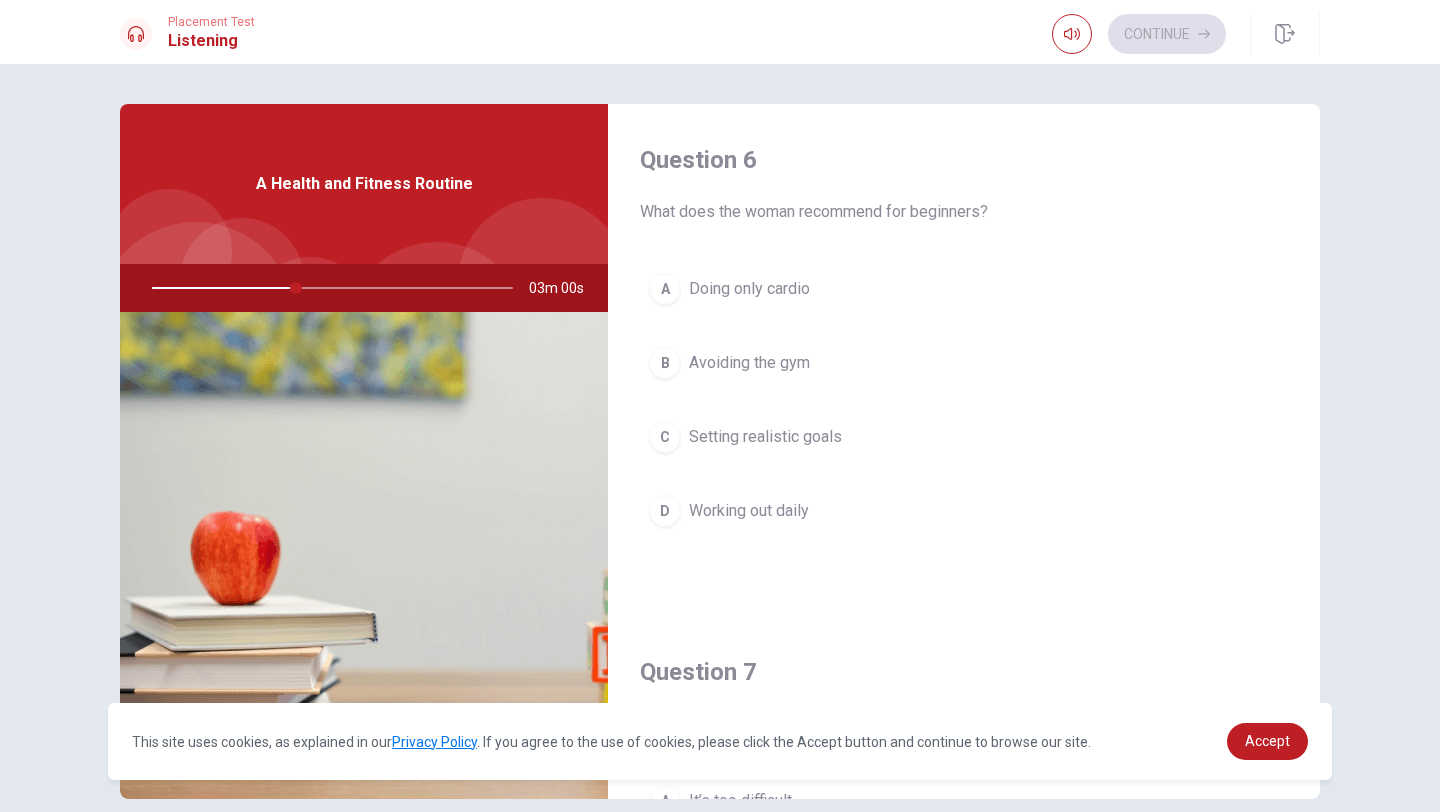 click on "C Setting realistic goals" at bounding box center [964, 437] 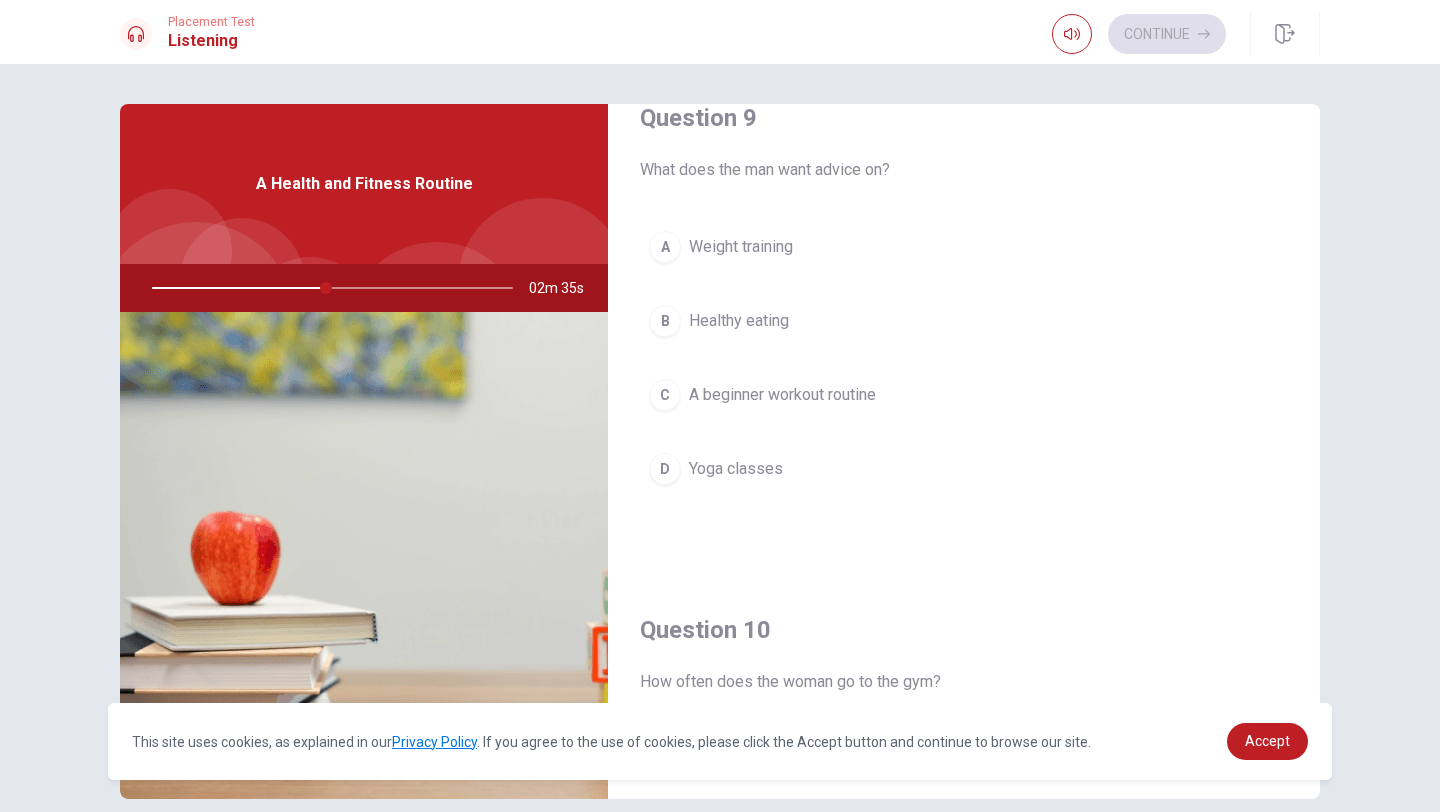 scroll, scrollTop: 1865, scrollLeft: 0, axis: vertical 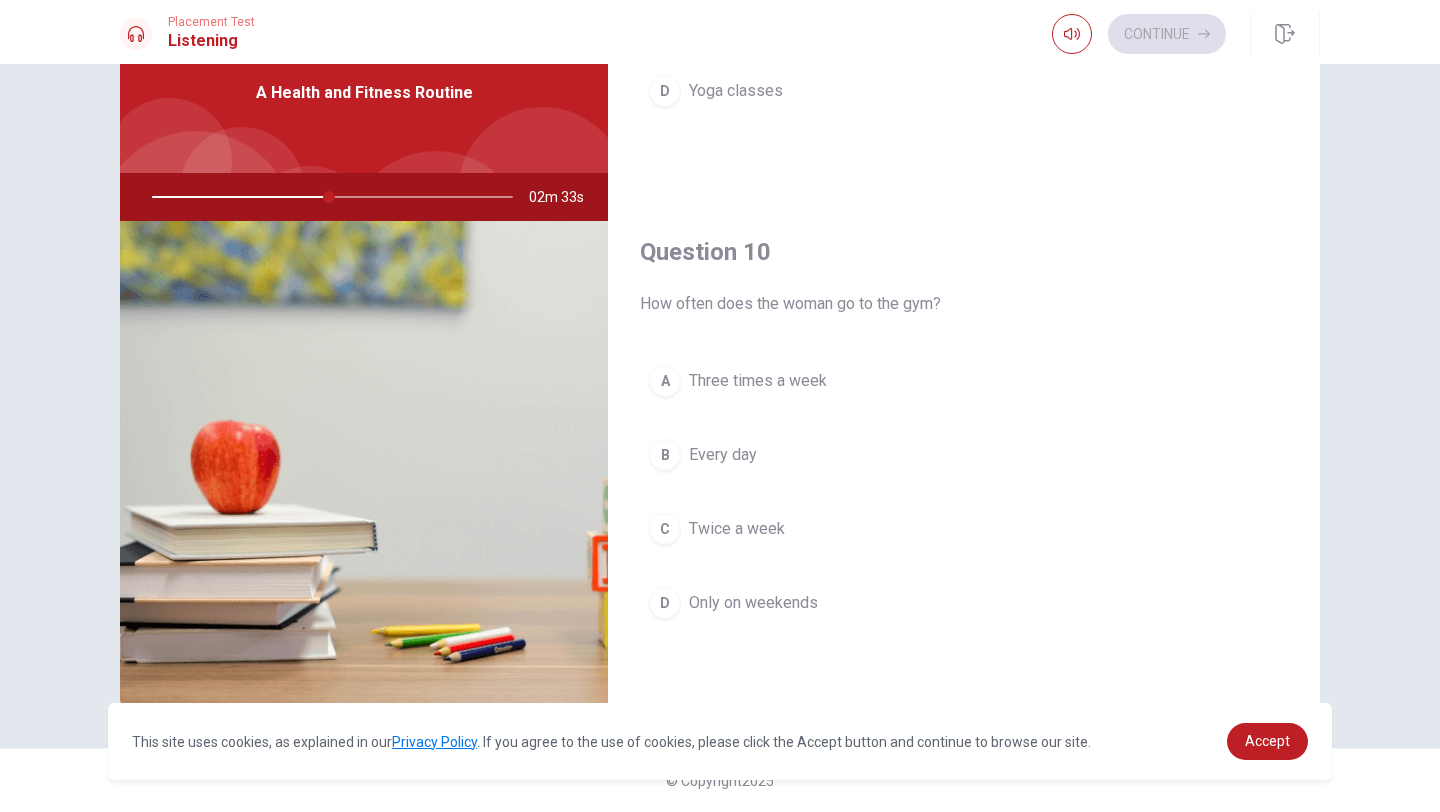 click on "A" at bounding box center [665, 381] 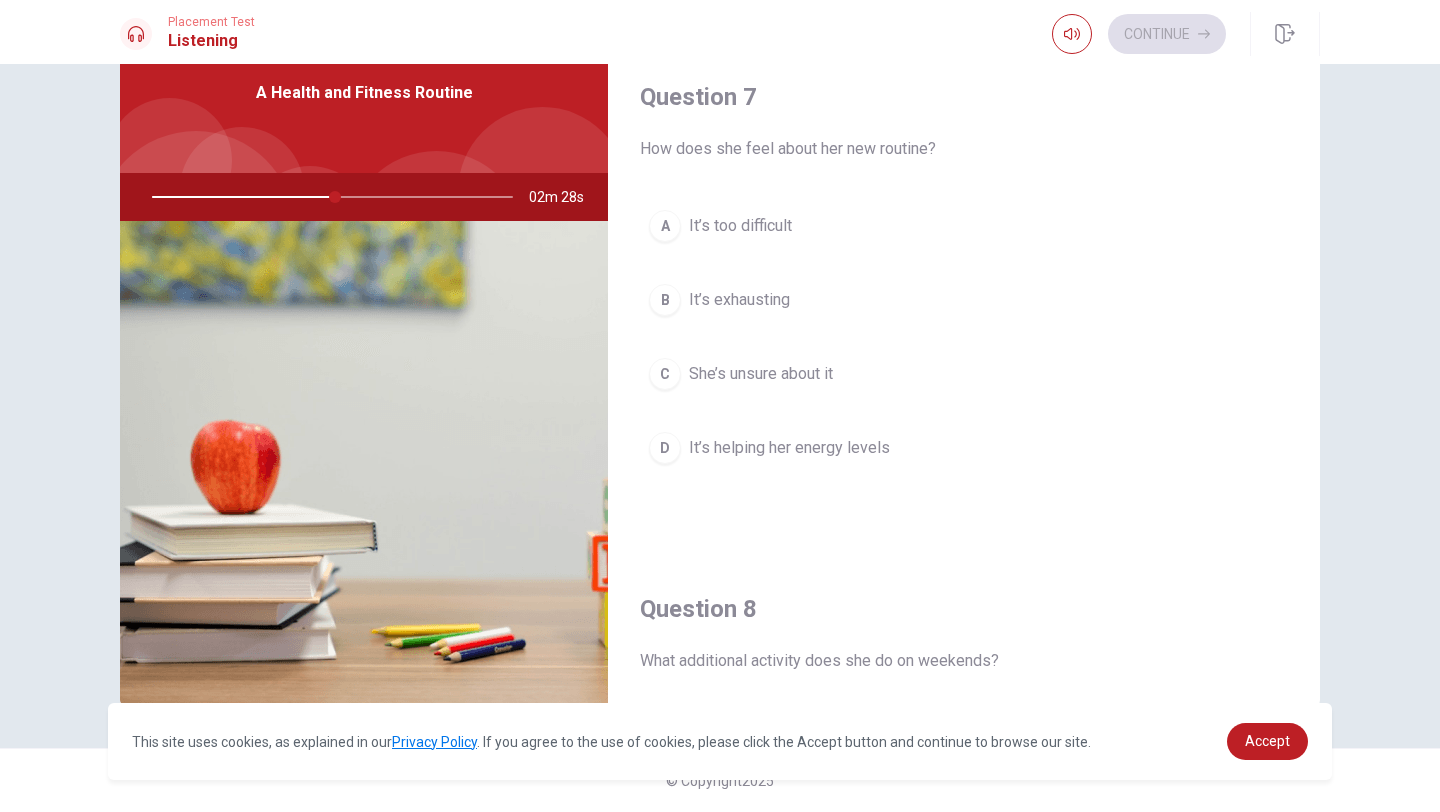 scroll, scrollTop: 423, scrollLeft: 0, axis: vertical 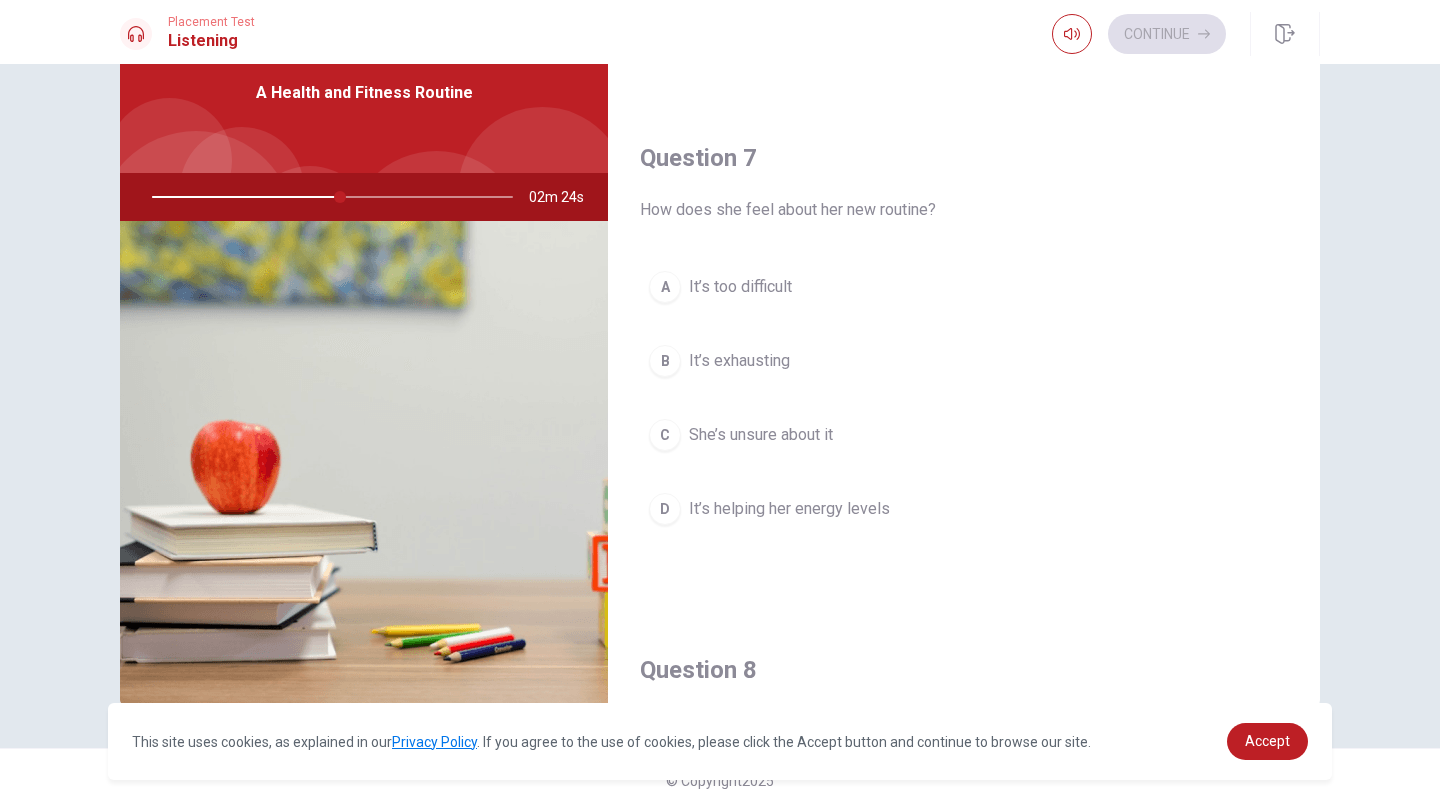 click on "D It’s helping her energy levels" at bounding box center [964, 509] 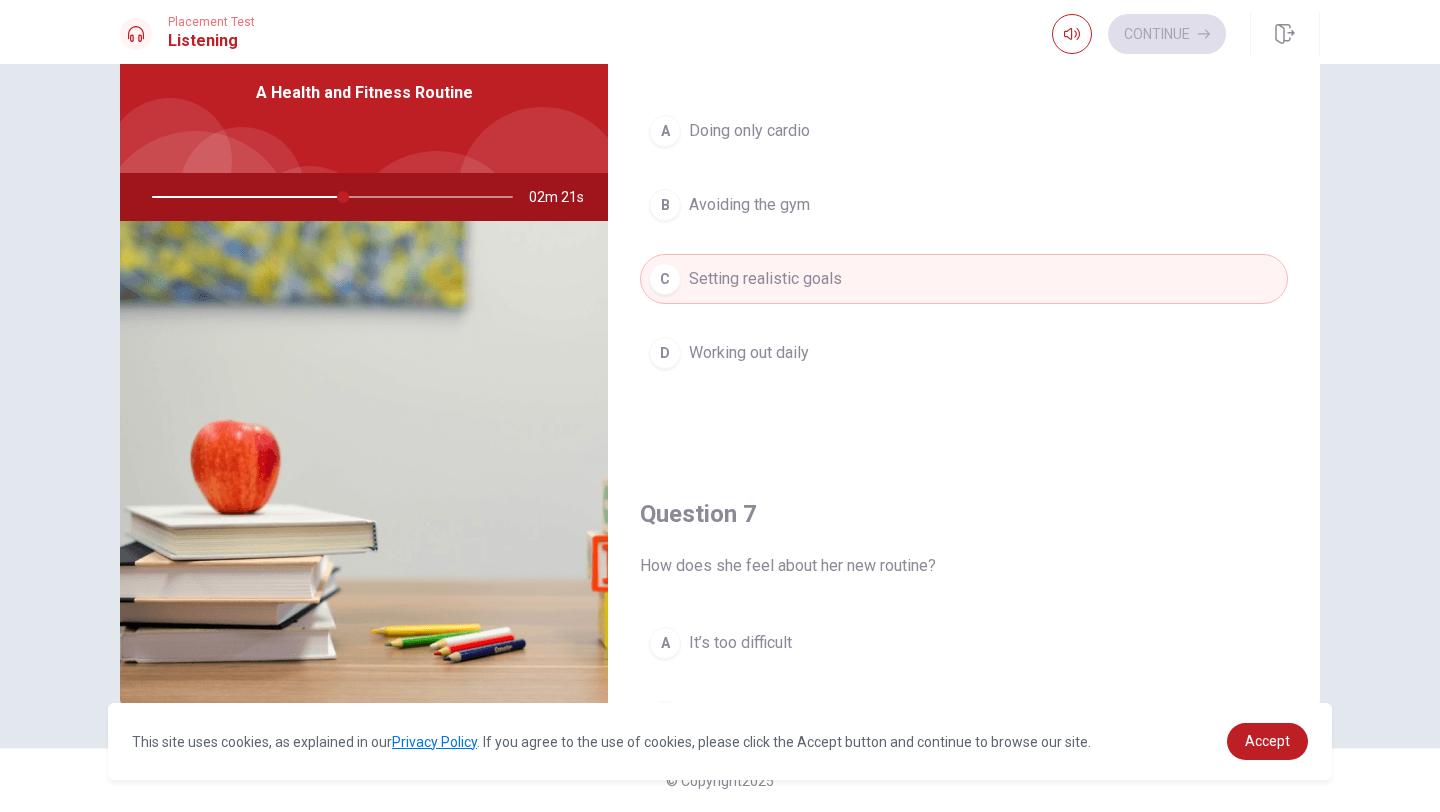 scroll, scrollTop: 0, scrollLeft: 0, axis: both 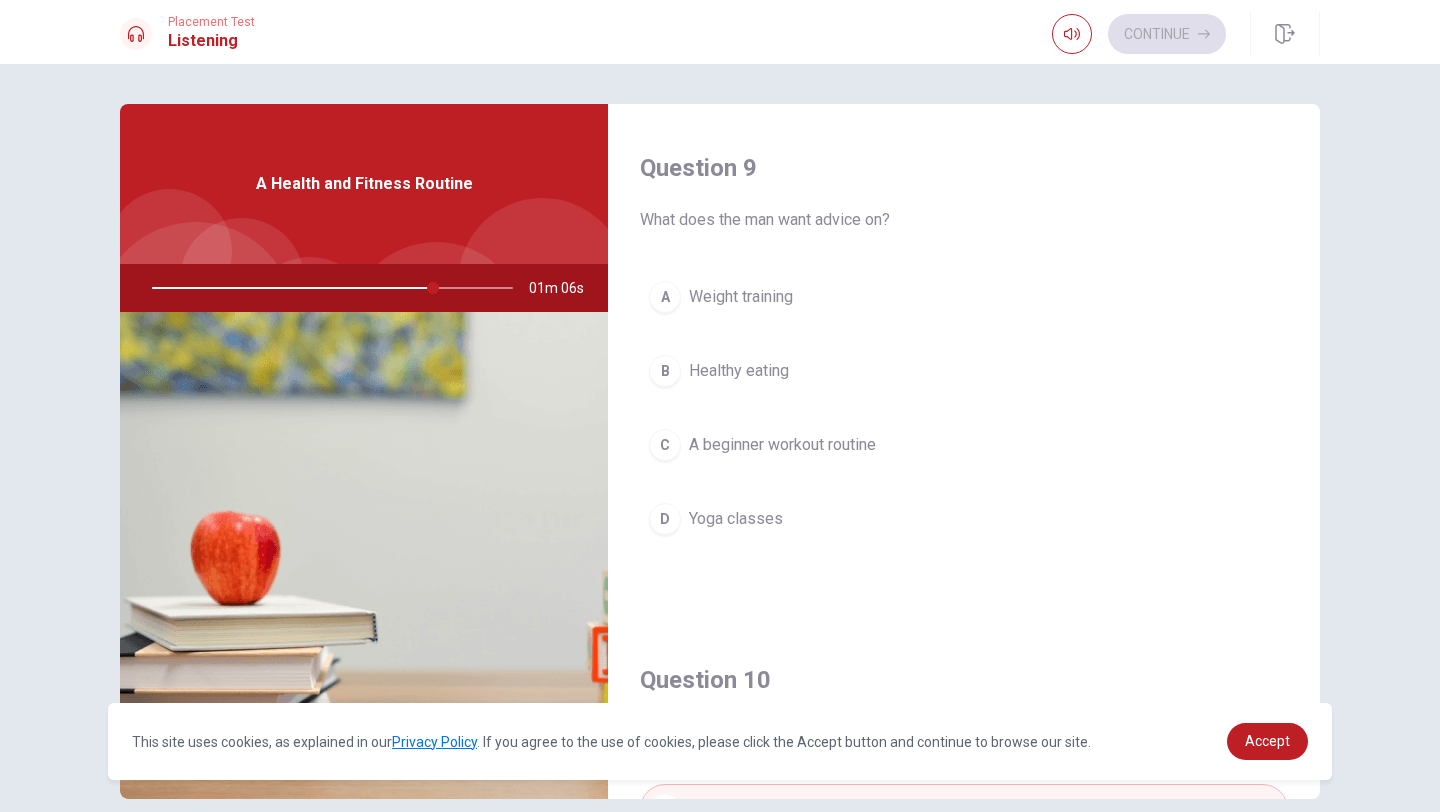 click on "A Weight training" at bounding box center (964, 297) 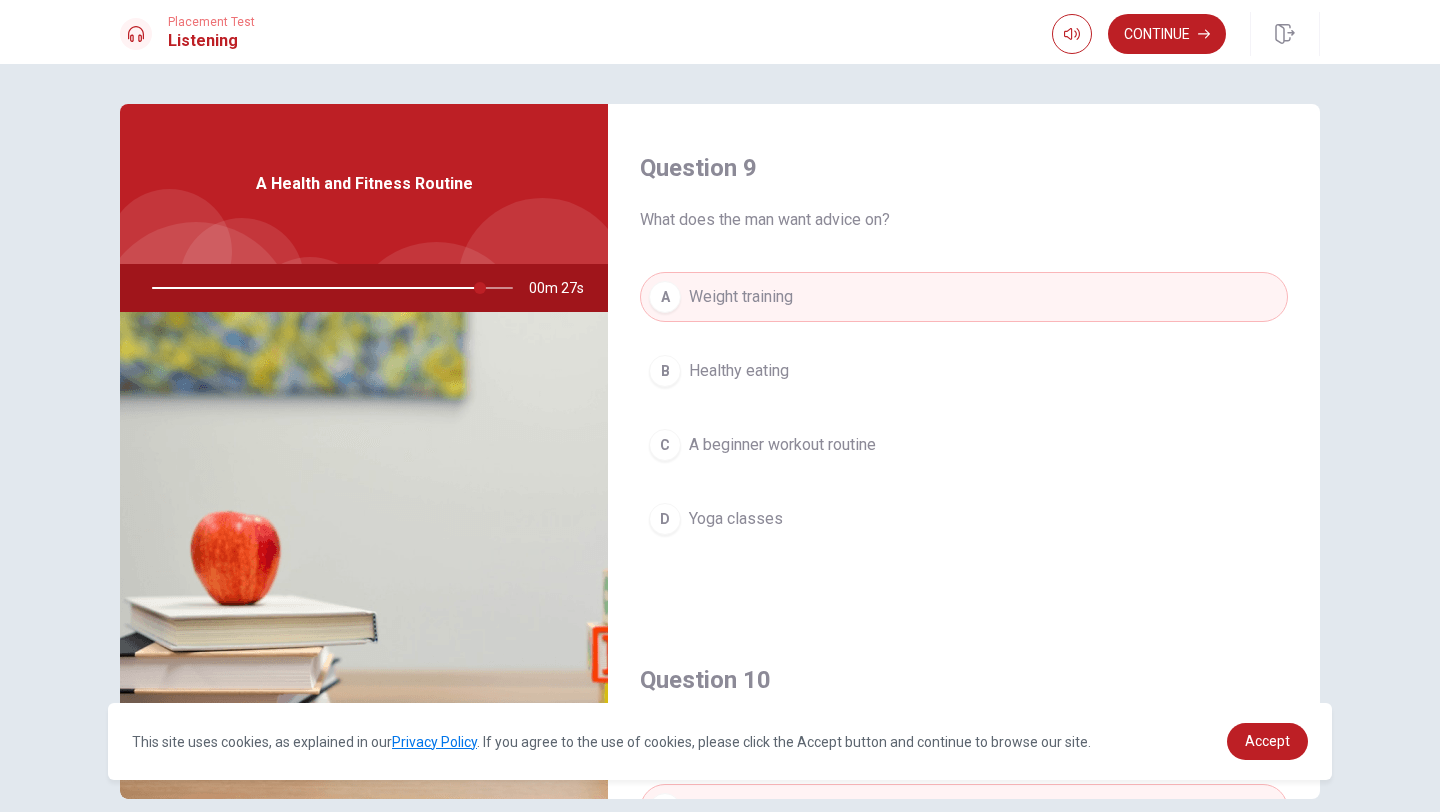 click on "A beginner workout routine" at bounding box center (782, 445) 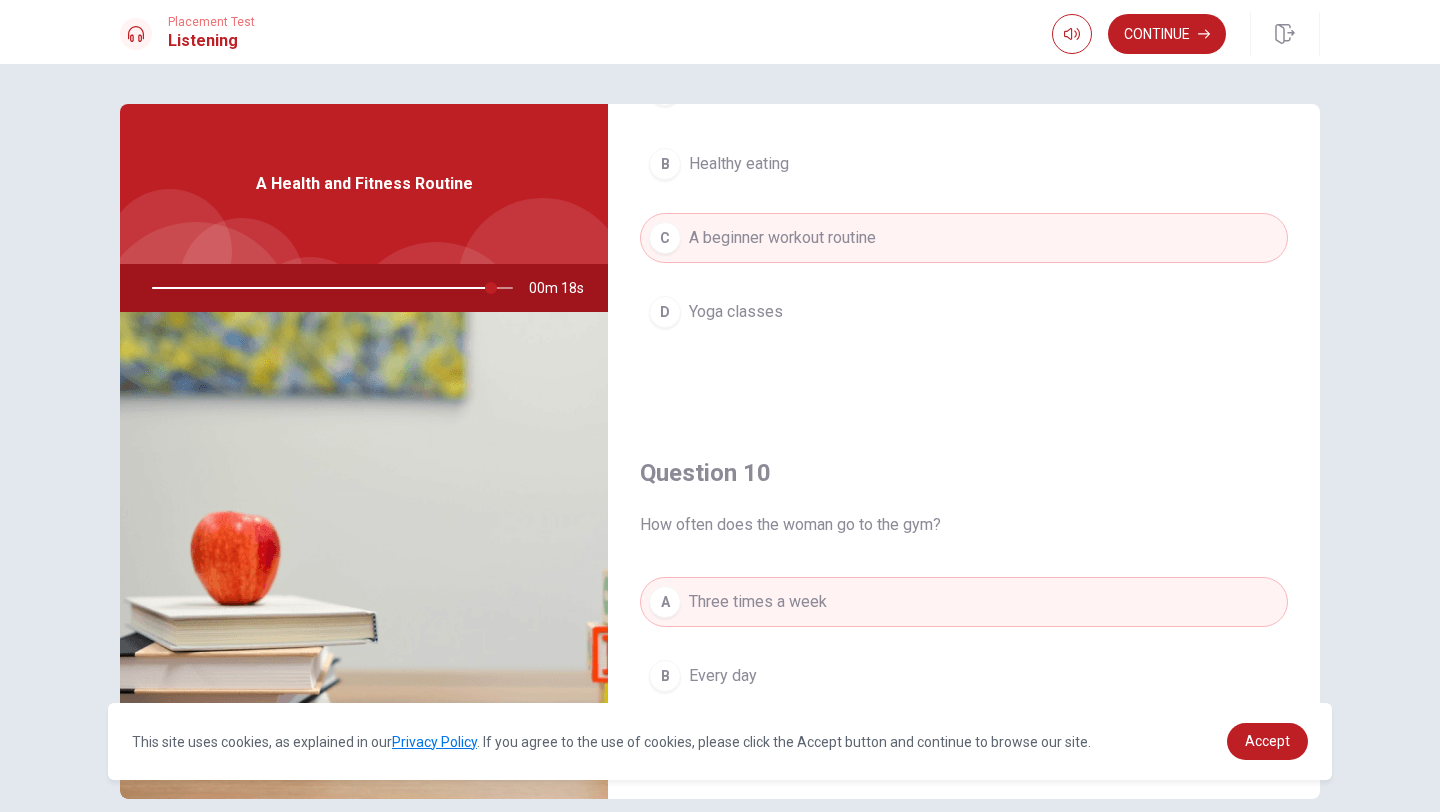 scroll, scrollTop: 1865, scrollLeft: 0, axis: vertical 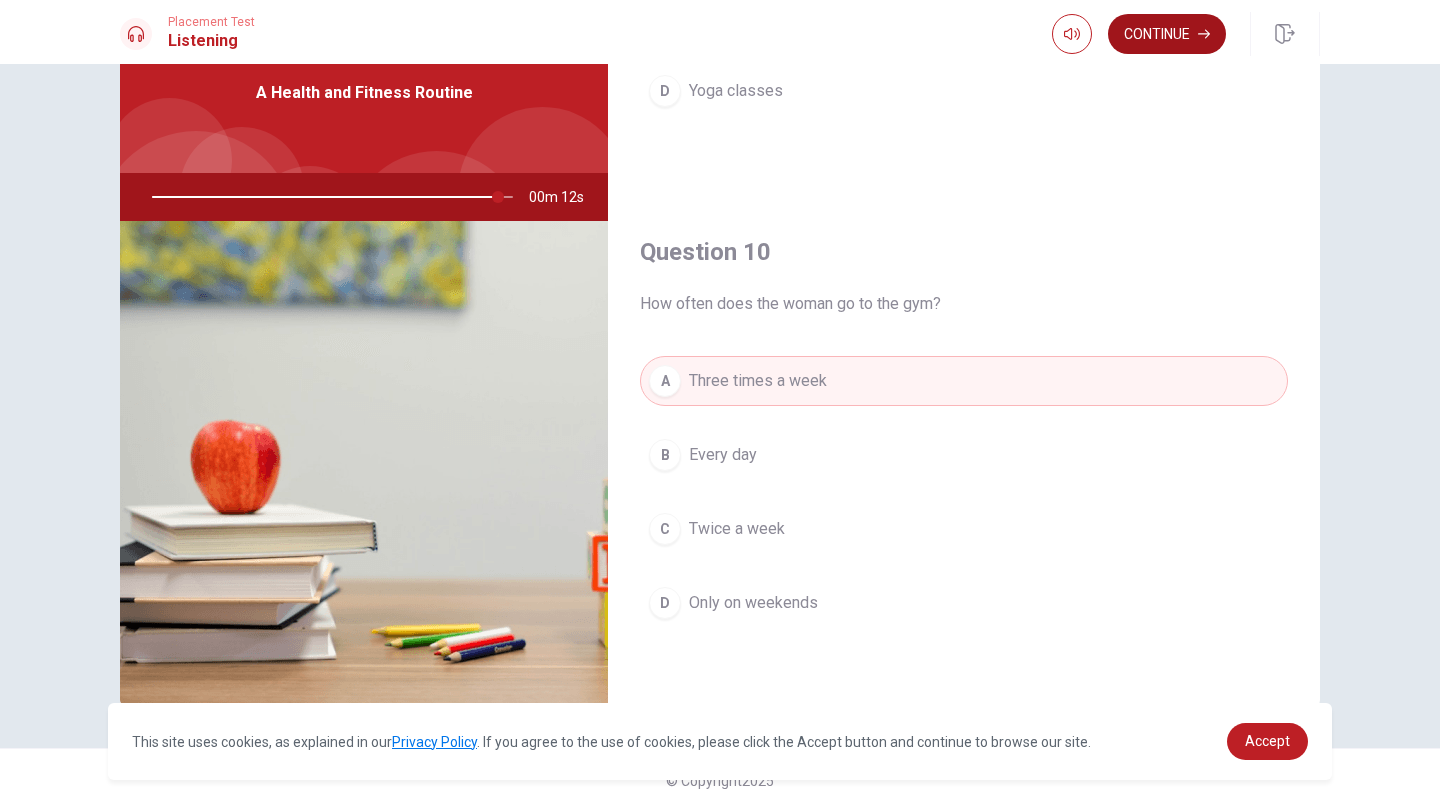 click on "Continue" at bounding box center [1167, 34] 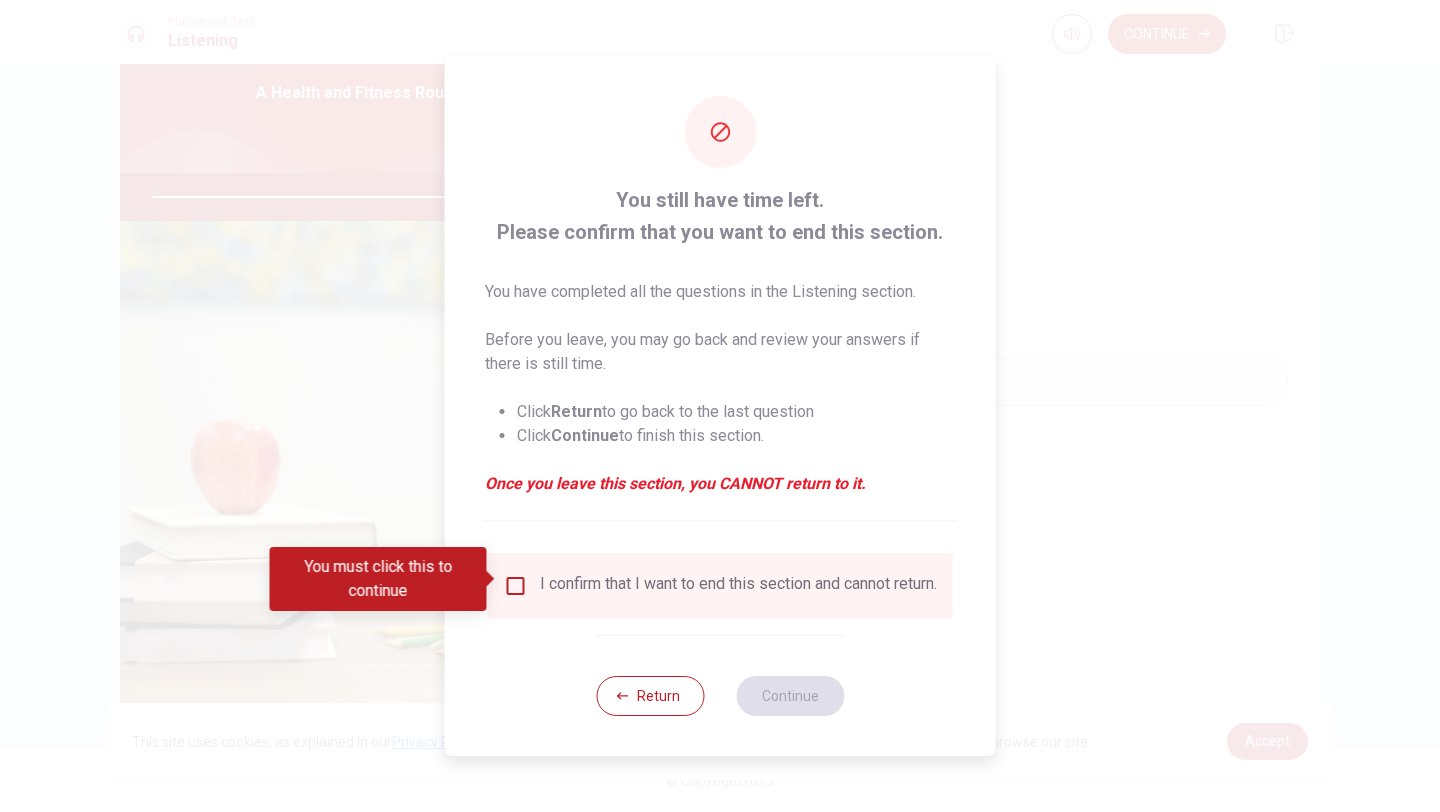 click at bounding box center [516, 586] 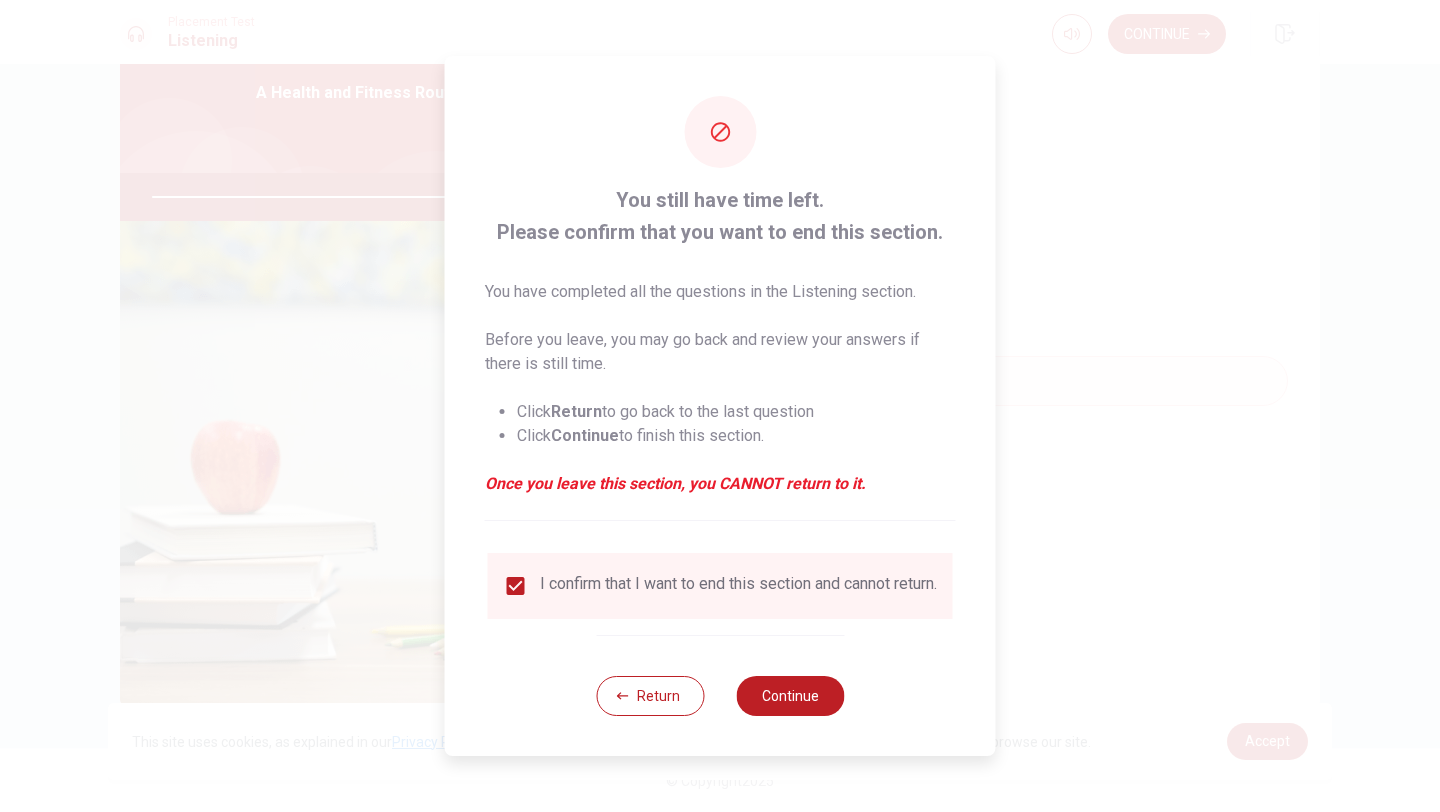 type on "0" 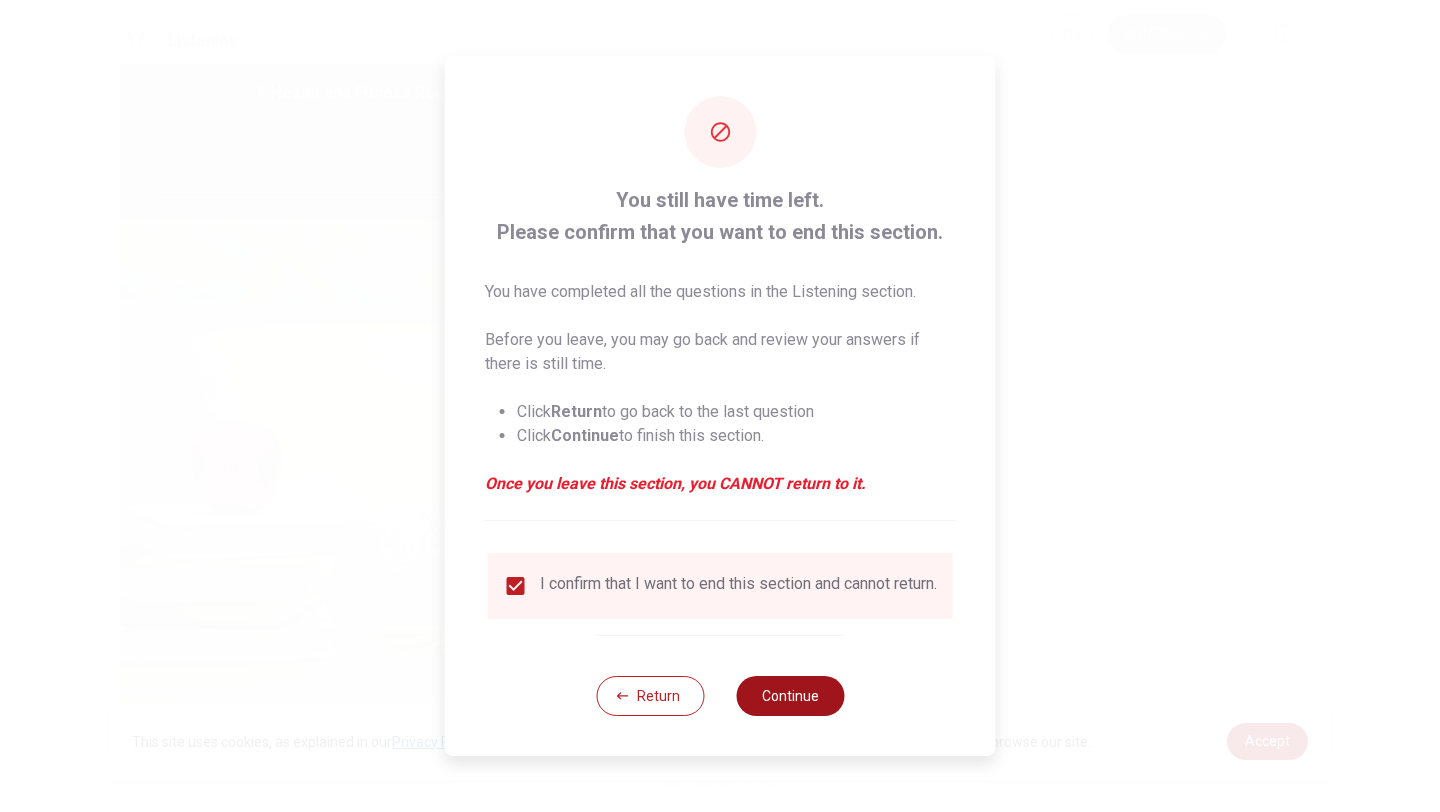 click on "Continue" at bounding box center (790, 696) 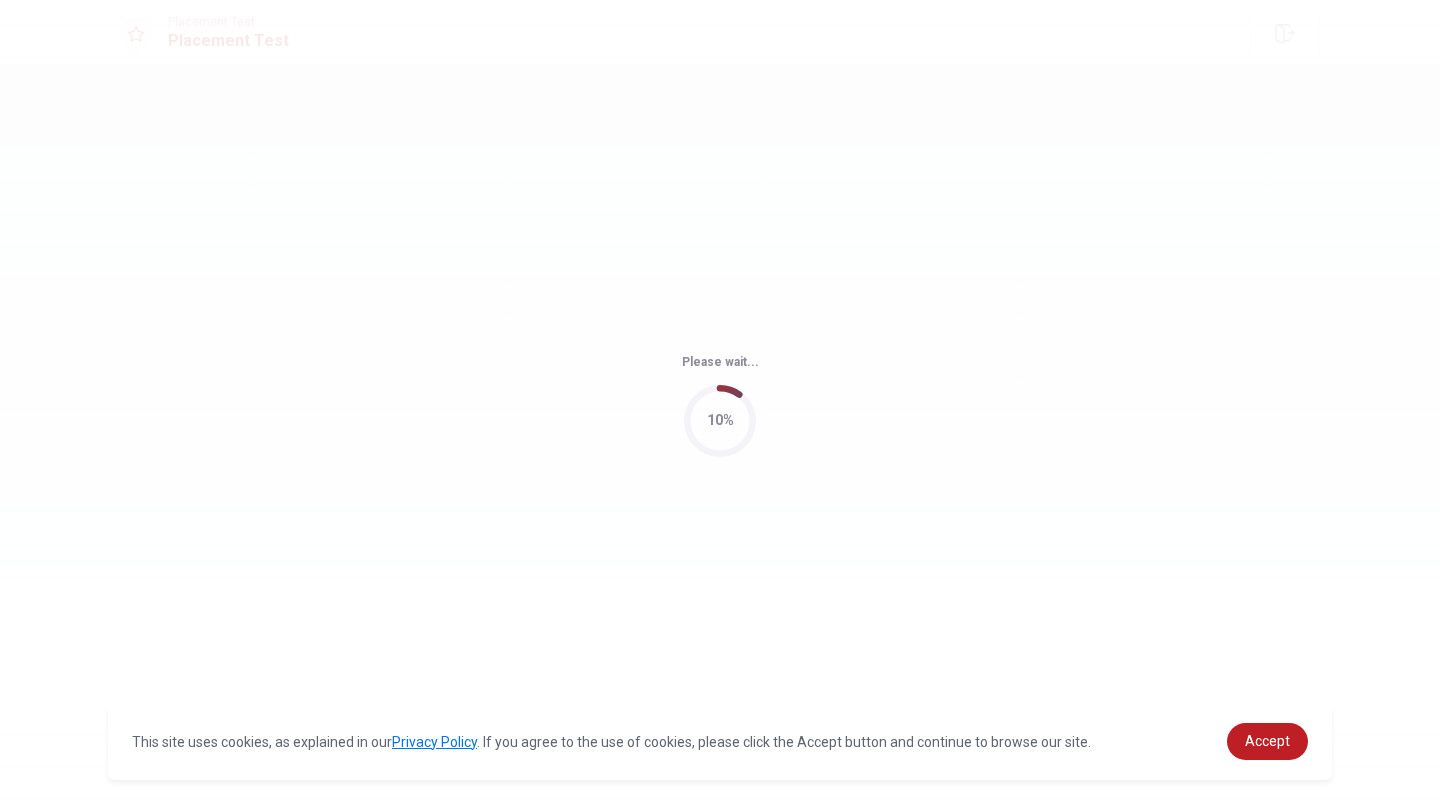 scroll, scrollTop: 0, scrollLeft: 0, axis: both 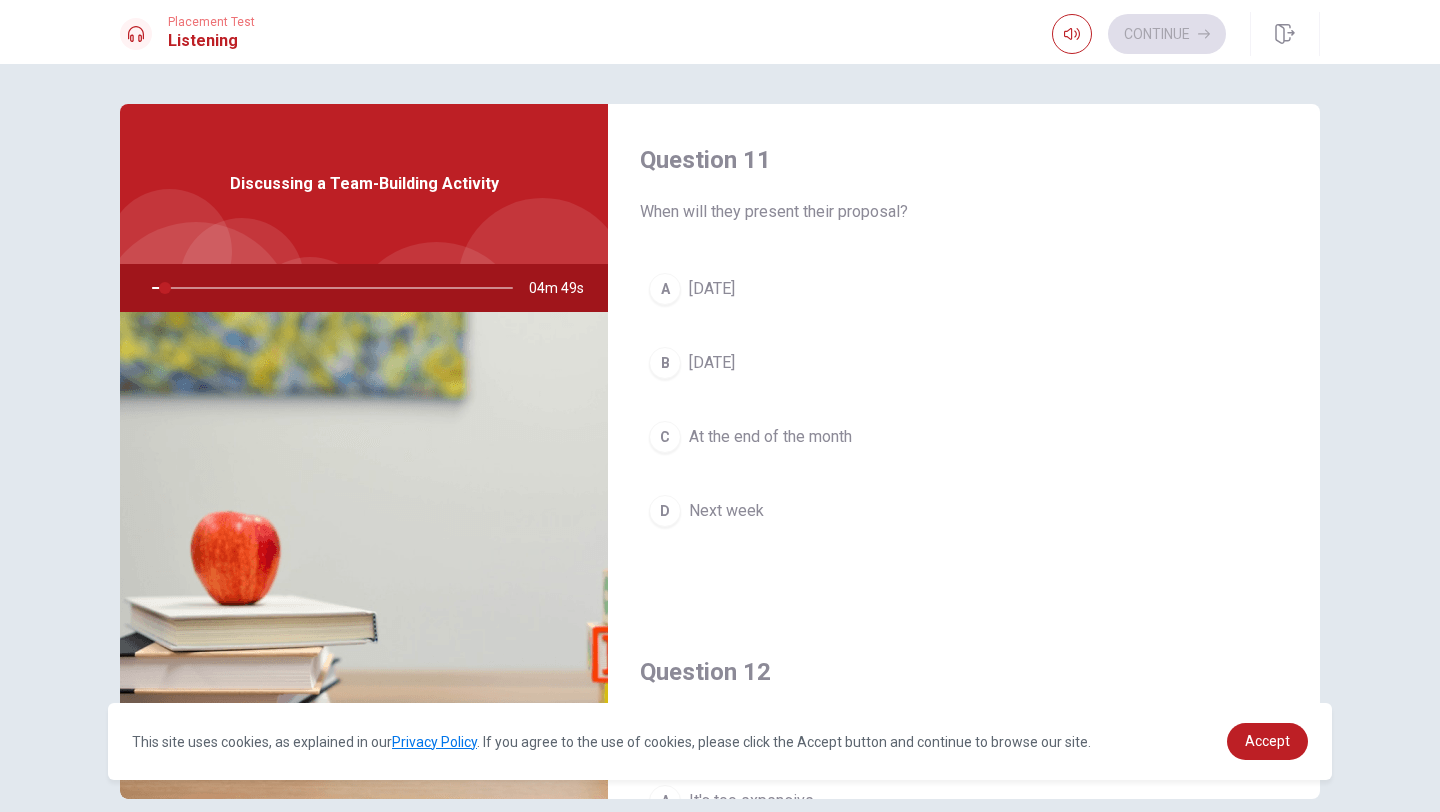 drag, startPoint x: 640, startPoint y: 214, endPoint x: 907, endPoint y: 198, distance: 267.47897 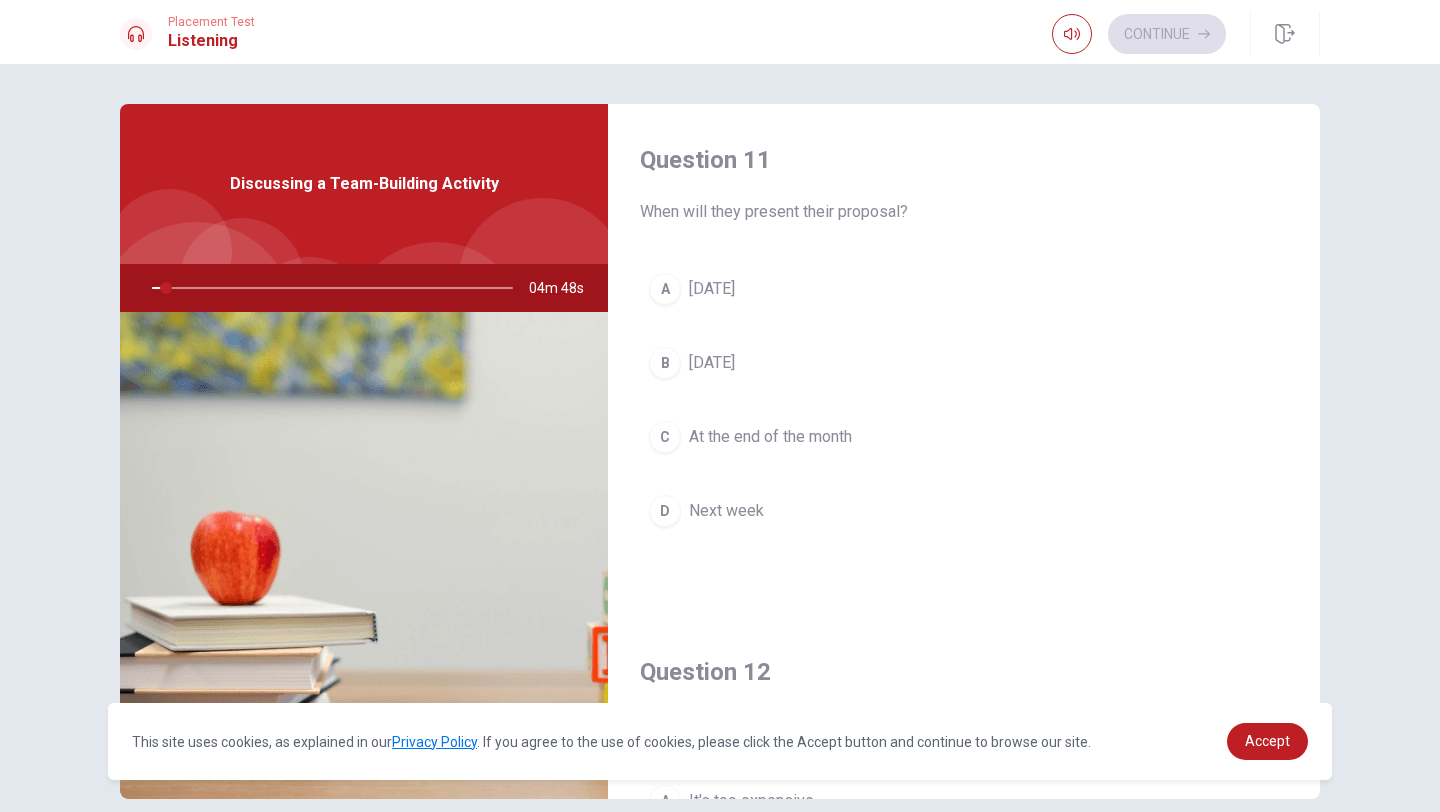 drag, startPoint x: 890, startPoint y: 213, endPoint x: 926, endPoint y: 270, distance: 67.41662 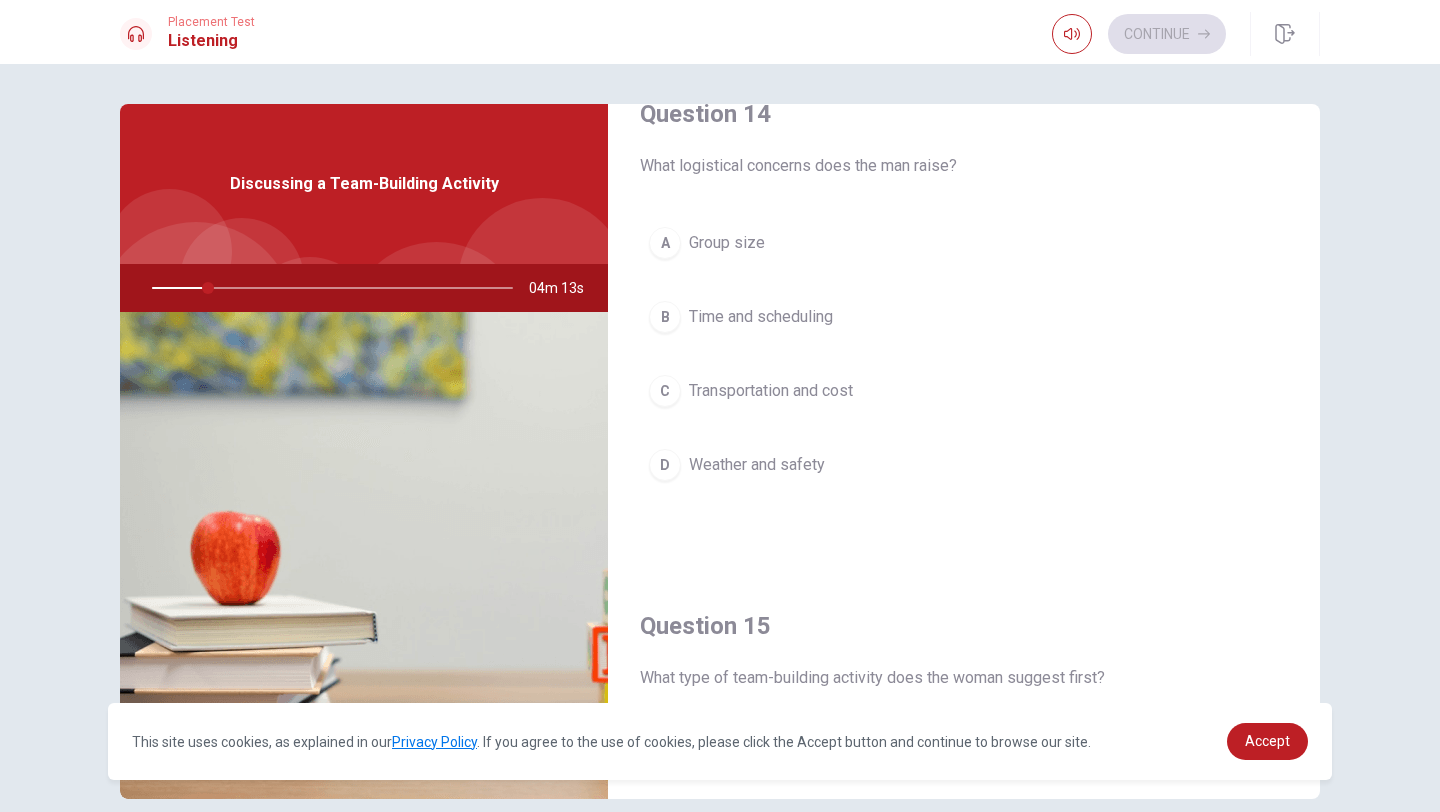 scroll, scrollTop: 1865, scrollLeft: 0, axis: vertical 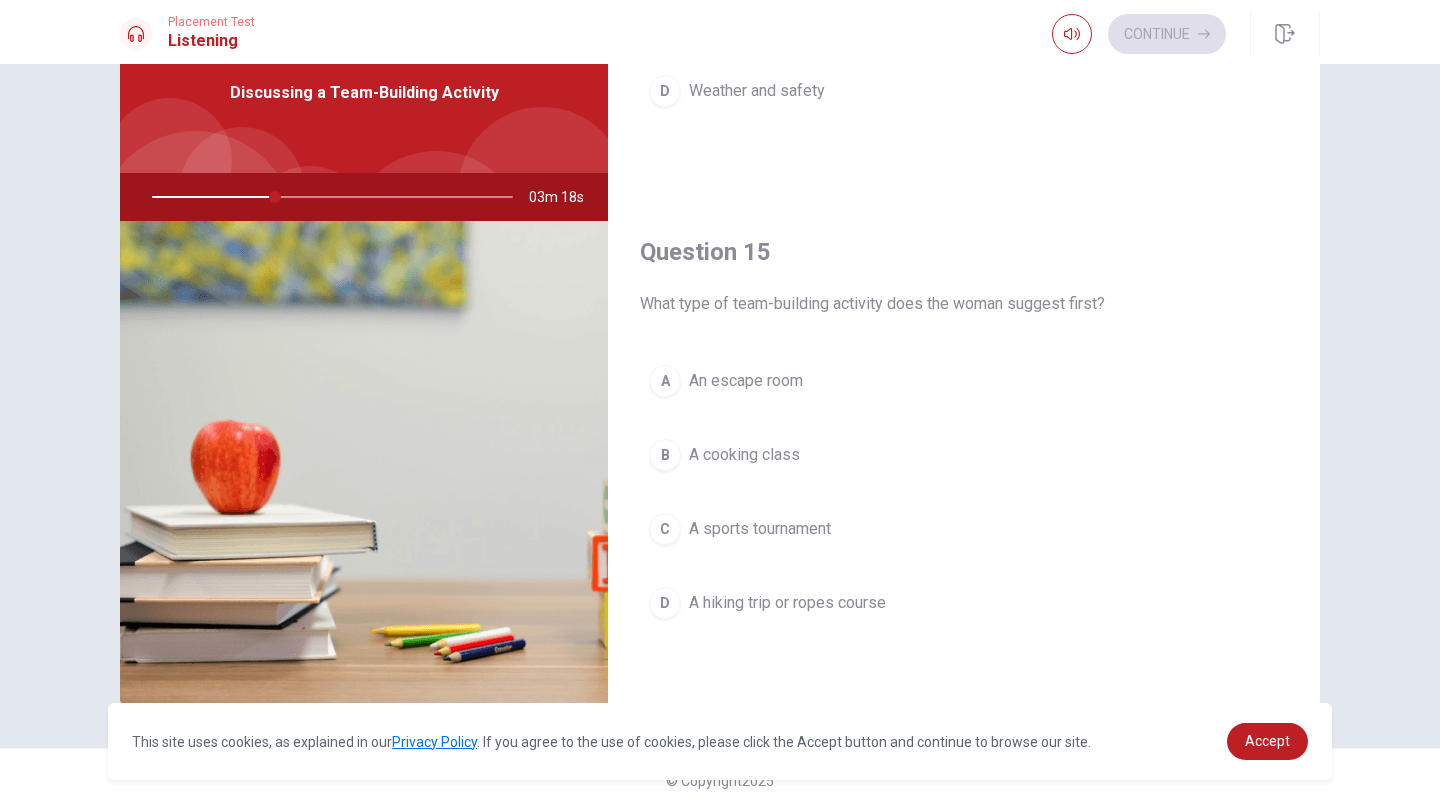 click on "D" at bounding box center (665, 603) 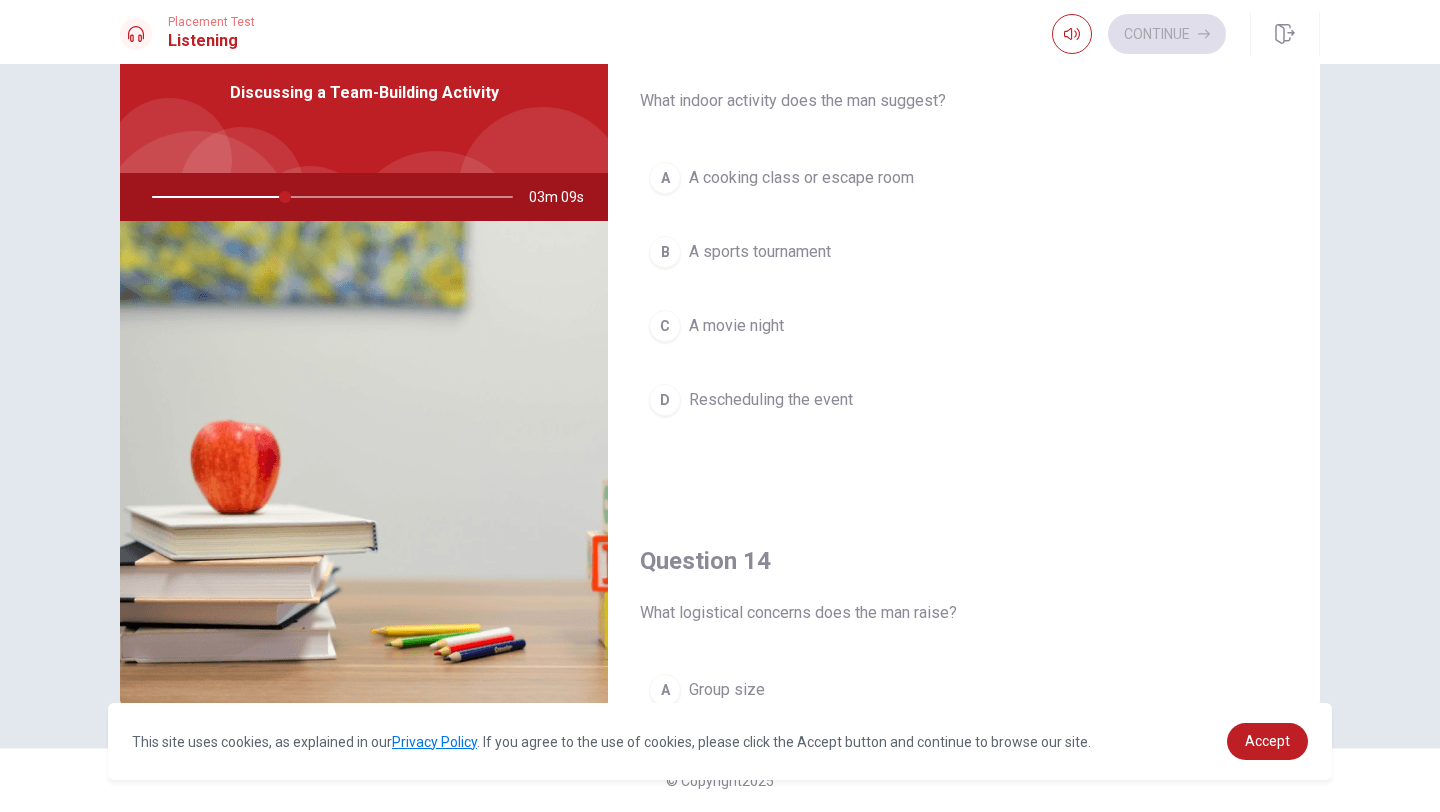 scroll, scrollTop: 1028, scrollLeft: 0, axis: vertical 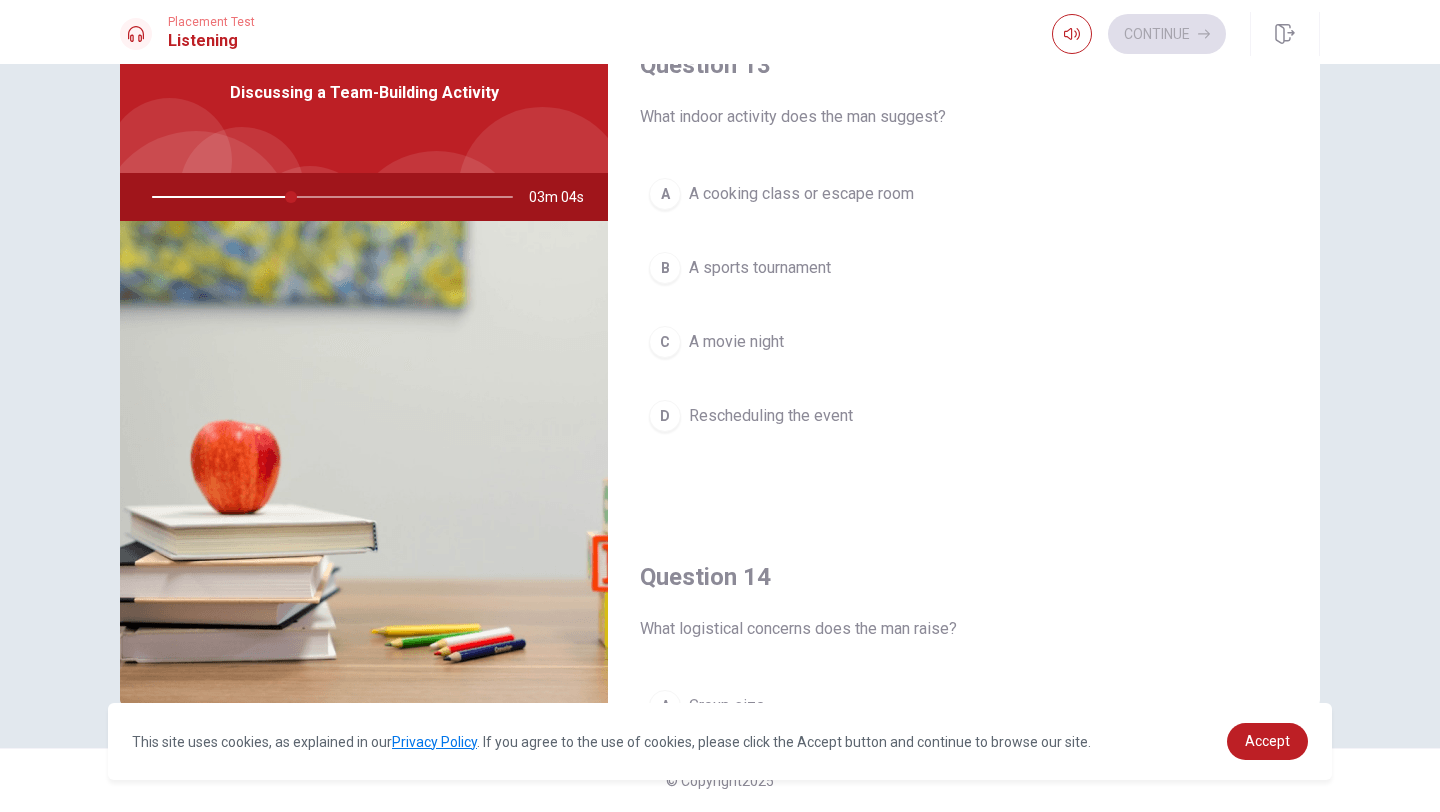 click on "A cooking class or escape room" at bounding box center [801, 194] 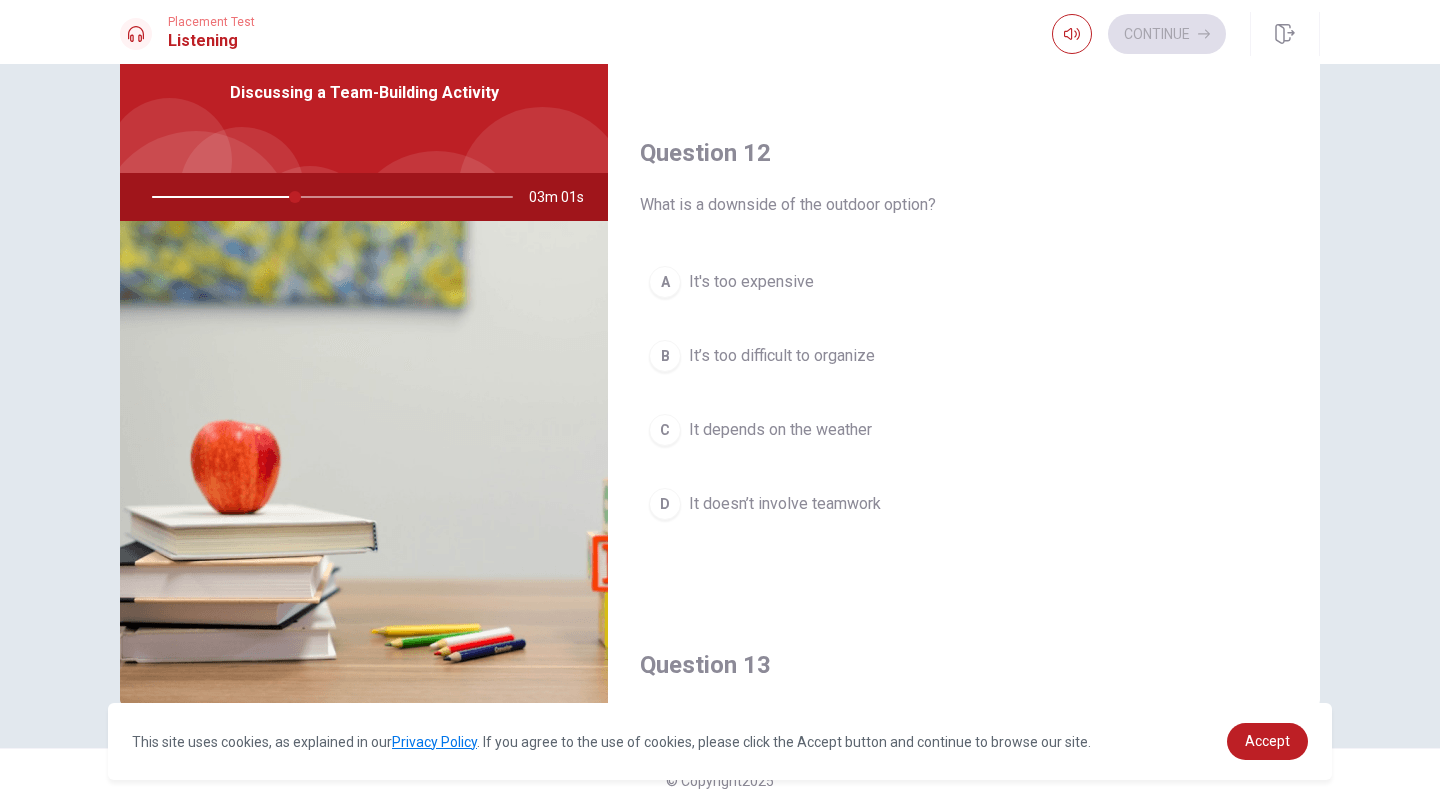 scroll, scrollTop: 421, scrollLeft: 0, axis: vertical 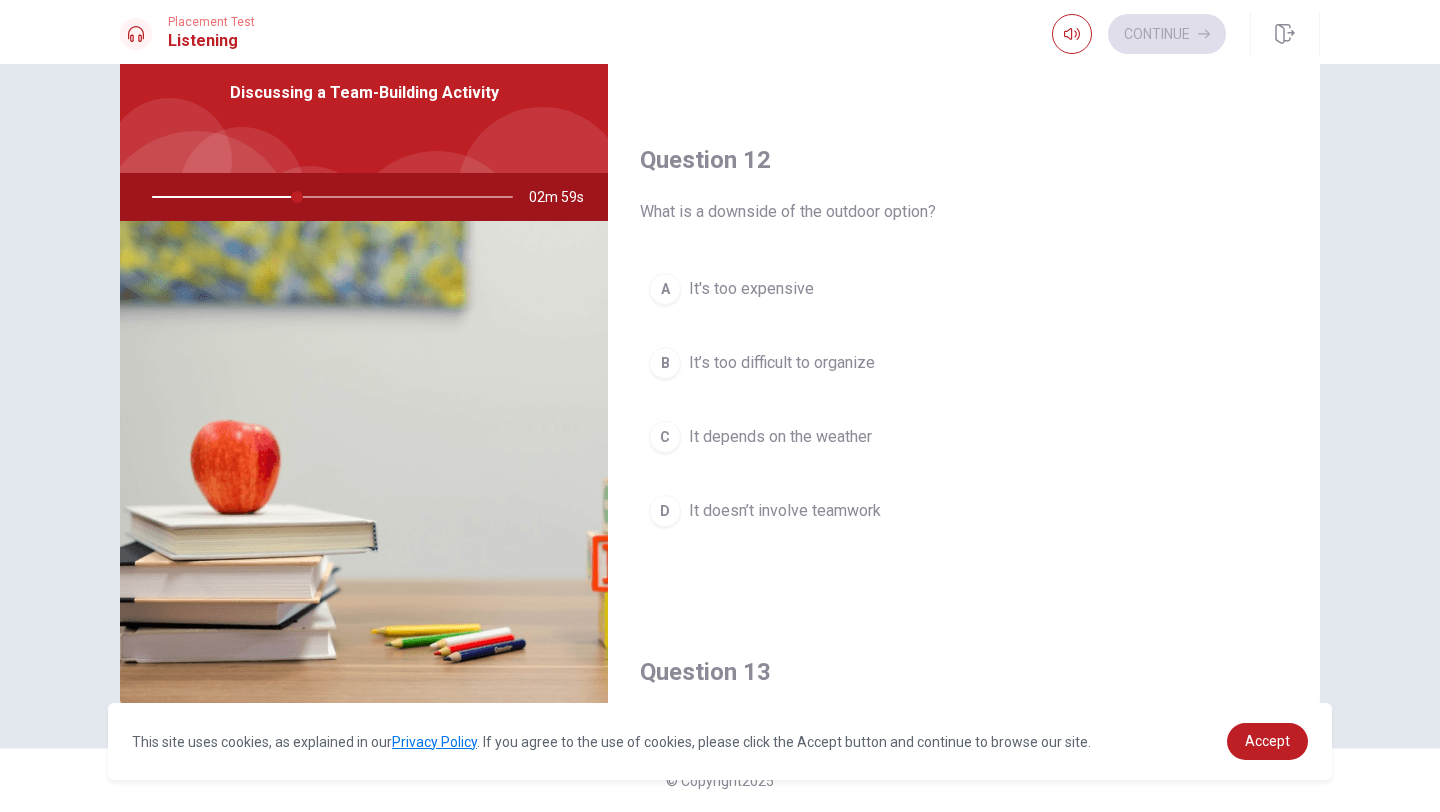 click on "It depends on the weather" at bounding box center (780, 437) 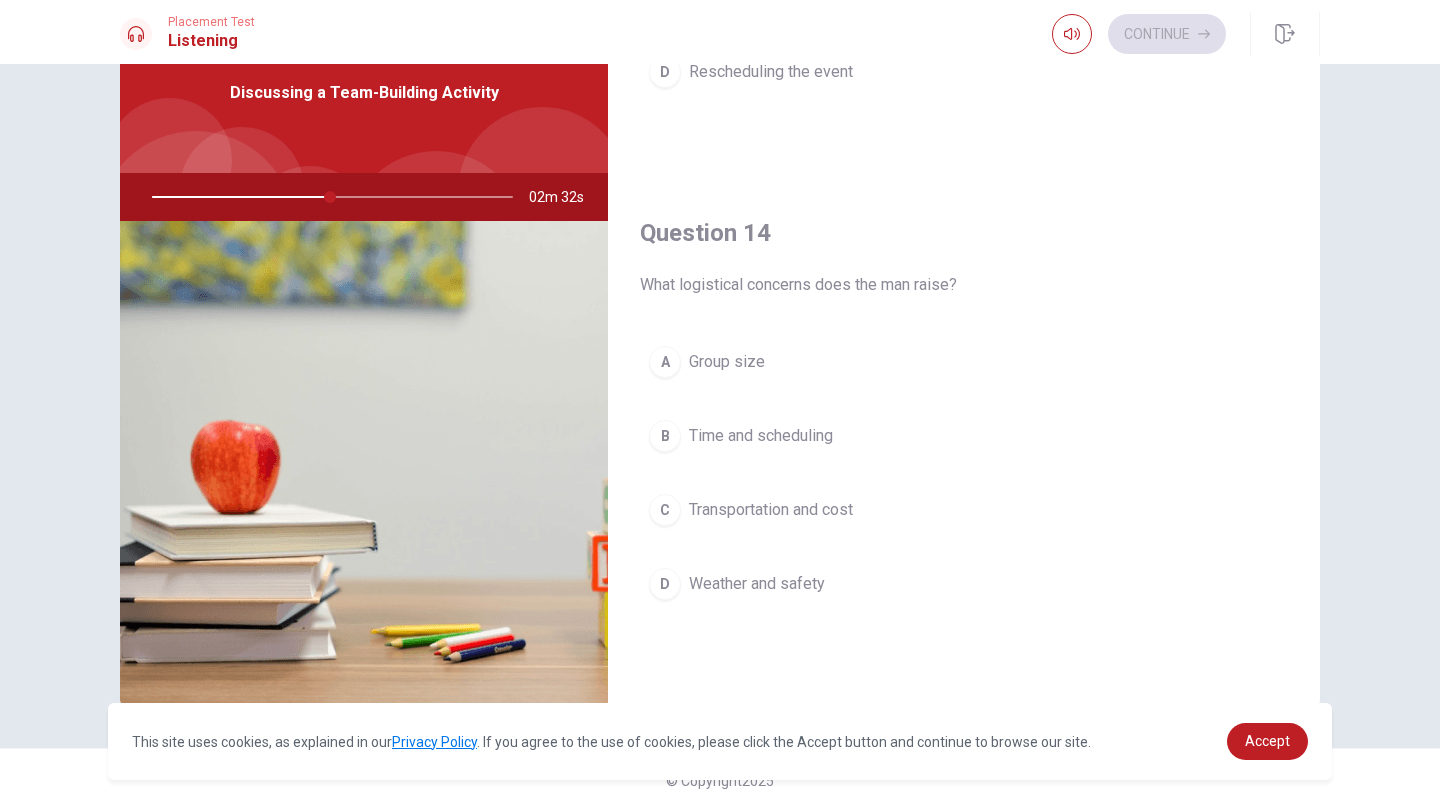 scroll, scrollTop: 1410, scrollLeft: 0, axis: vertical 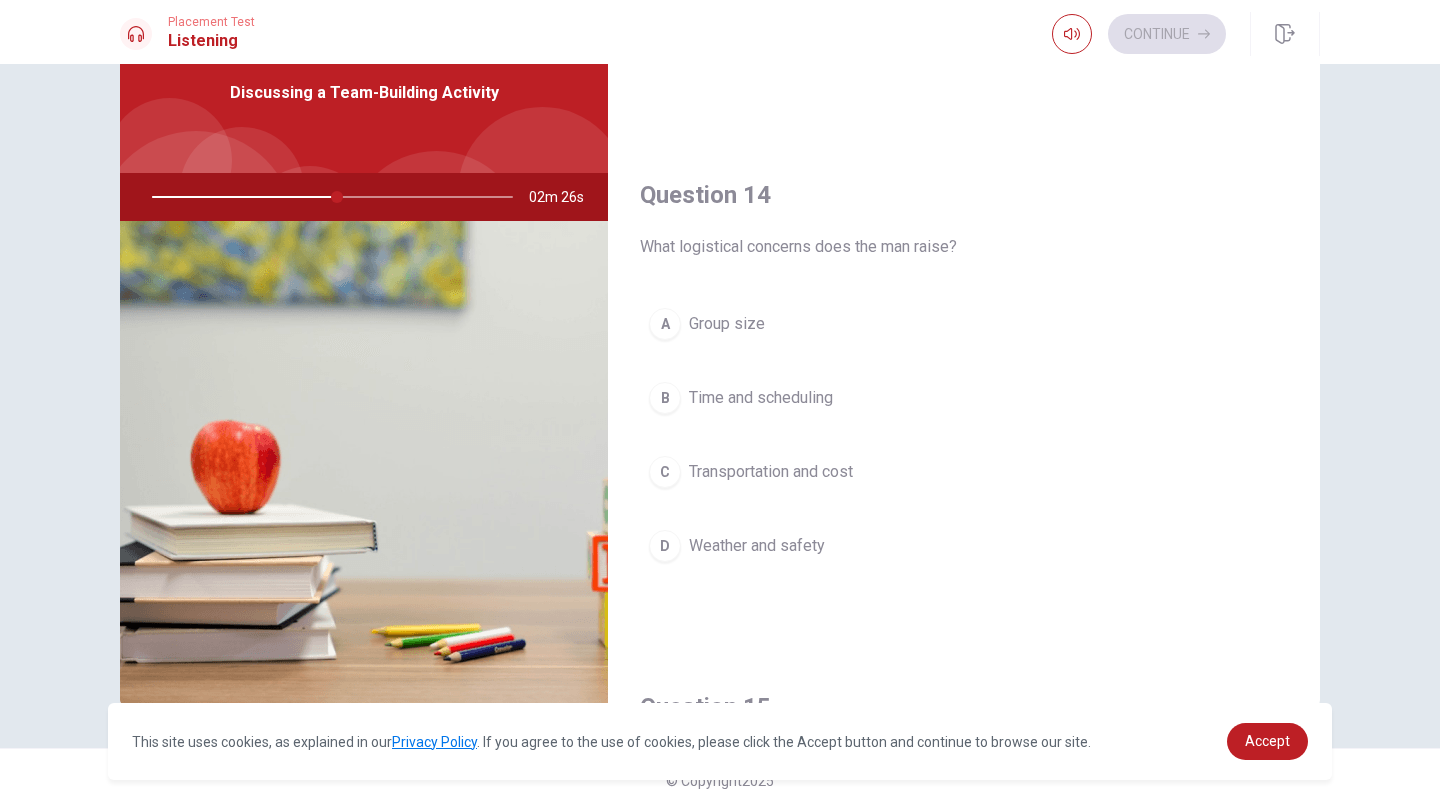 click on "C Transportation and cost" at bounding box center (964, 472) 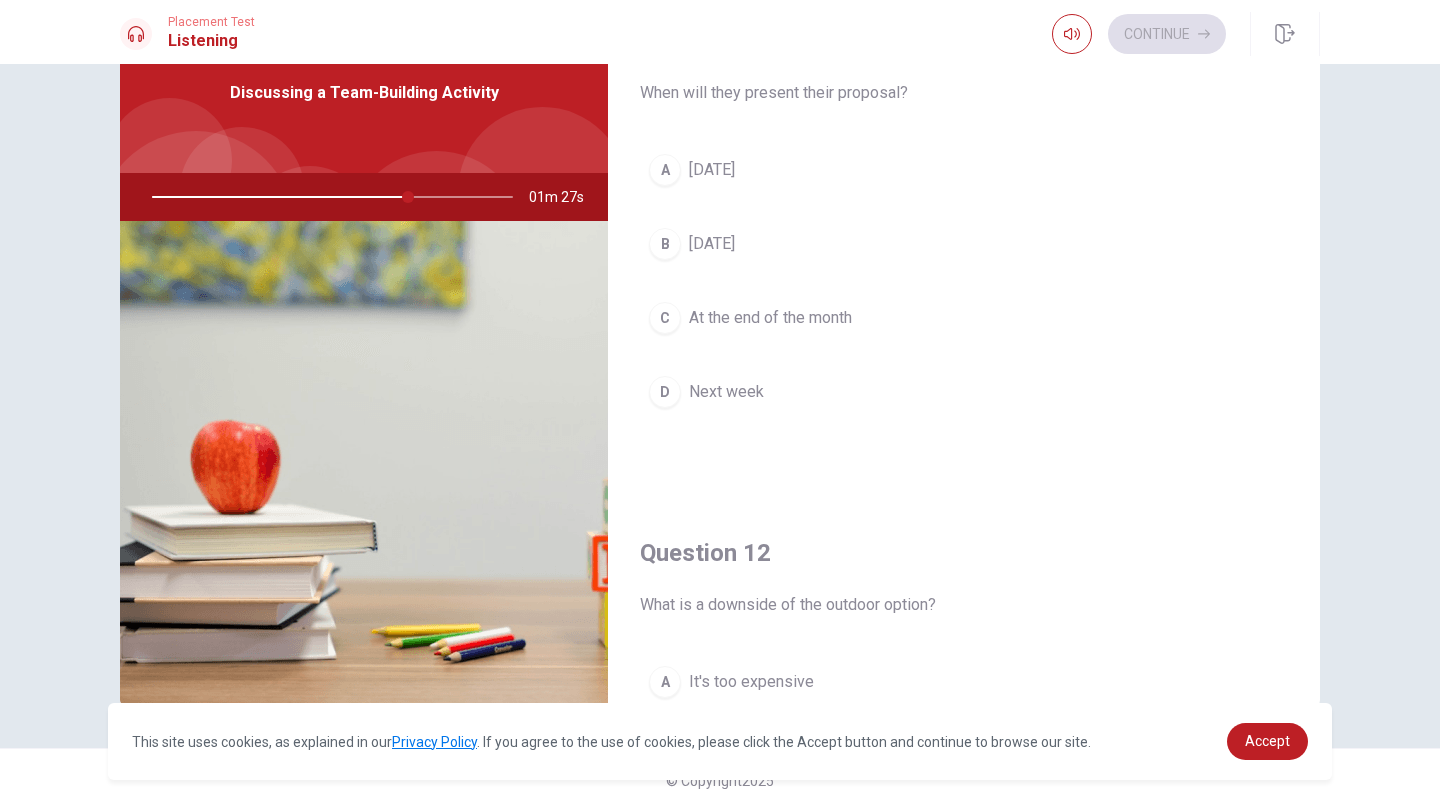 scroll, scrollTop: 0, scrollLeft: 0, axis: both 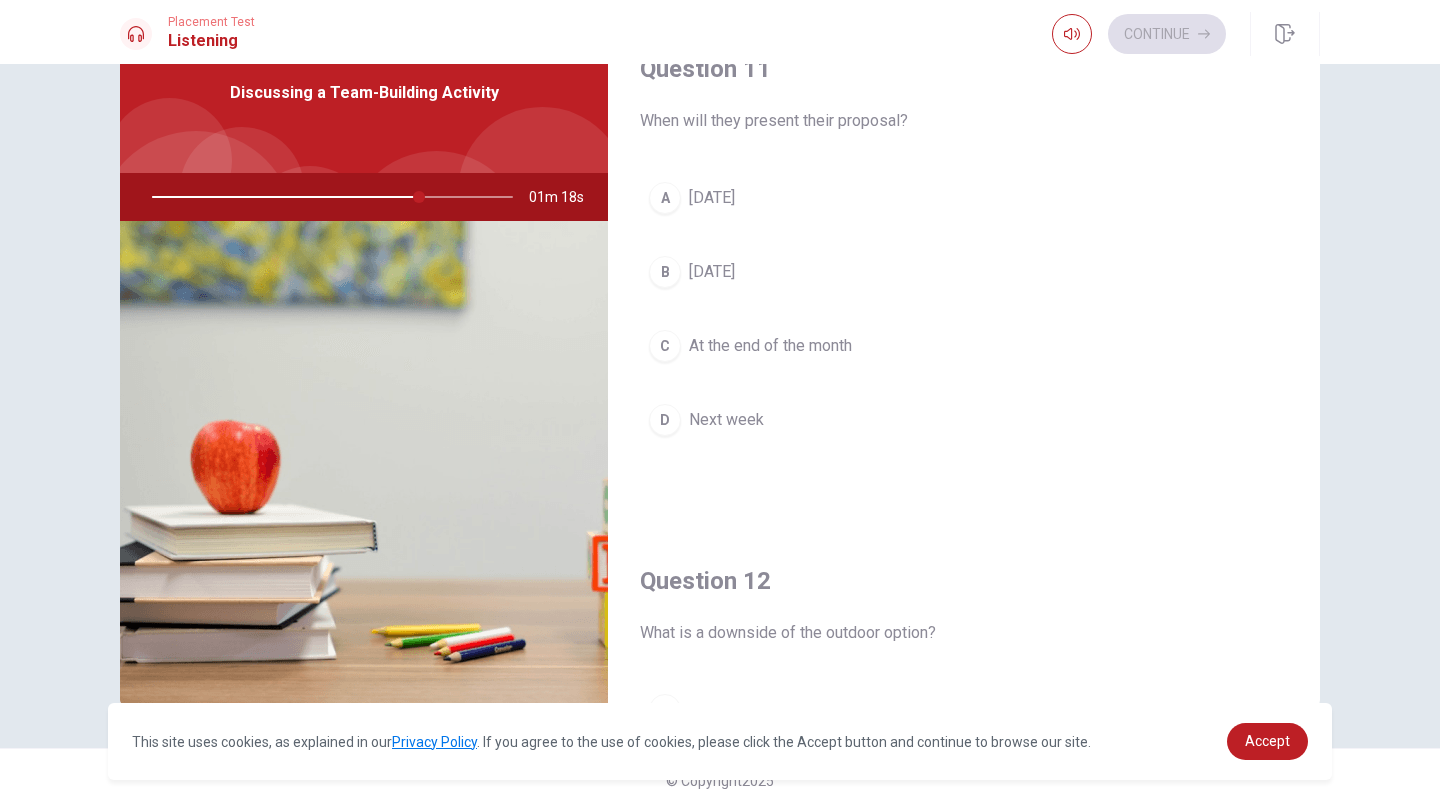 click on "Next week" at bounding box center [726, 420] 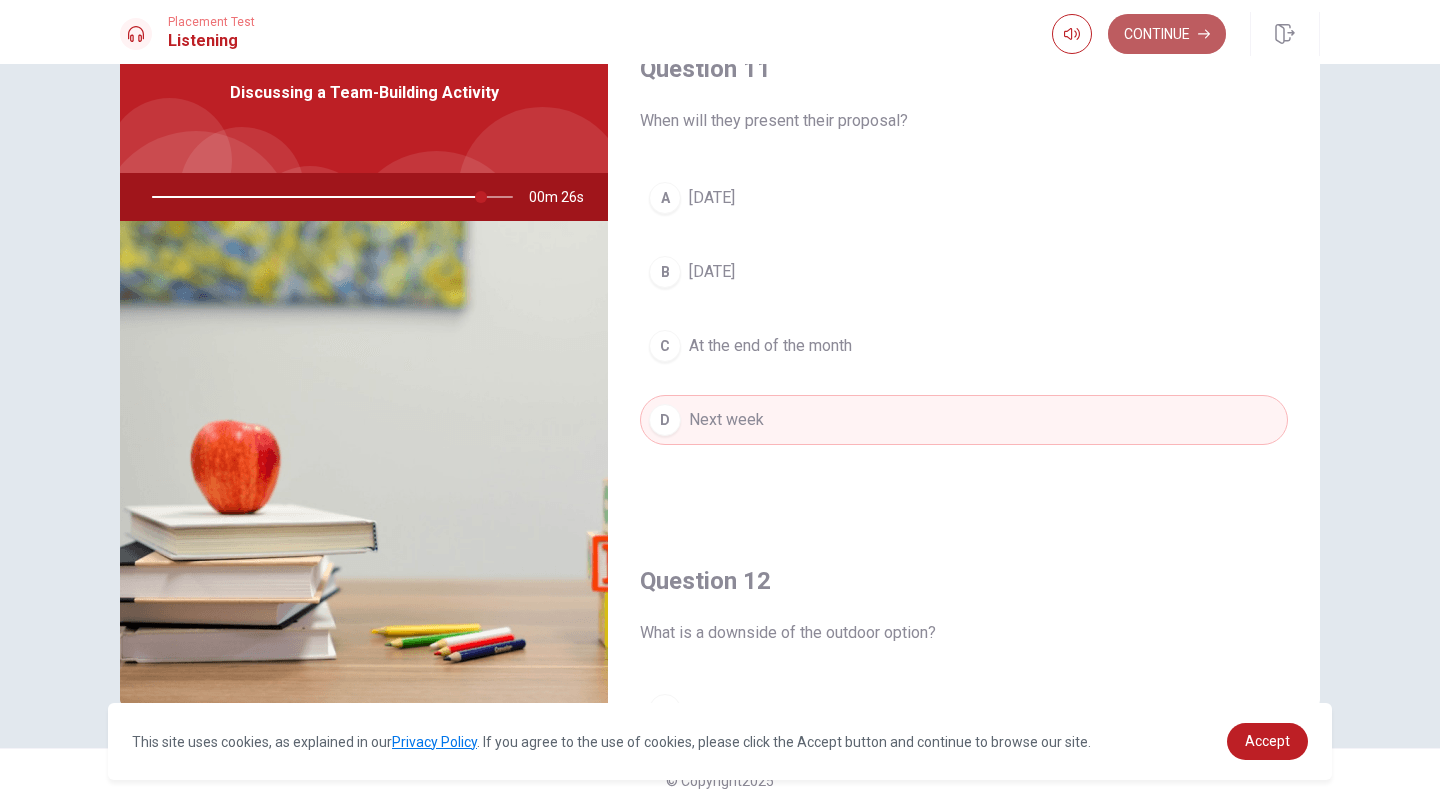click on "Continue" at bounding box center [1167, 34] 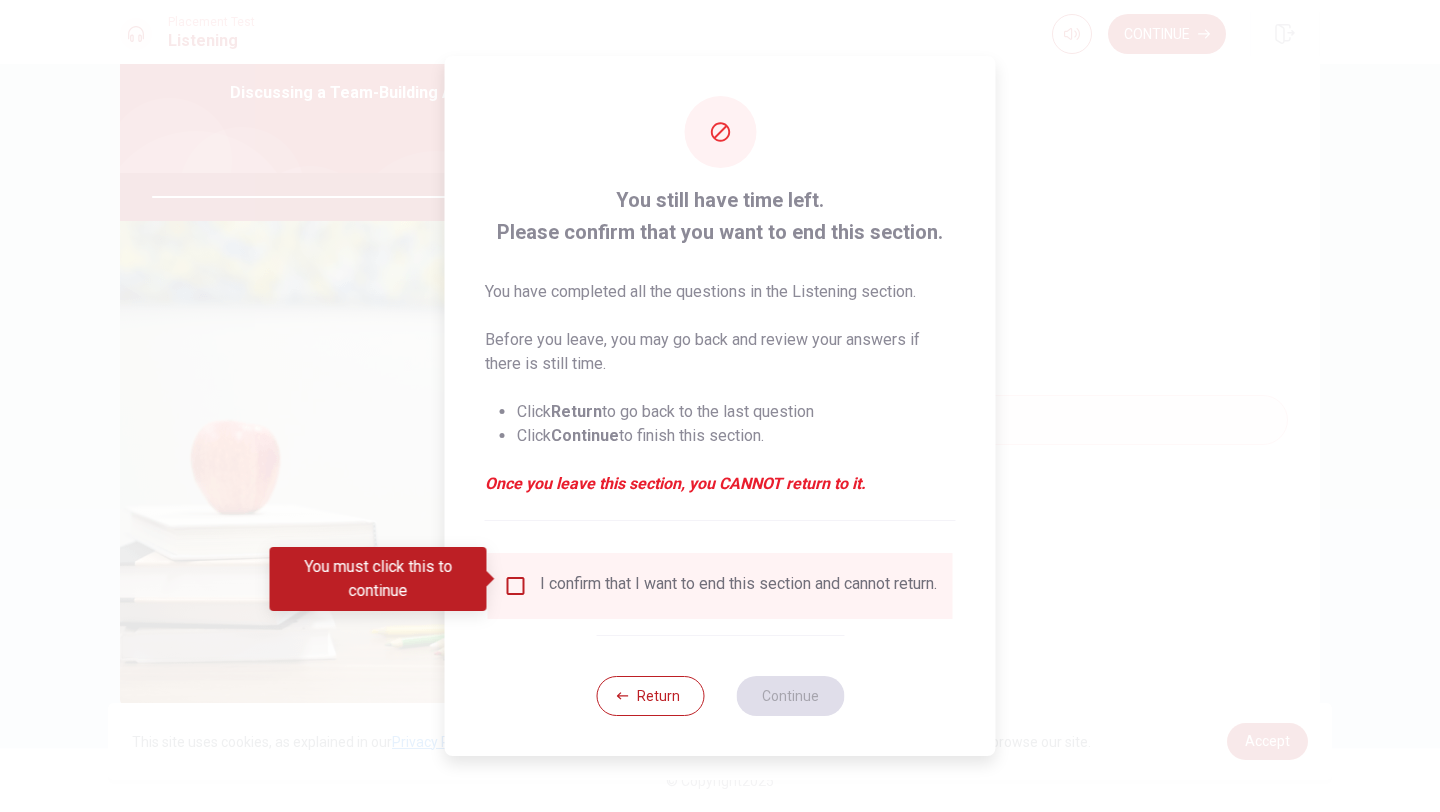 click at bounding box center (516, 586) 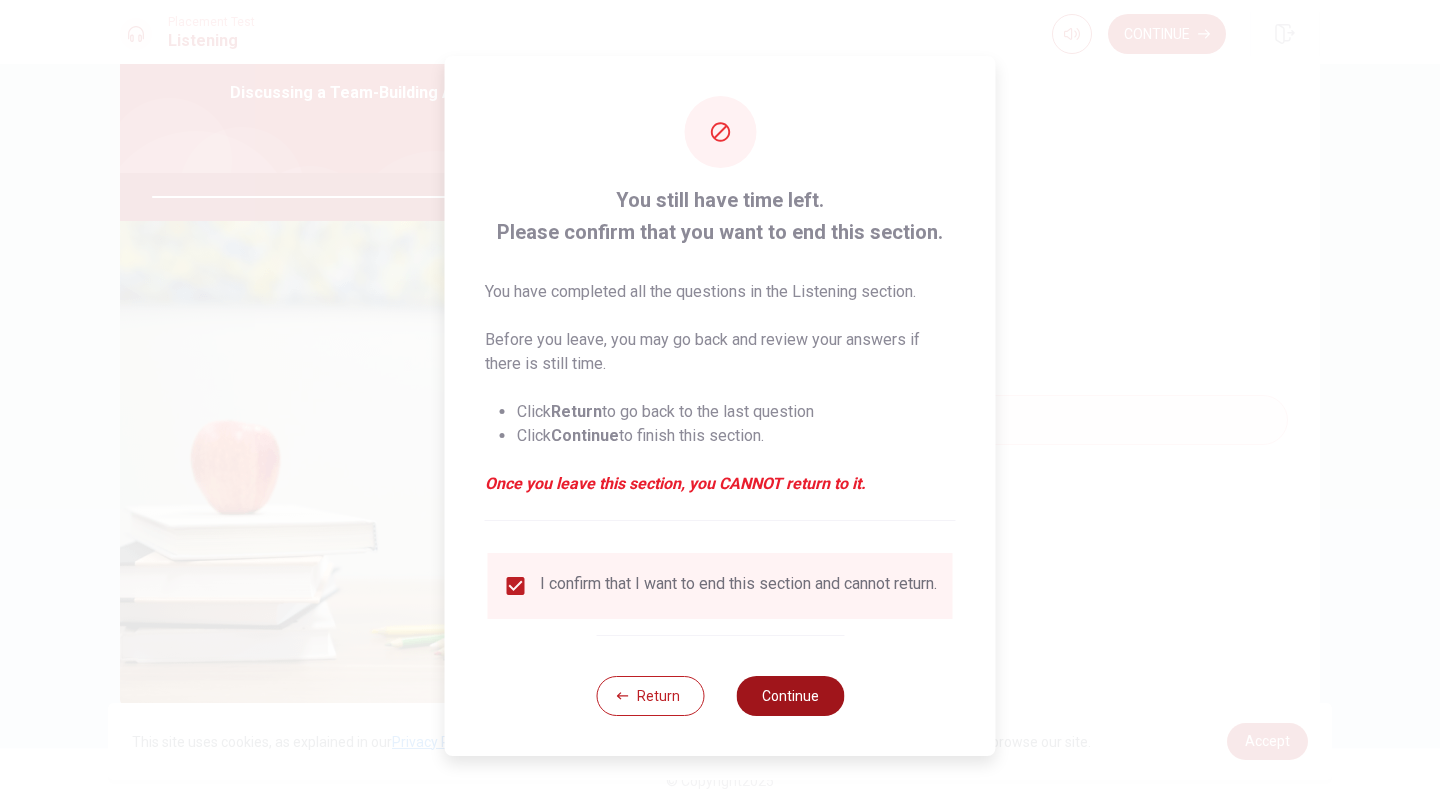 click on "Continue" at bounding box center (790, 696) 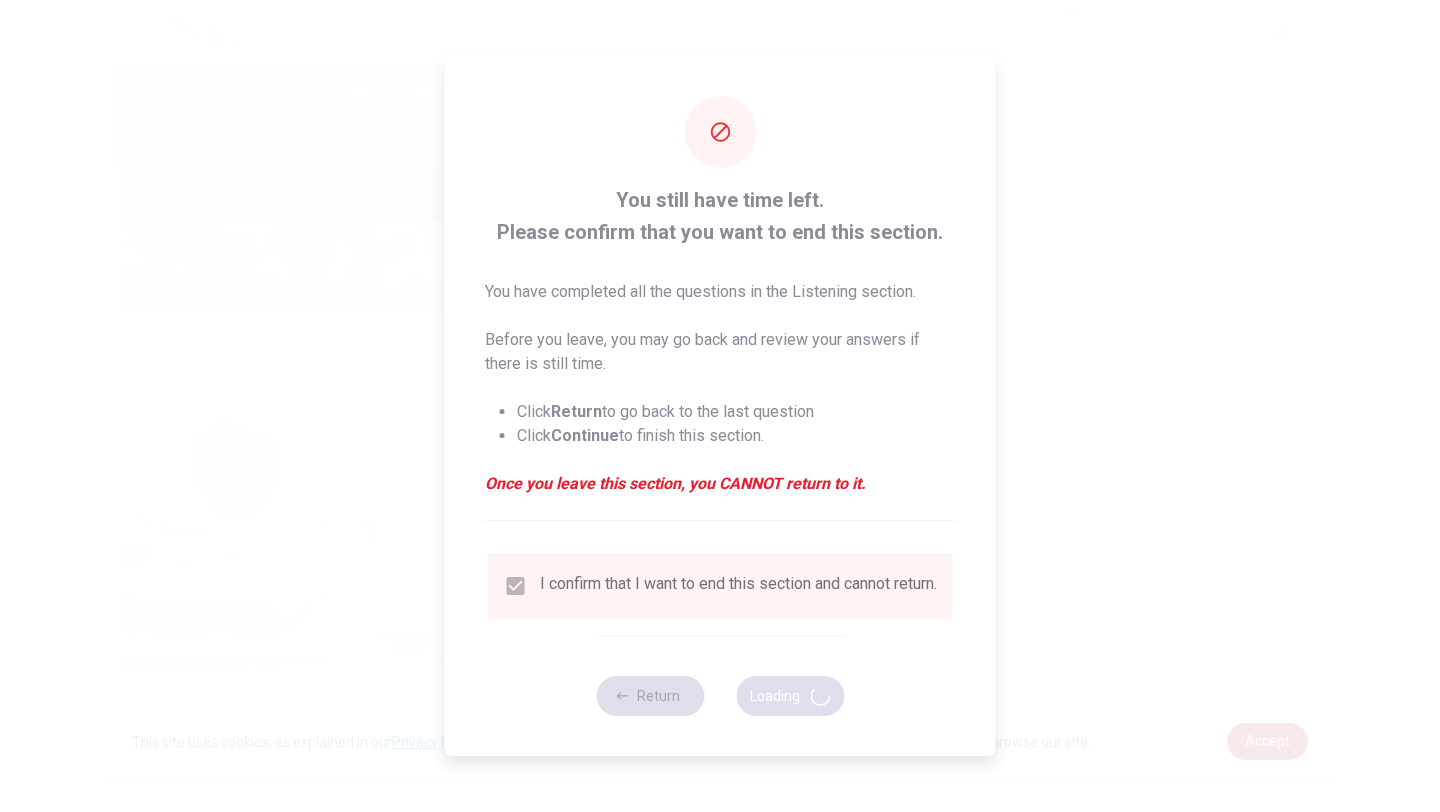 type on "93" 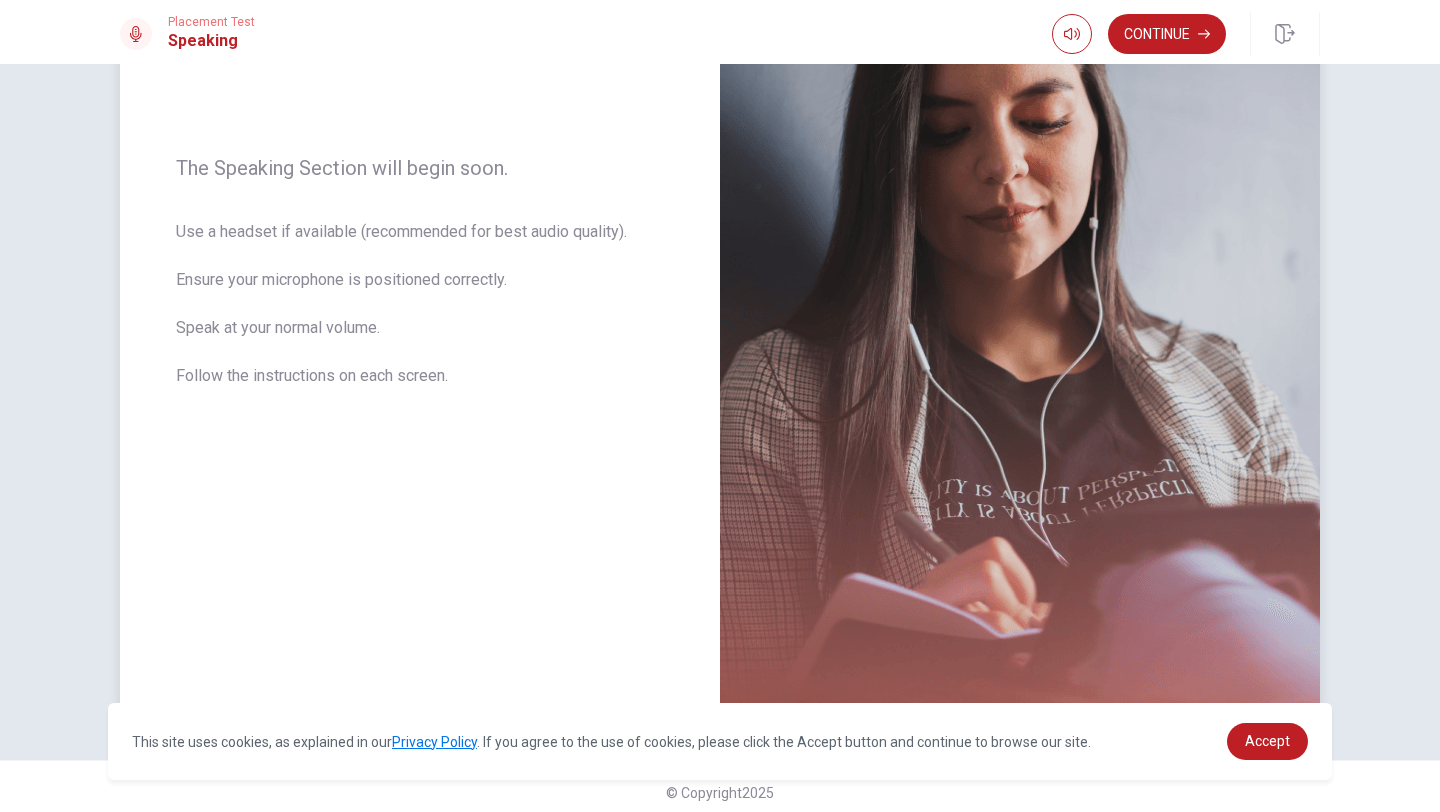 scroll, scrollTop: 268, scrollLeft: 0, axis: vertical 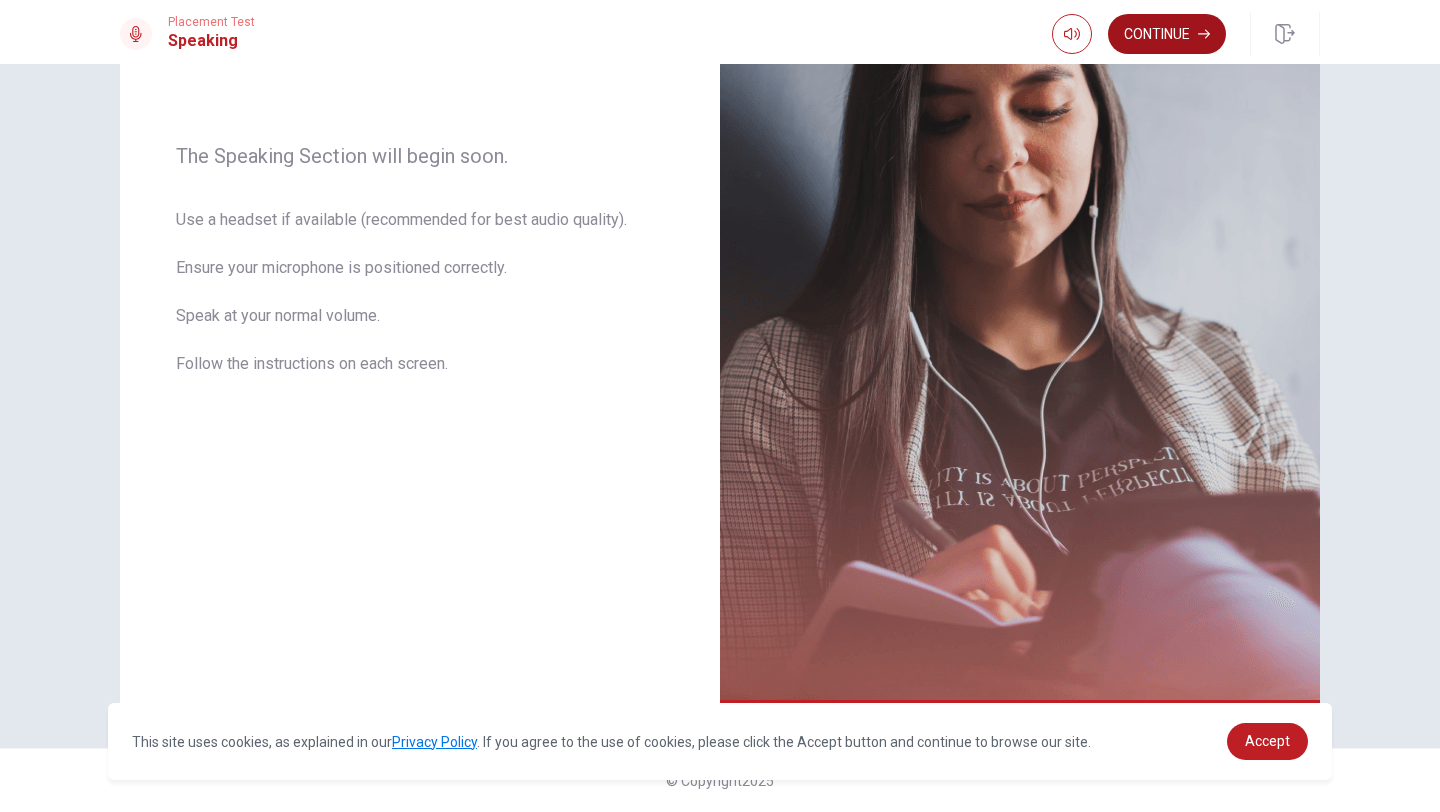 click on "Continue" at bounding box center (1167, 34) 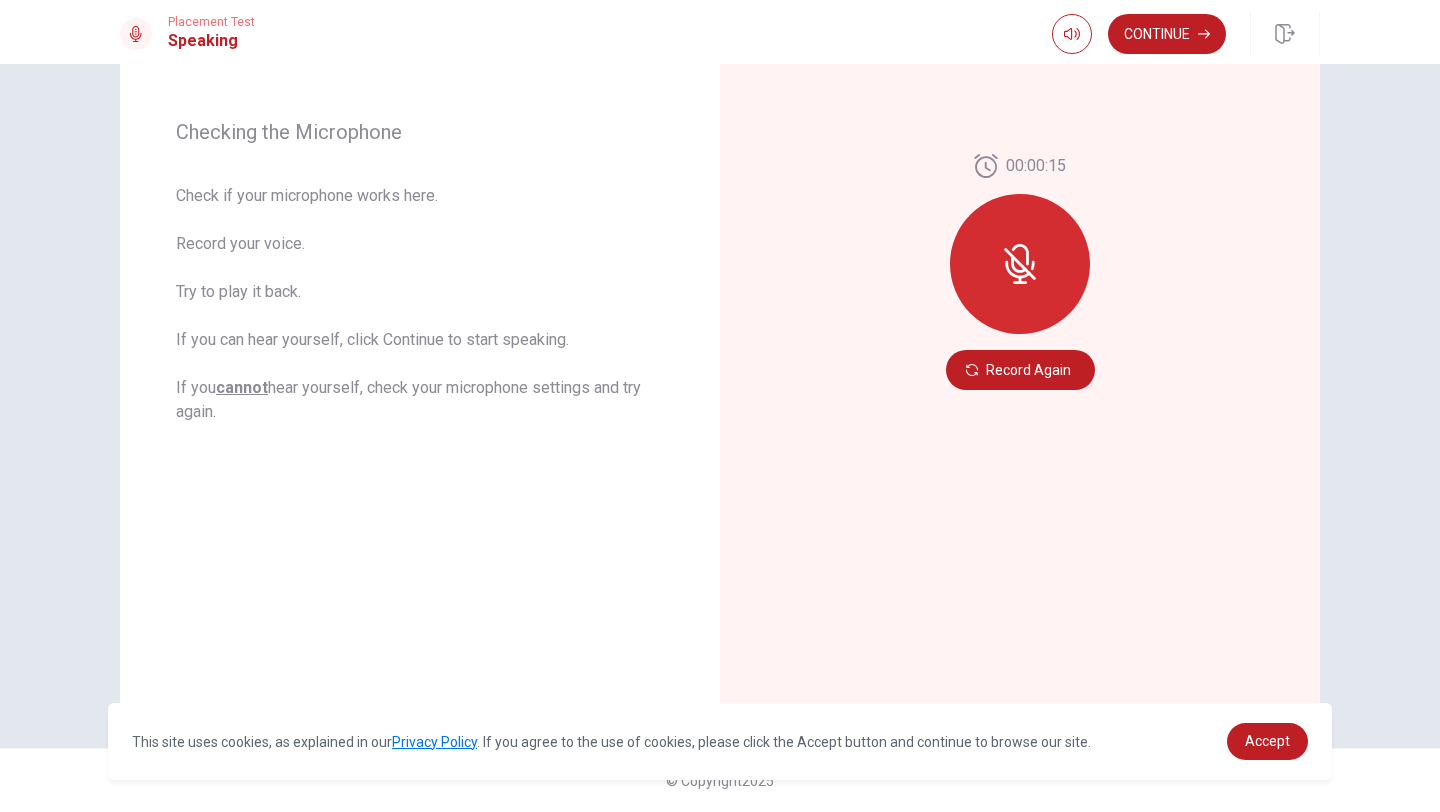 click 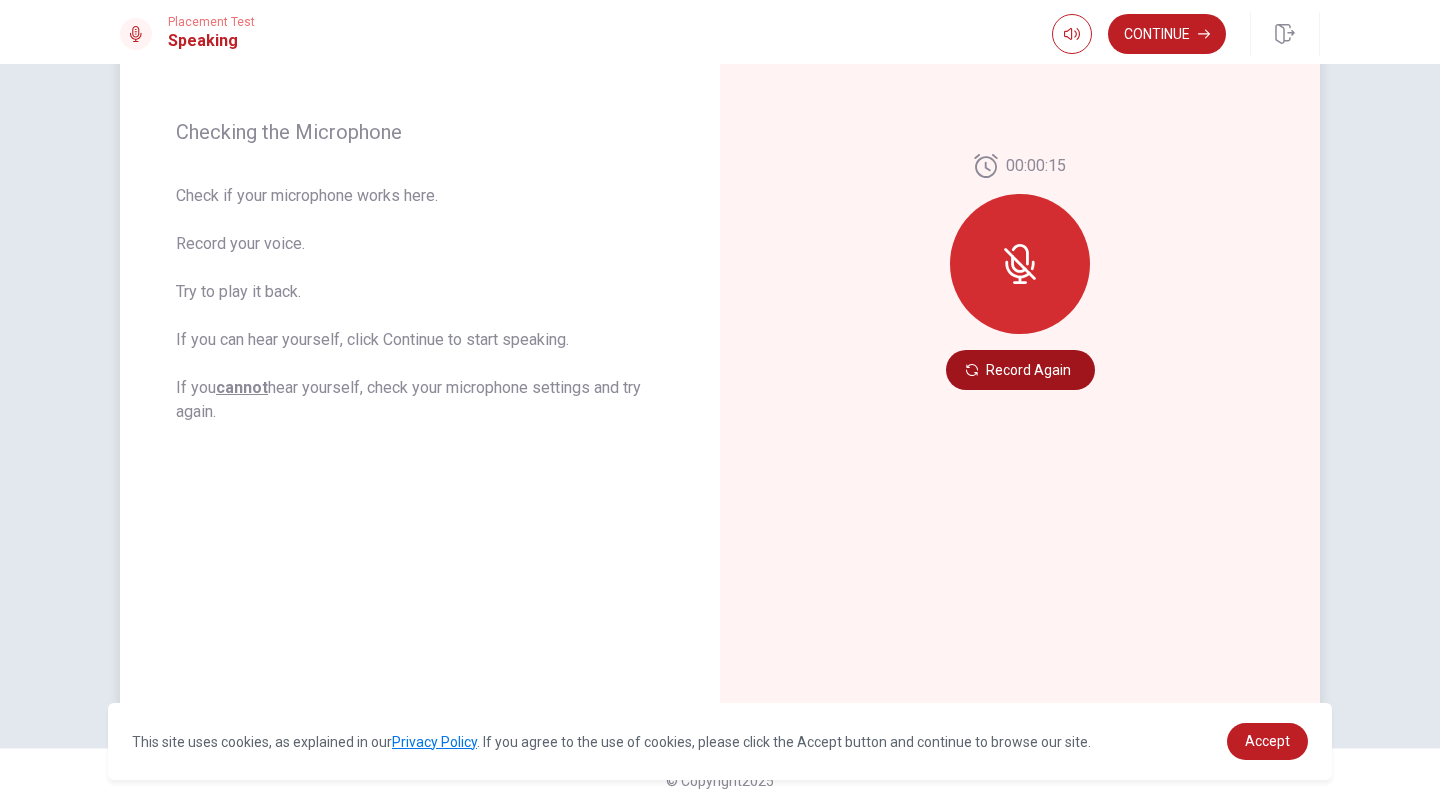 click on "Record Again" at bounding box center [1020, 370] 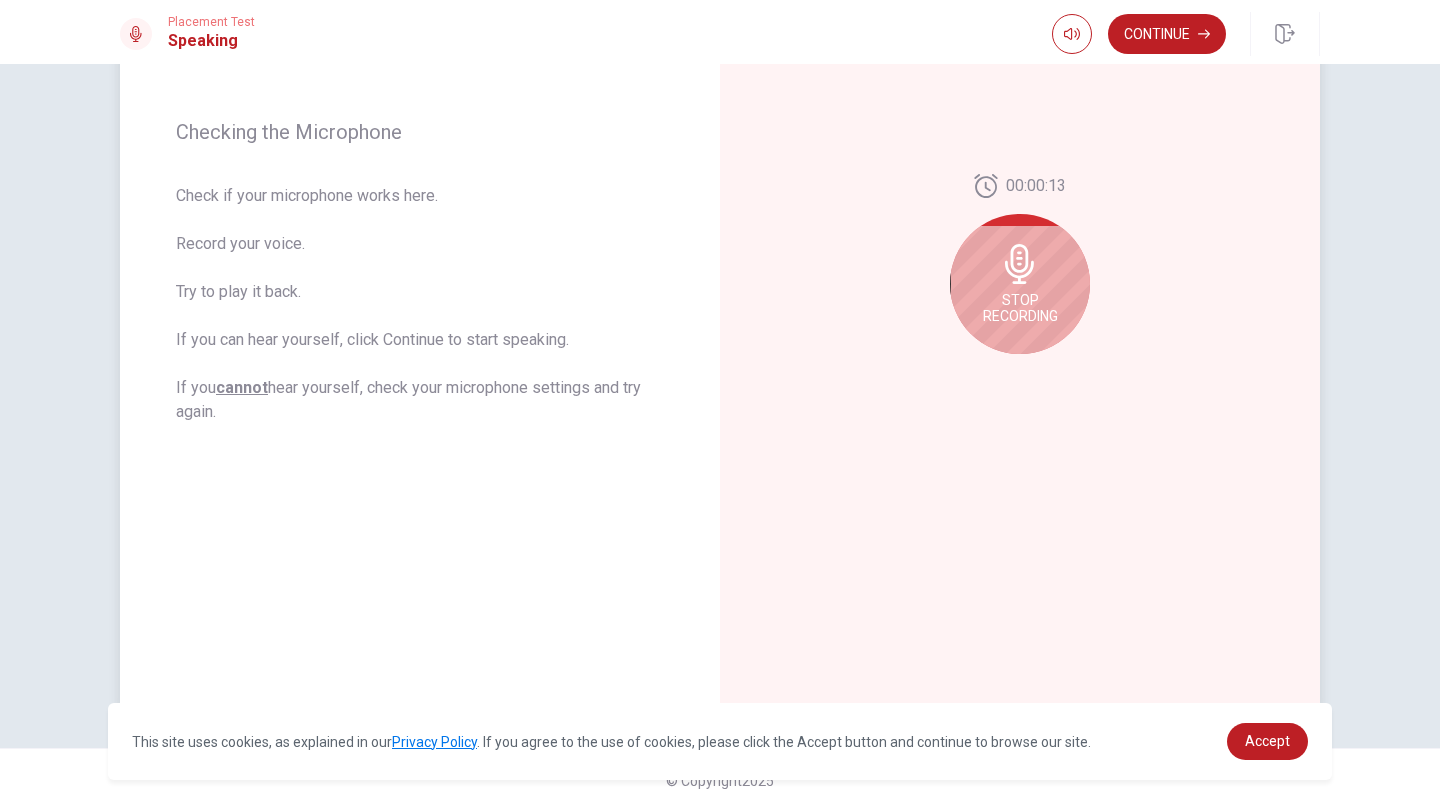click on "Stop   Recording" at bounding box center (1020, 284) 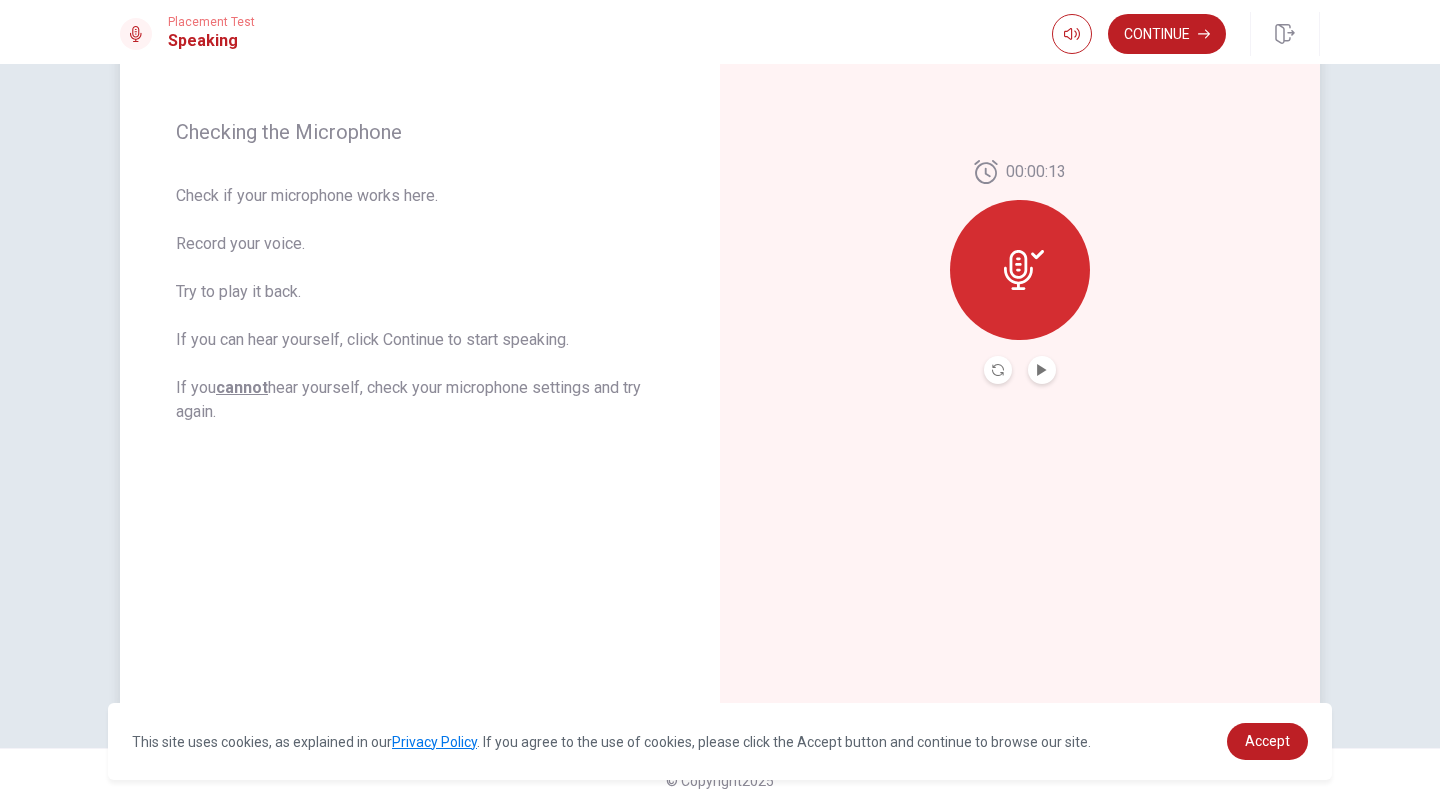 click at bounding box center (1042, 370) 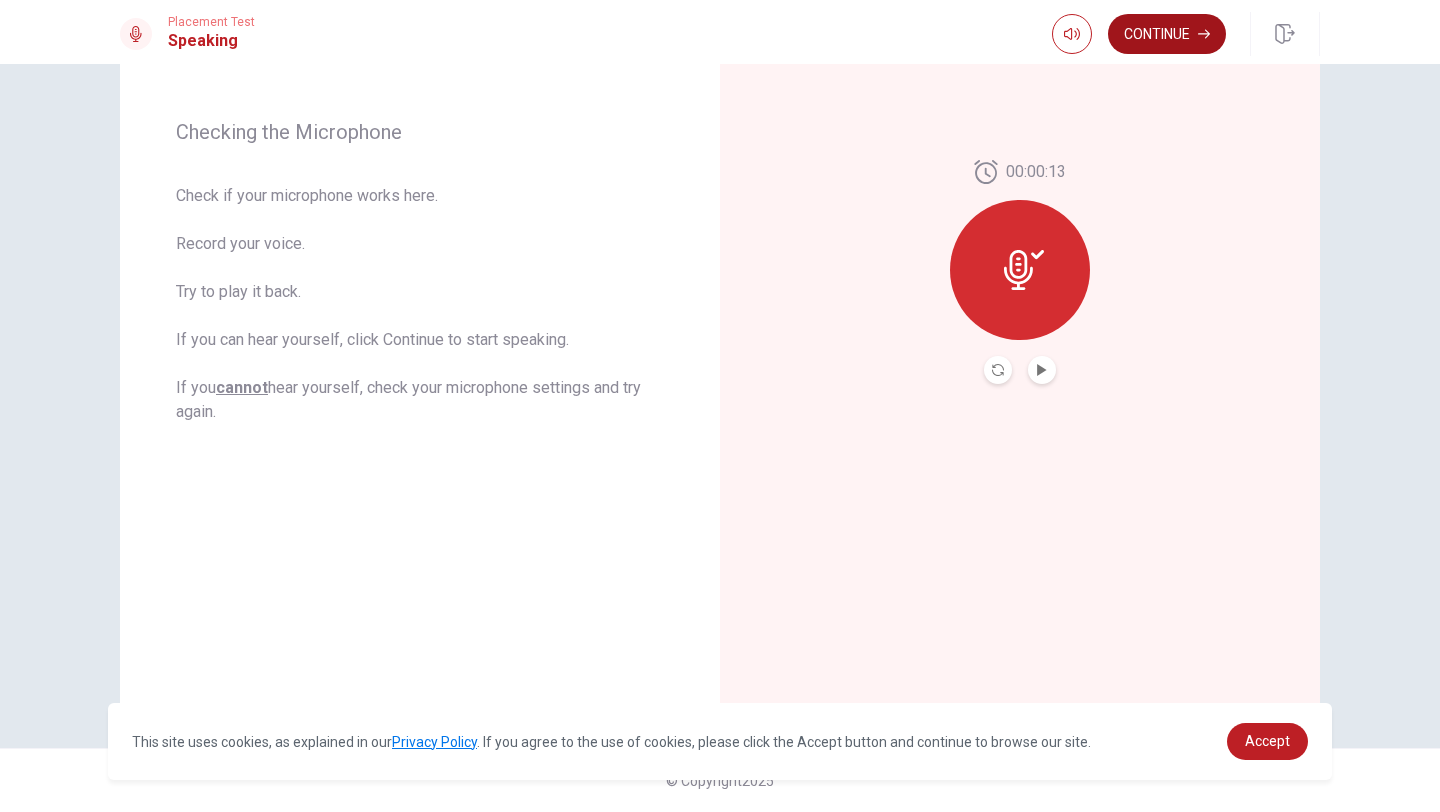 click on "Continue" at bounding box center (1167, 34) 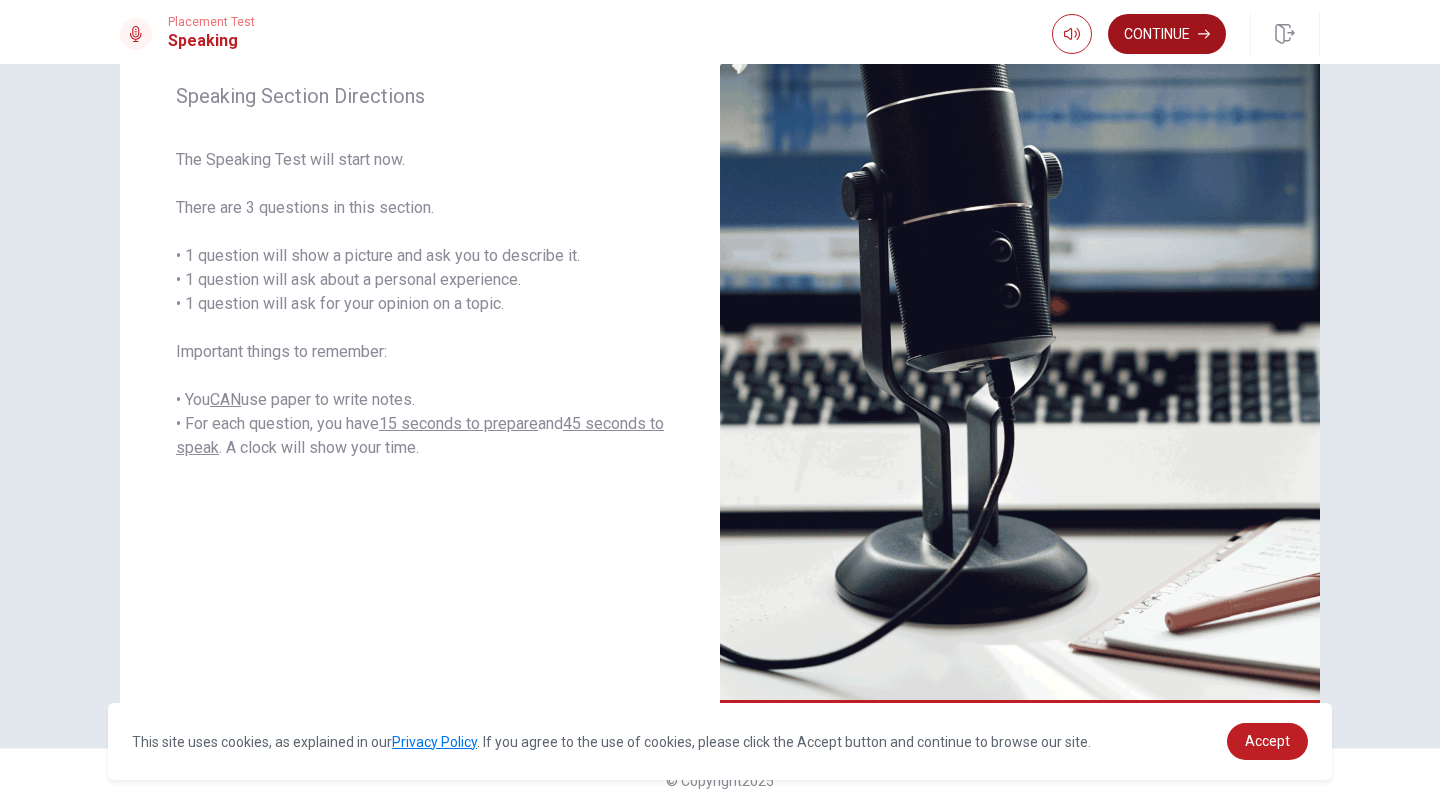 click on "Continue" at bounding box center [1167, 34] 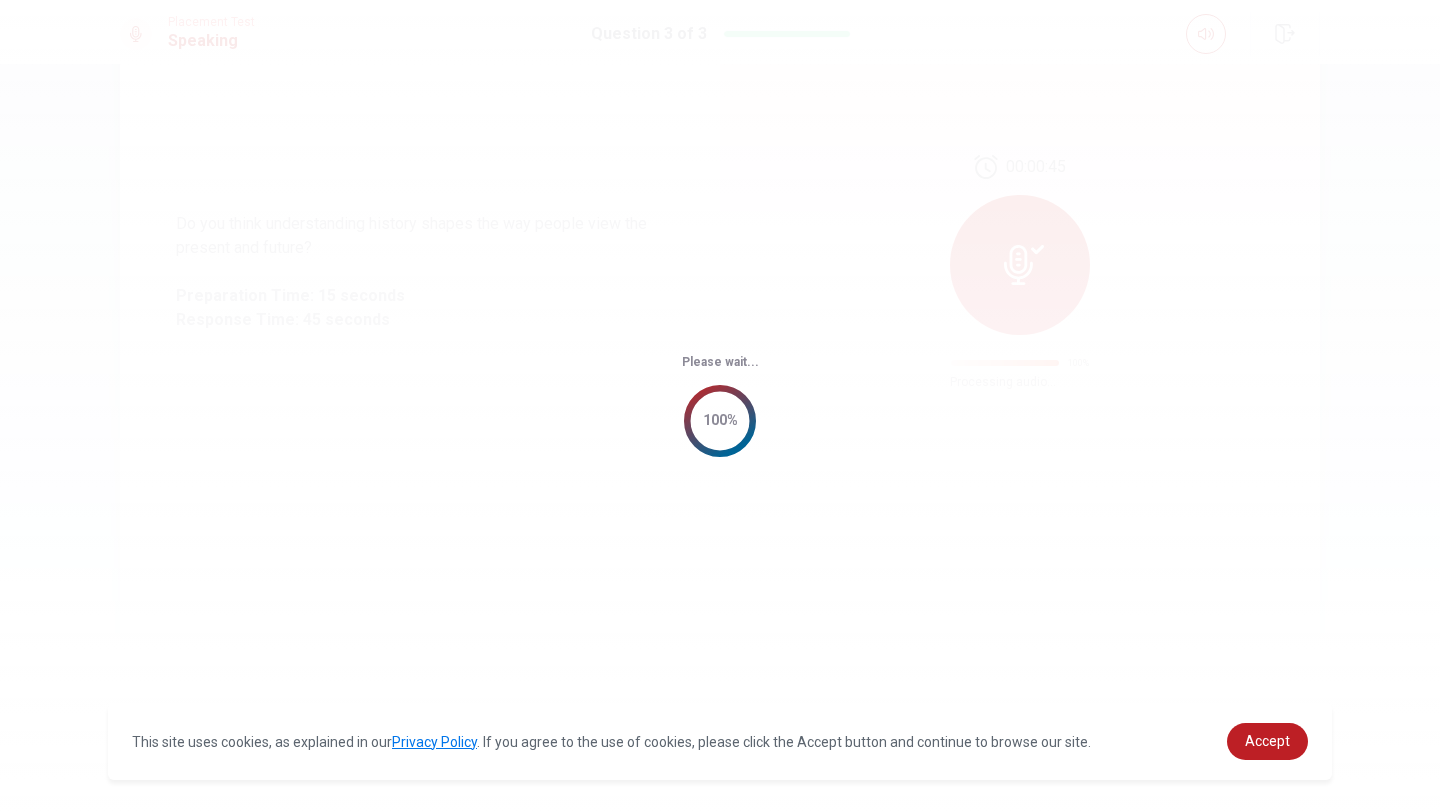 scroll, scrollTop: 0, scrollLeft: 0, axis: both 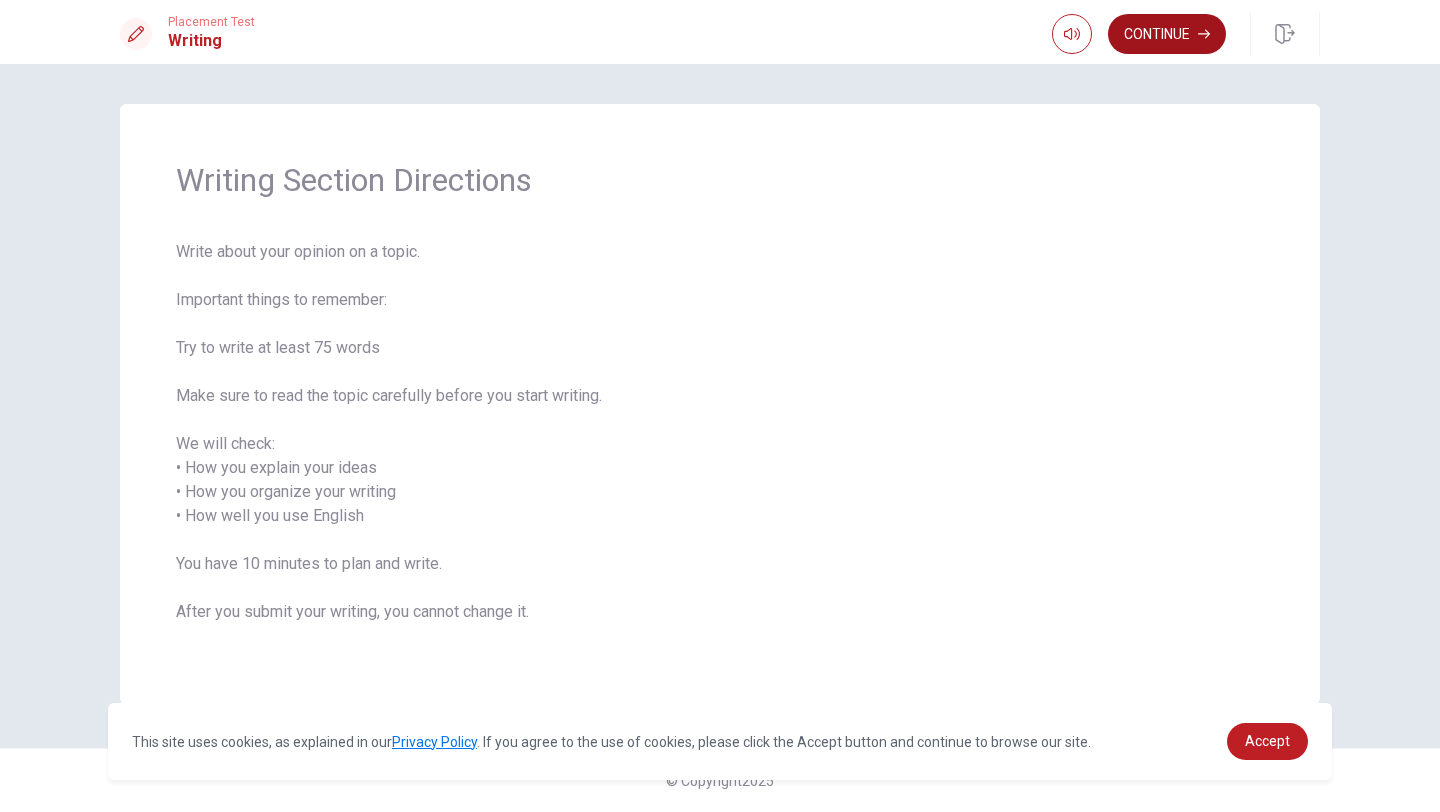 click on "Continue" at bounding box center [1167, 34] 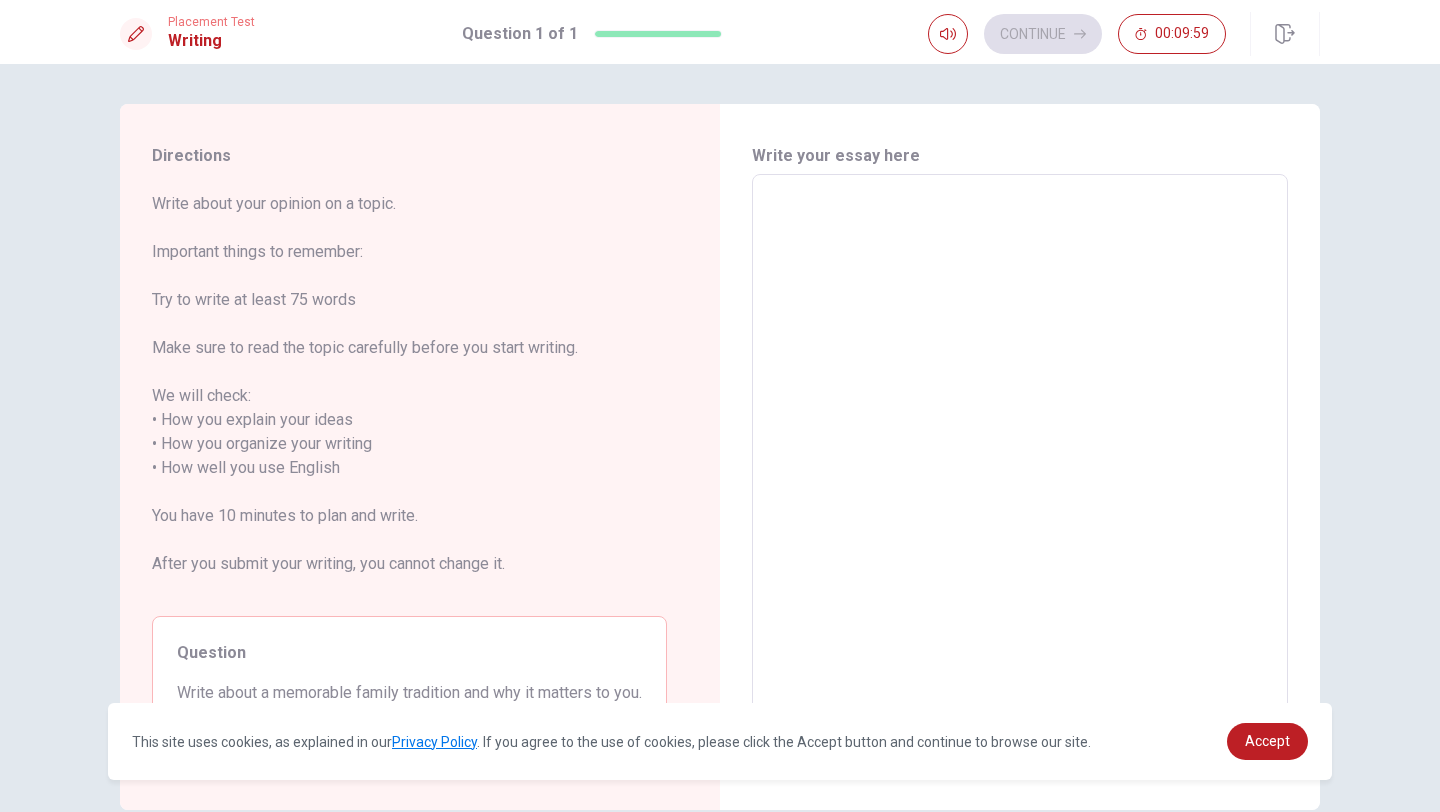 click at bounding box center (1020, 456) 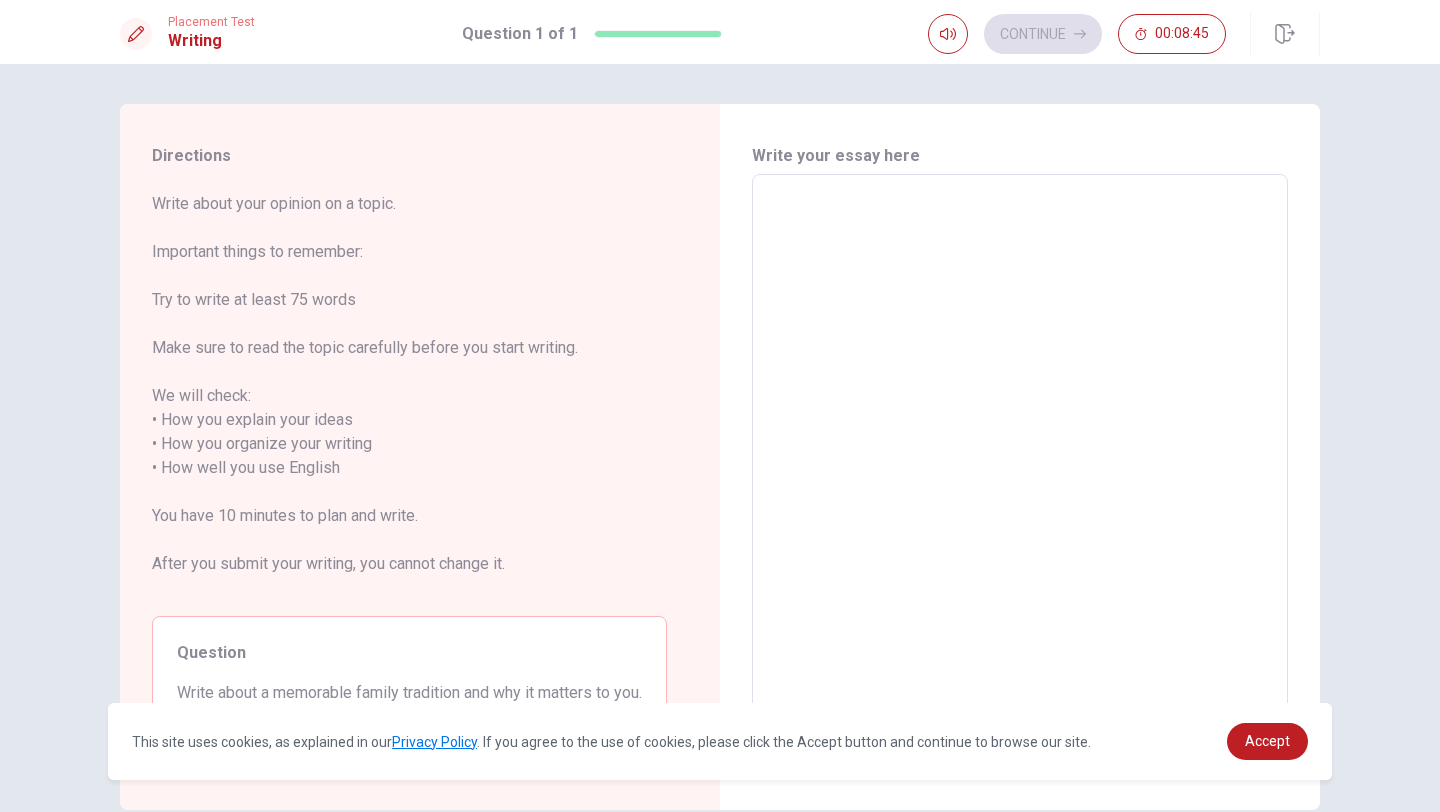 scroll, scrollTop: 102, scrollLeft: 0, axis: vertical 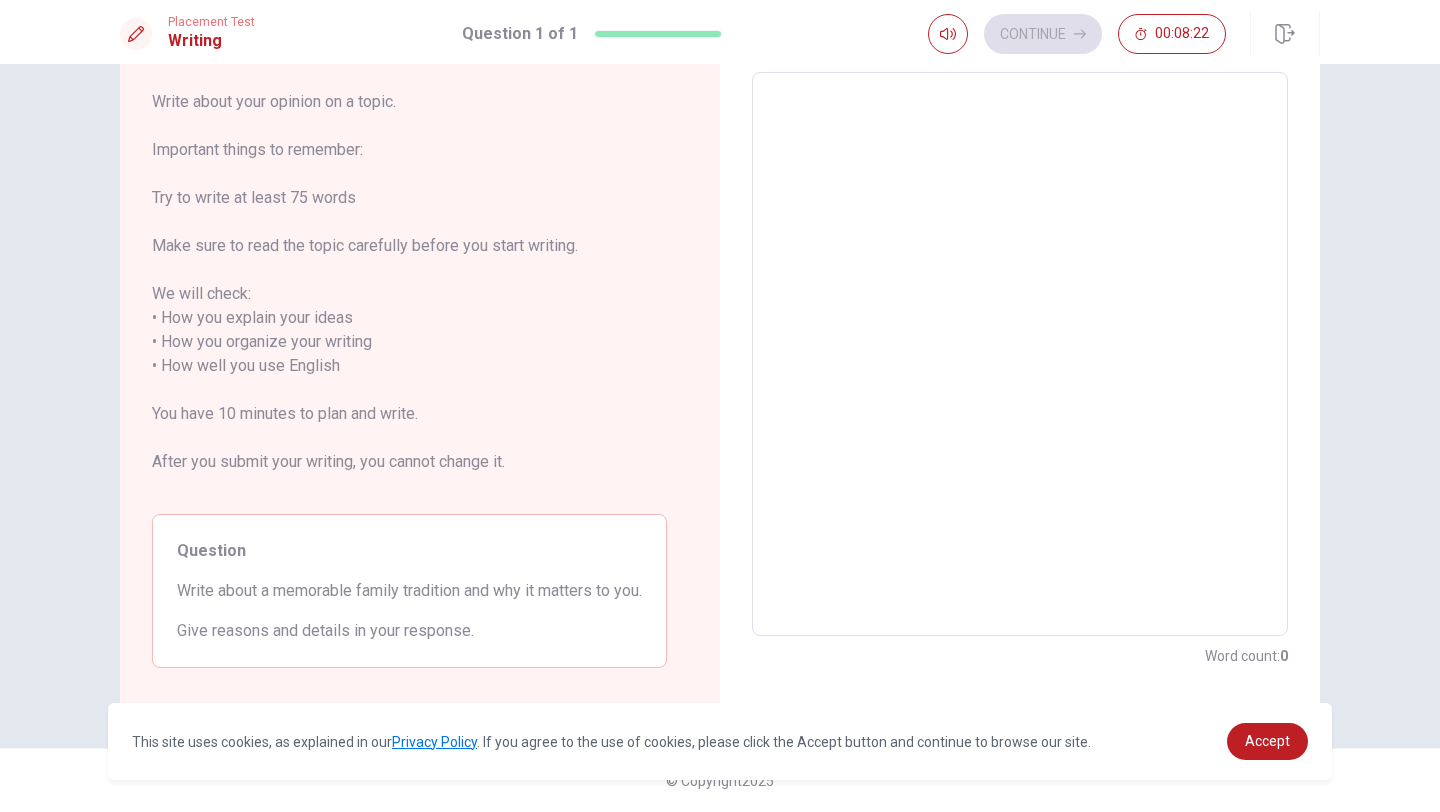 type on "O" 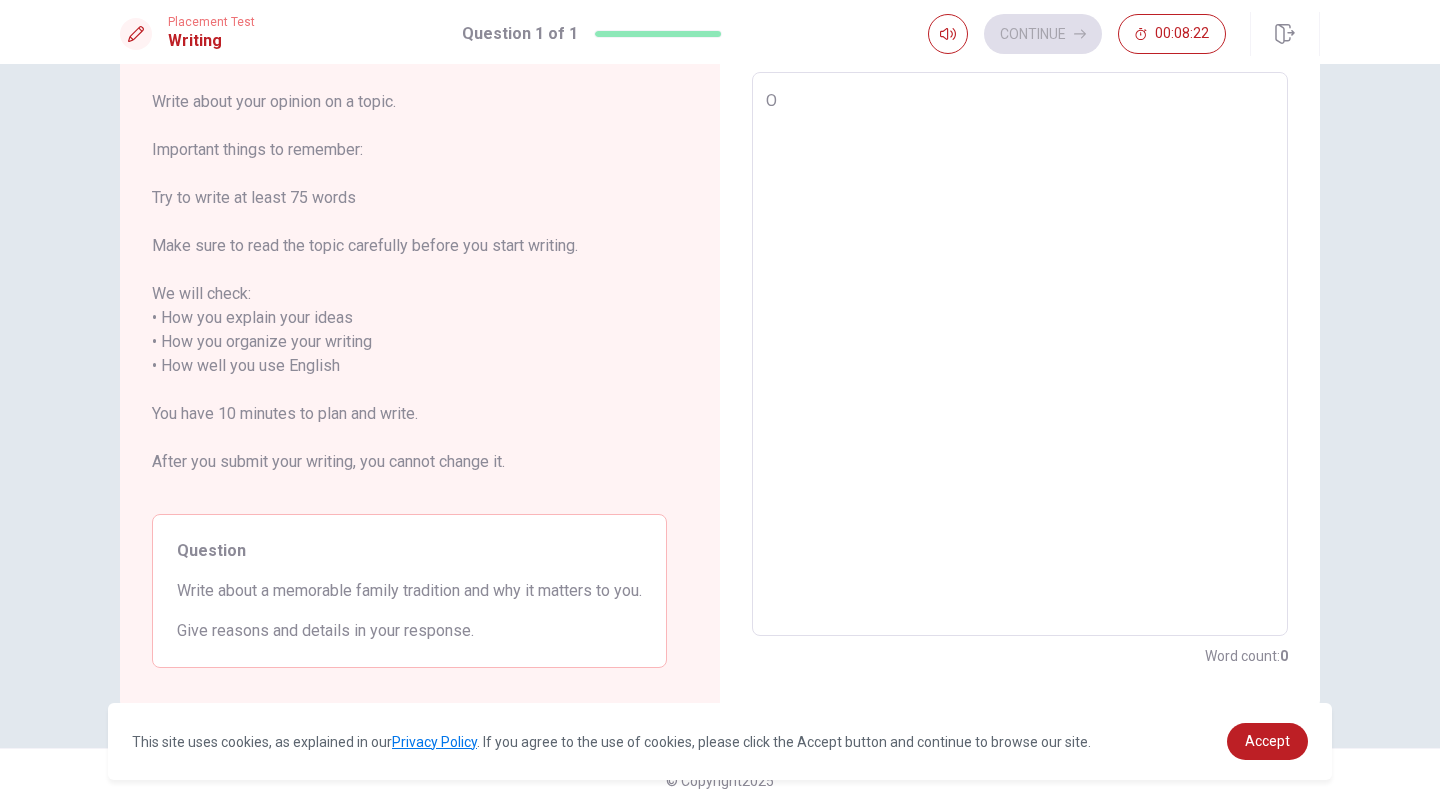 type on "x" 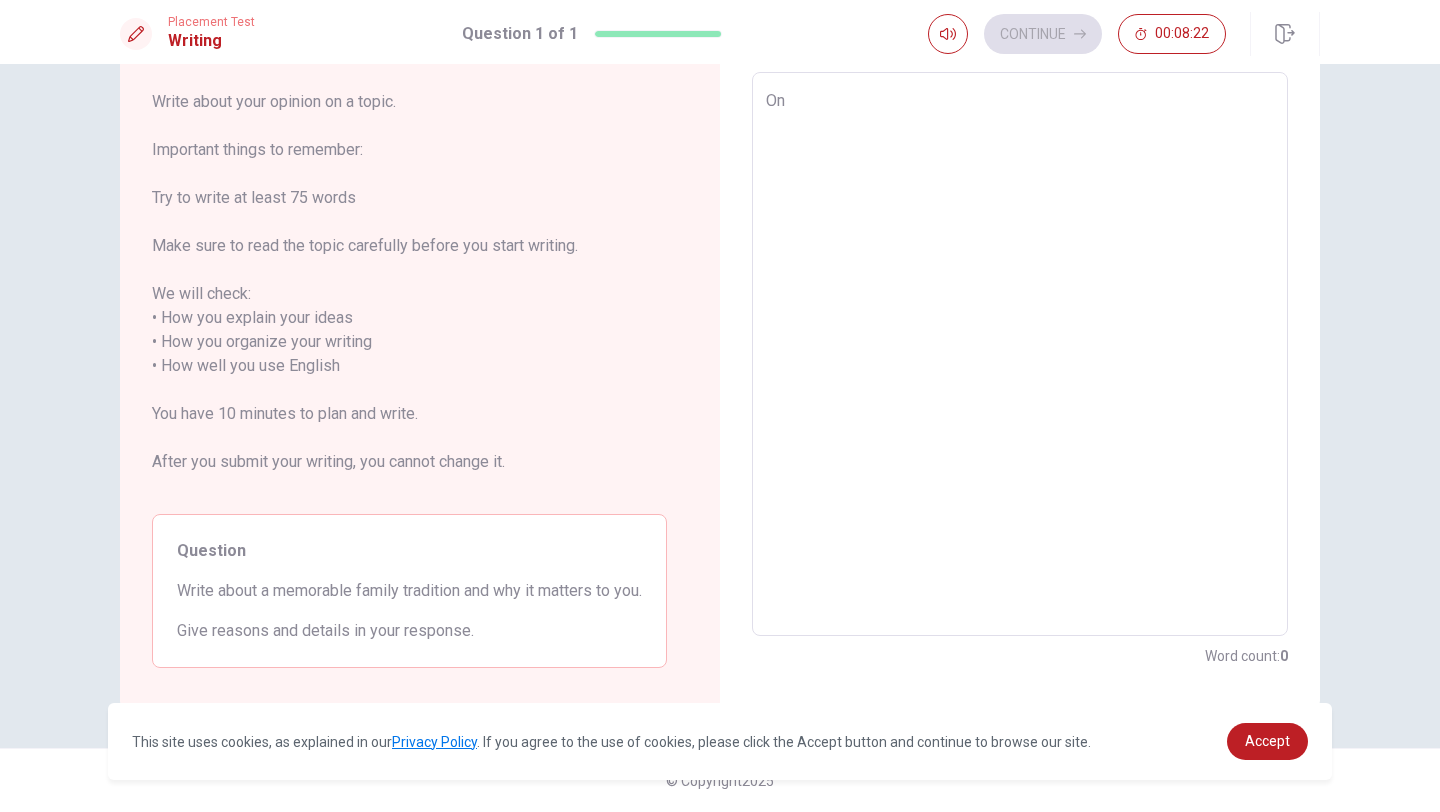 type on "x" 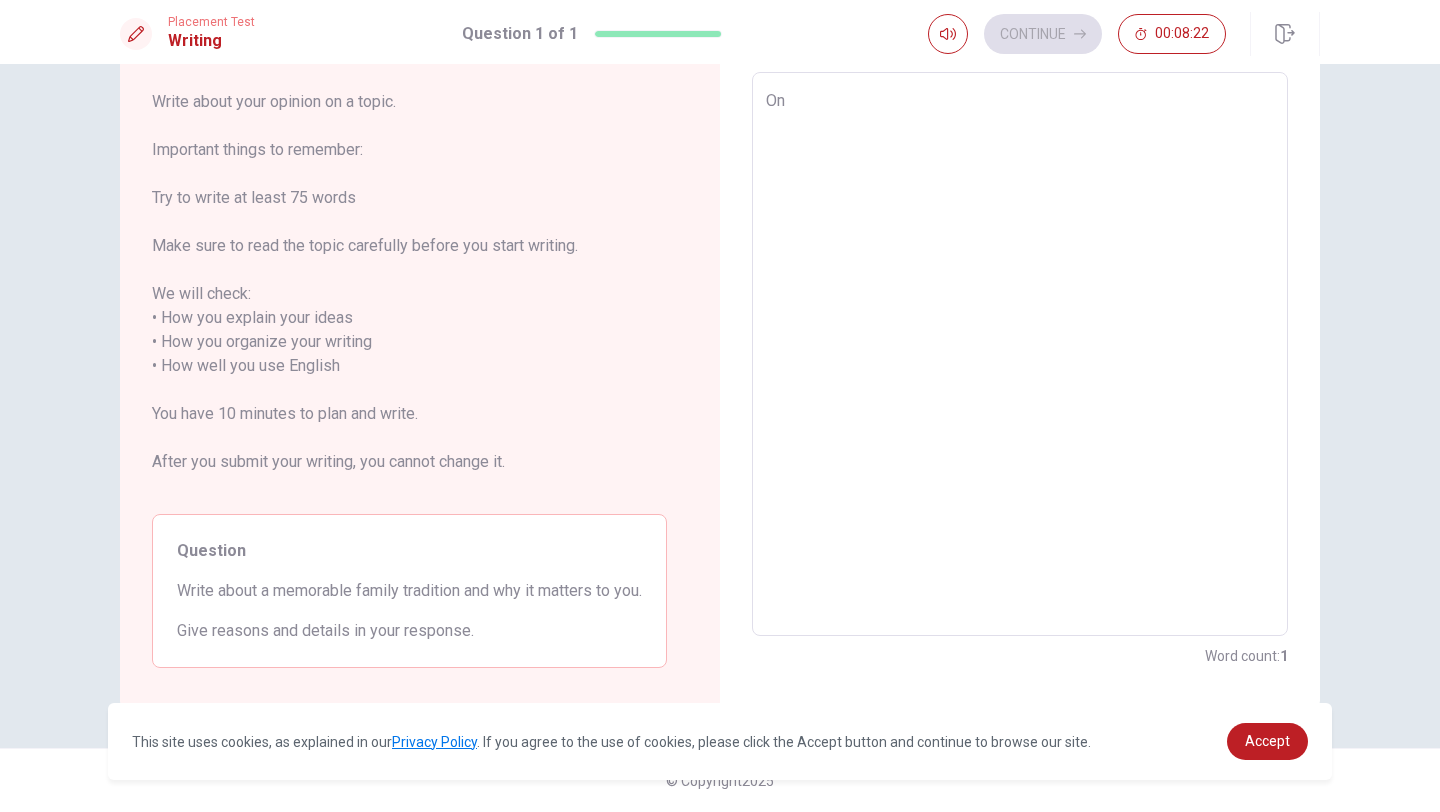 type on "One" 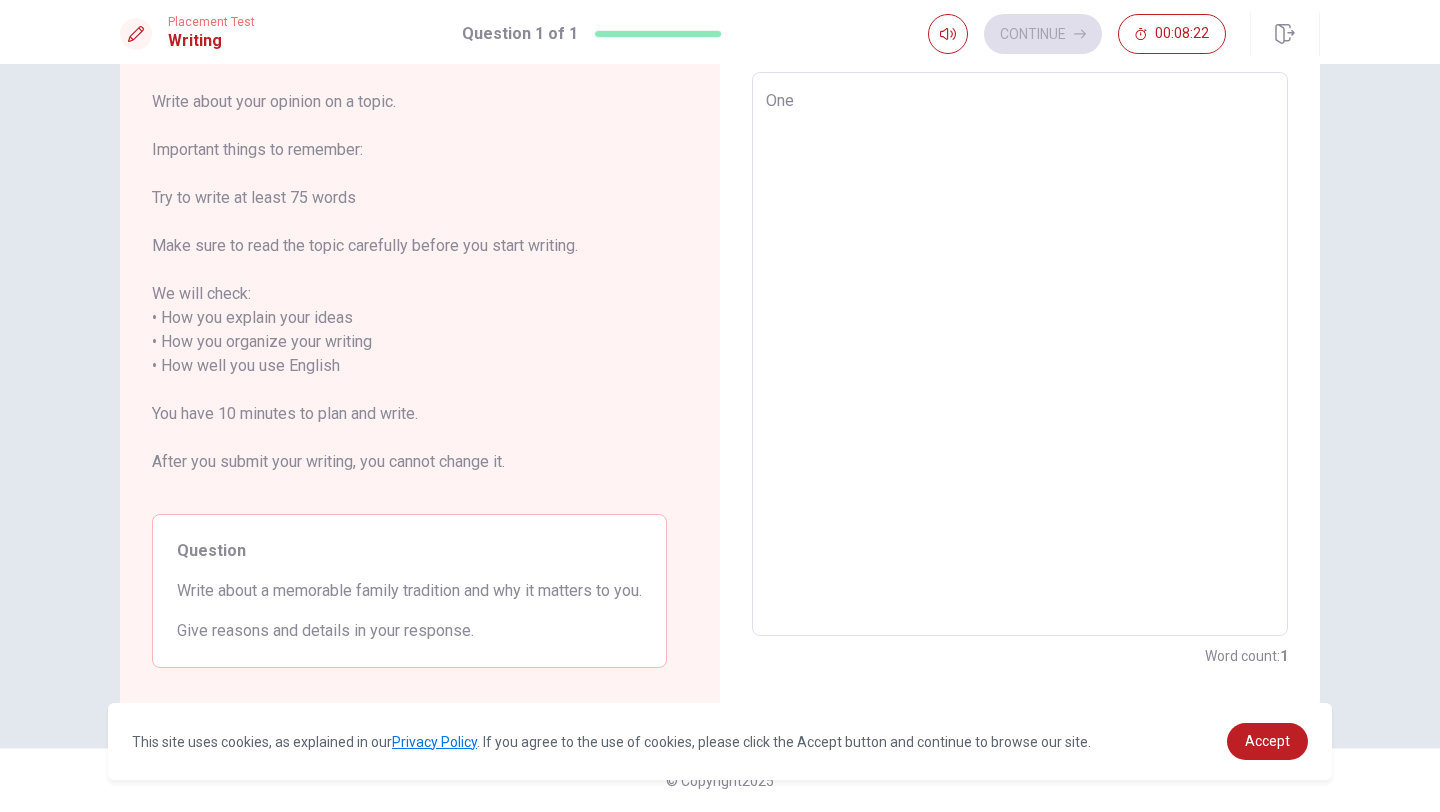 type on "x" 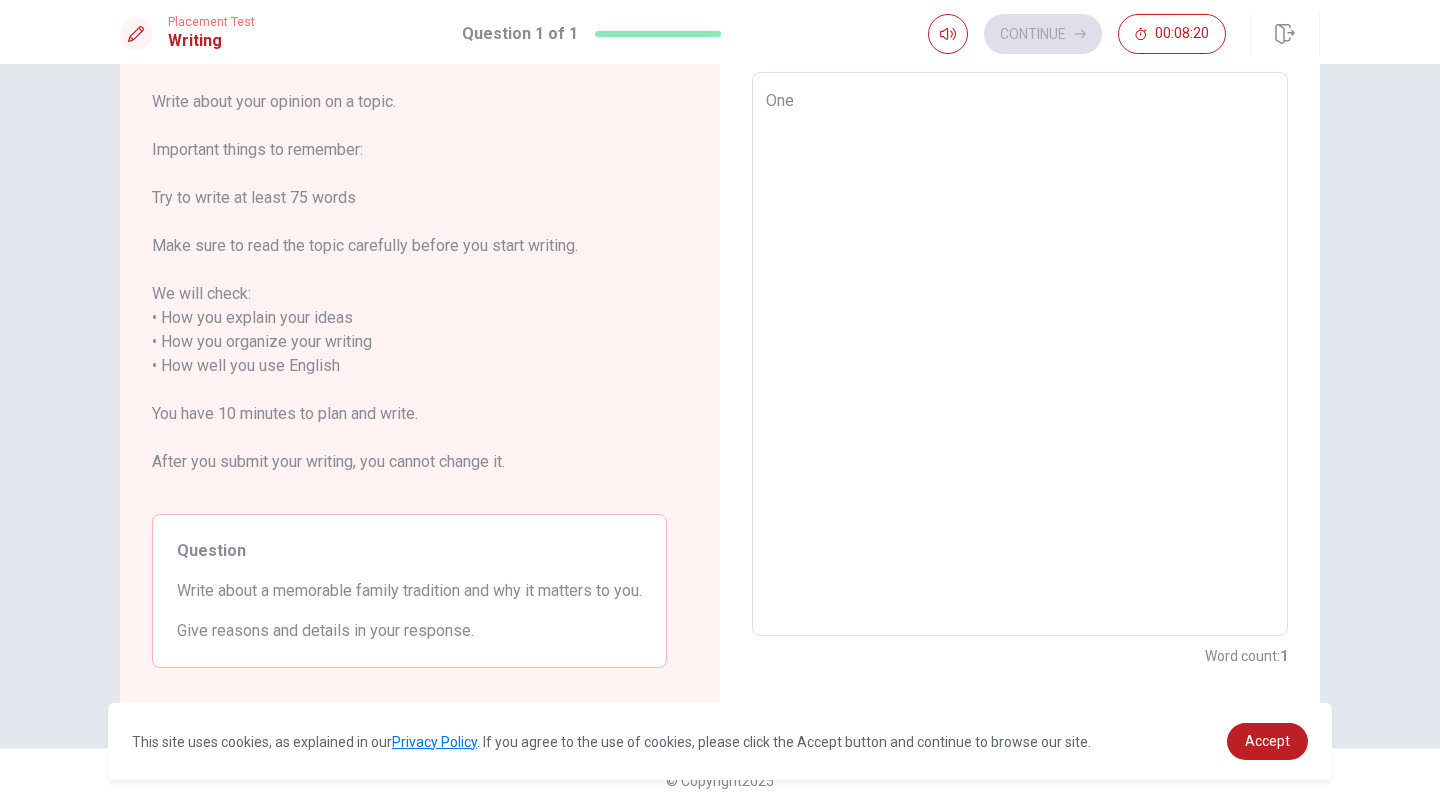 type on "x" 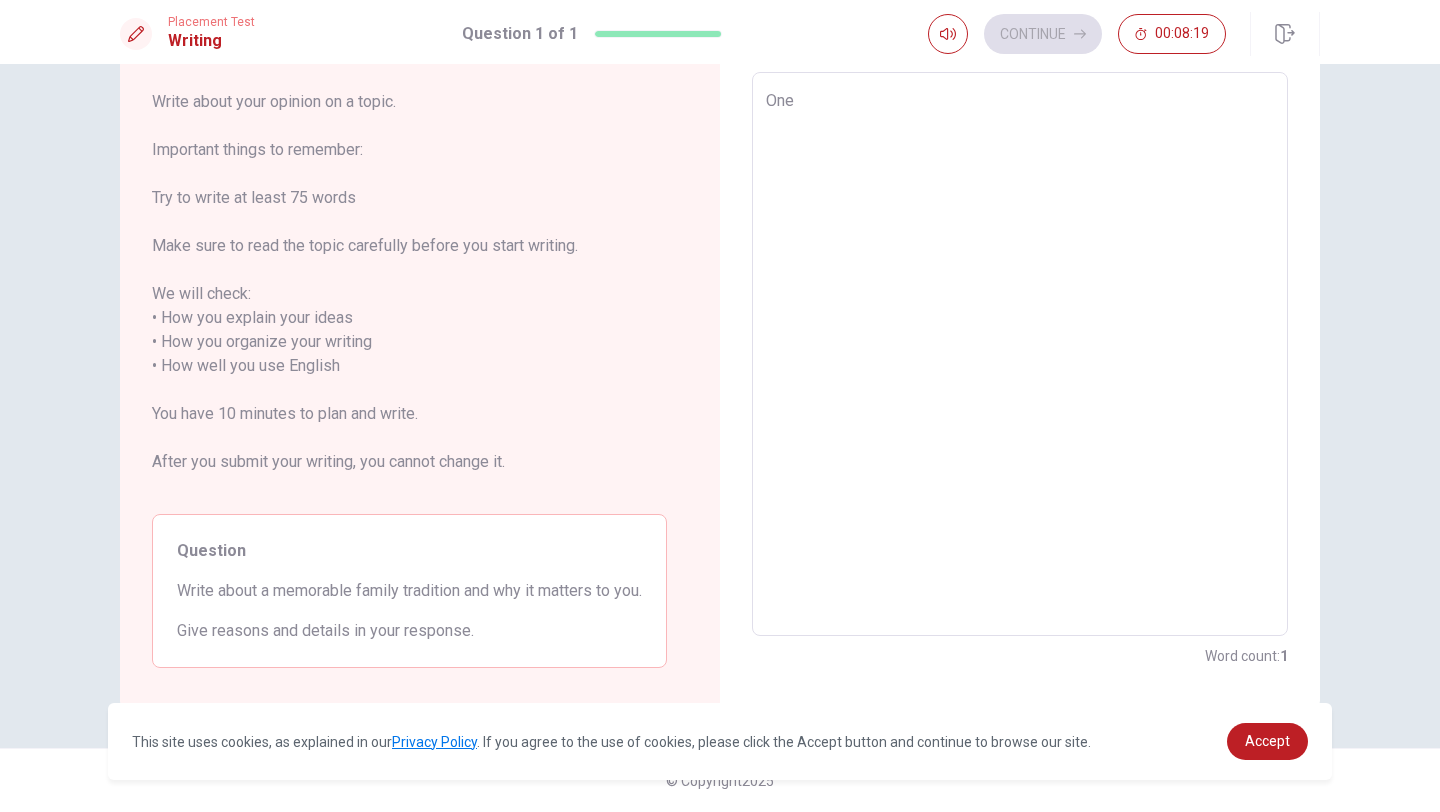 type on "One o" 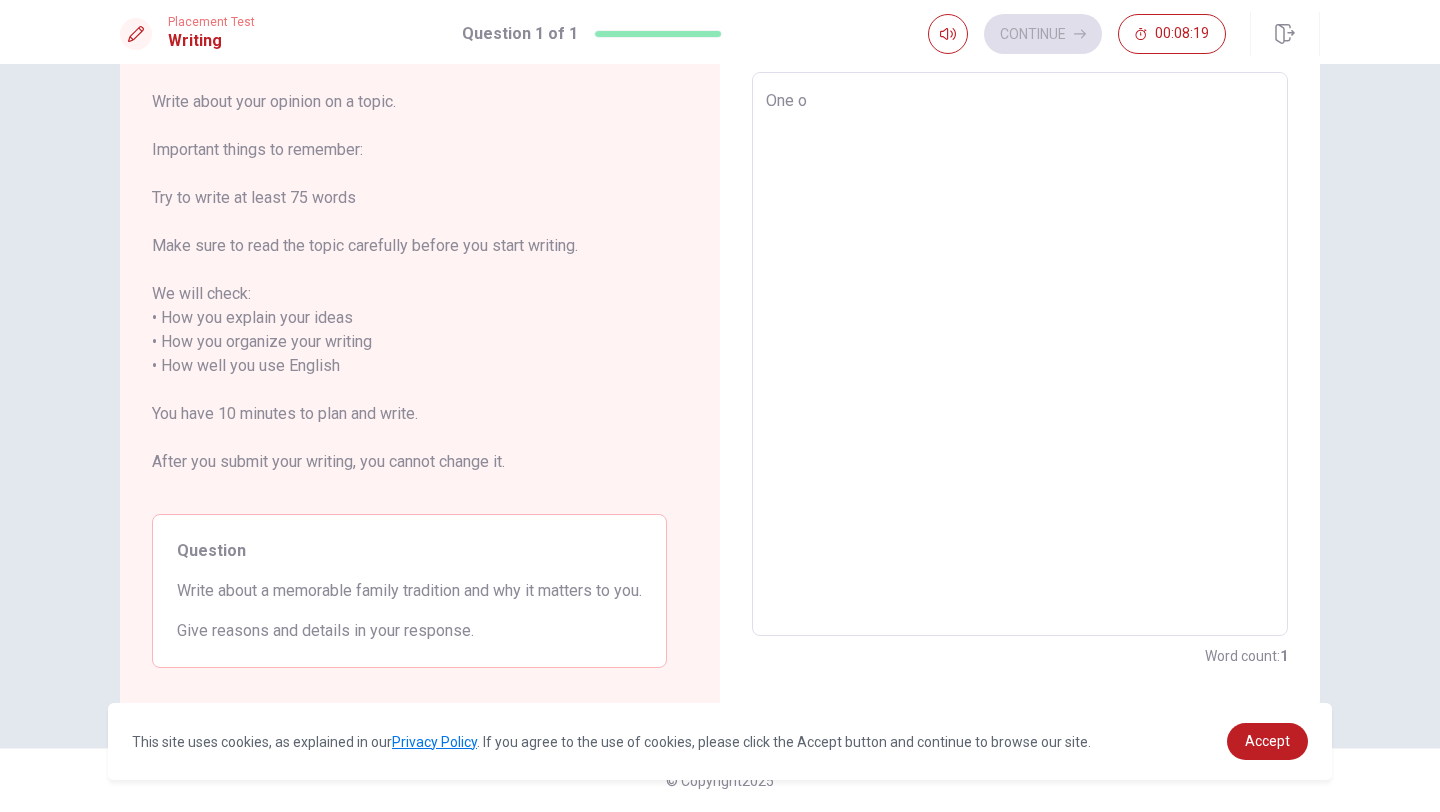 type on "x" 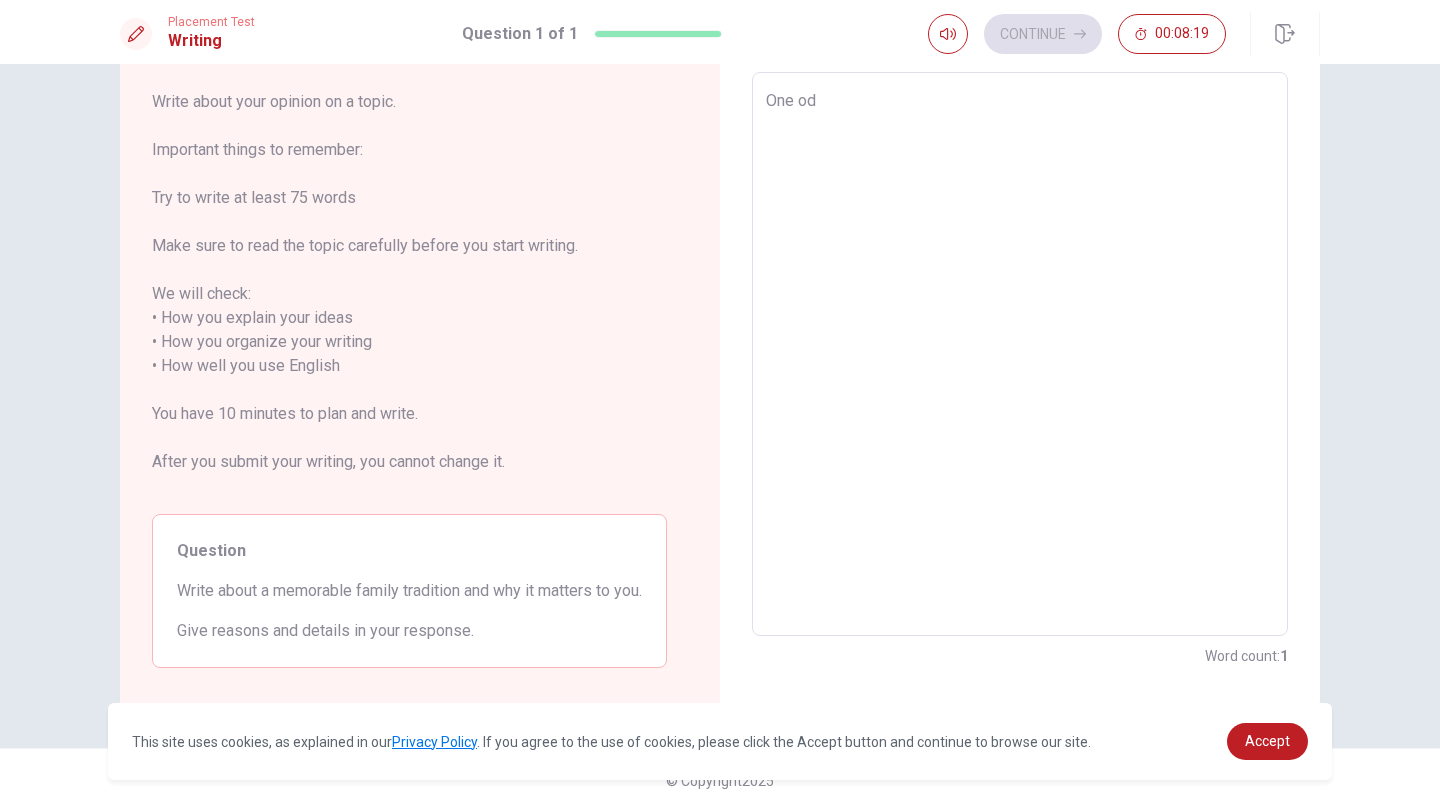 type on "x" 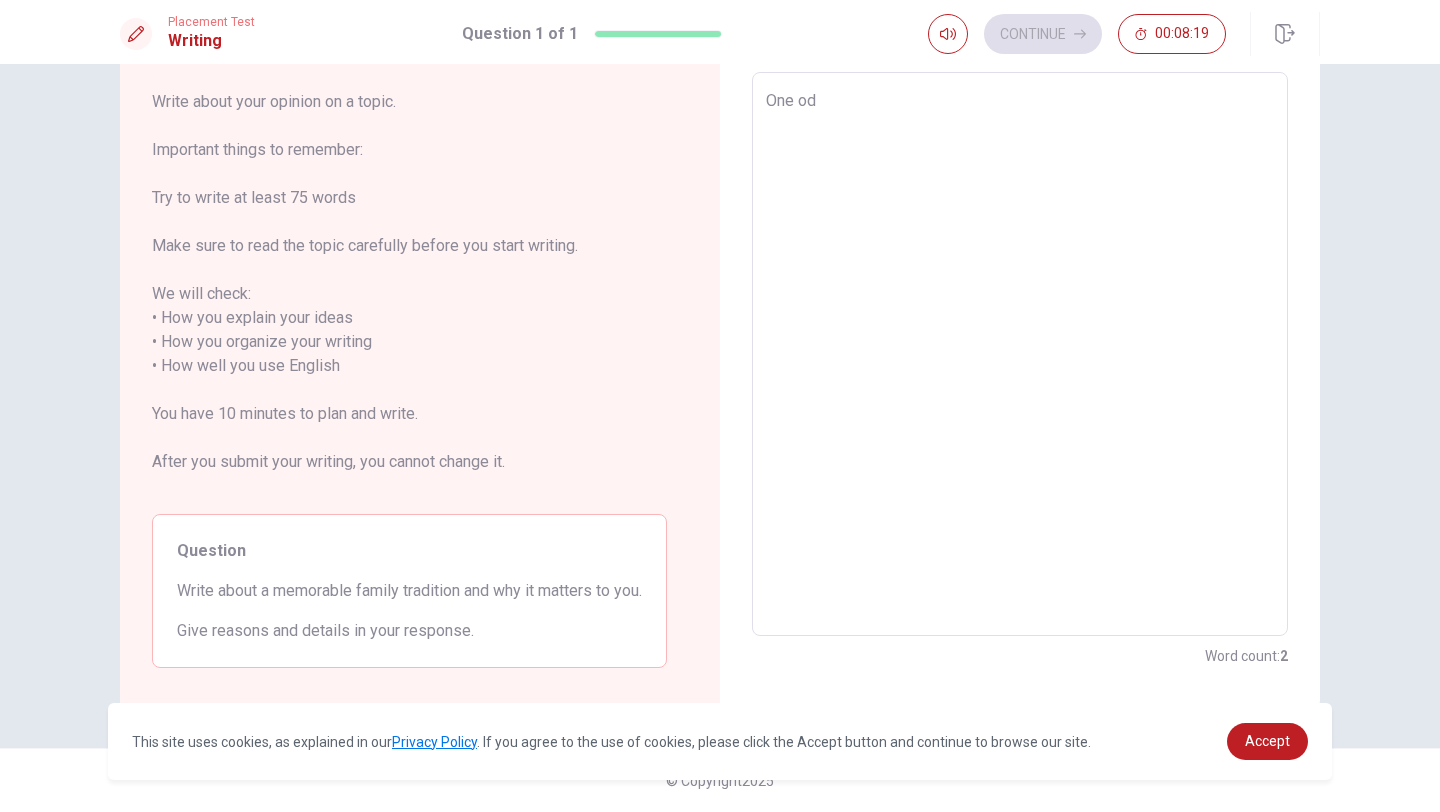 type on "One od t" 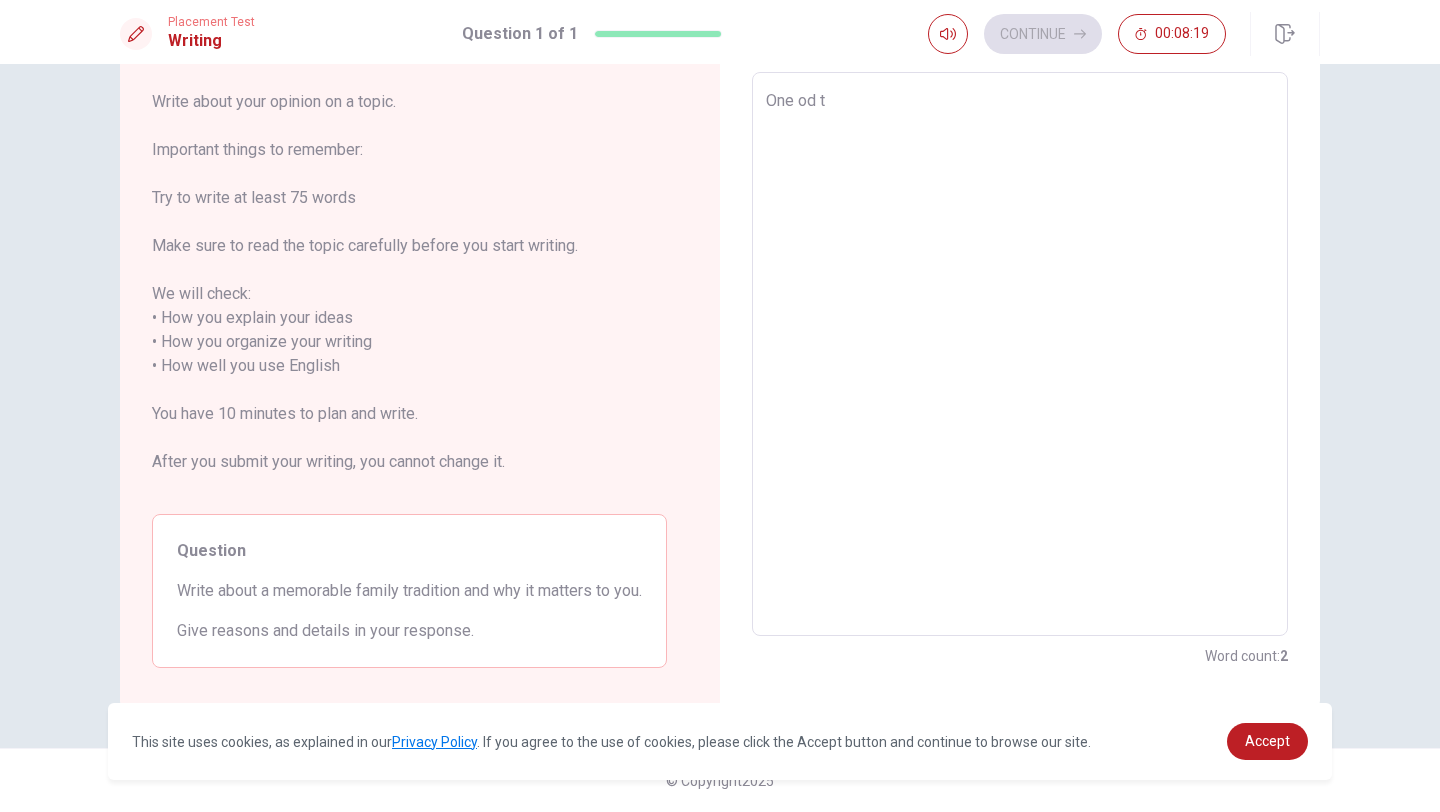 type on "x" 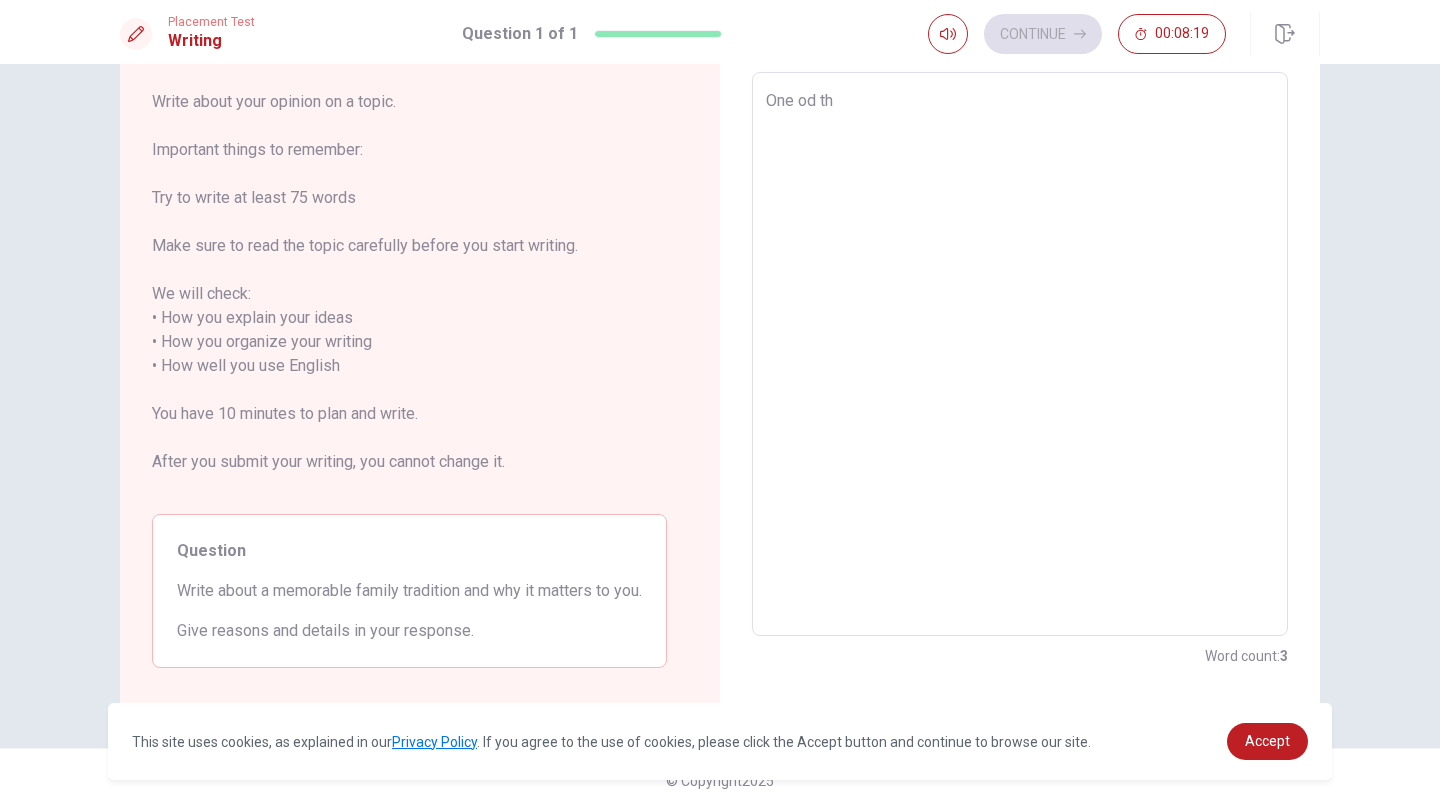 type on "x" 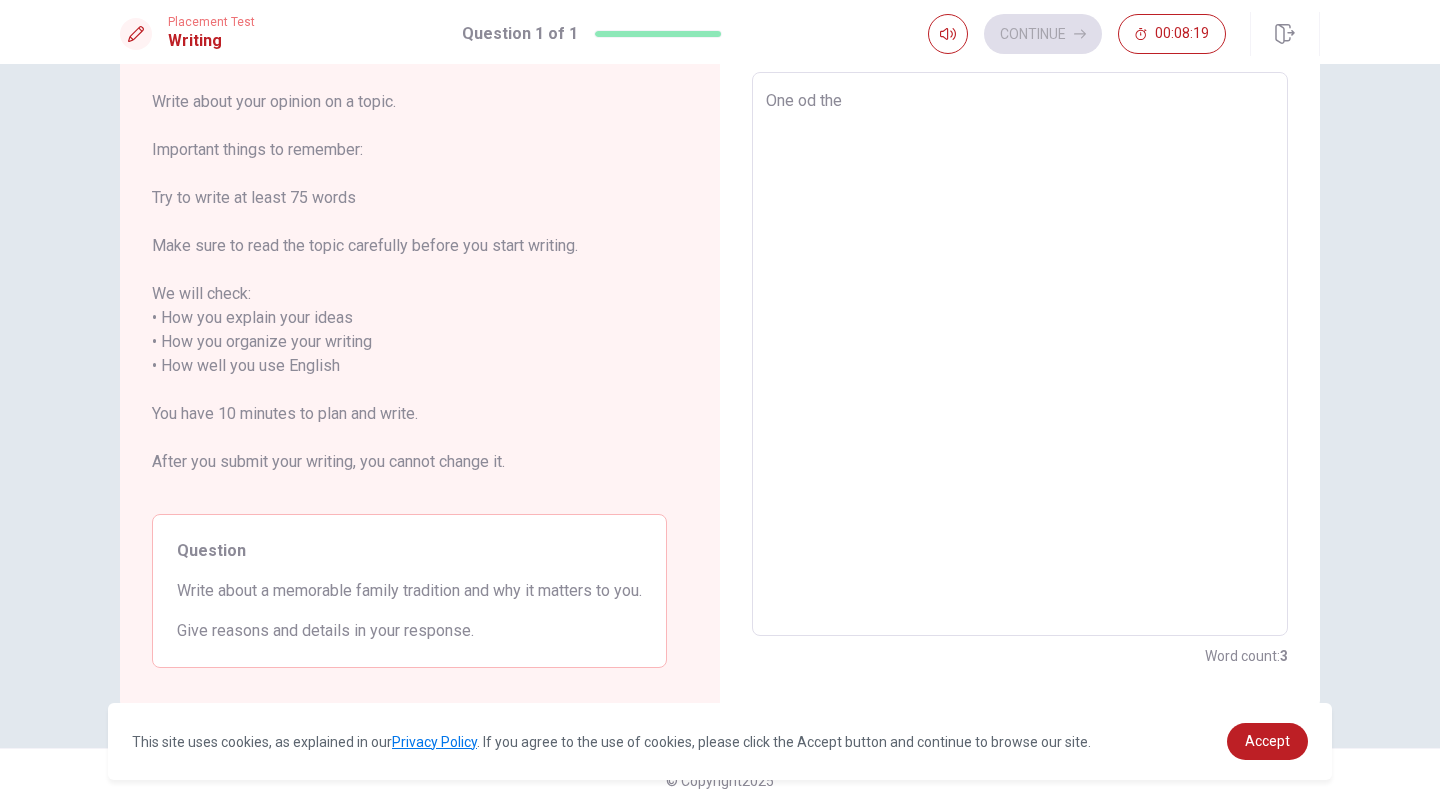 type on "x" 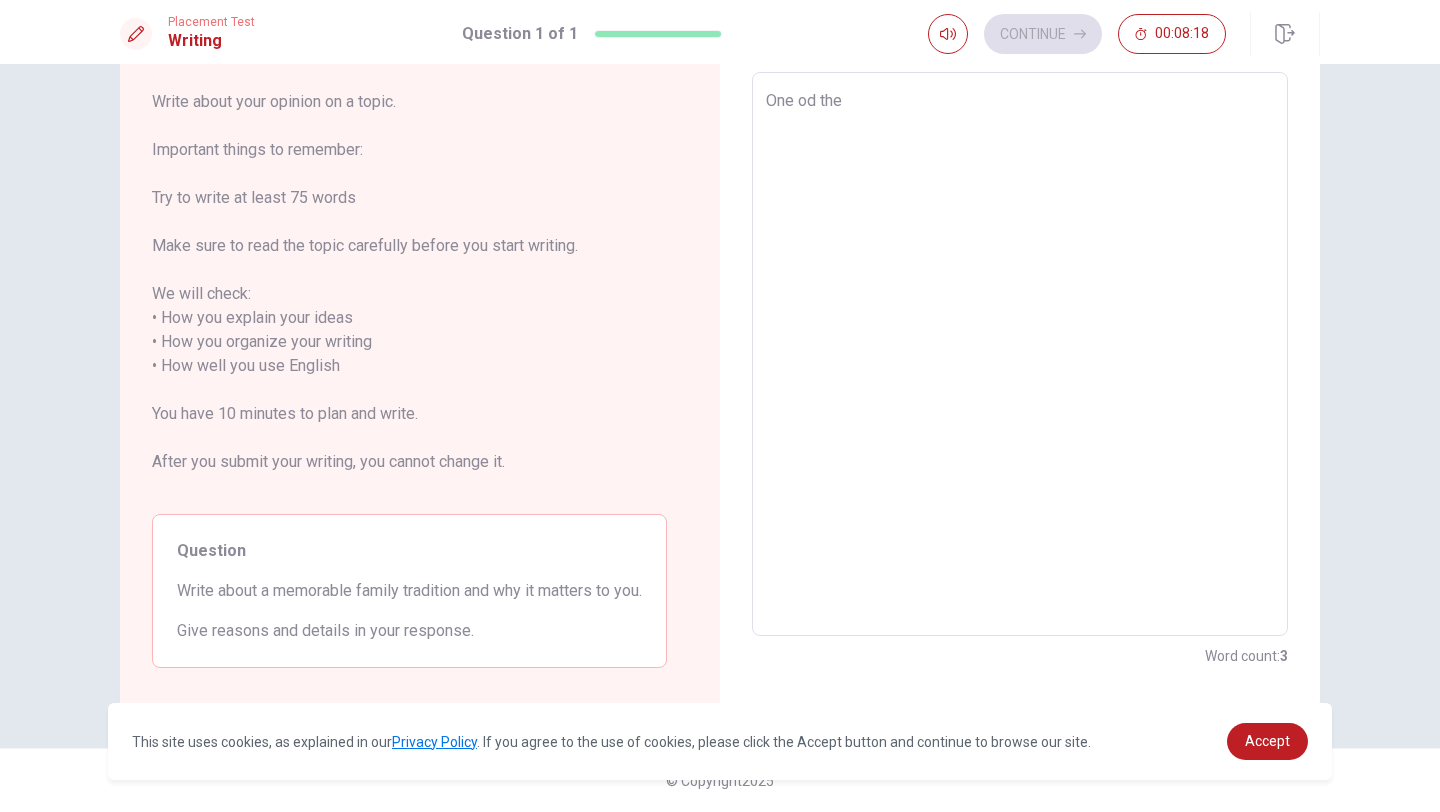 type on "x" 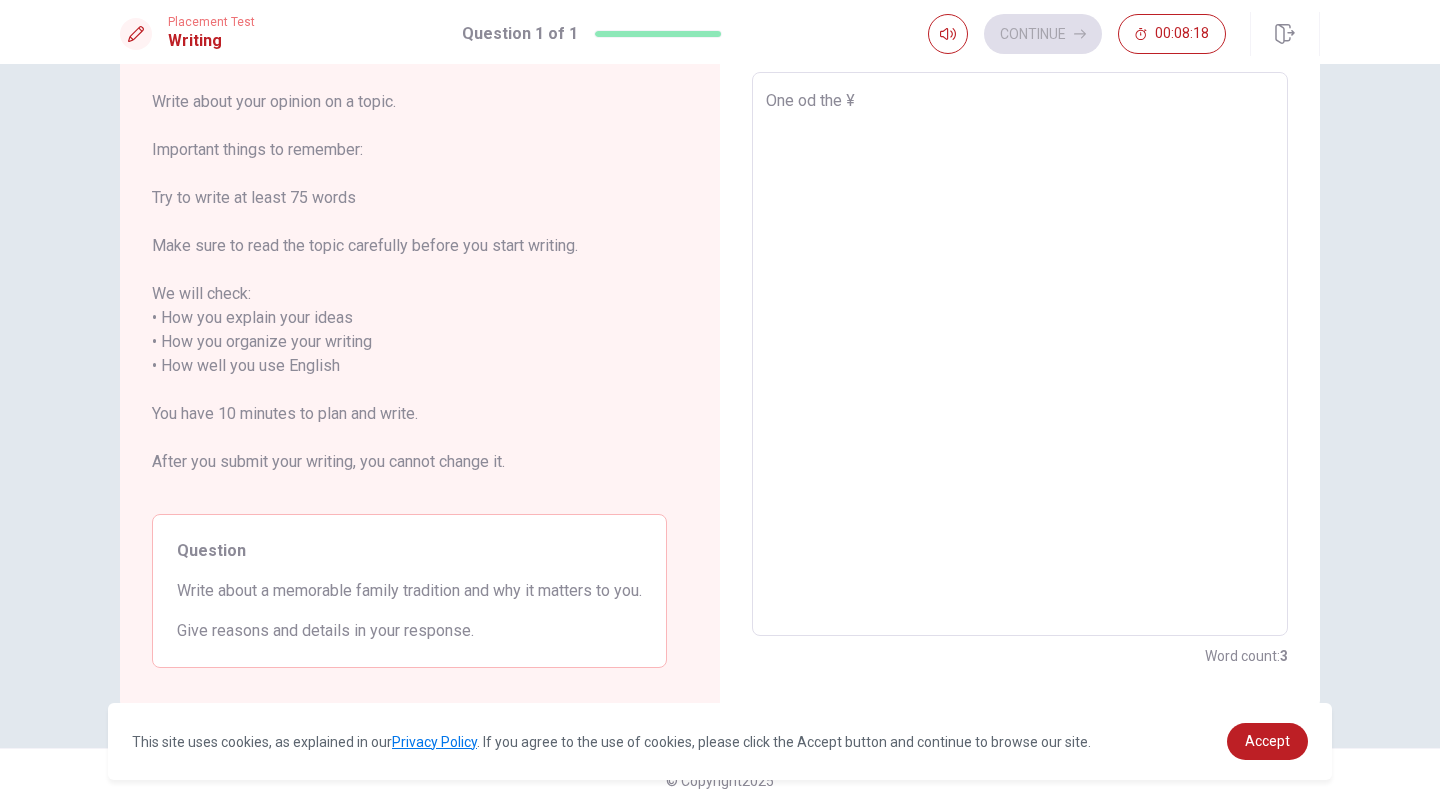 type on "x" 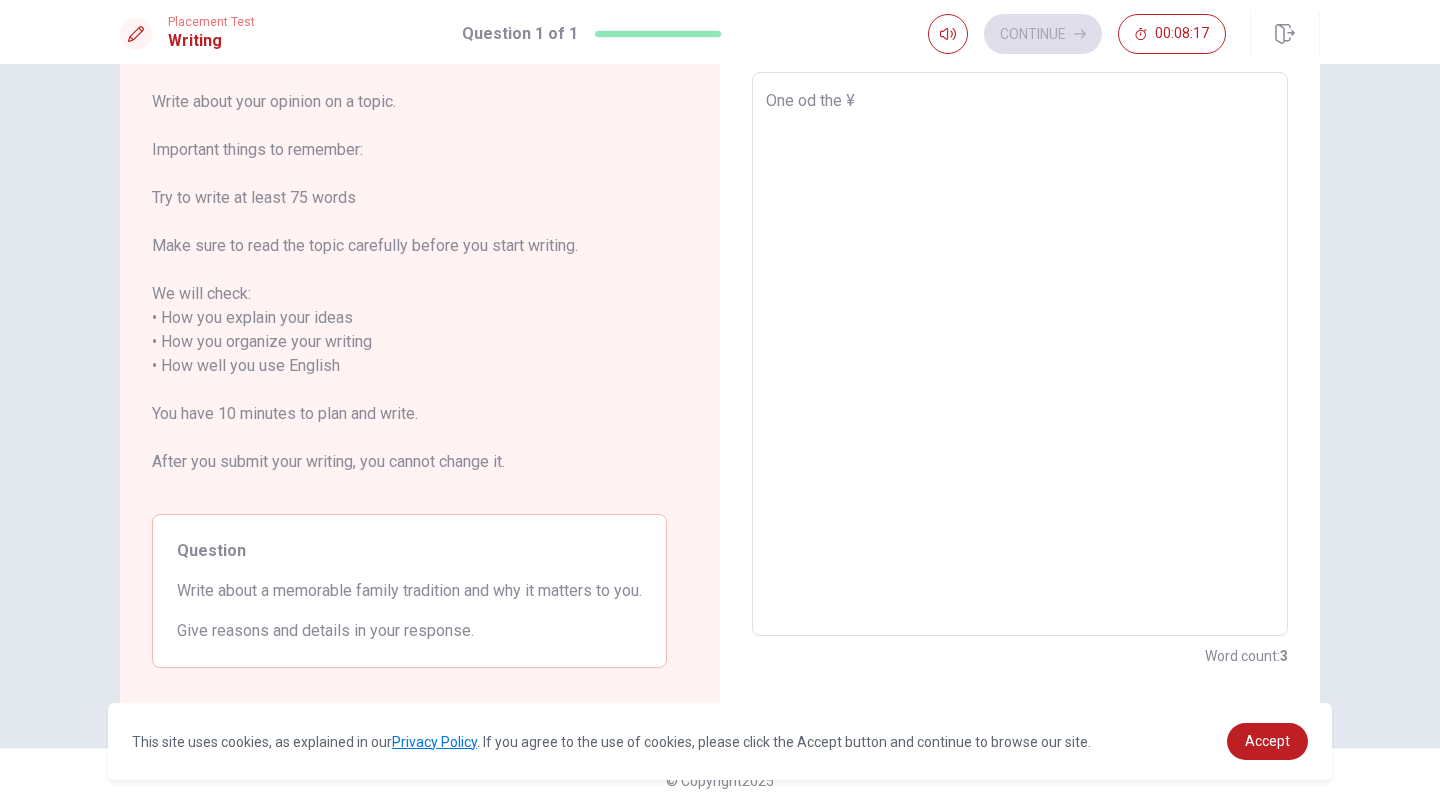 type on "One od the" 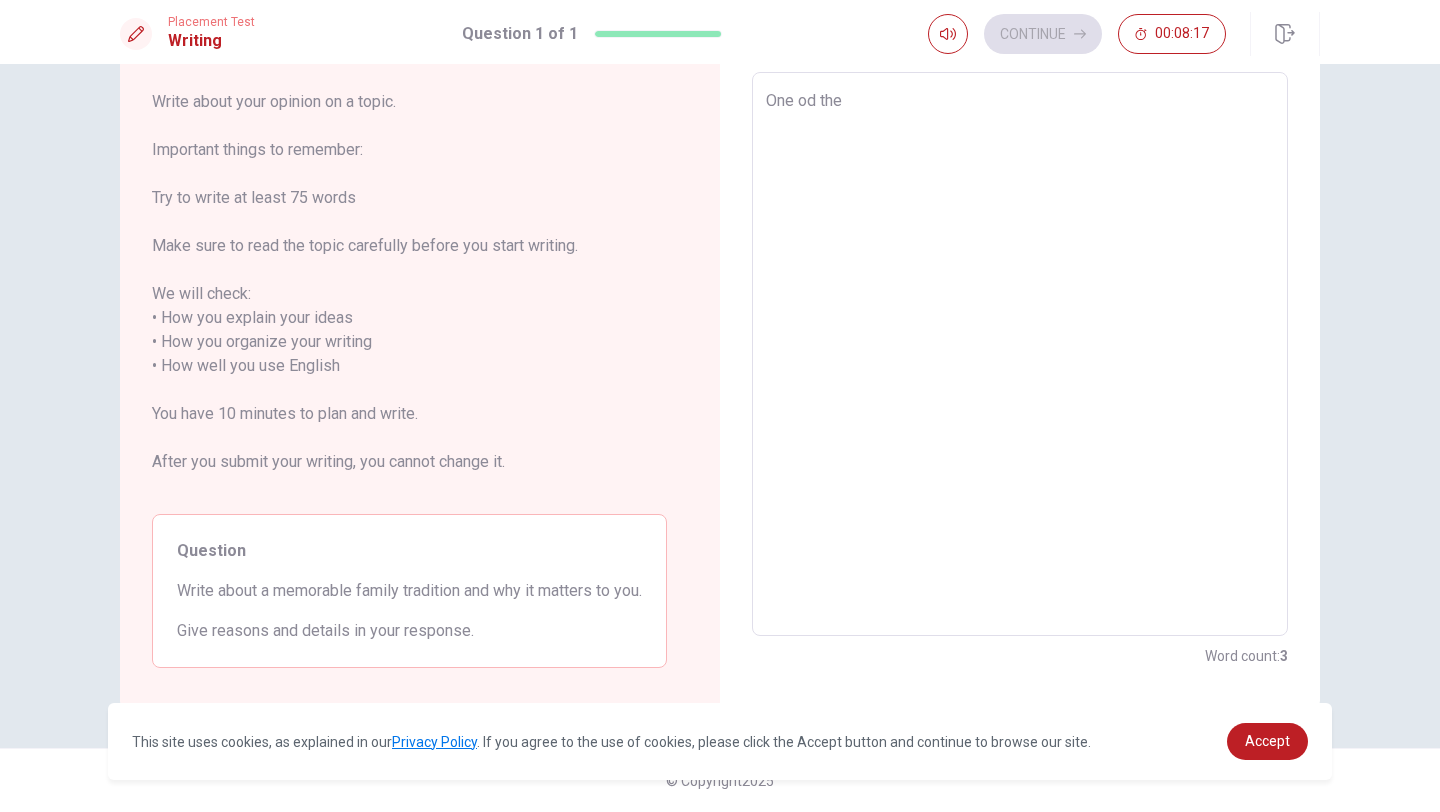 type on "x" 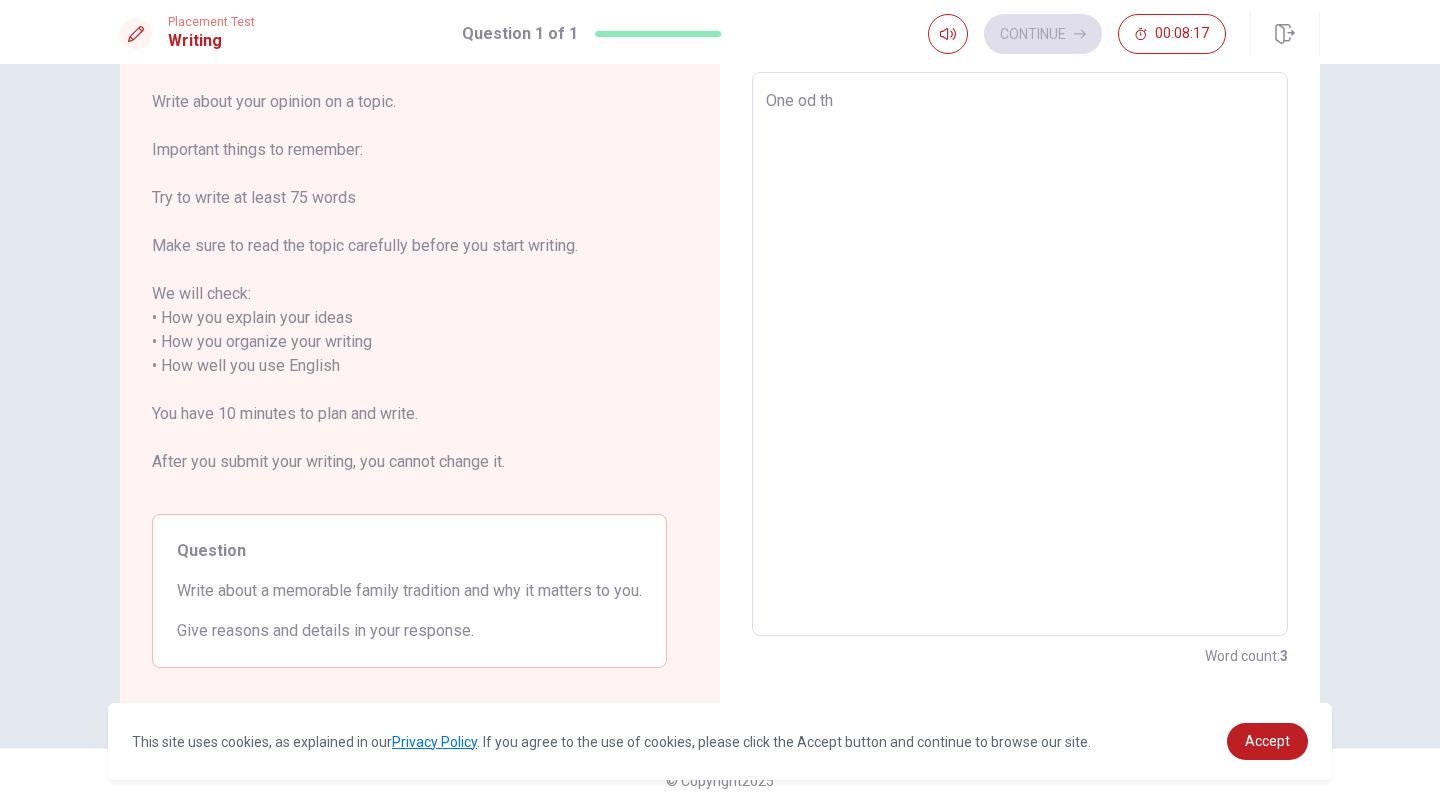 type on "x" 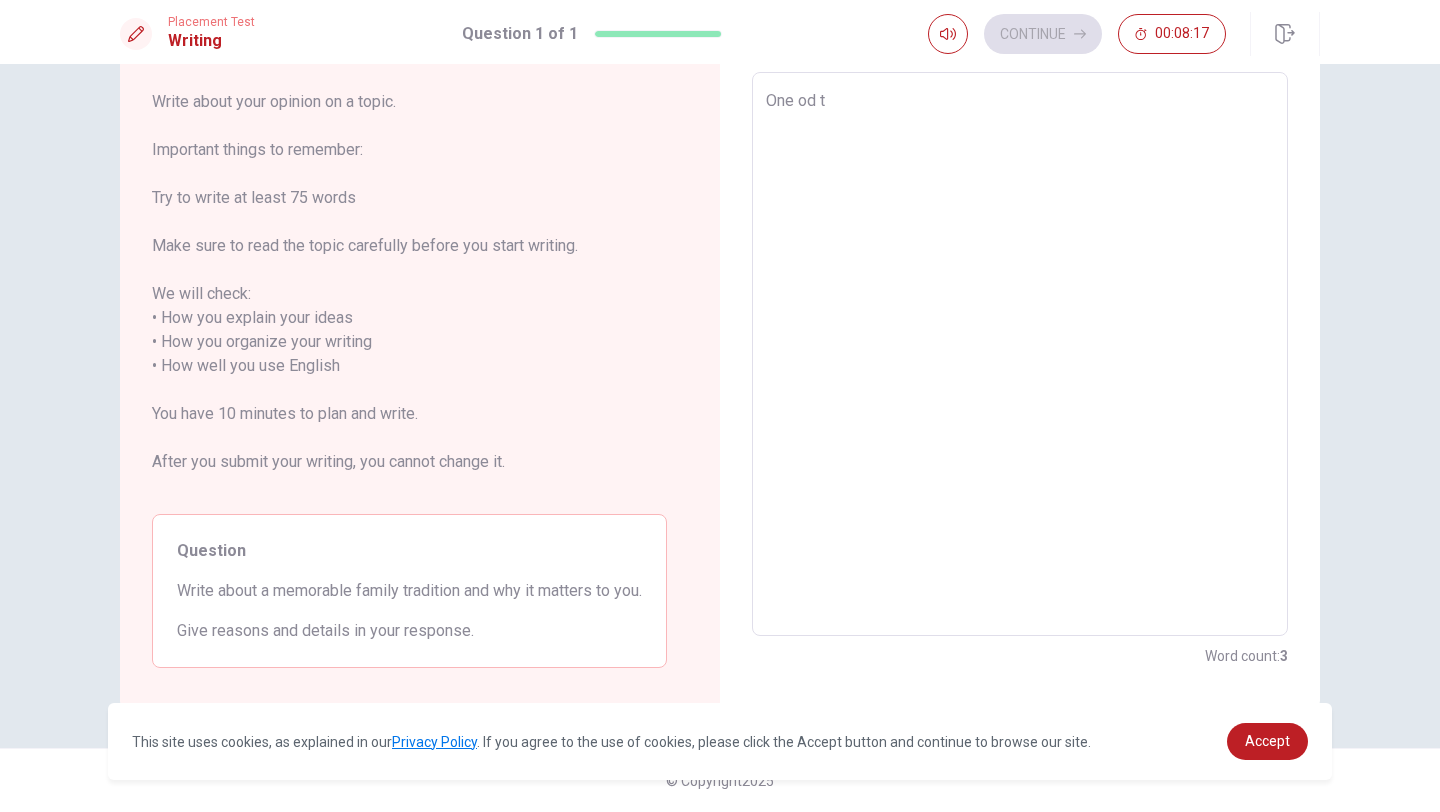 type on "x" 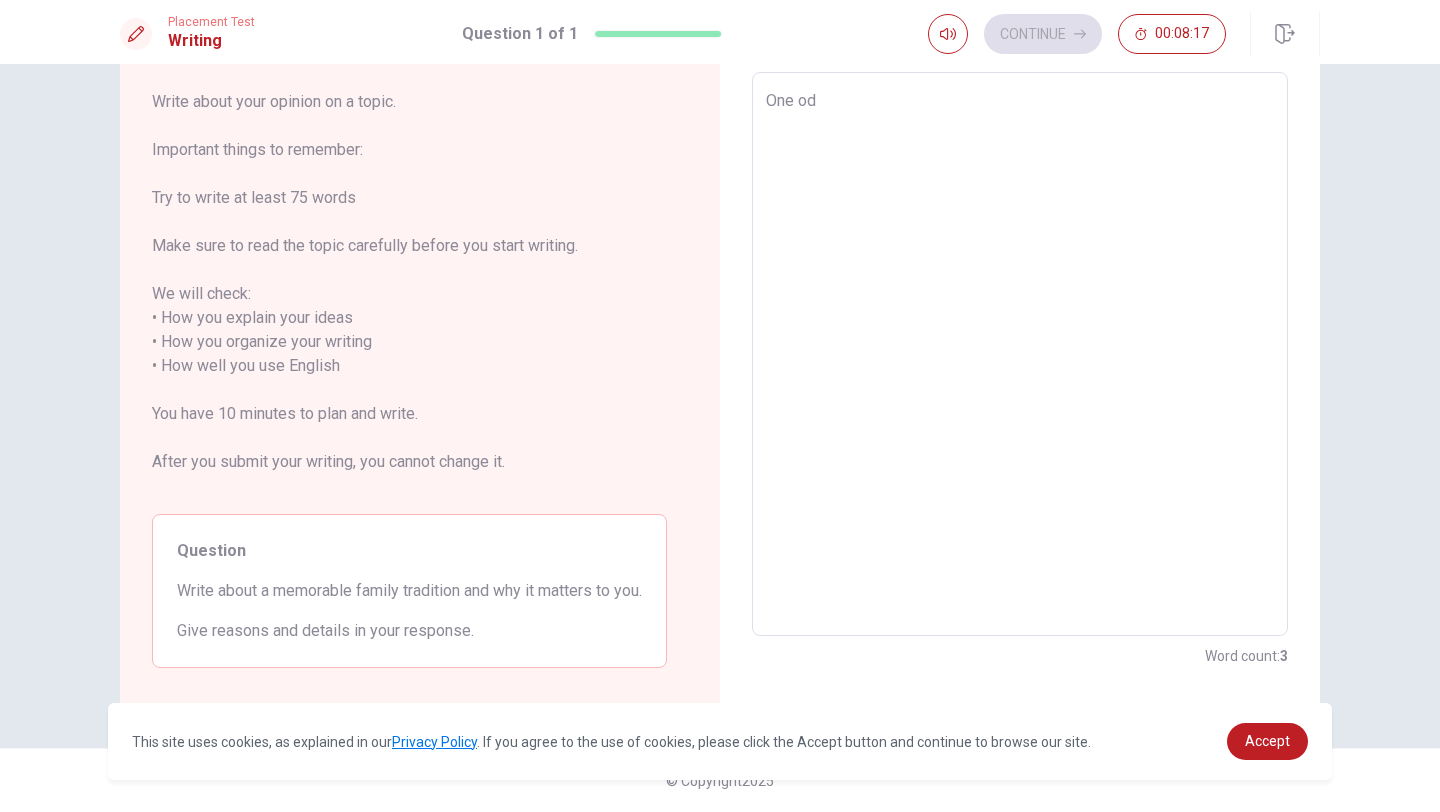 type on "x" 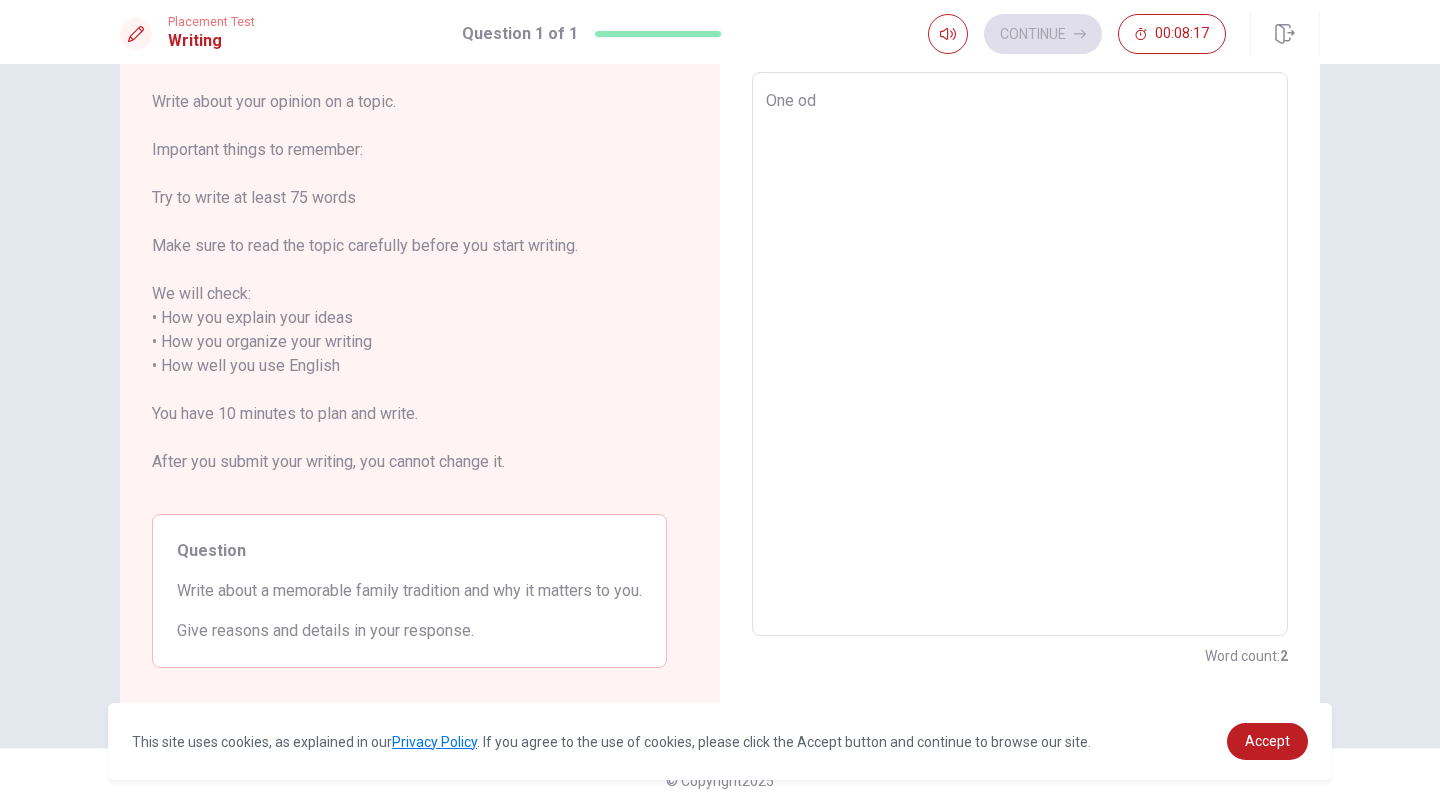type on "One od" 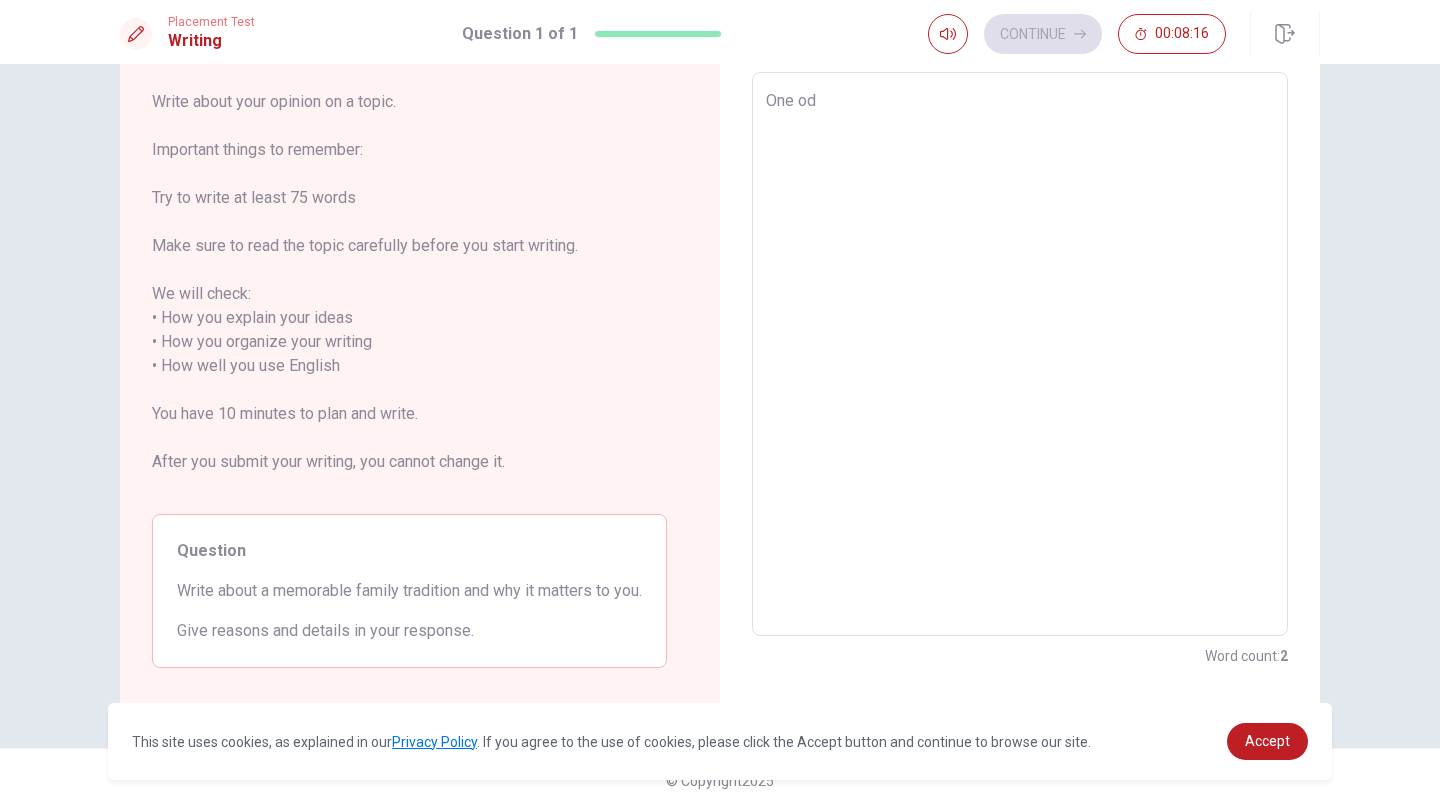 type on "One odf" 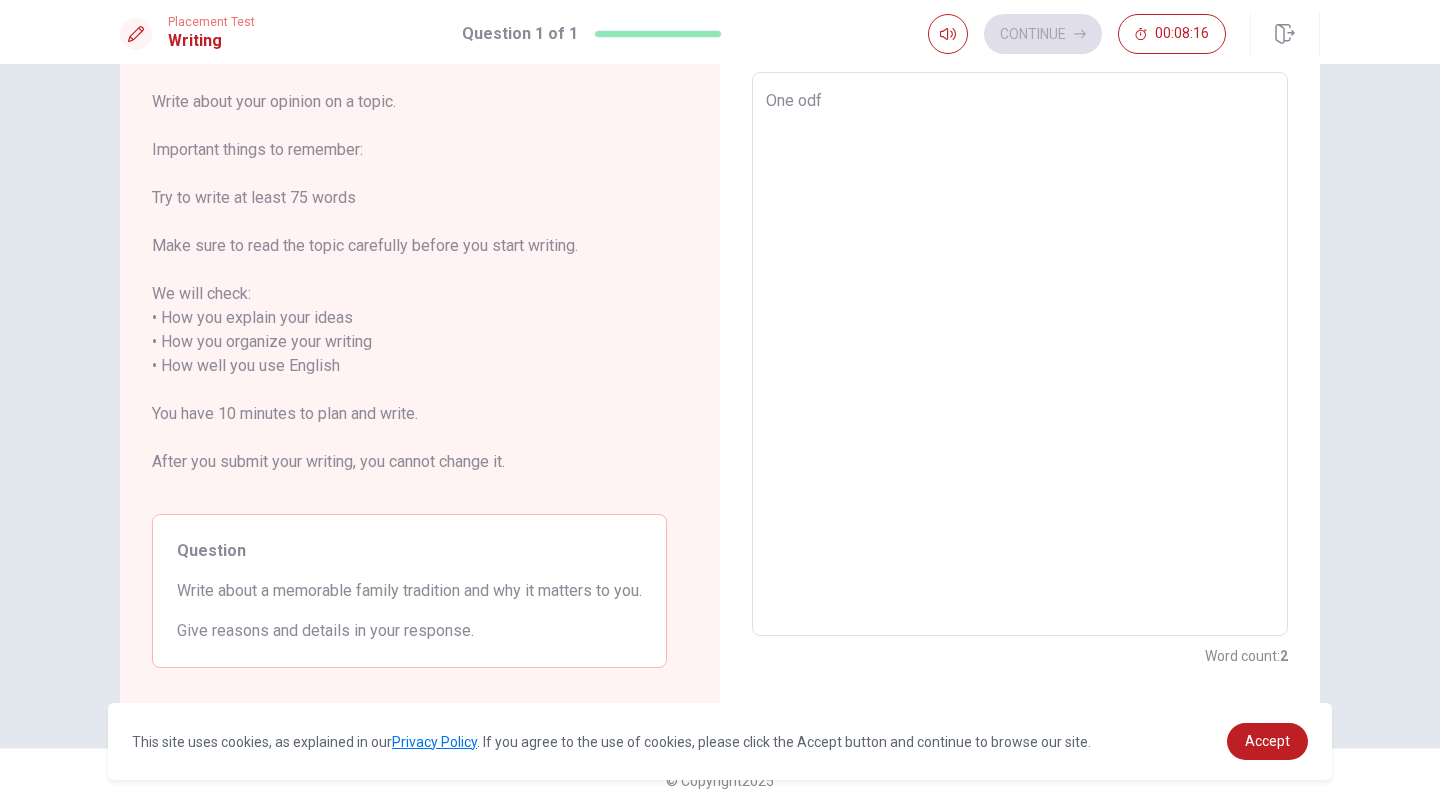 type on "x" 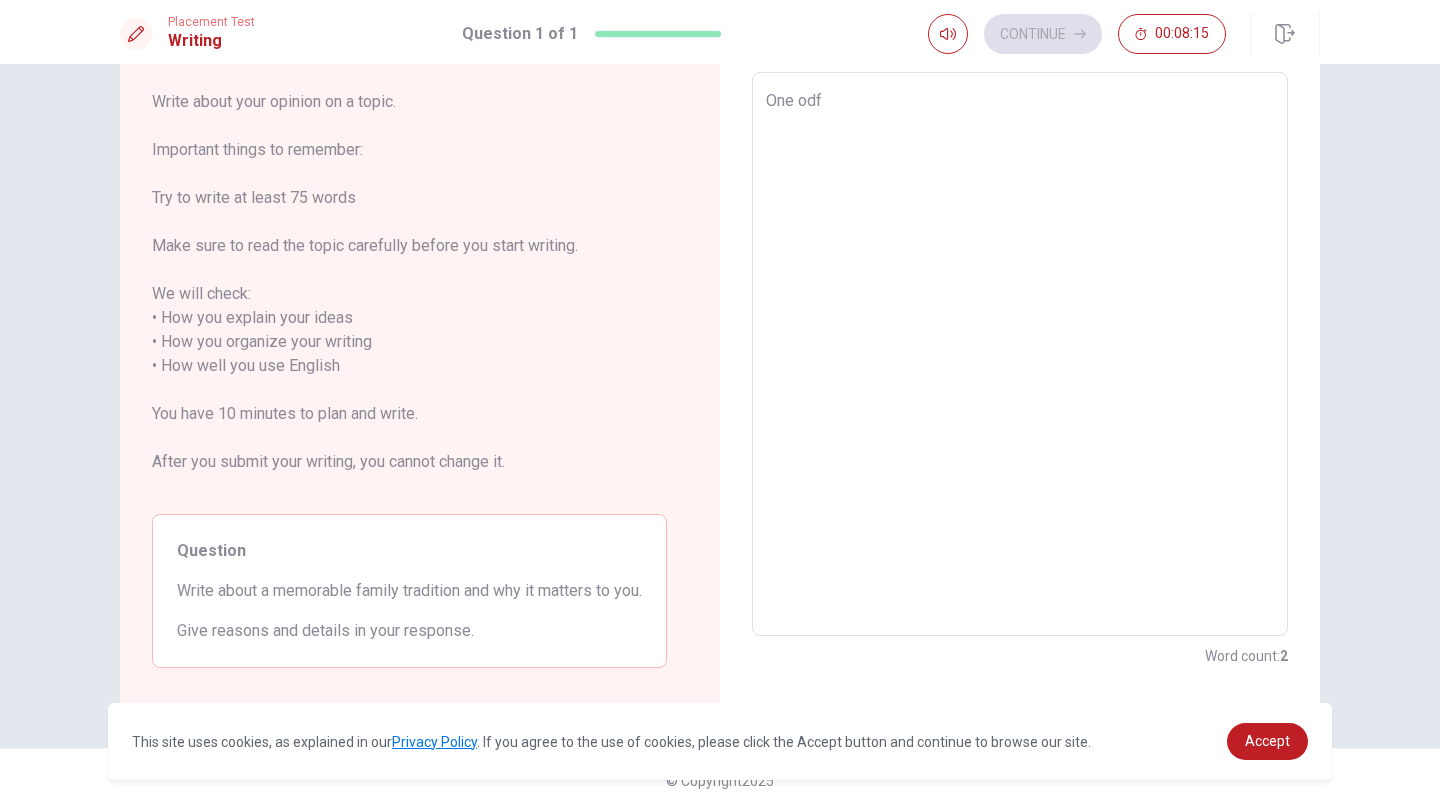 type on "One odf" 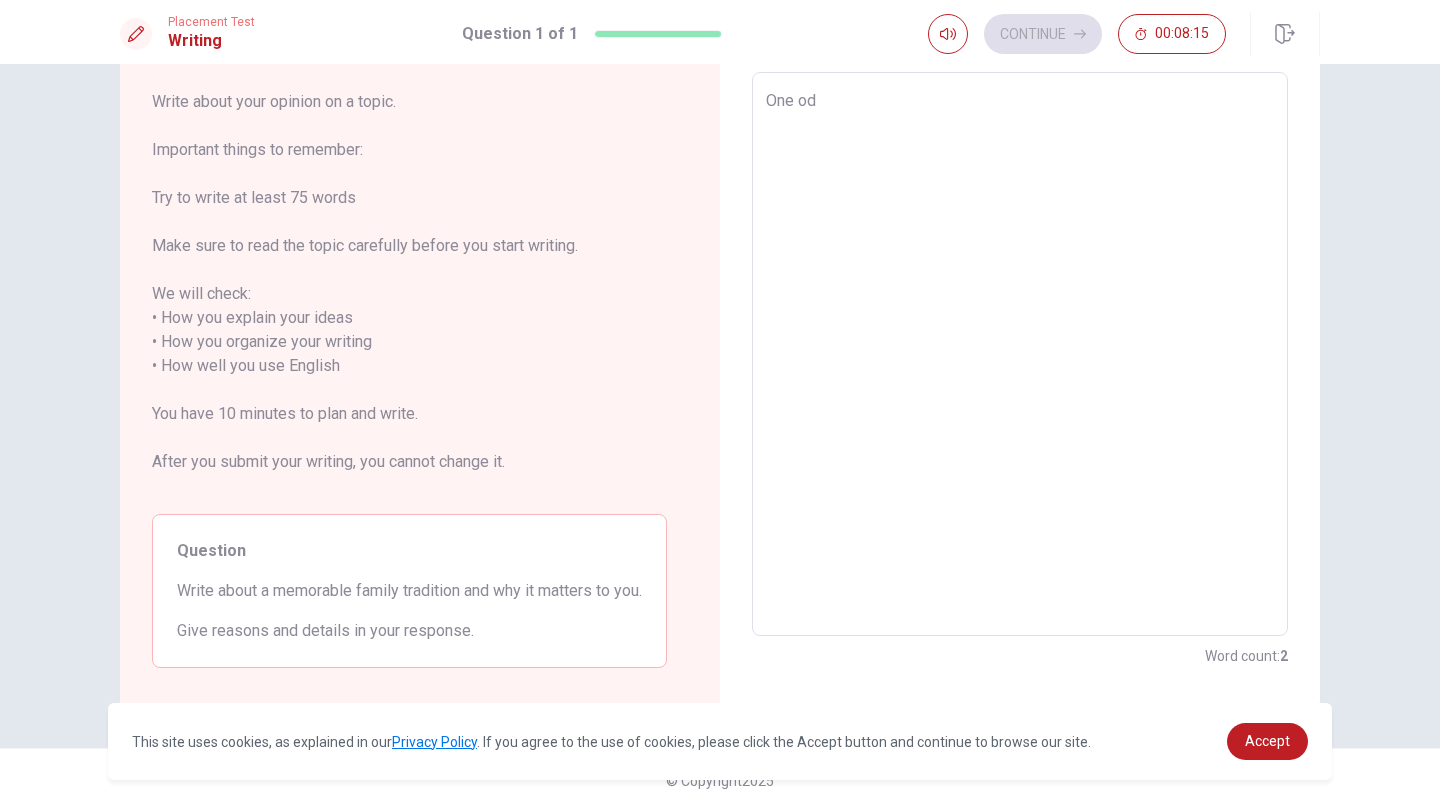 type on "x" 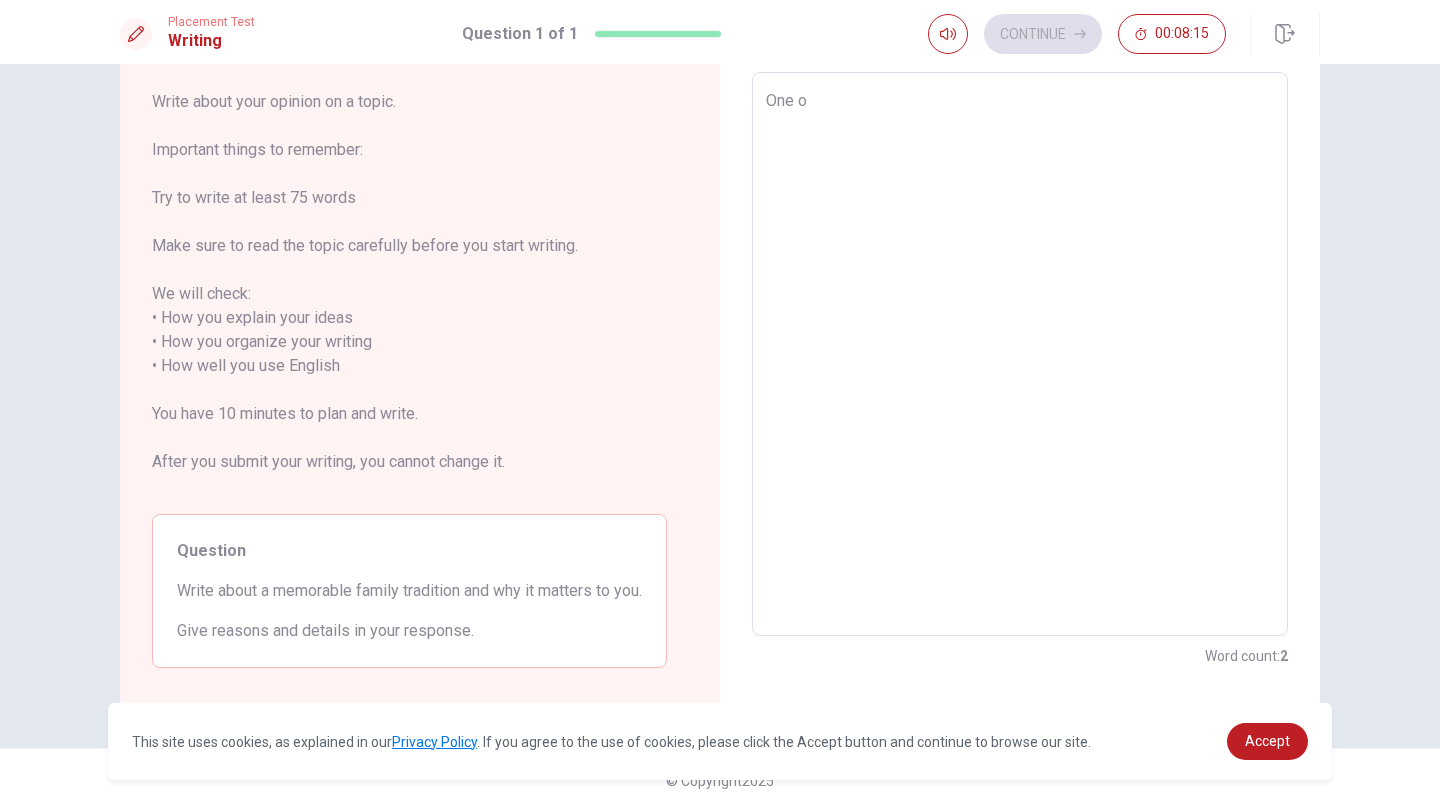 type on "x" 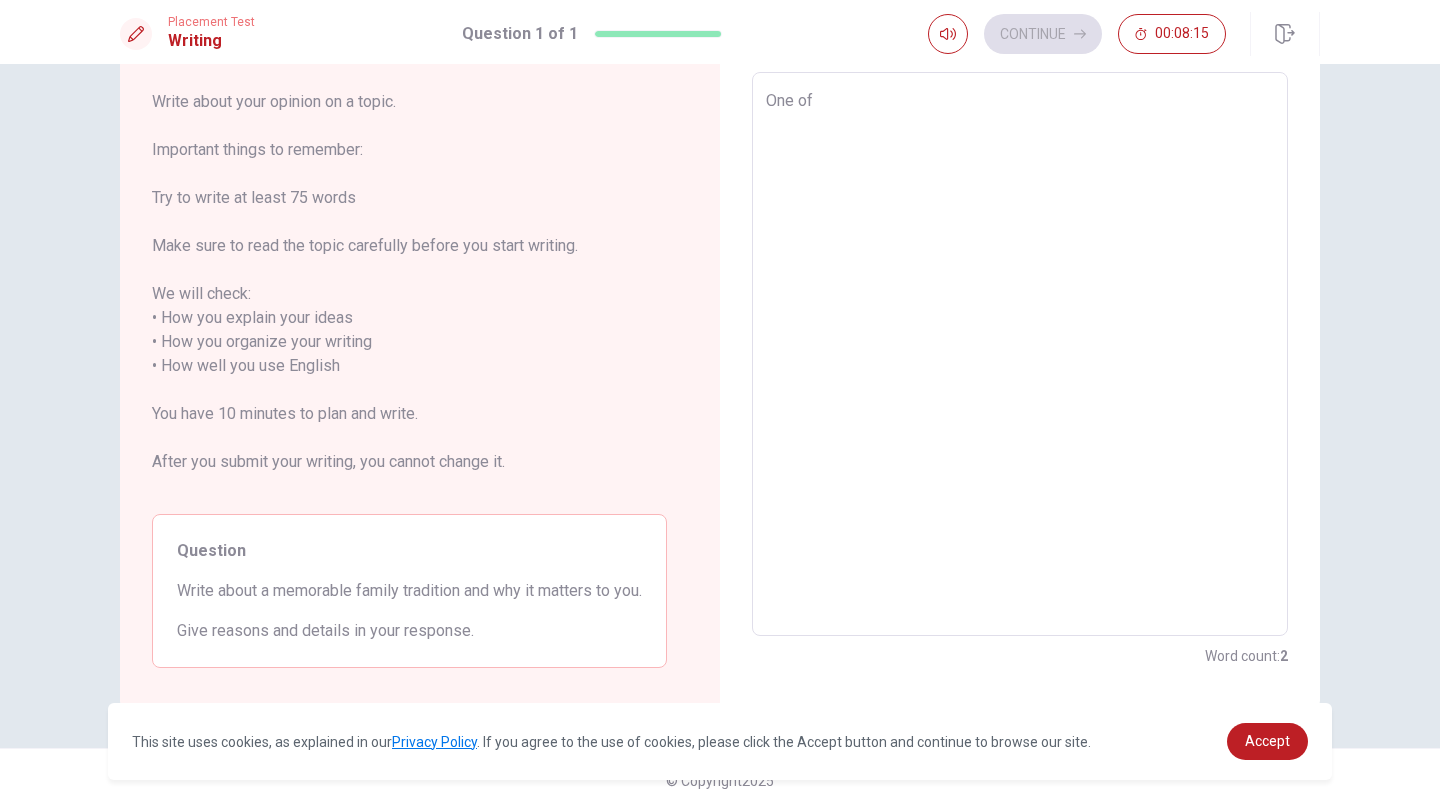 type on "x" 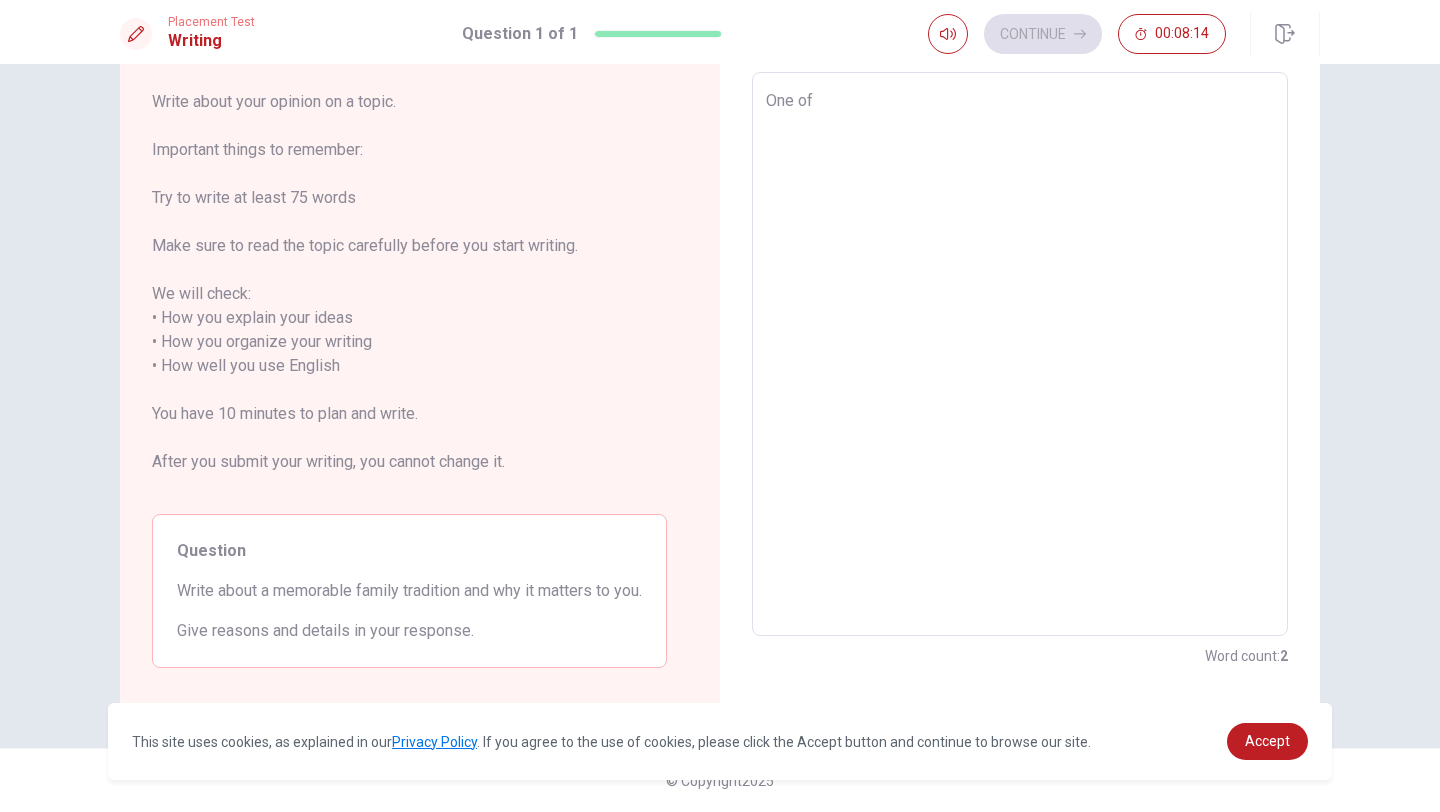 type on "One of t" 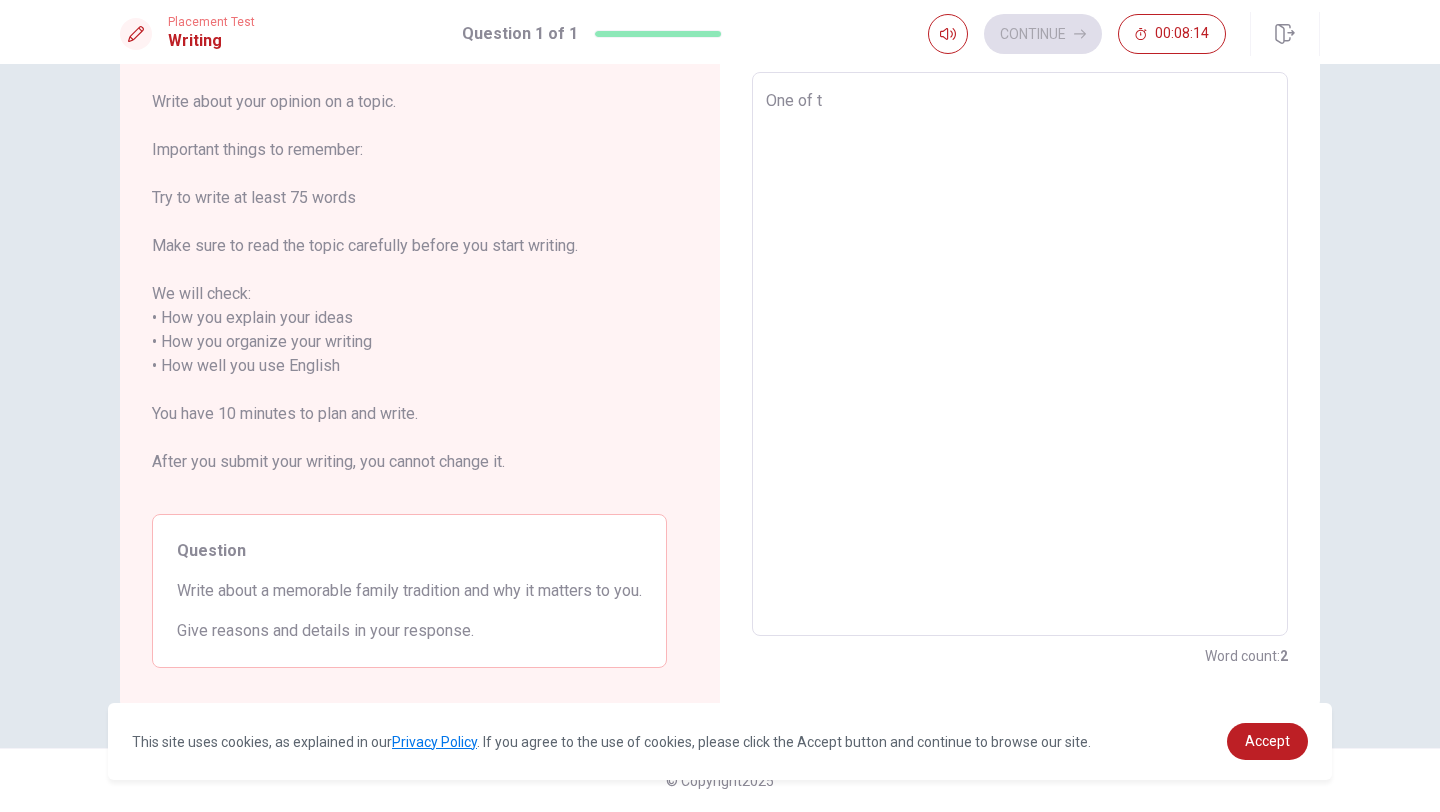 type on "x" 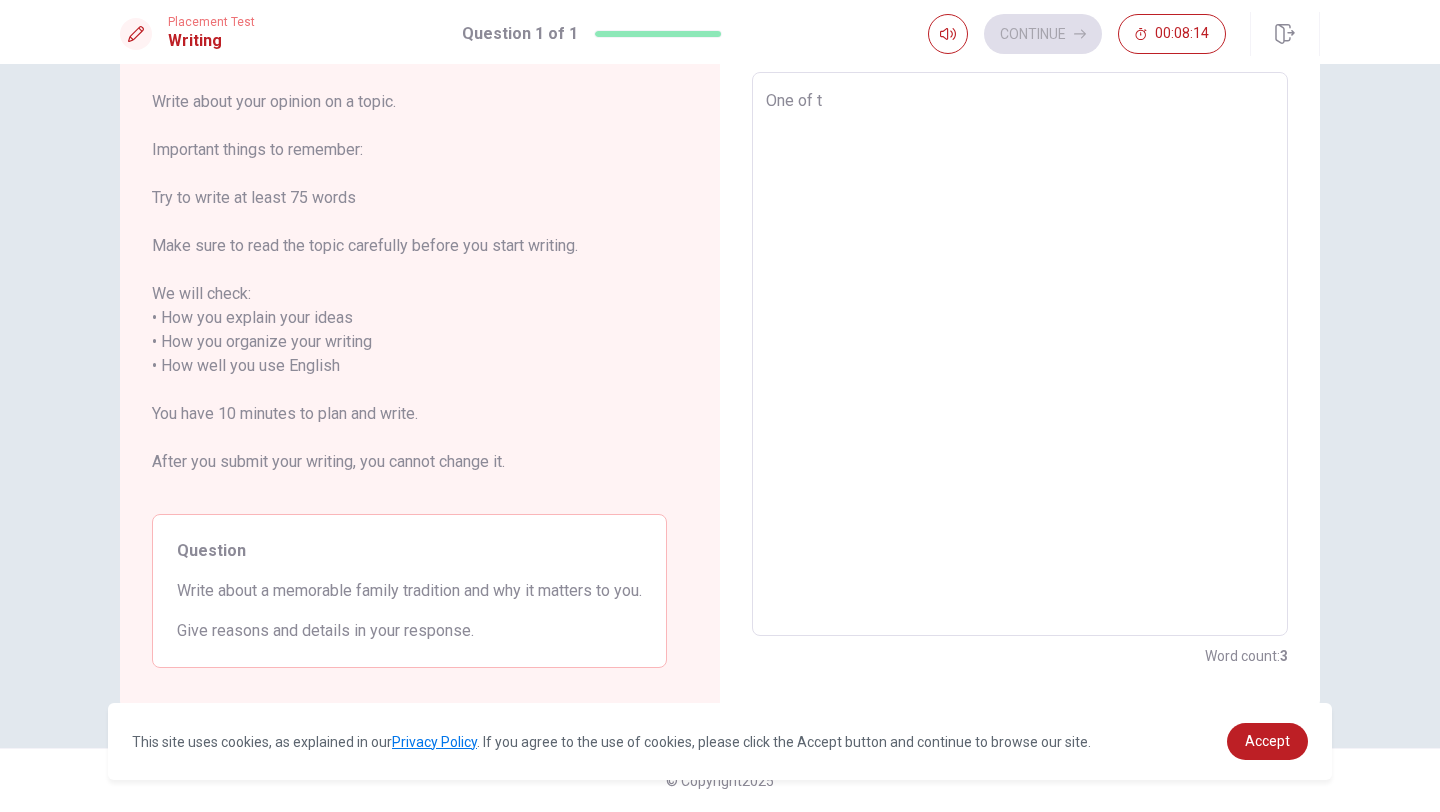 type on "One of th" 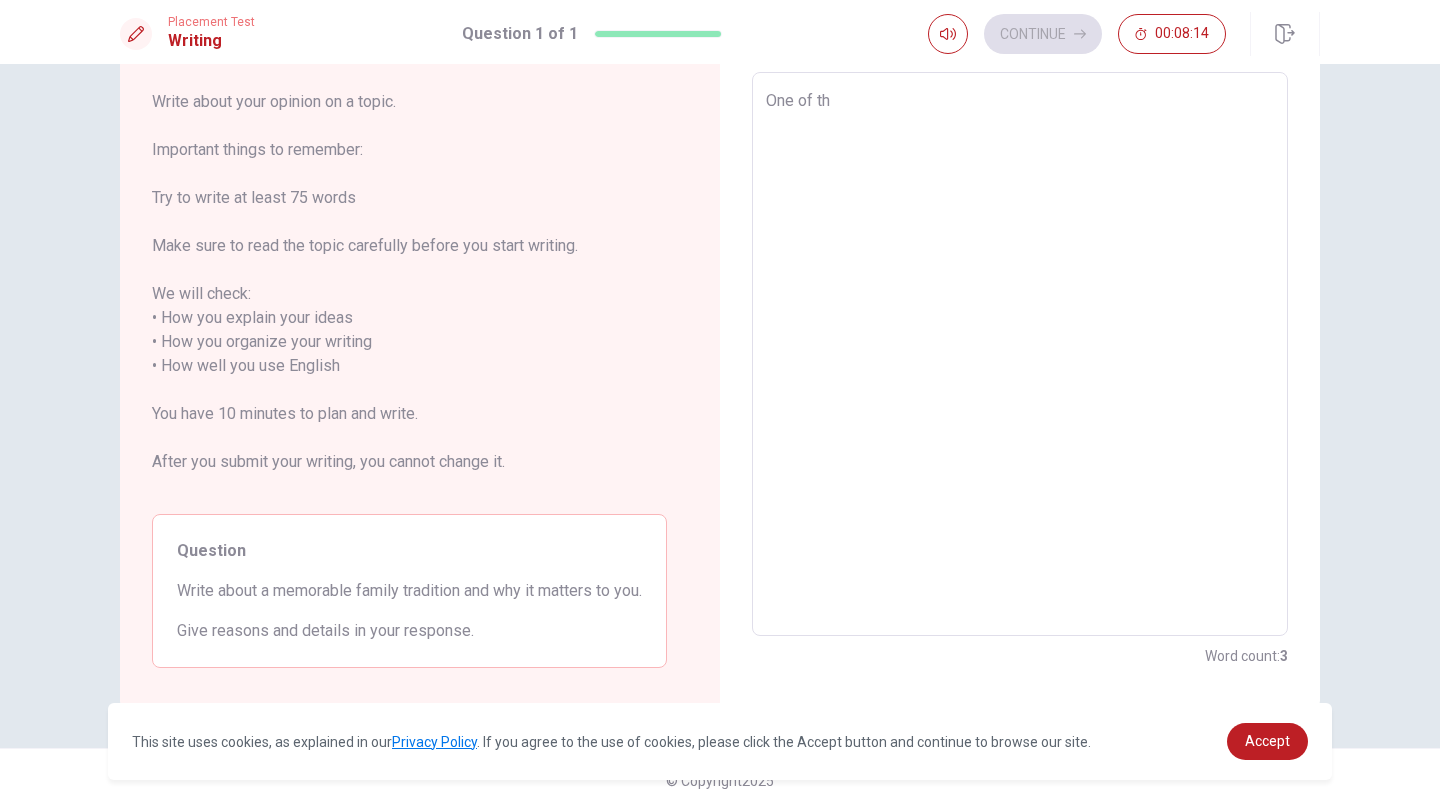 type on "x" 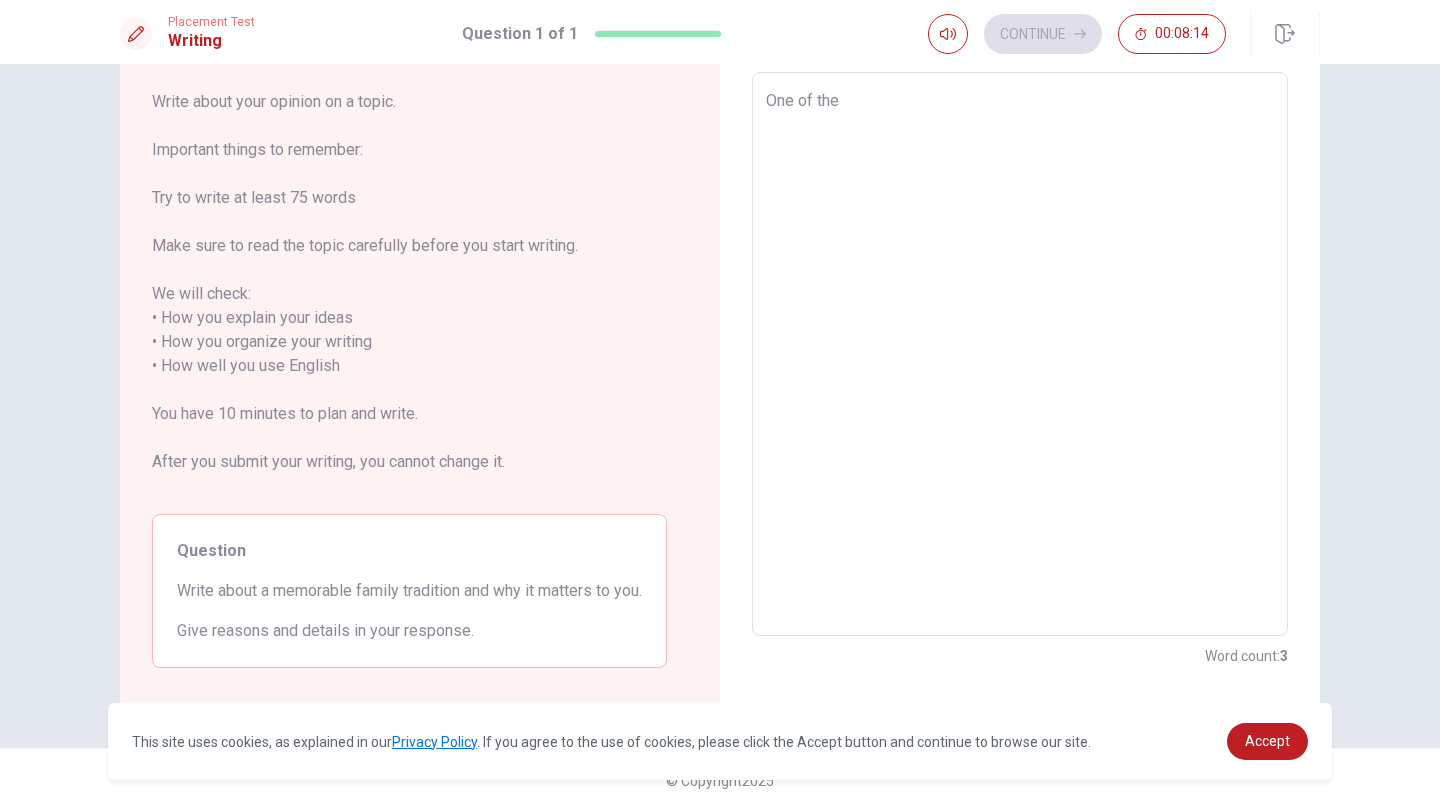 type on "x" 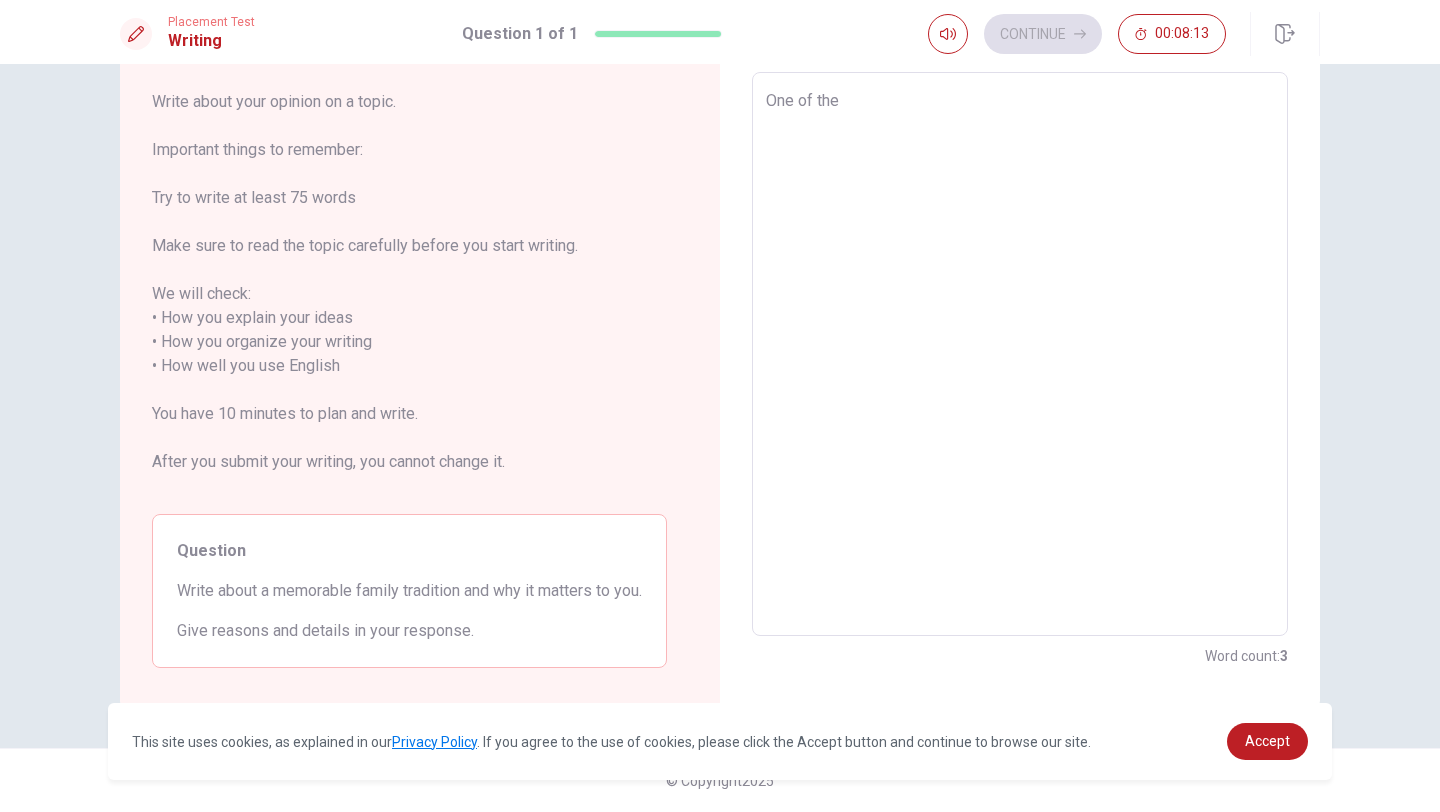type on "One of the m" 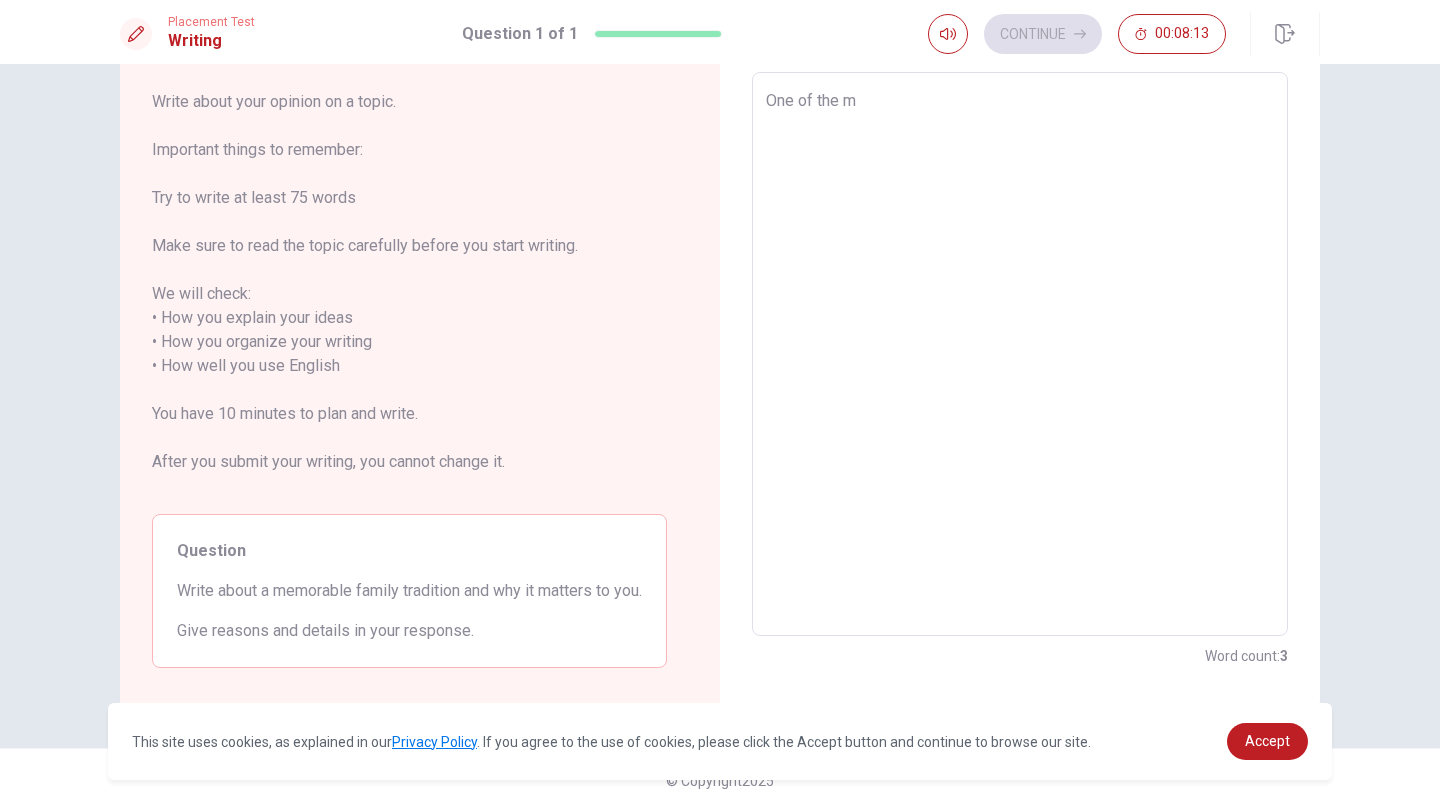 type on "x" 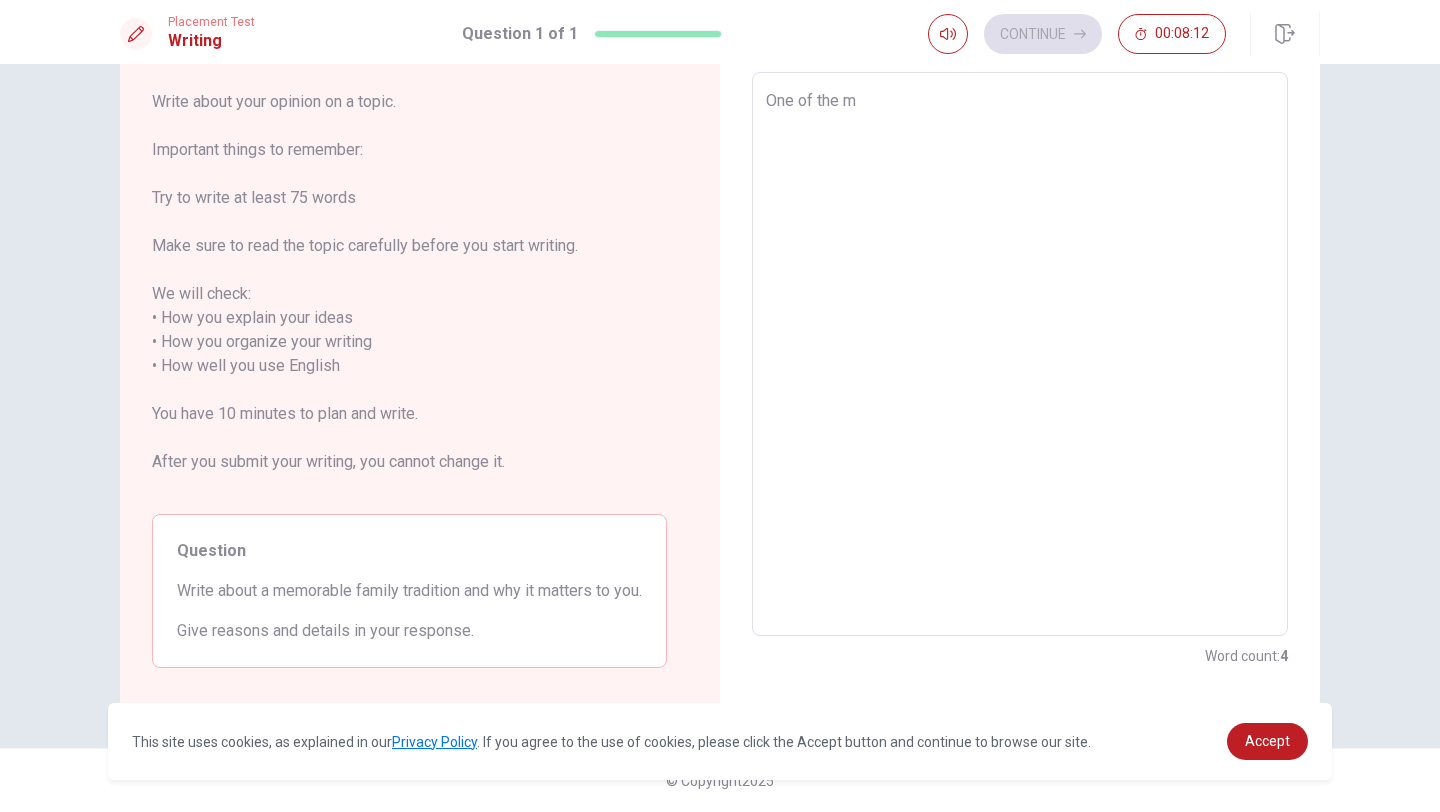 type on "One of the mo" 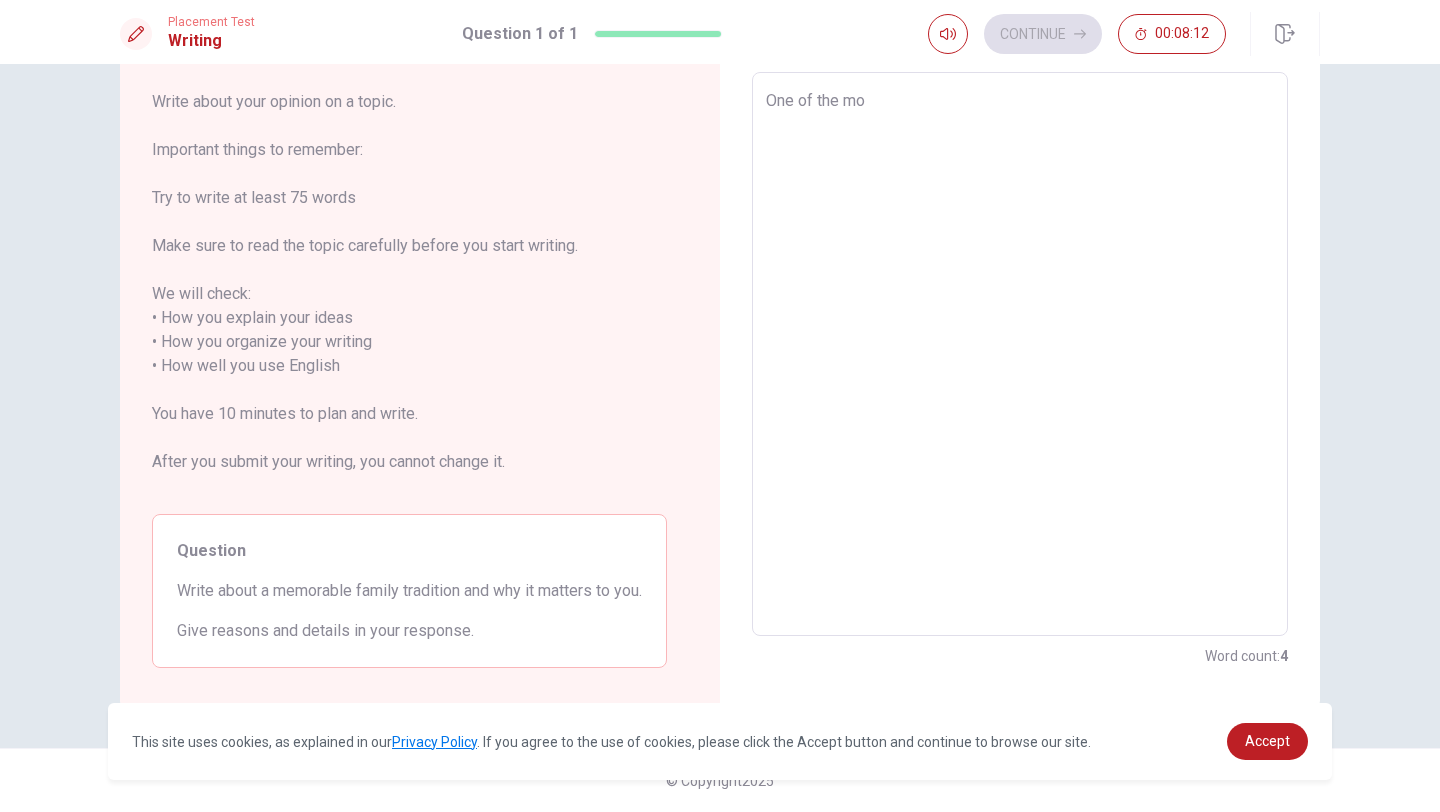 type on "x" 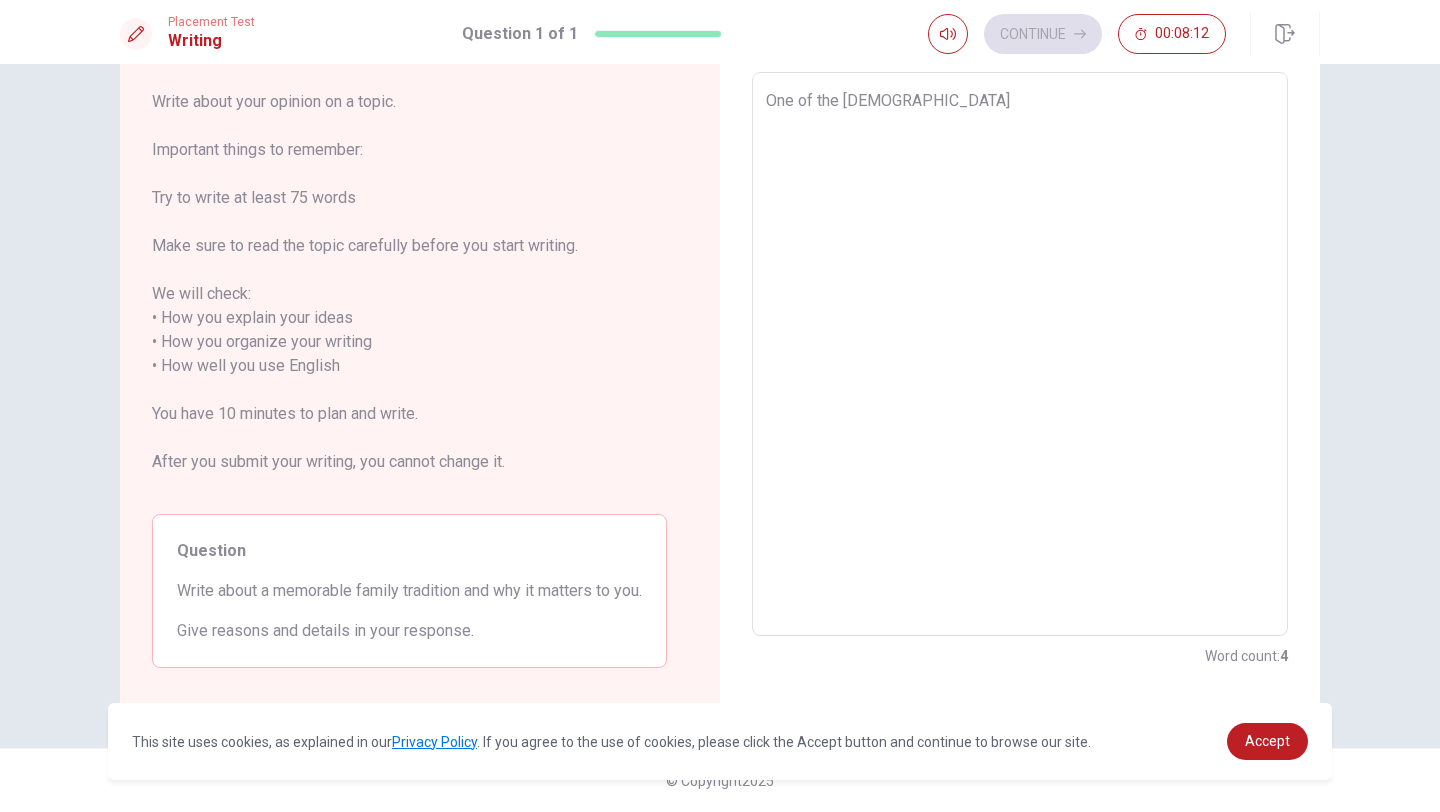 type on "x" 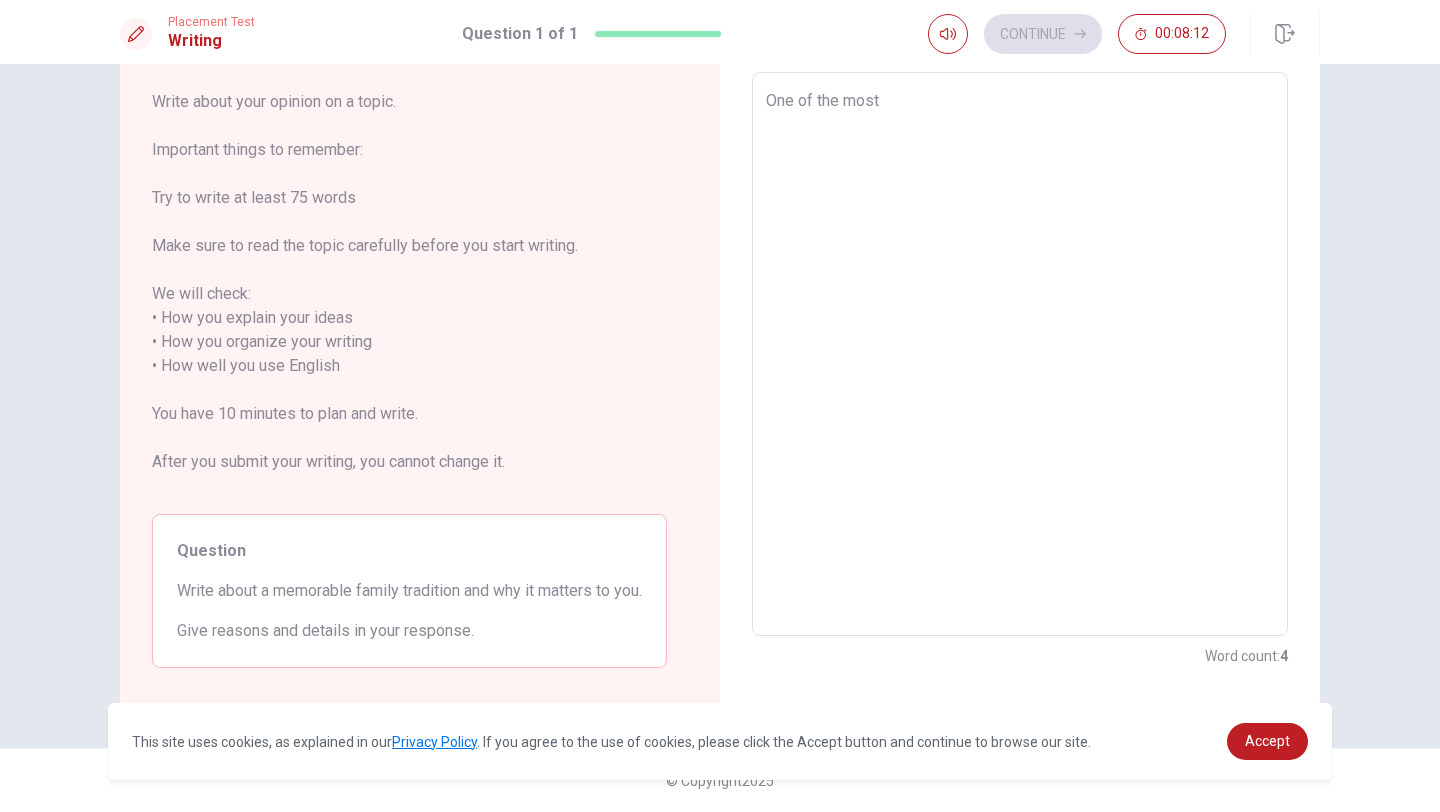 type on "x" 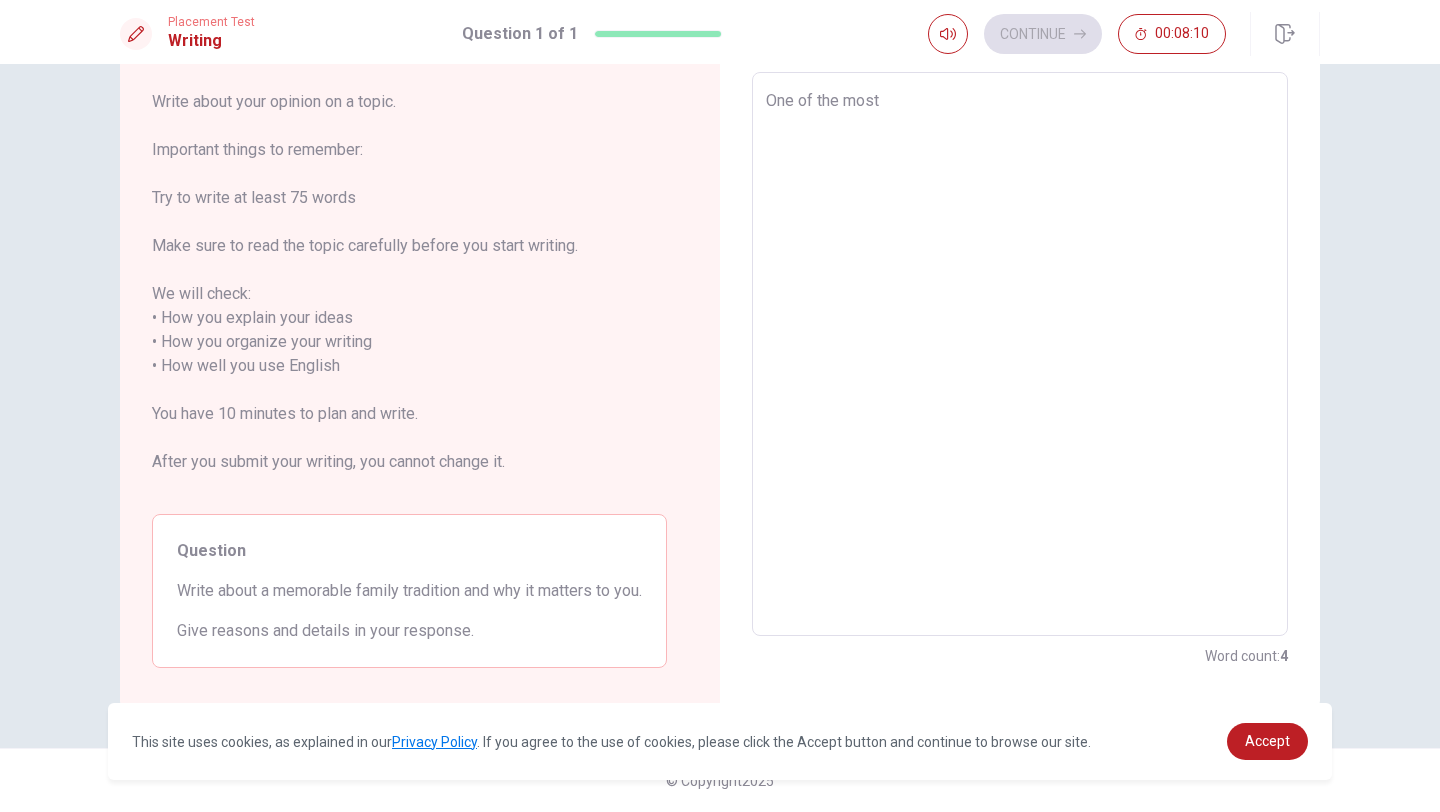type on "x" 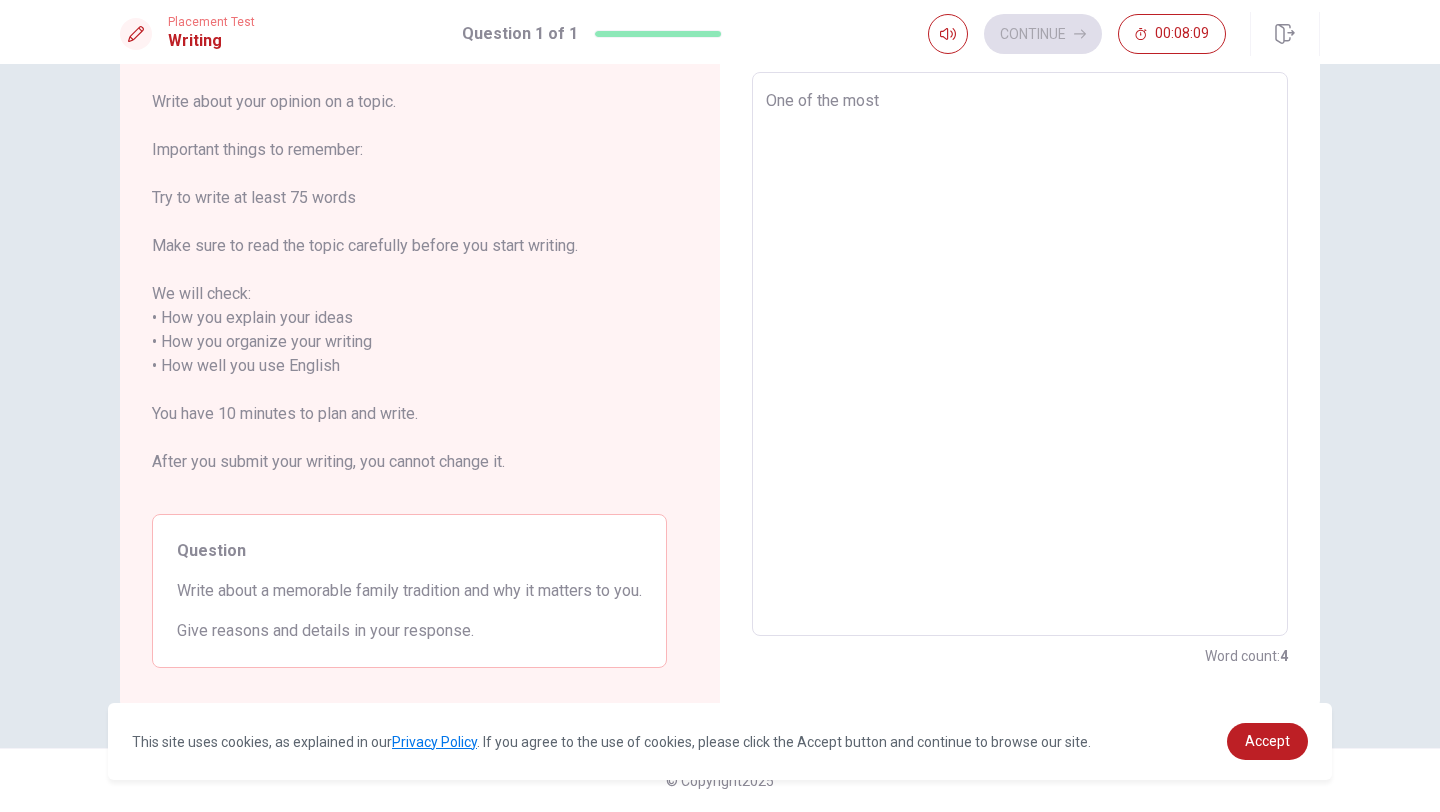 type on "One of the most m" 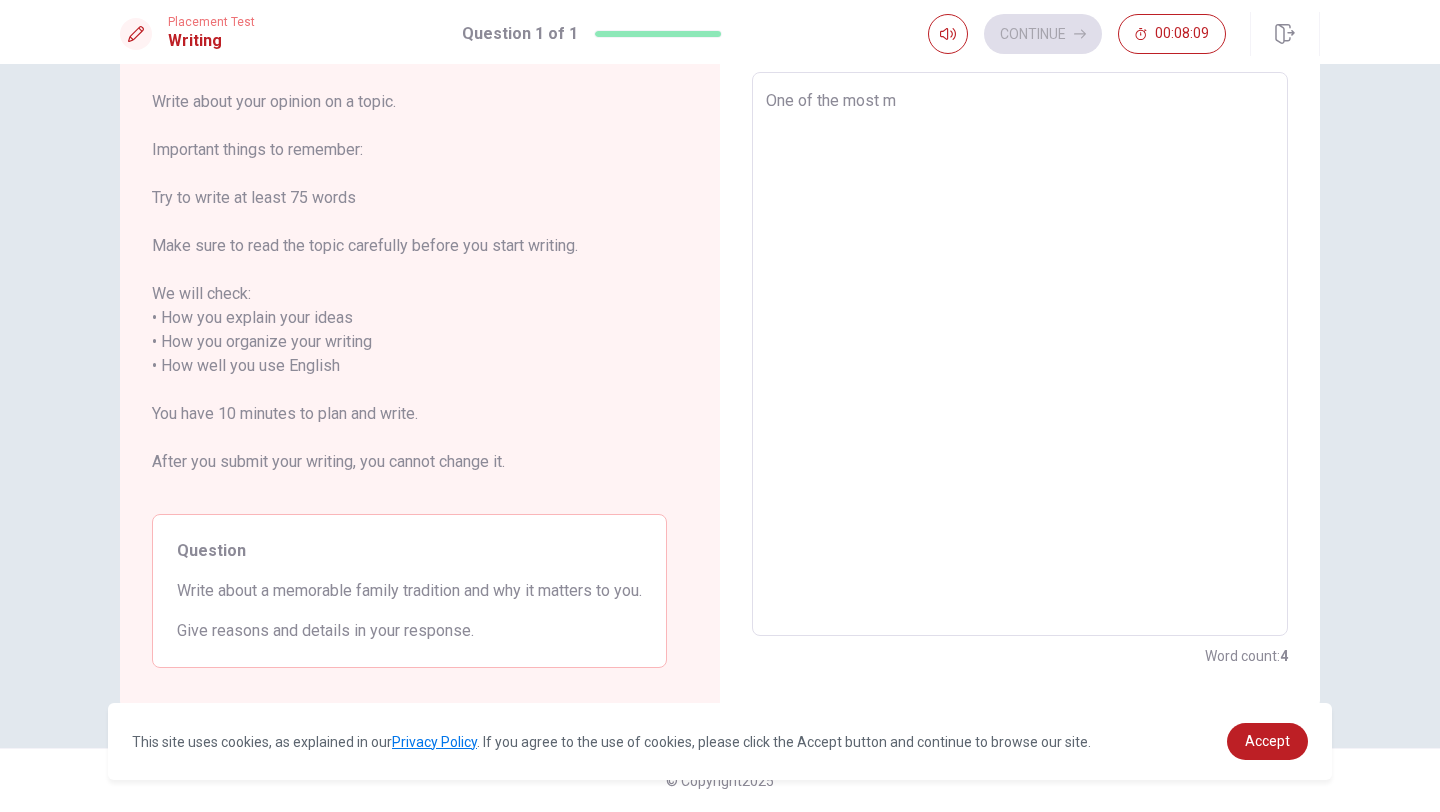 type on "x" 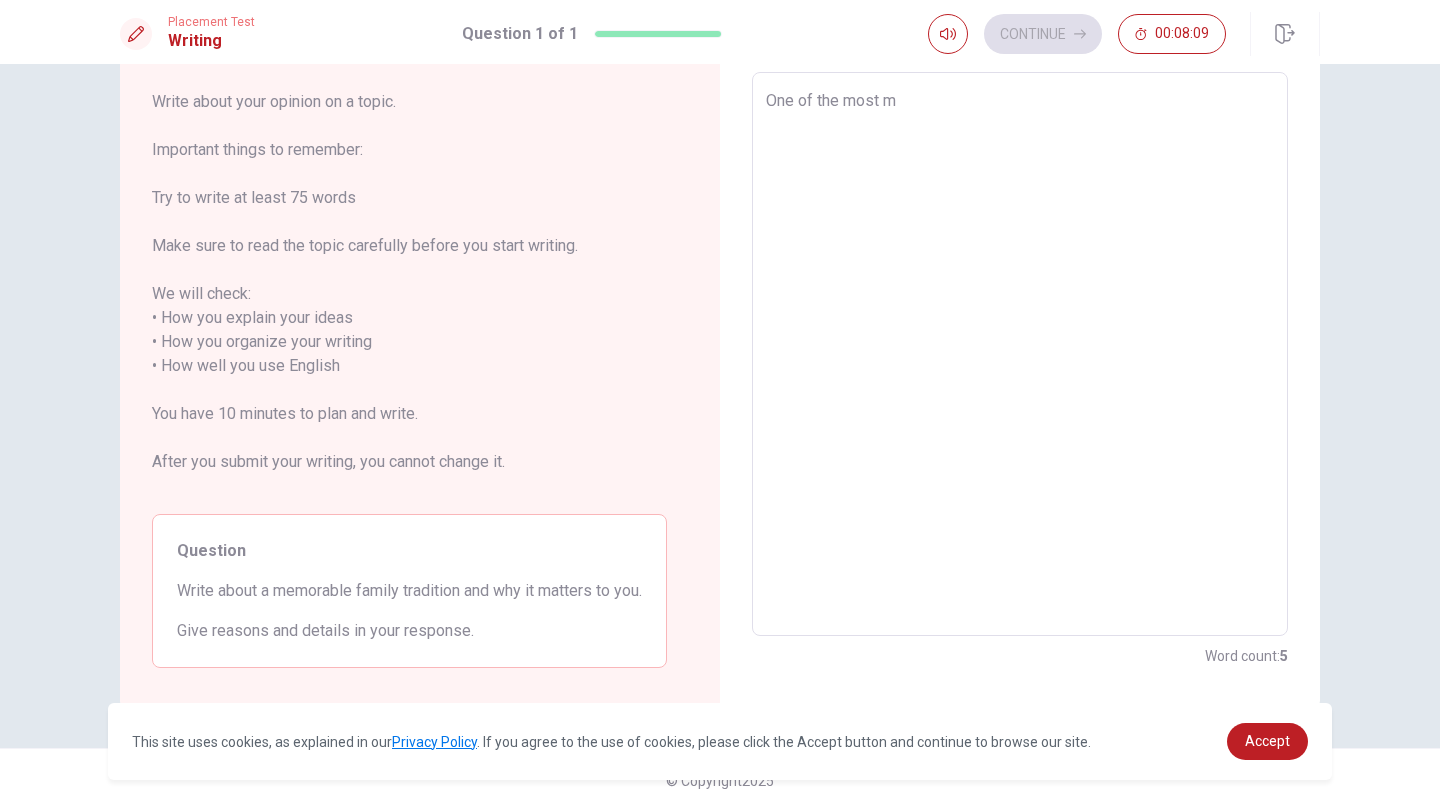 type on "One of the most me" 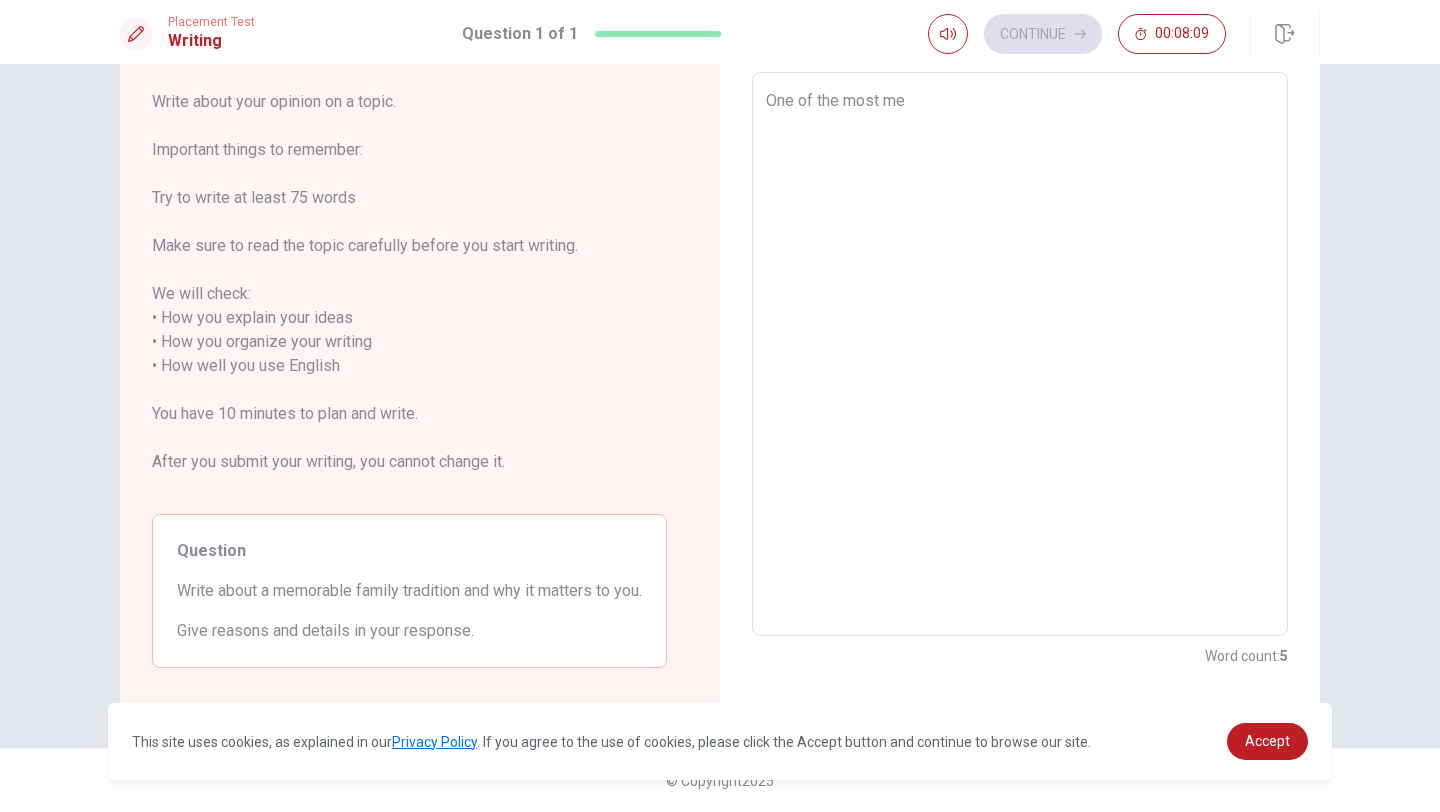 type on "x" 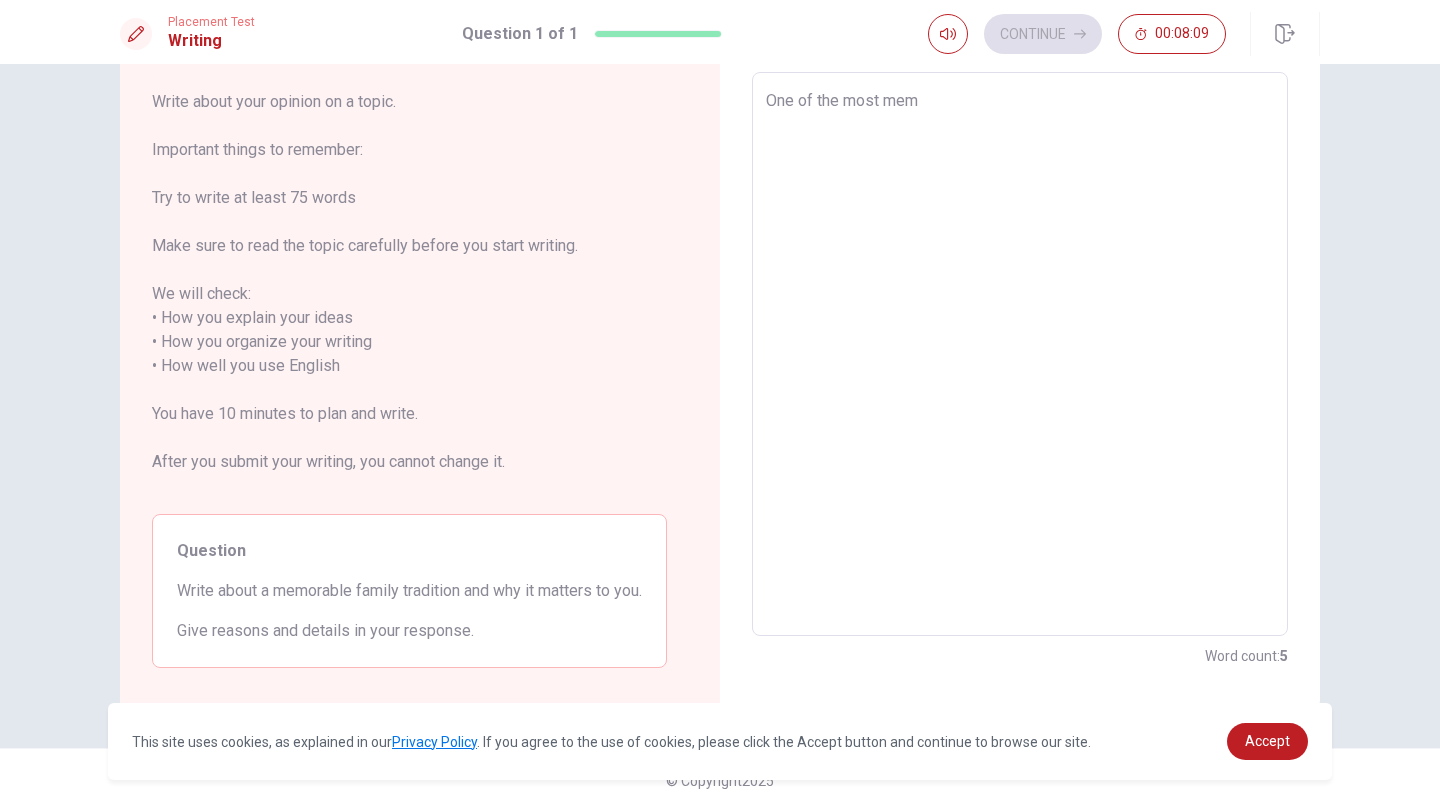type on "x" 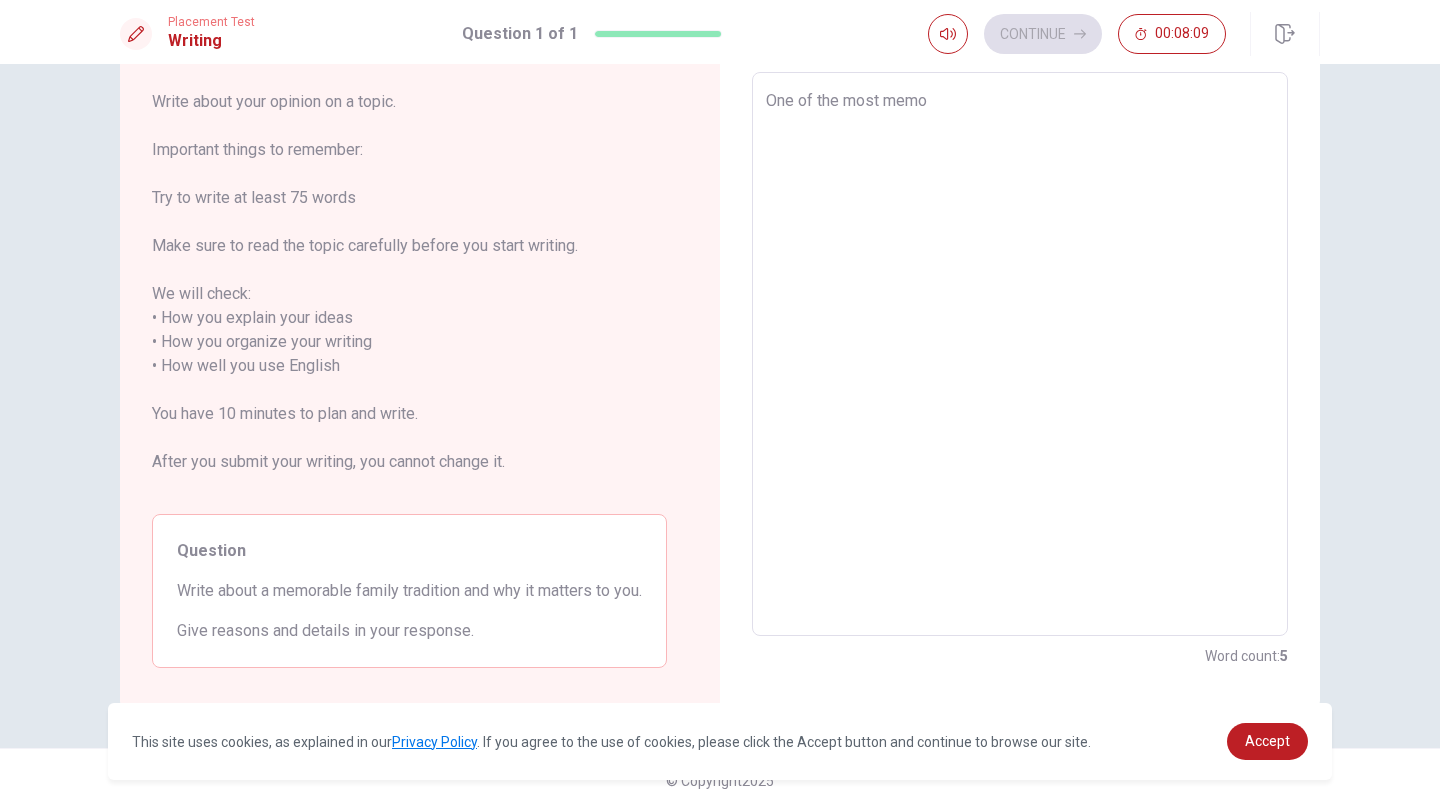 type on "x" 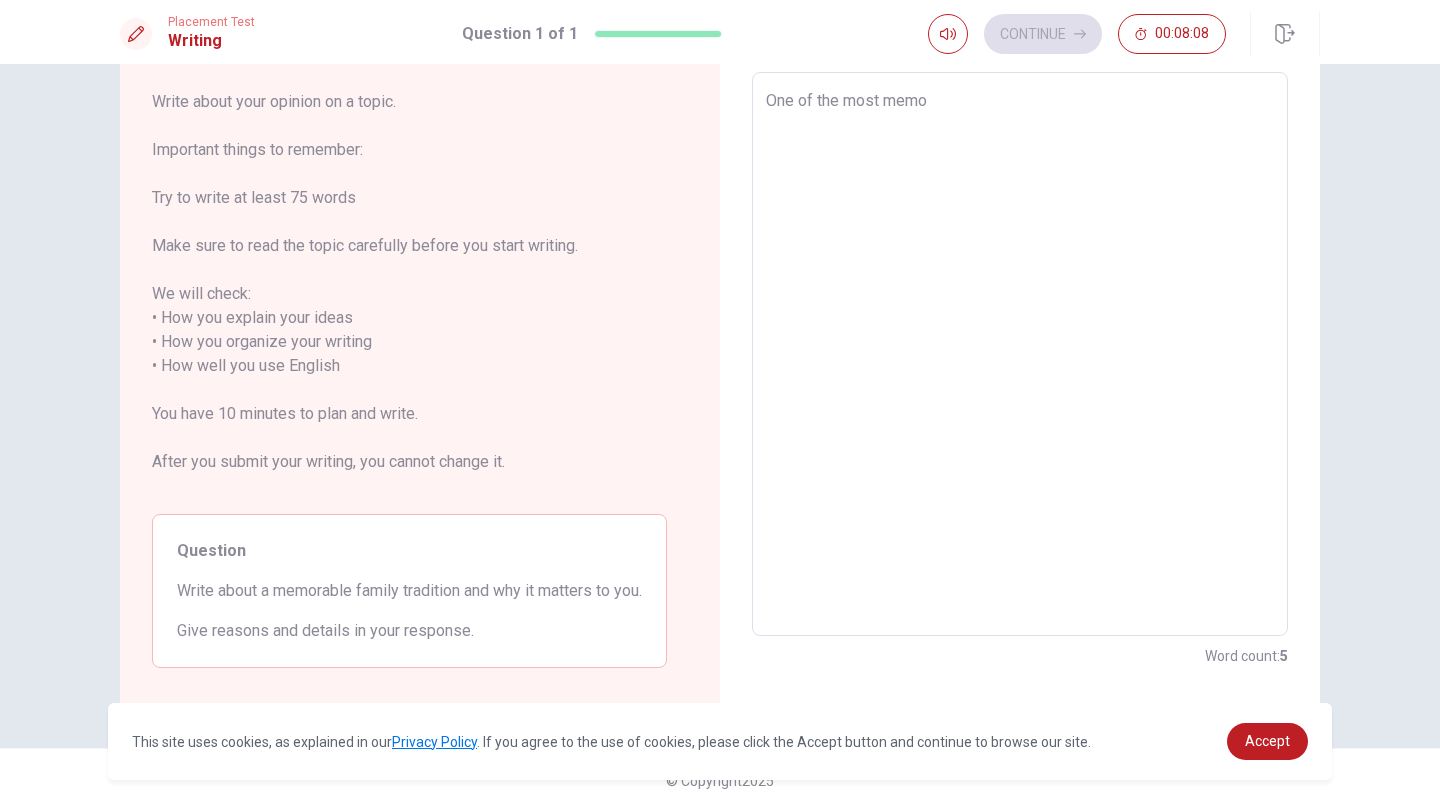 type on "One of the most memor" 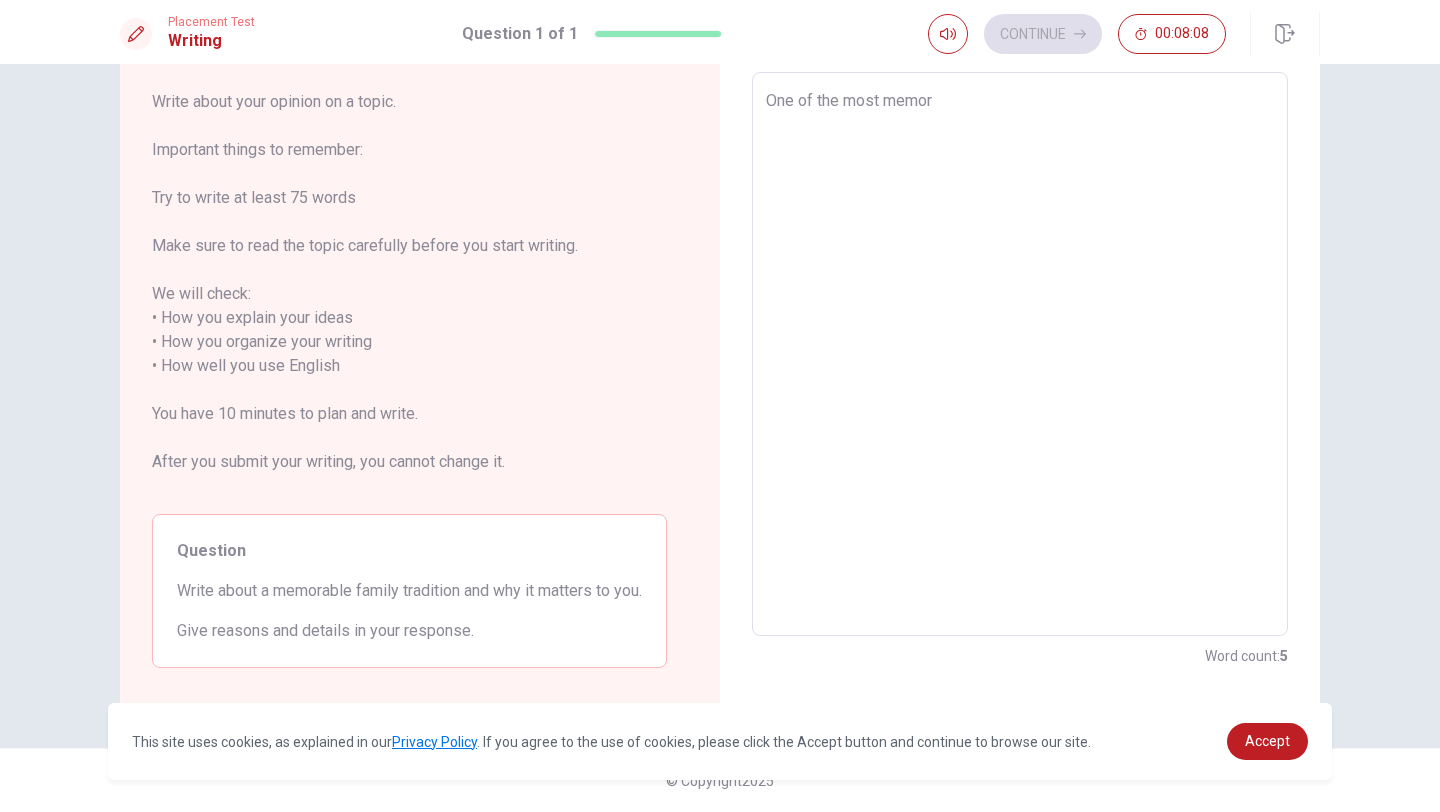 type on "x" 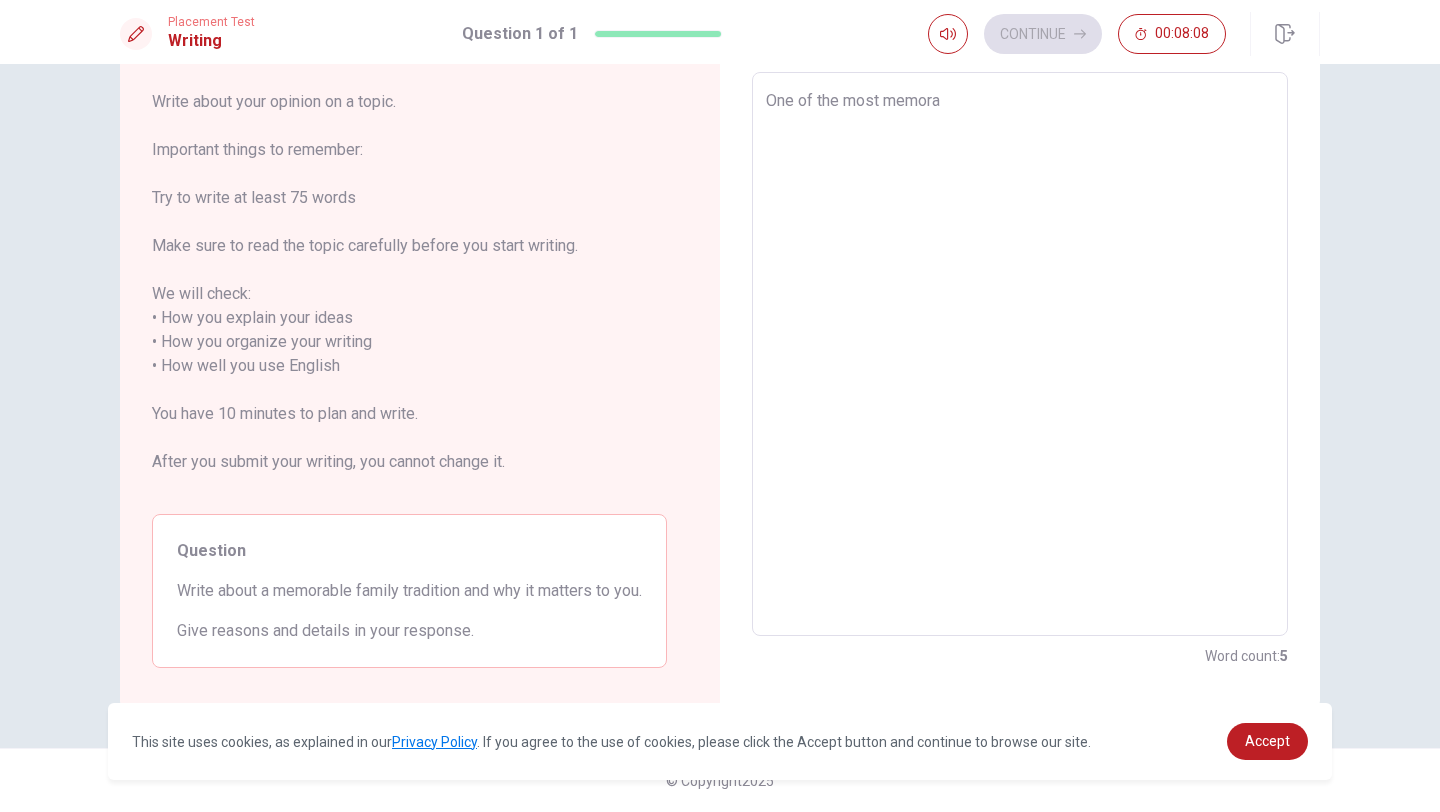 type on "x" 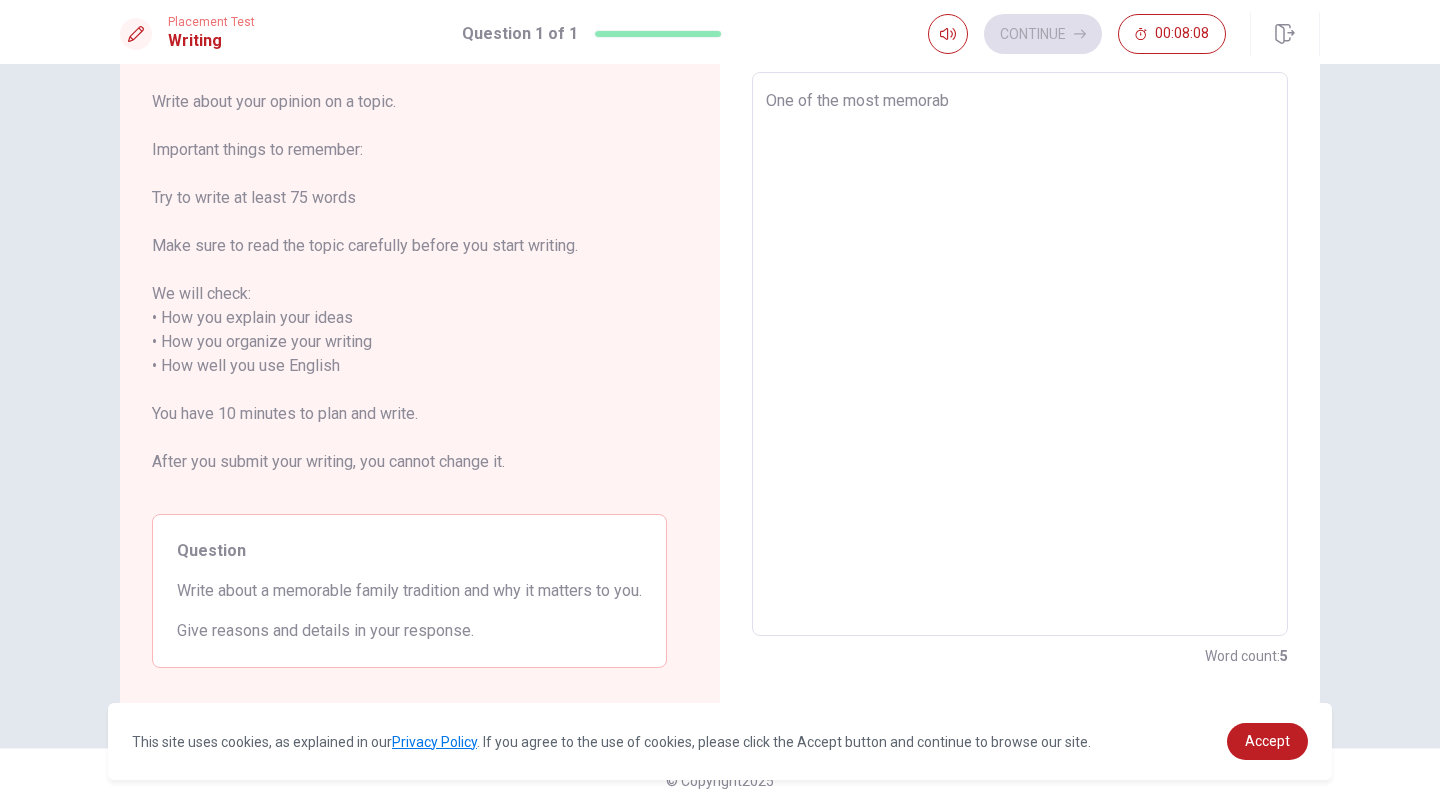 type on "x" 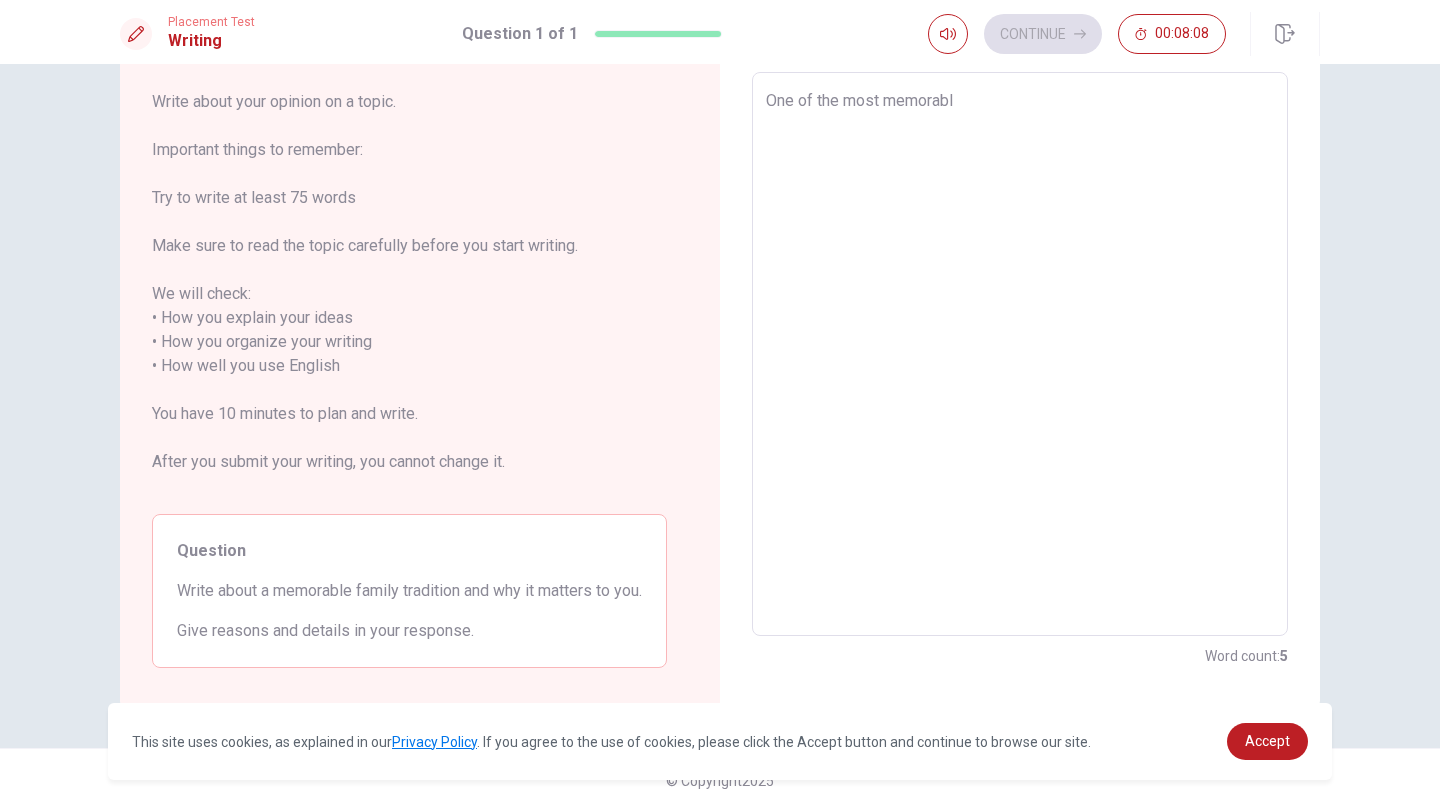 type on "x" 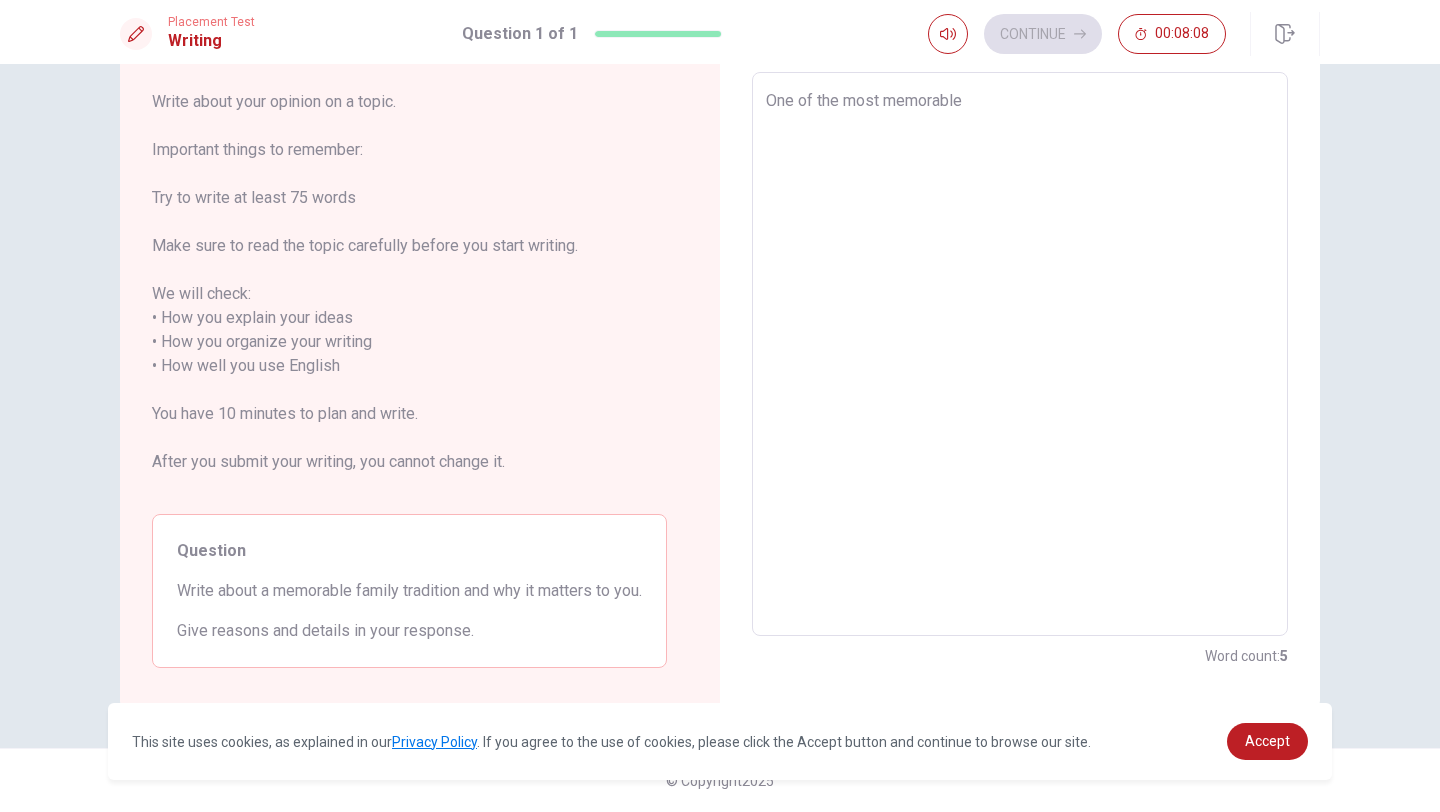 type on "x" 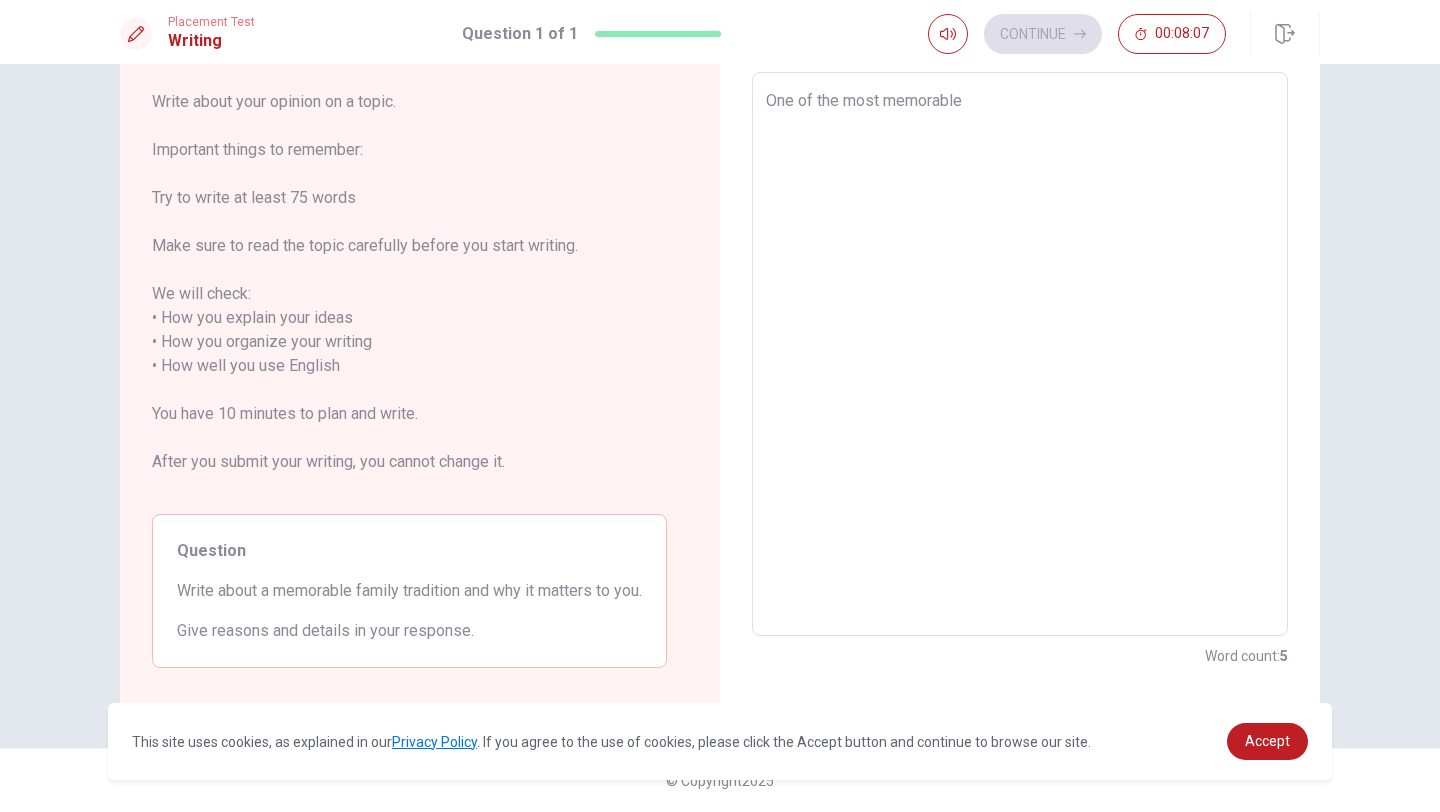 type on "One of the most memorable" 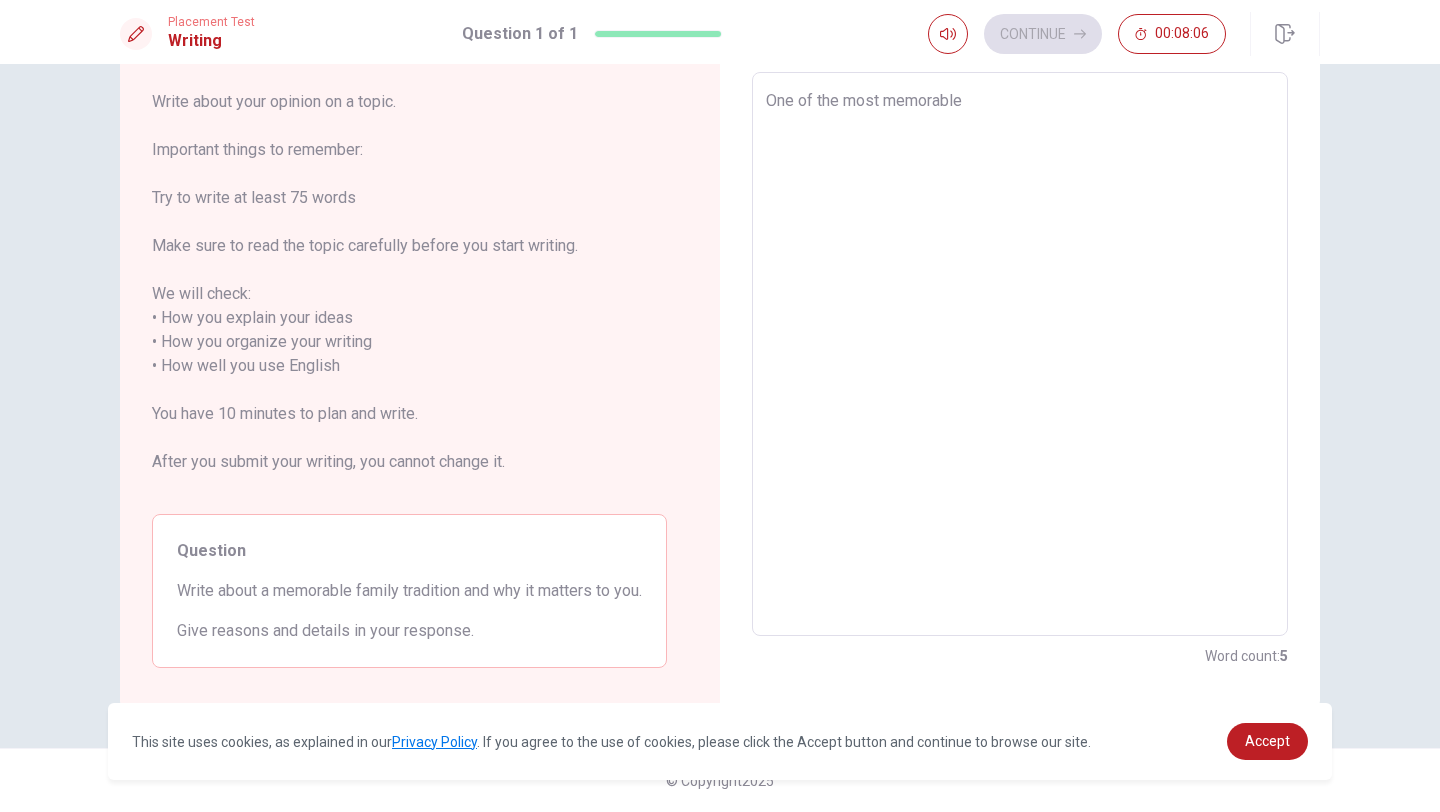 type on "One of the most memorable f" 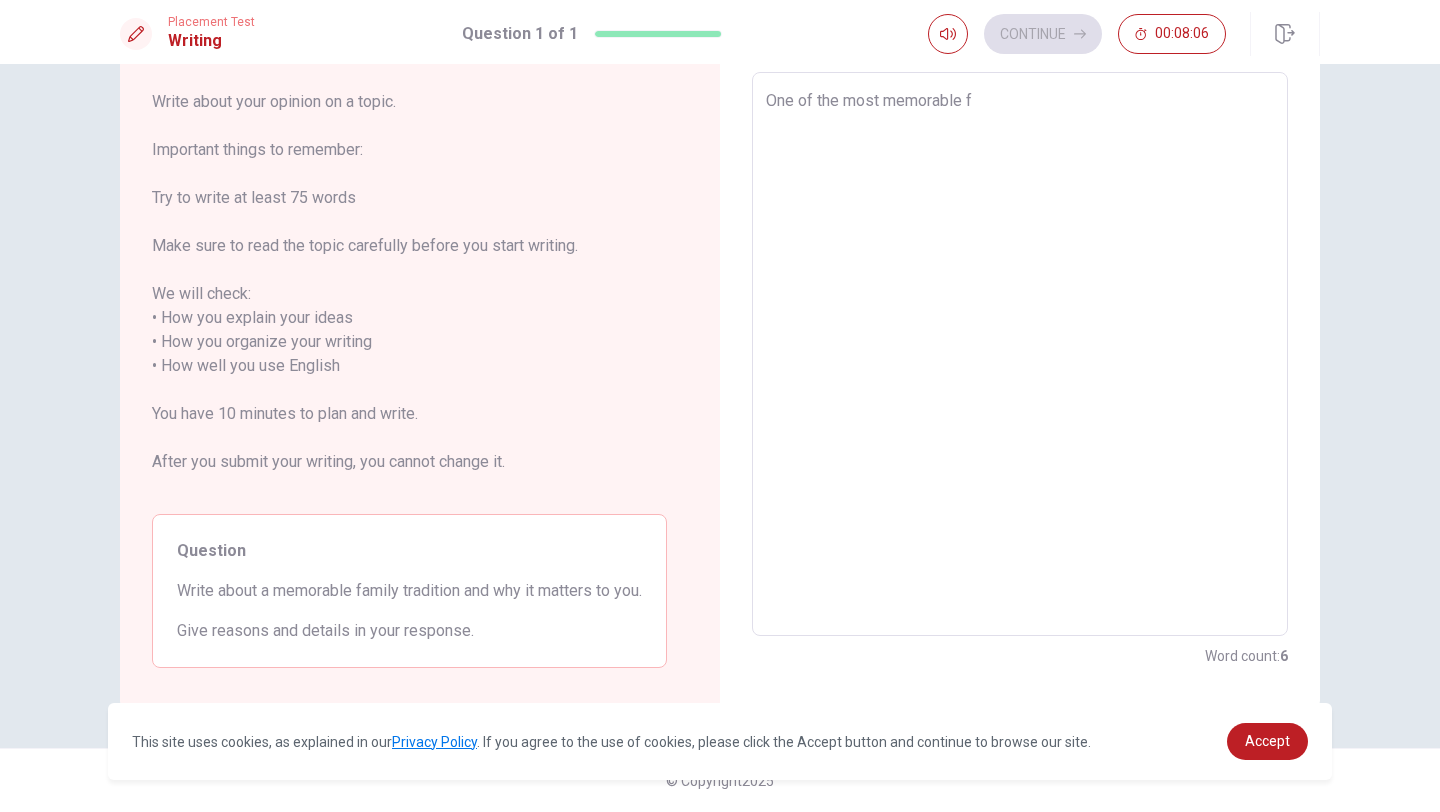 type on "x" 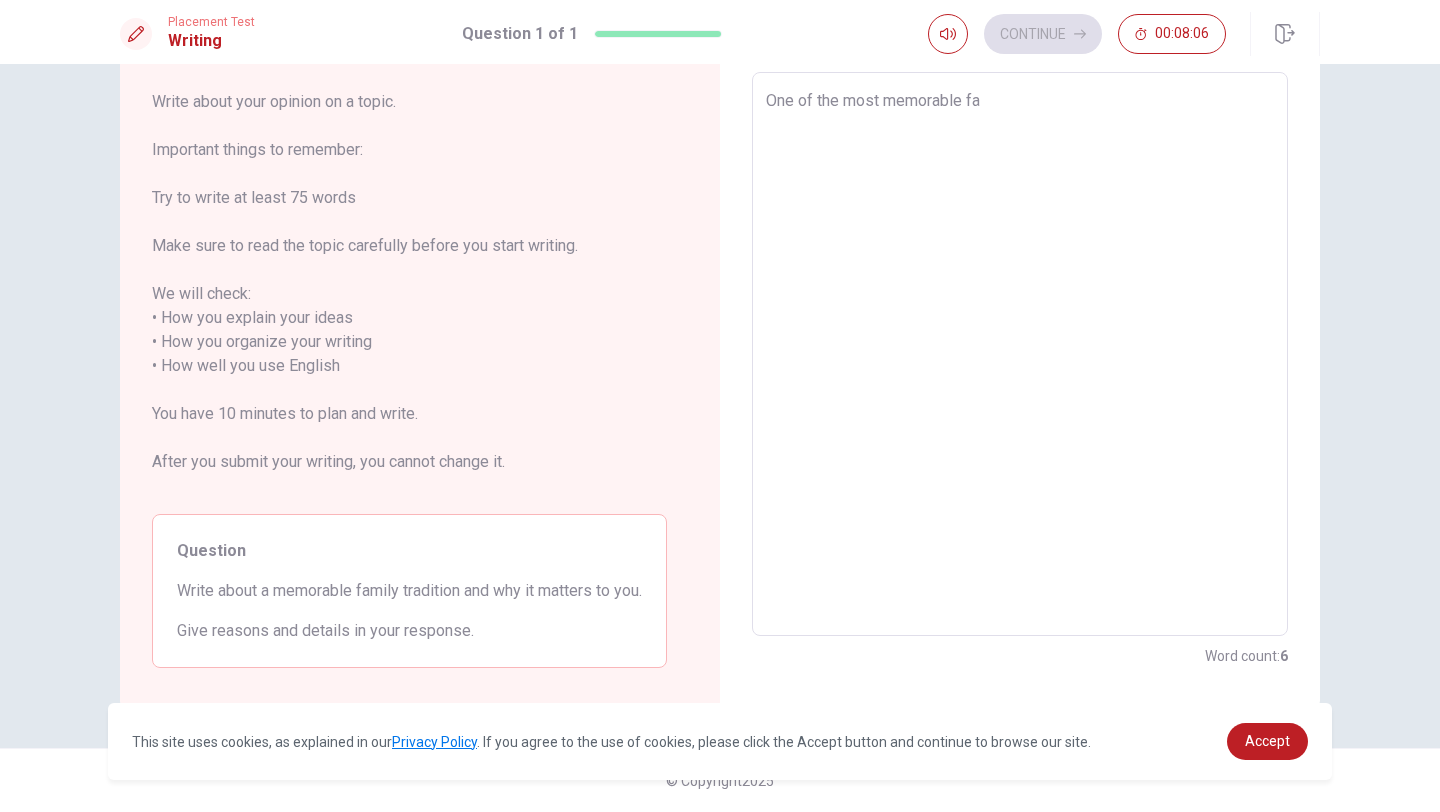 type on "x" 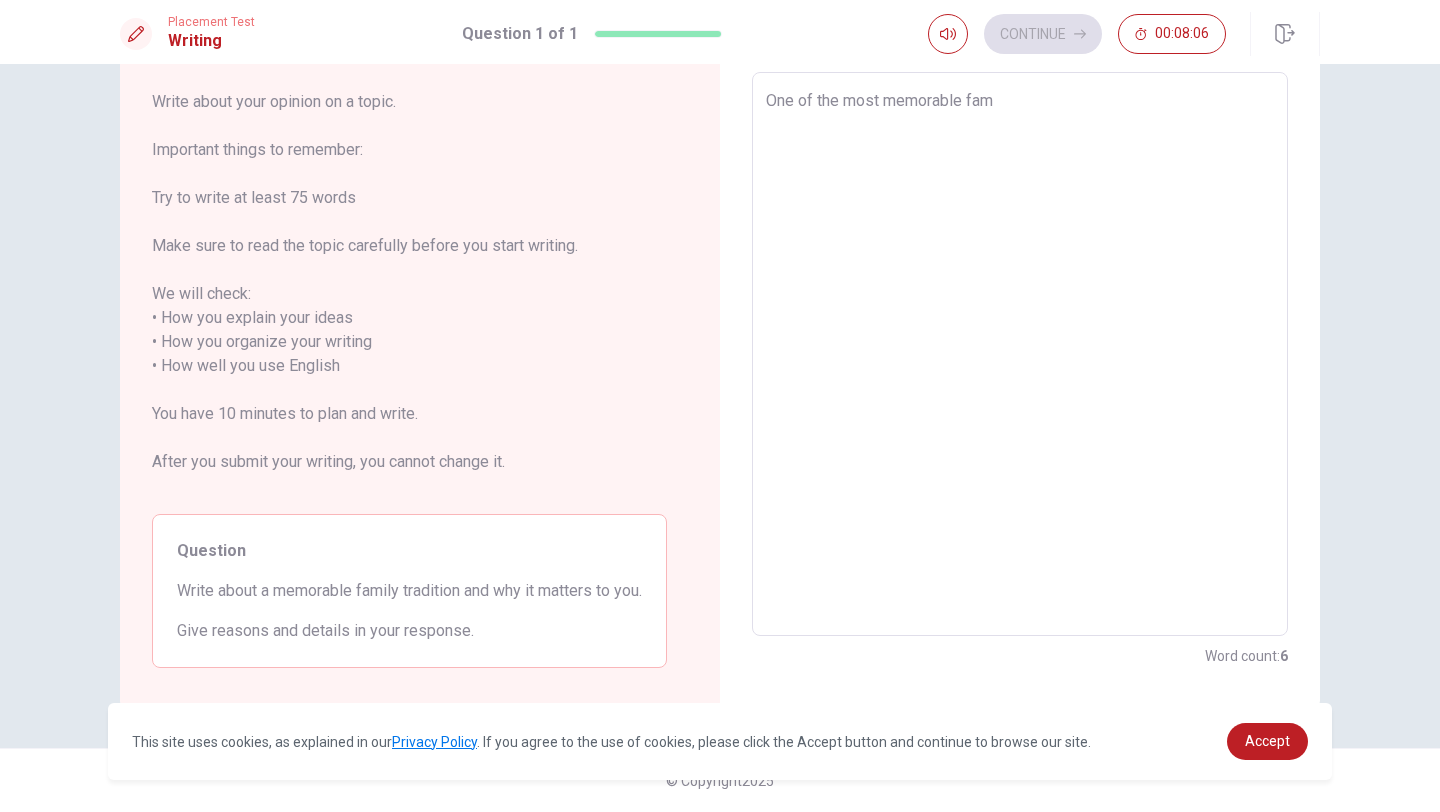 type on "x" 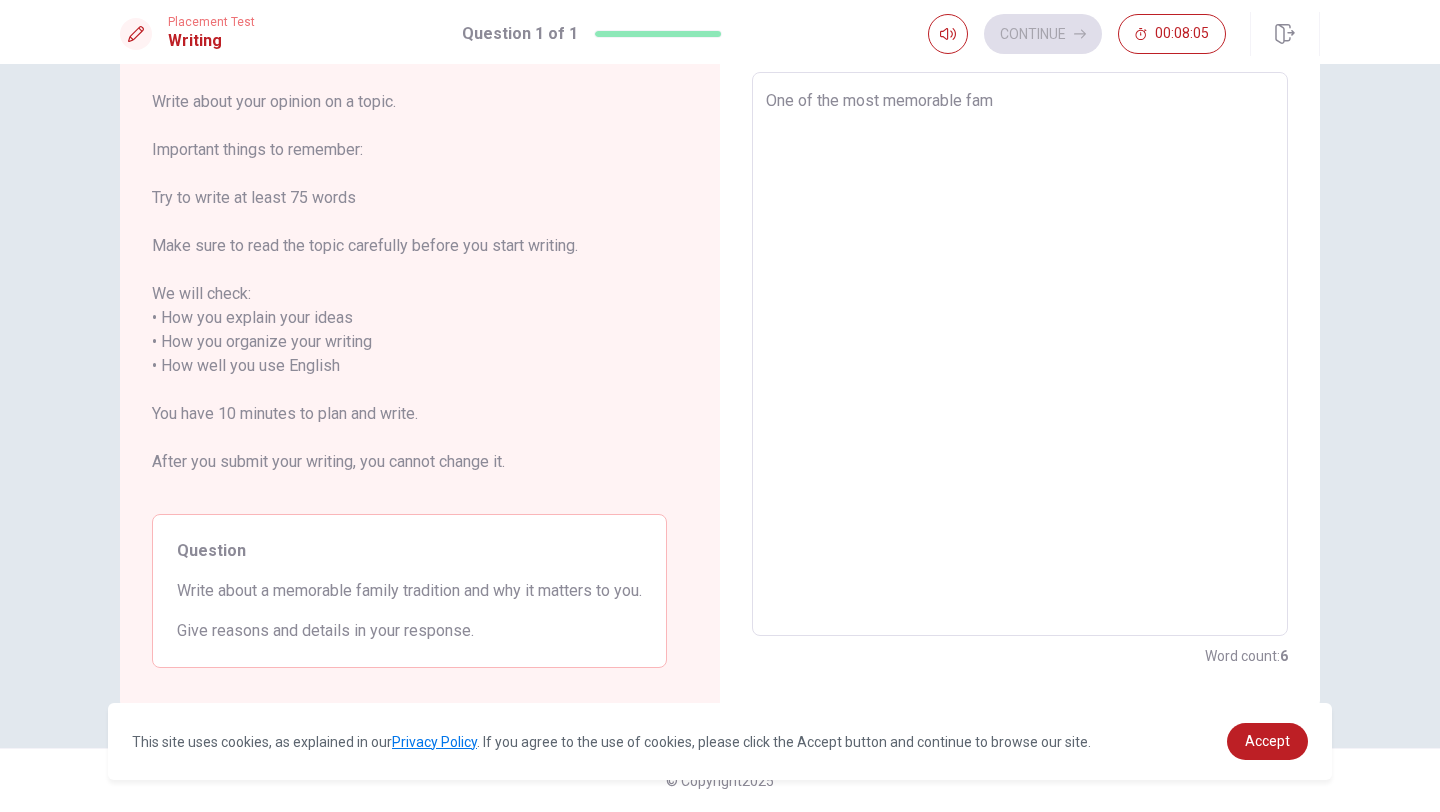 type on "One of the most memorable fami" 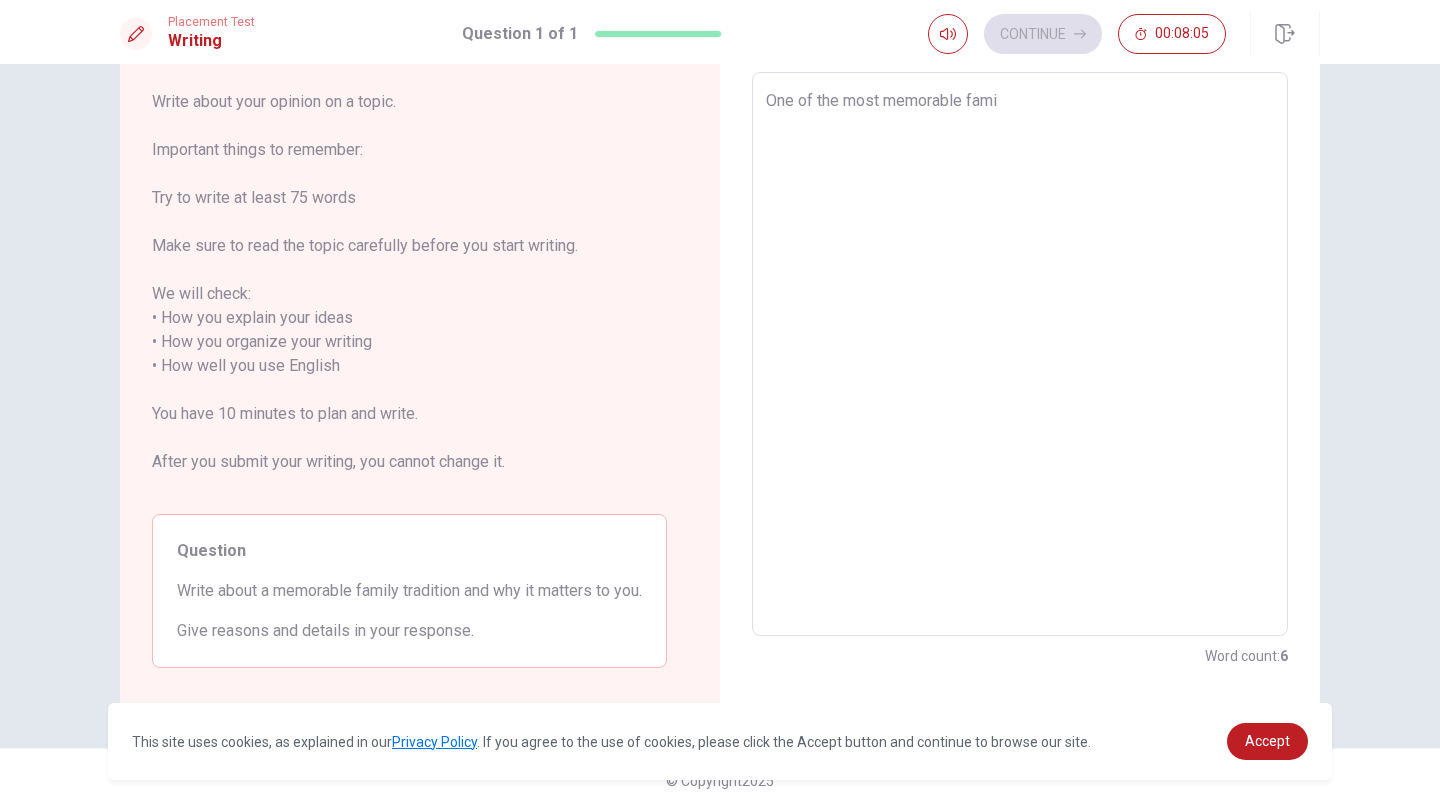type on "x" 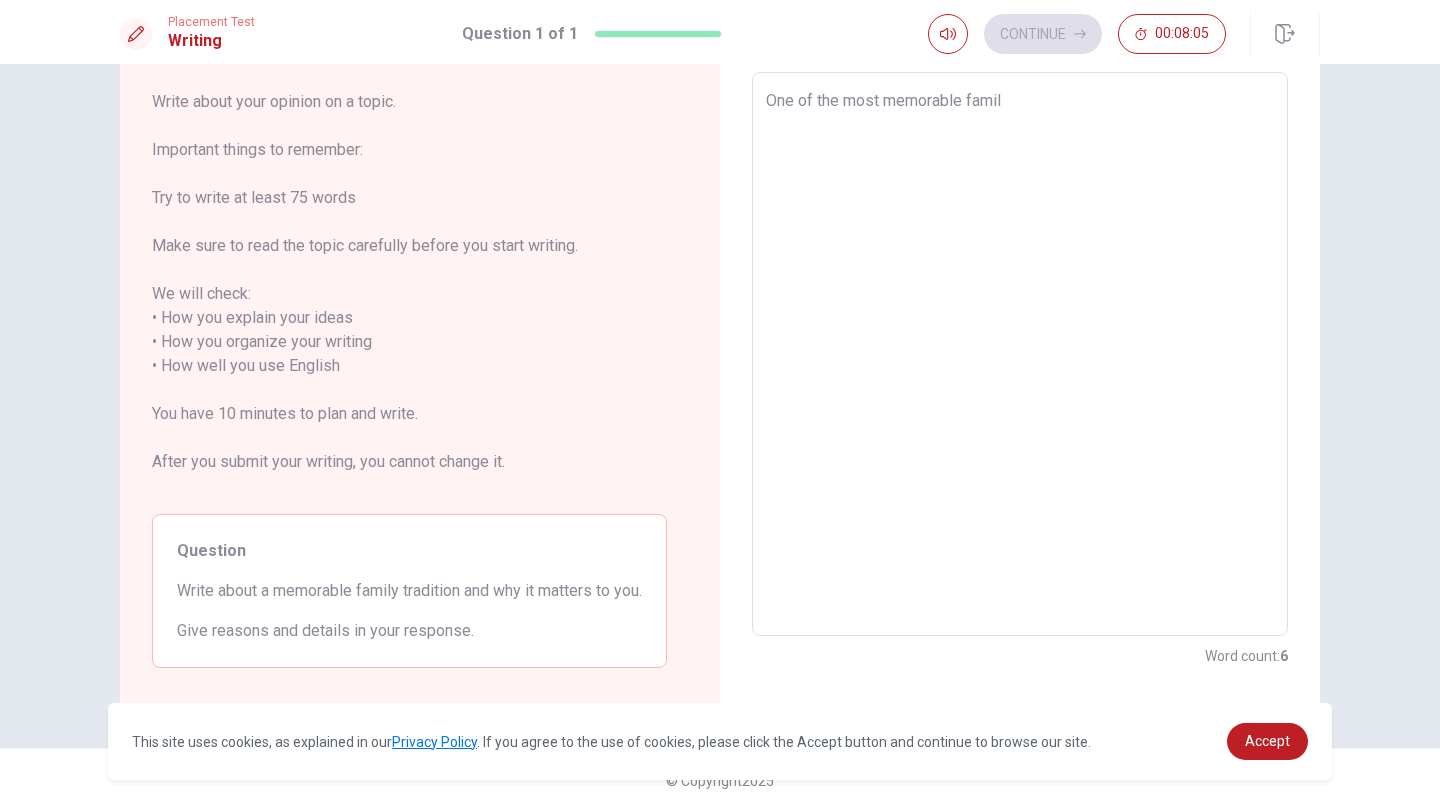 type on "x" 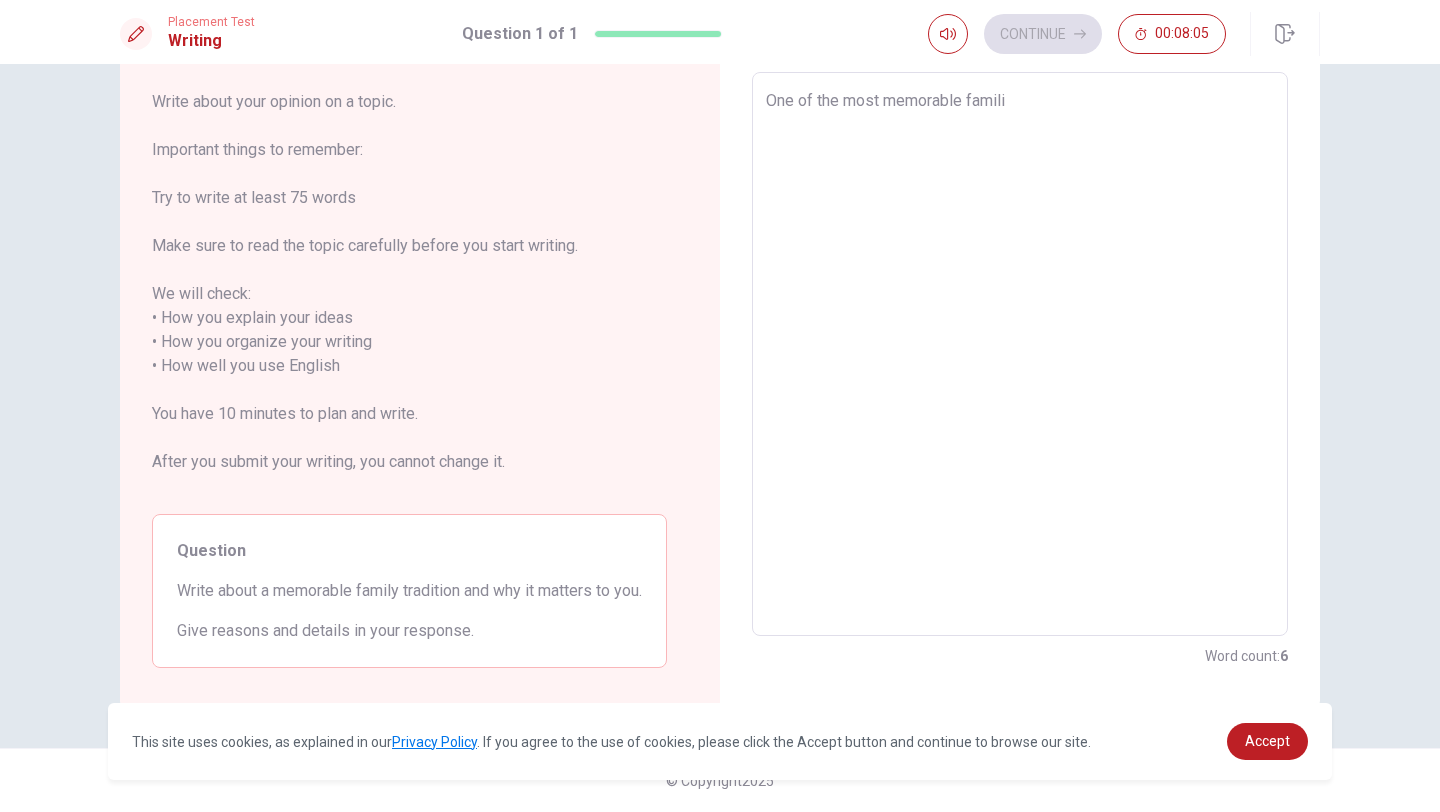 type on "x" 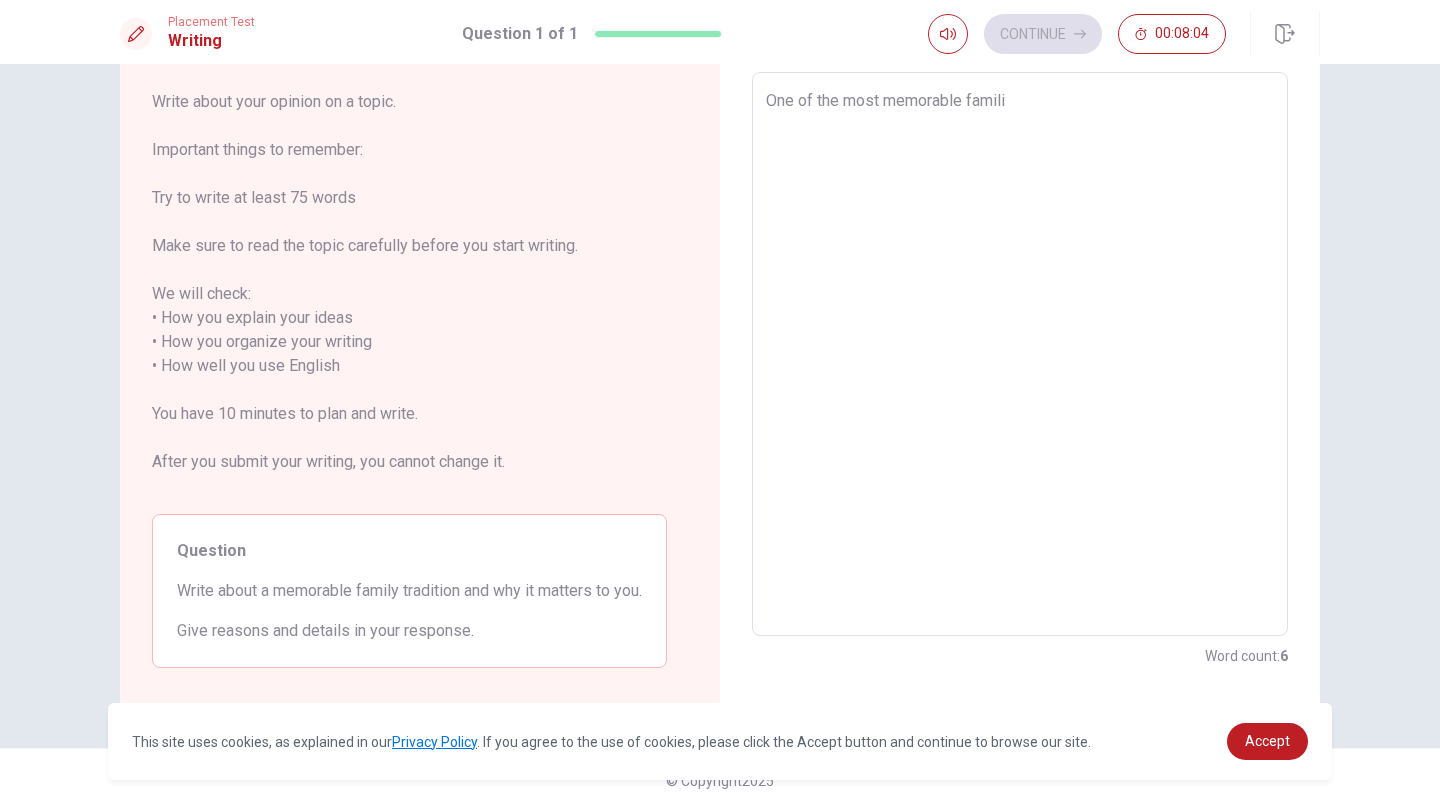 type on "One of the most memorable famil" 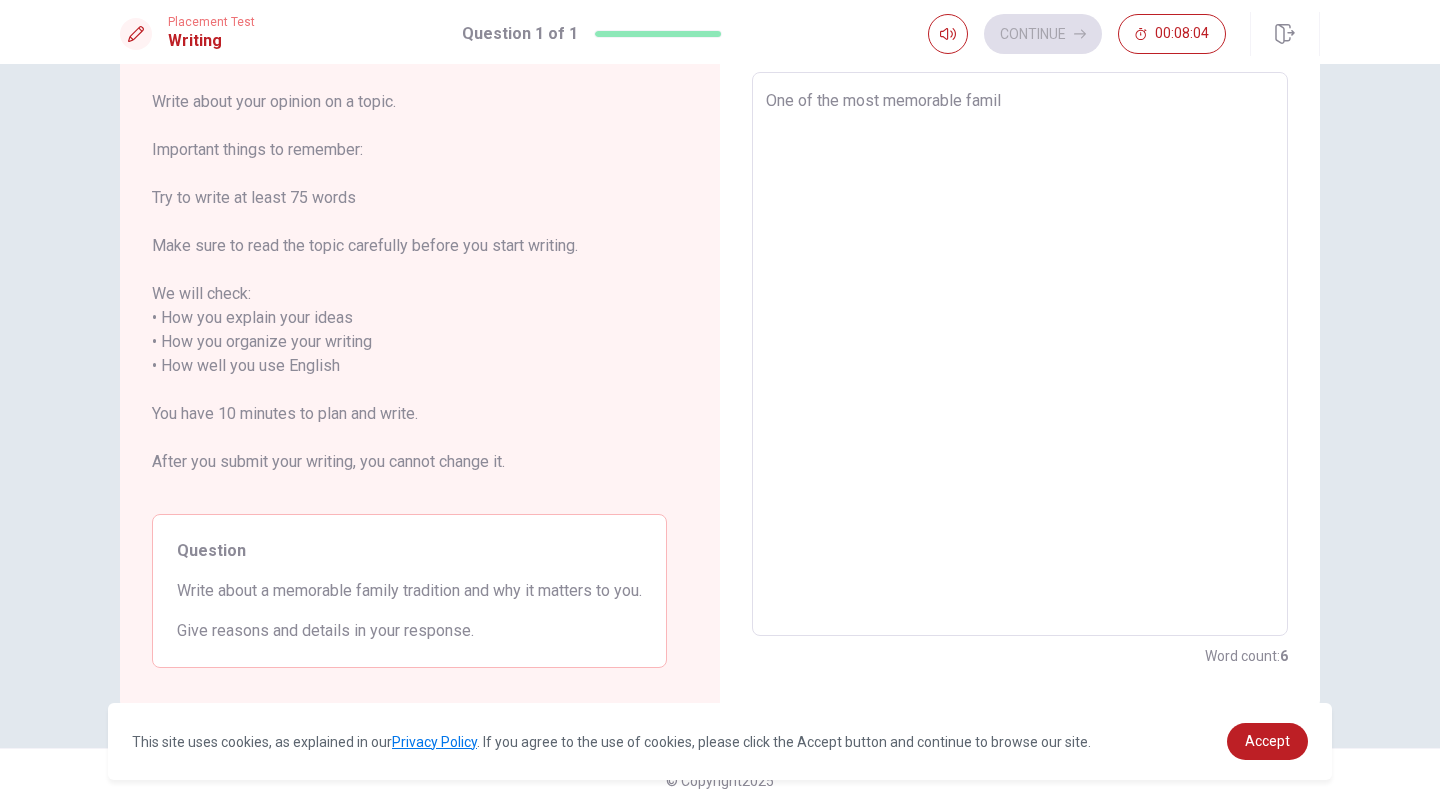 type on "x" 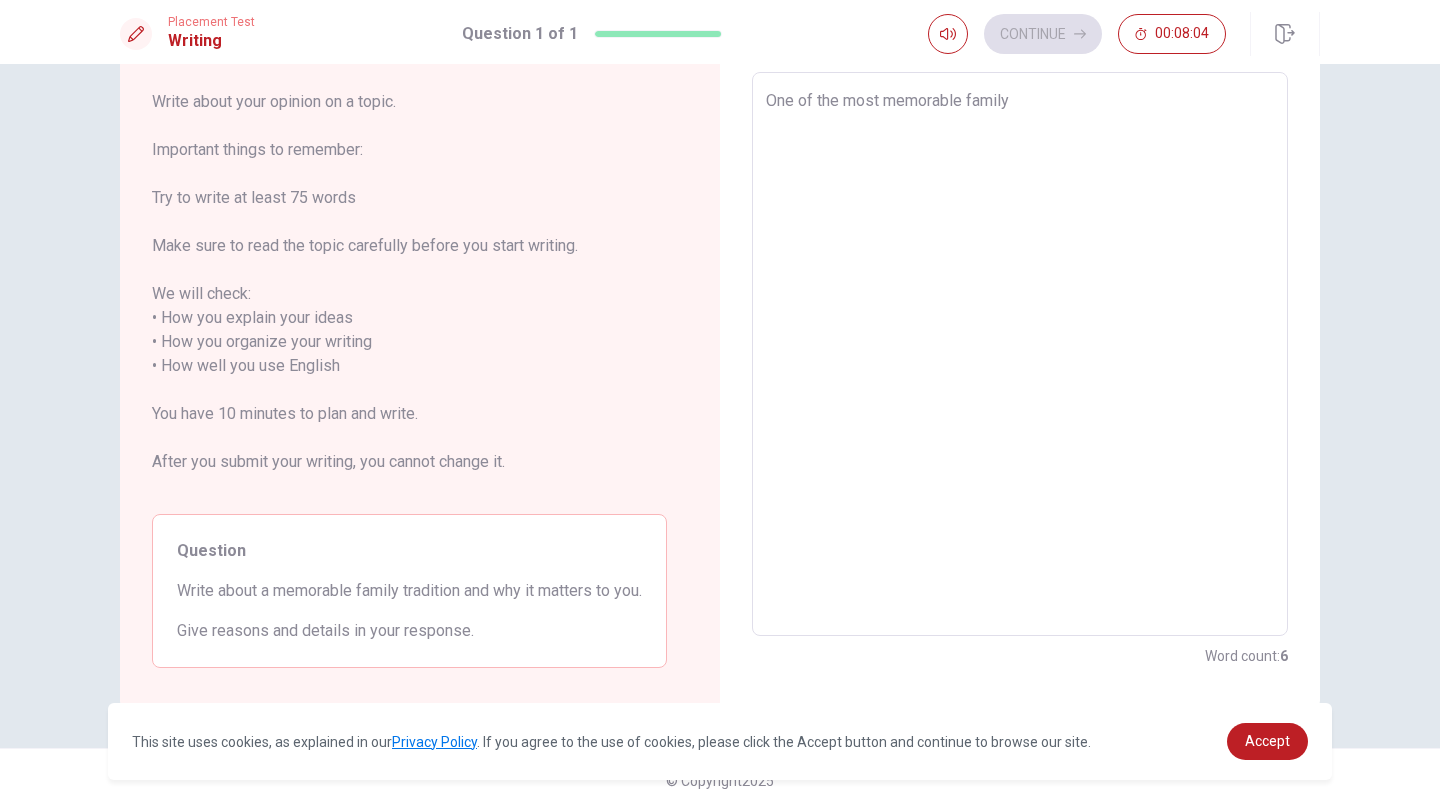 type on "x" 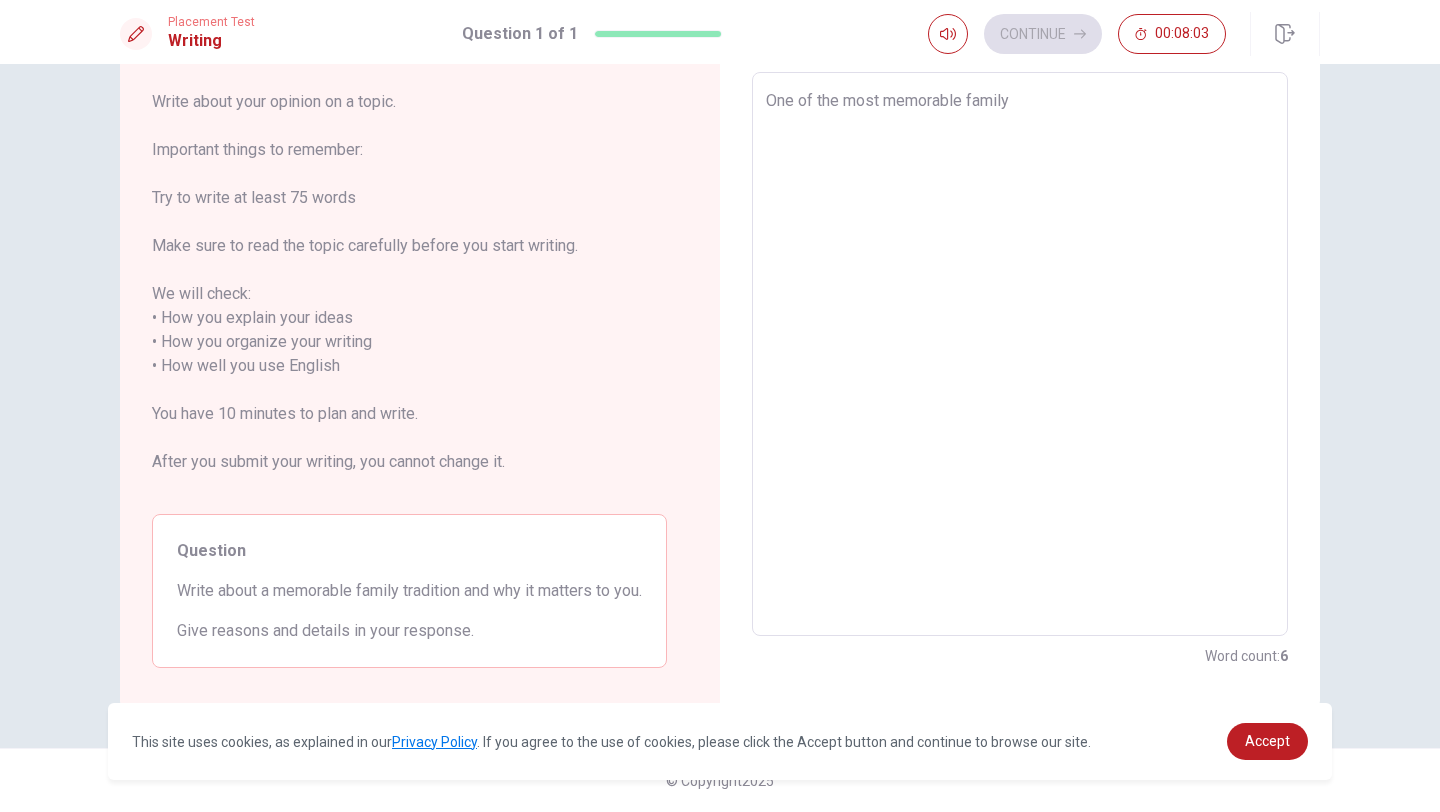type on "One of the most memorable family" 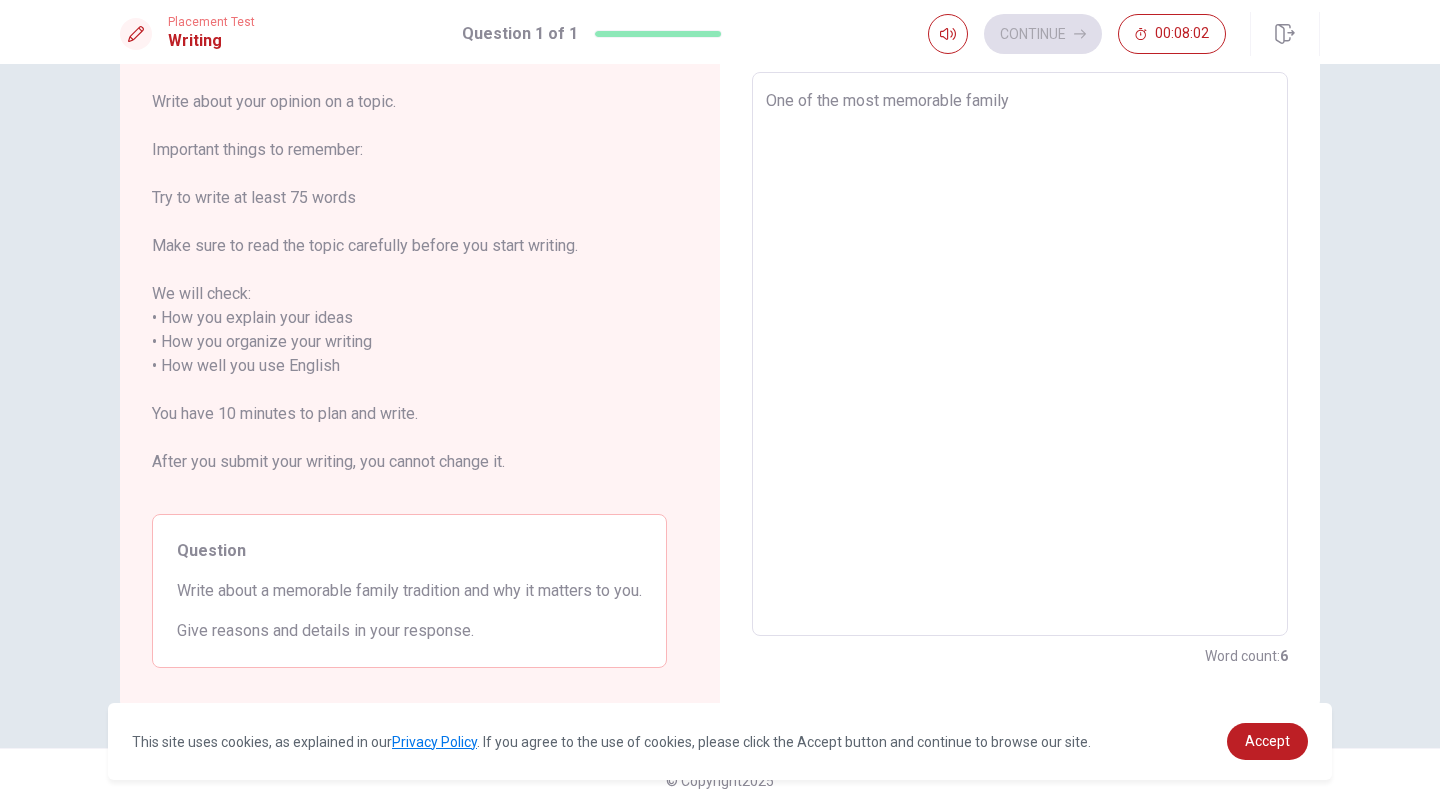 type on "x" 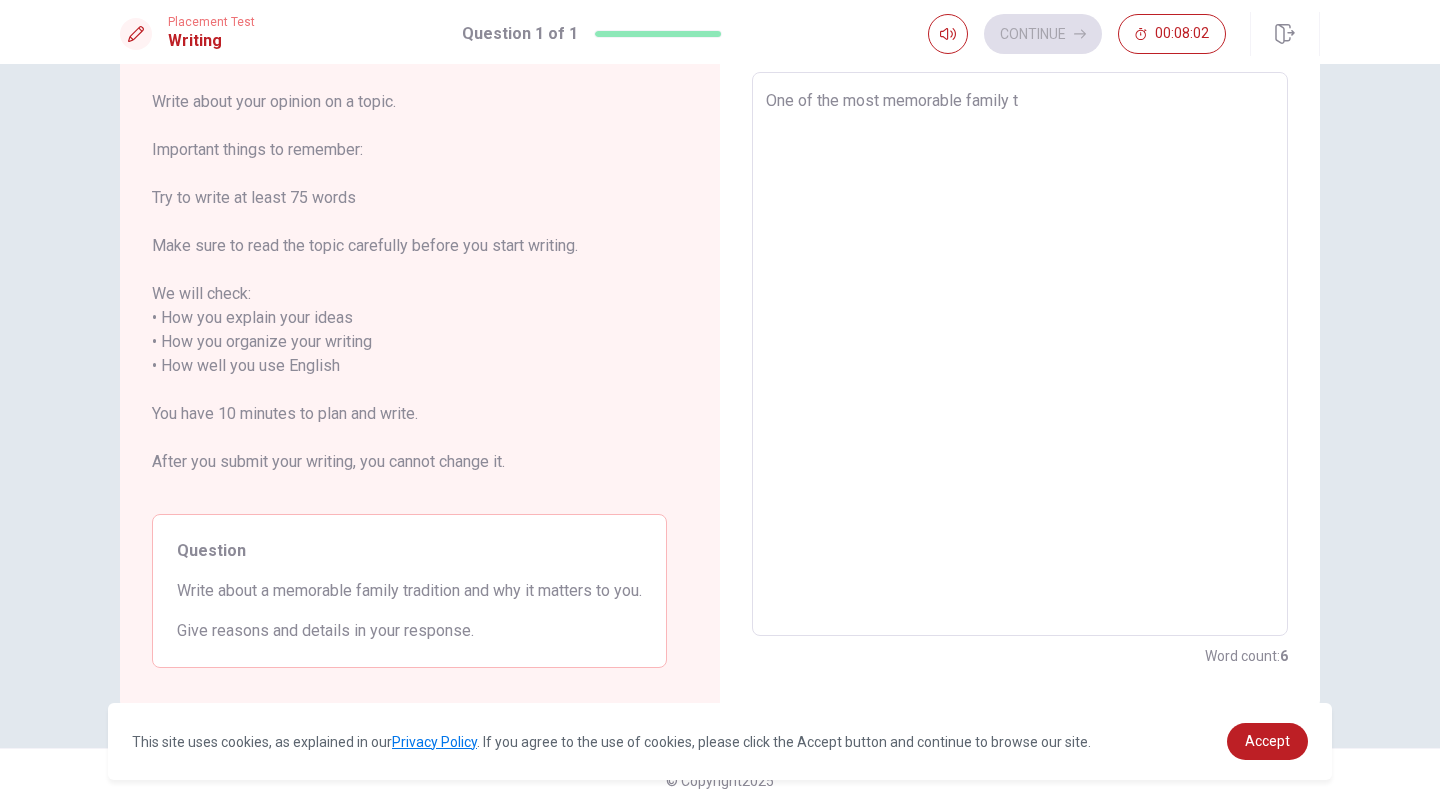 type on "x" 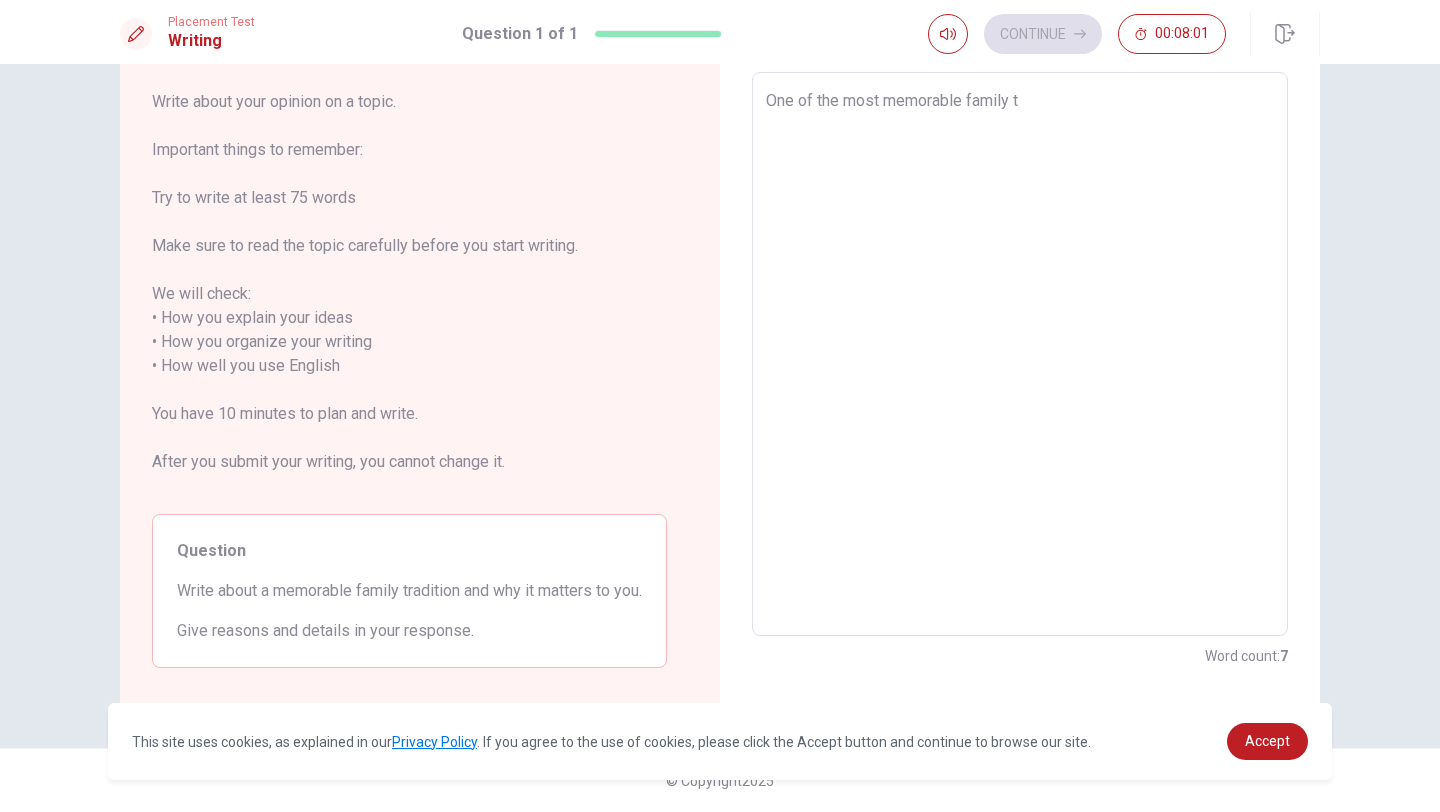 type on "One of the most memorable family tr" 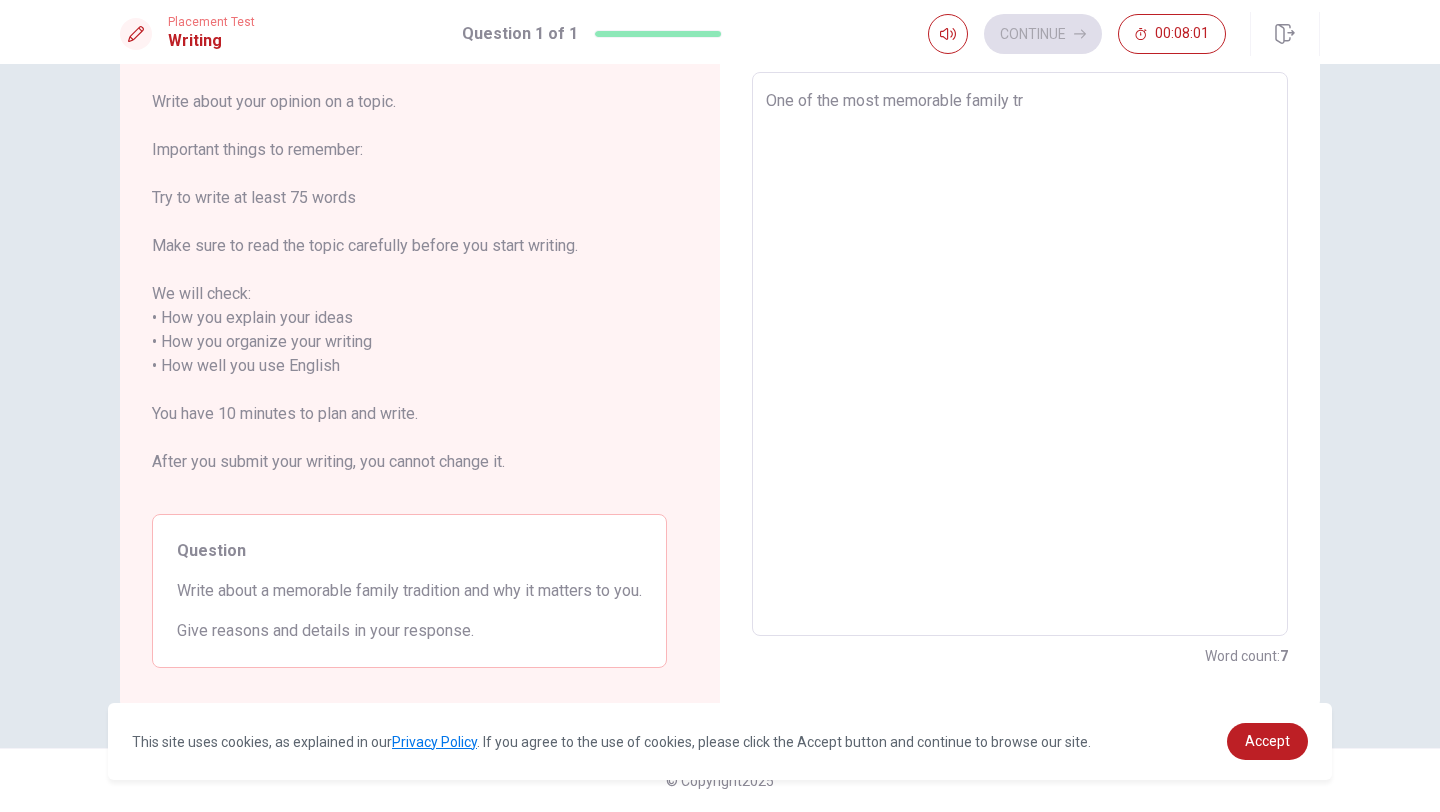 type on "x" 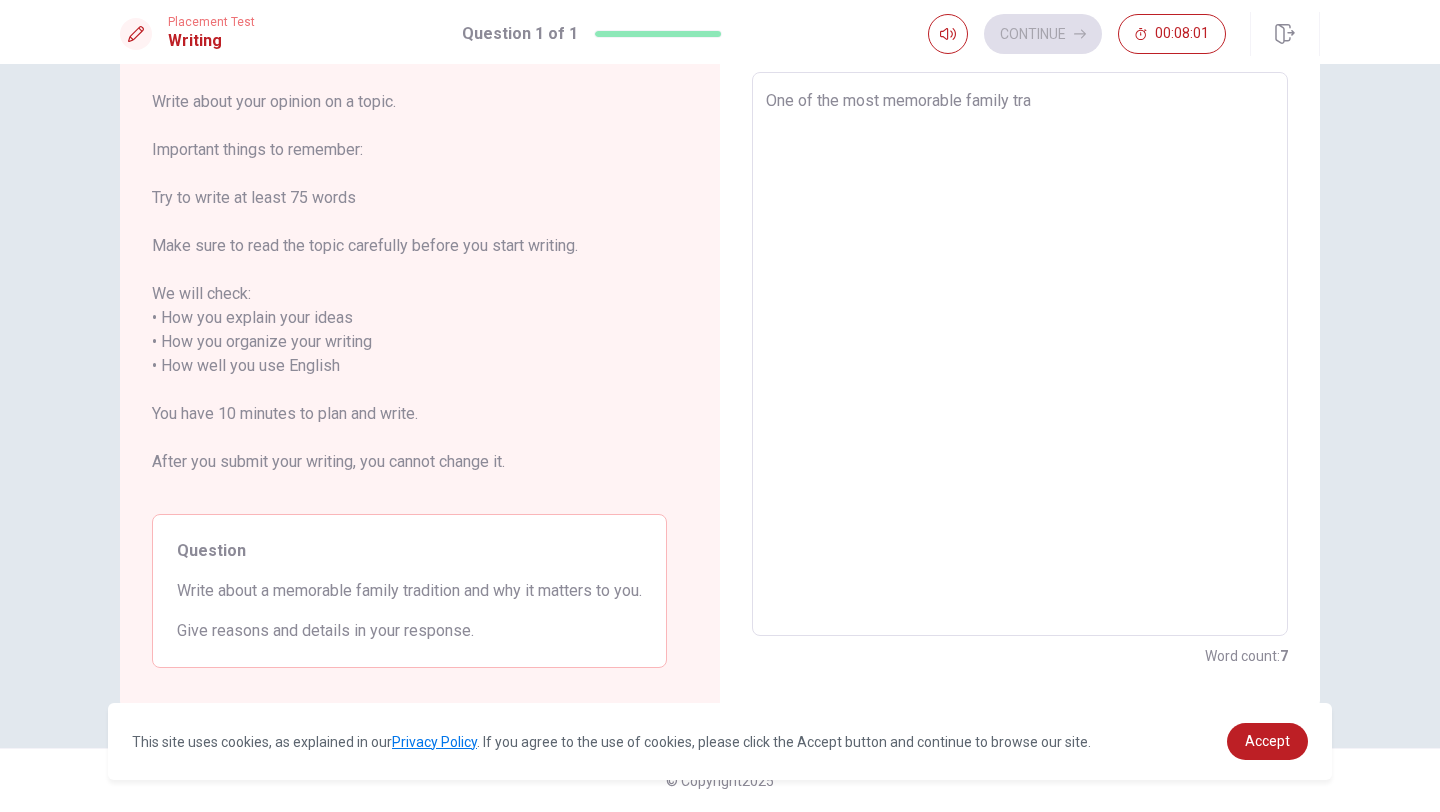 type on "x" 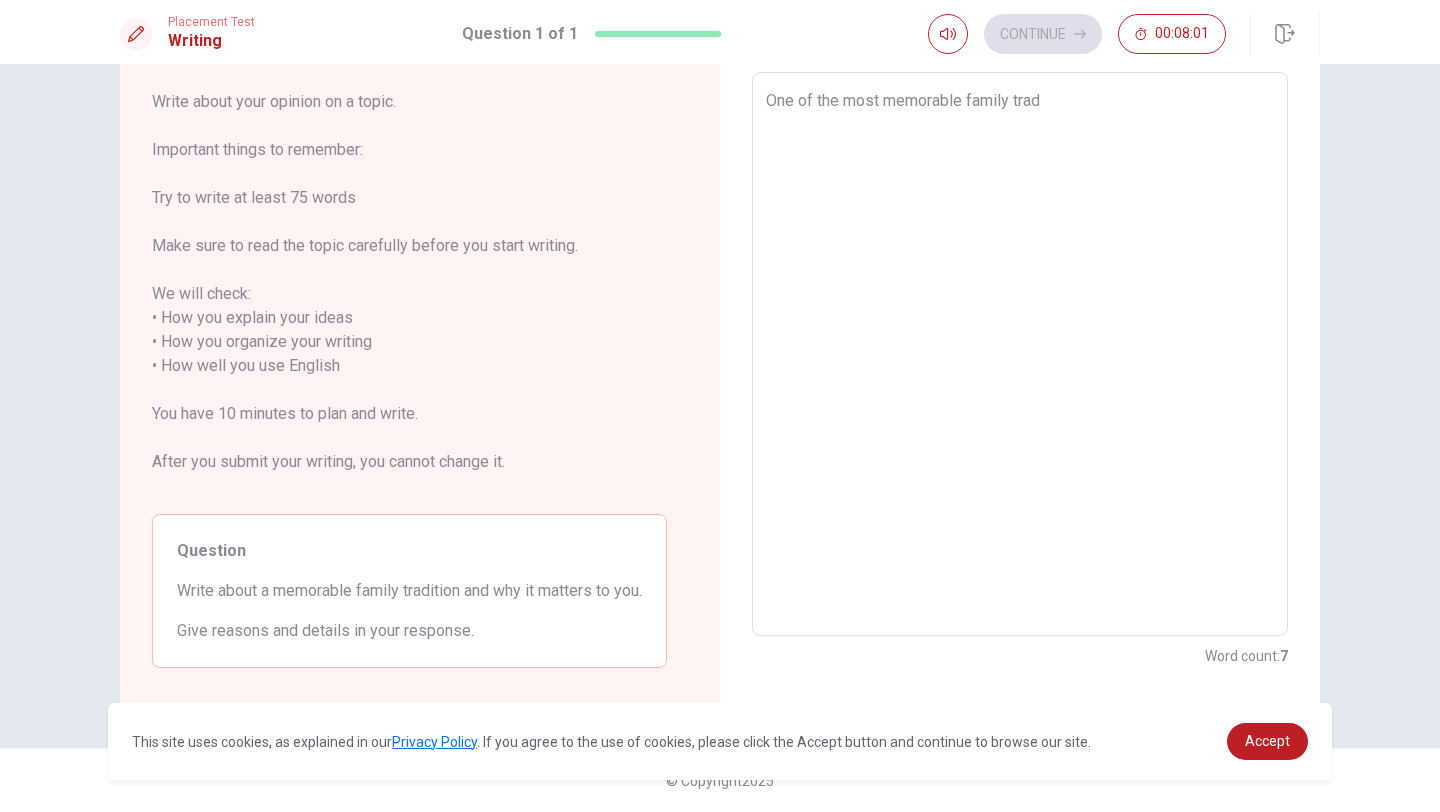 type on "x" 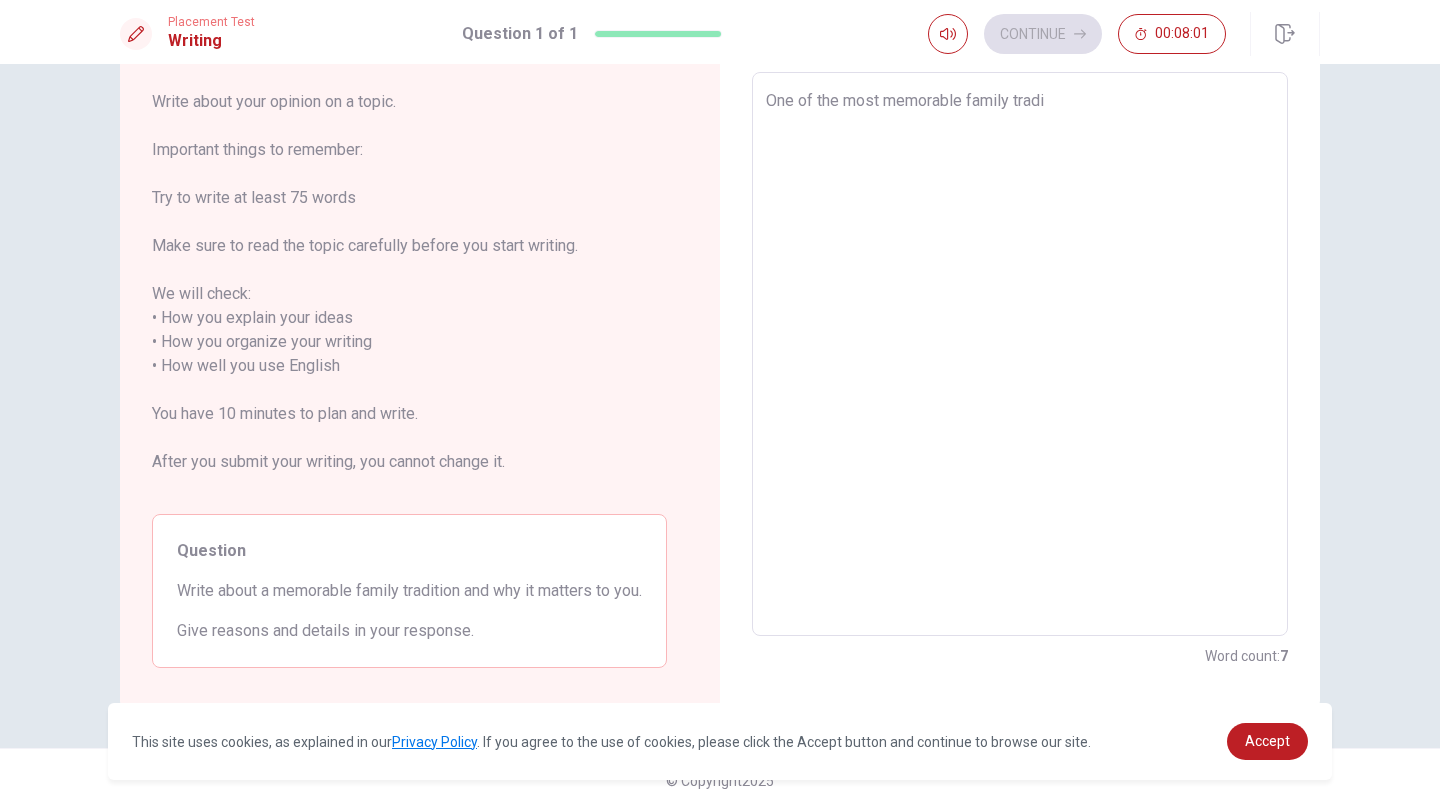 type on "x" 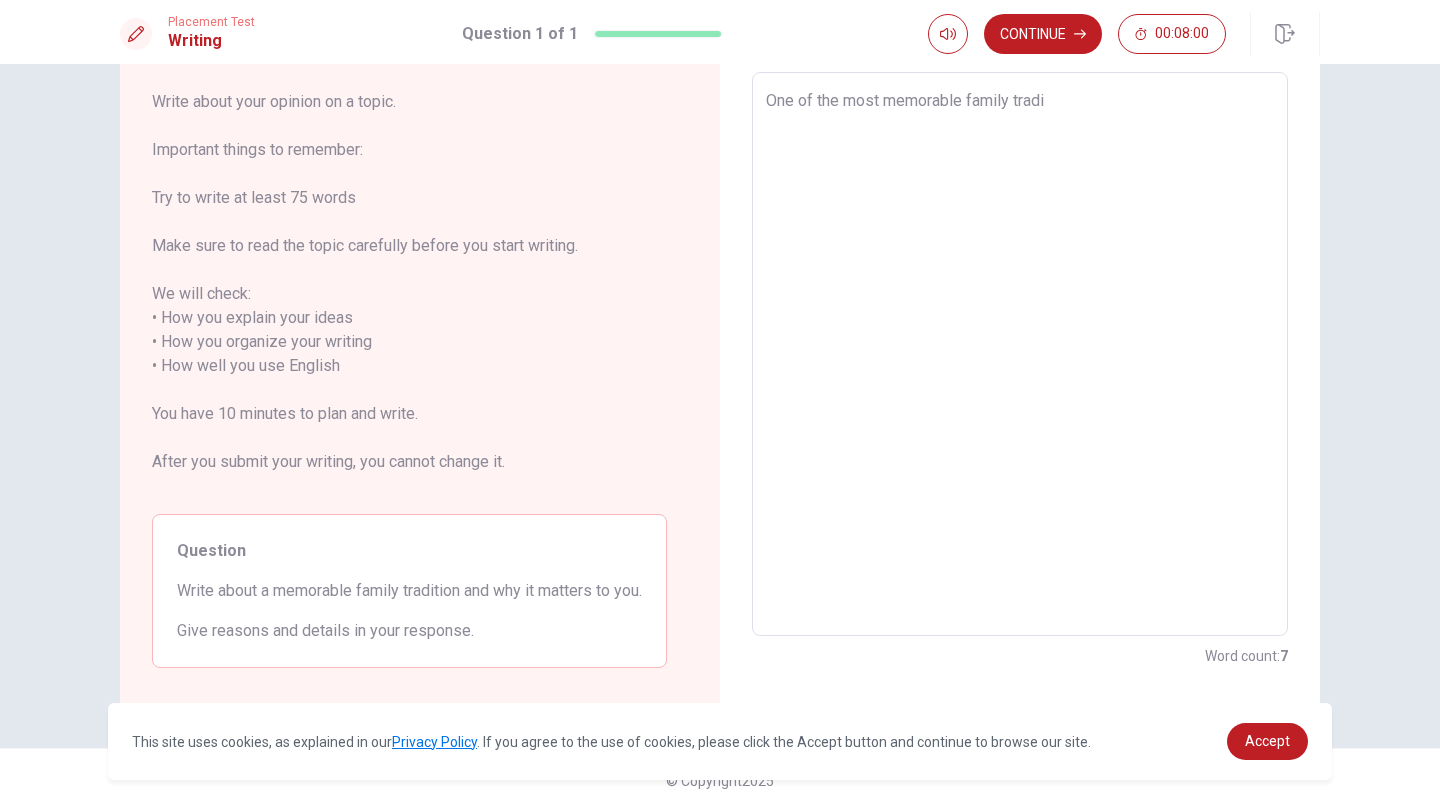 type on "One of the most memorable family tradit" 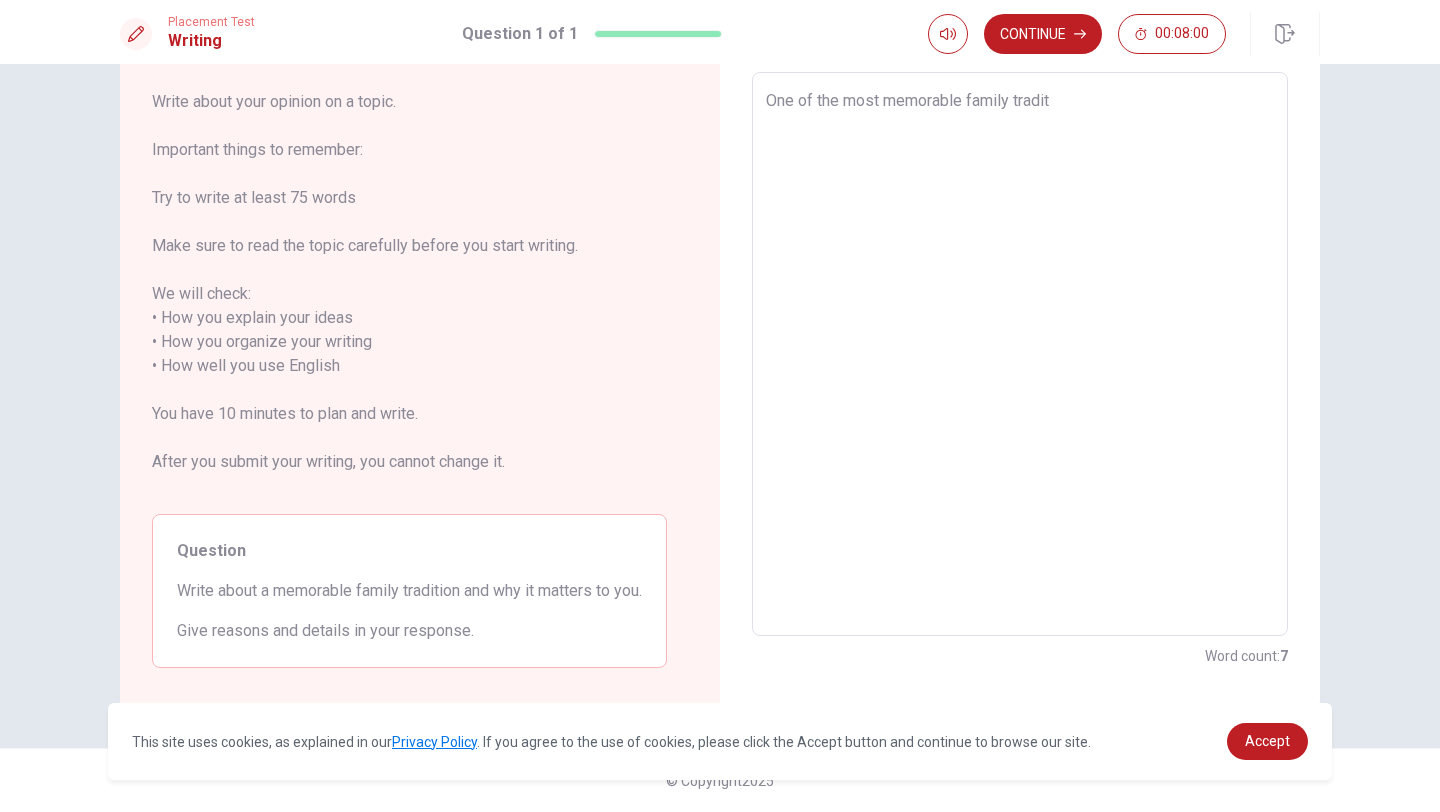 type on "x" 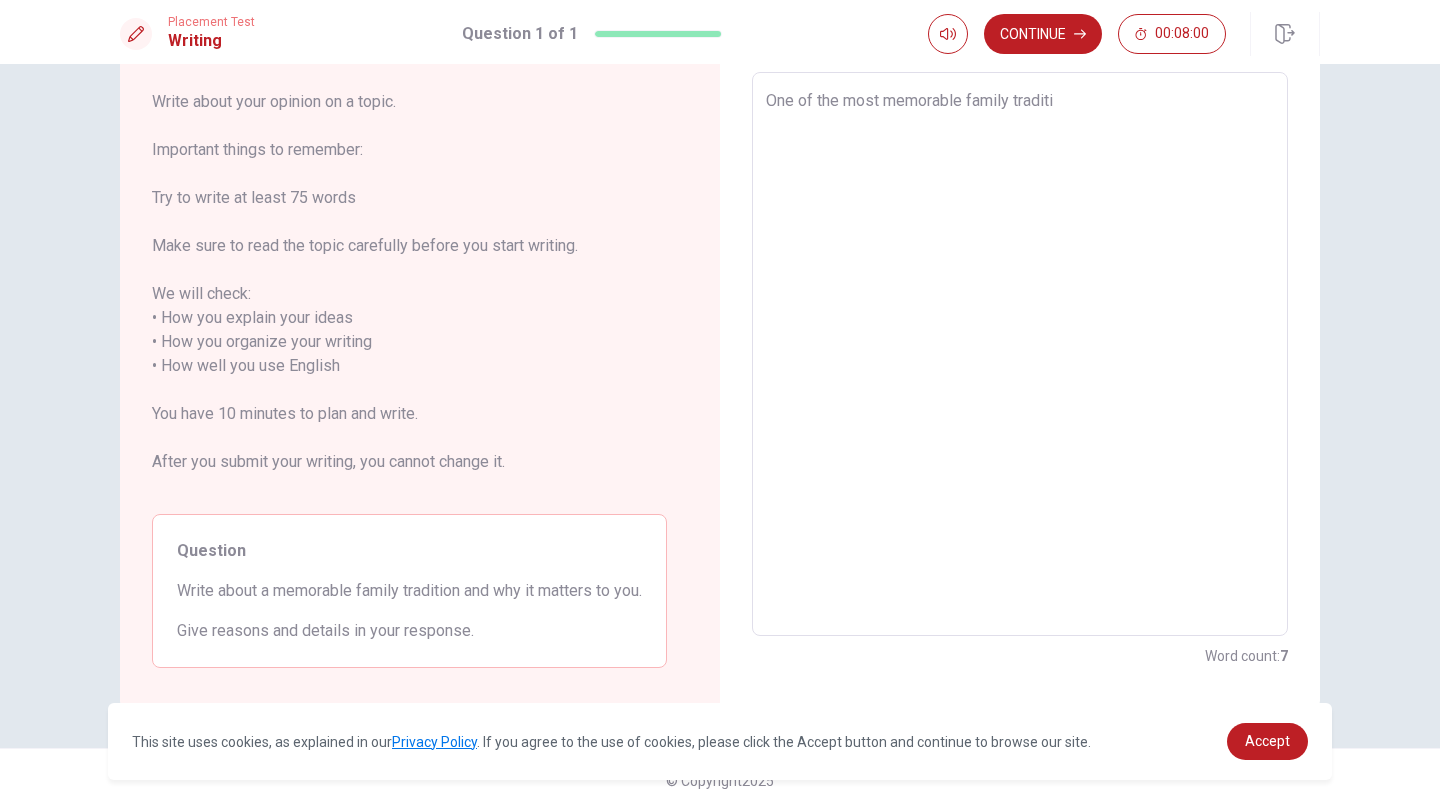 type on "x" 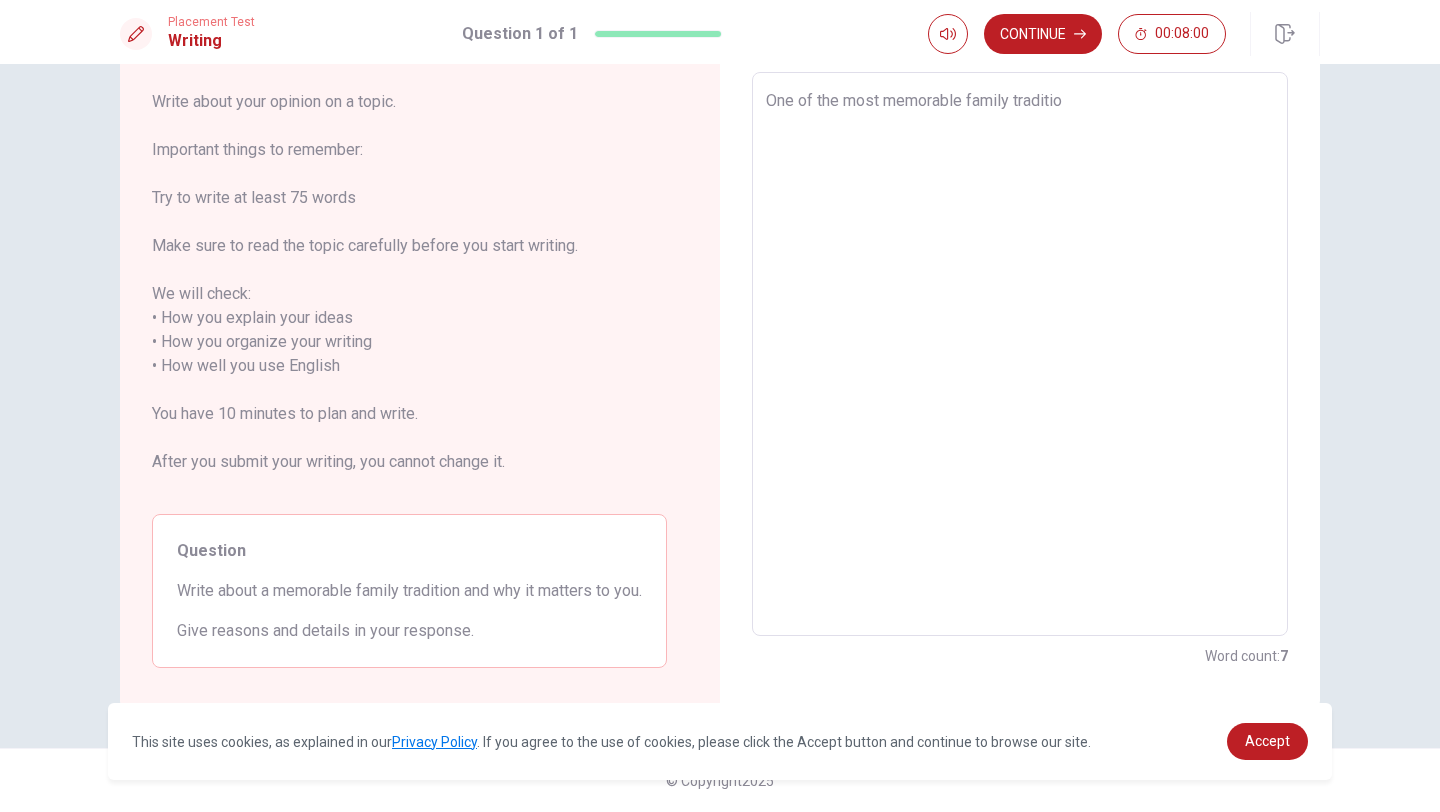 type on "x" 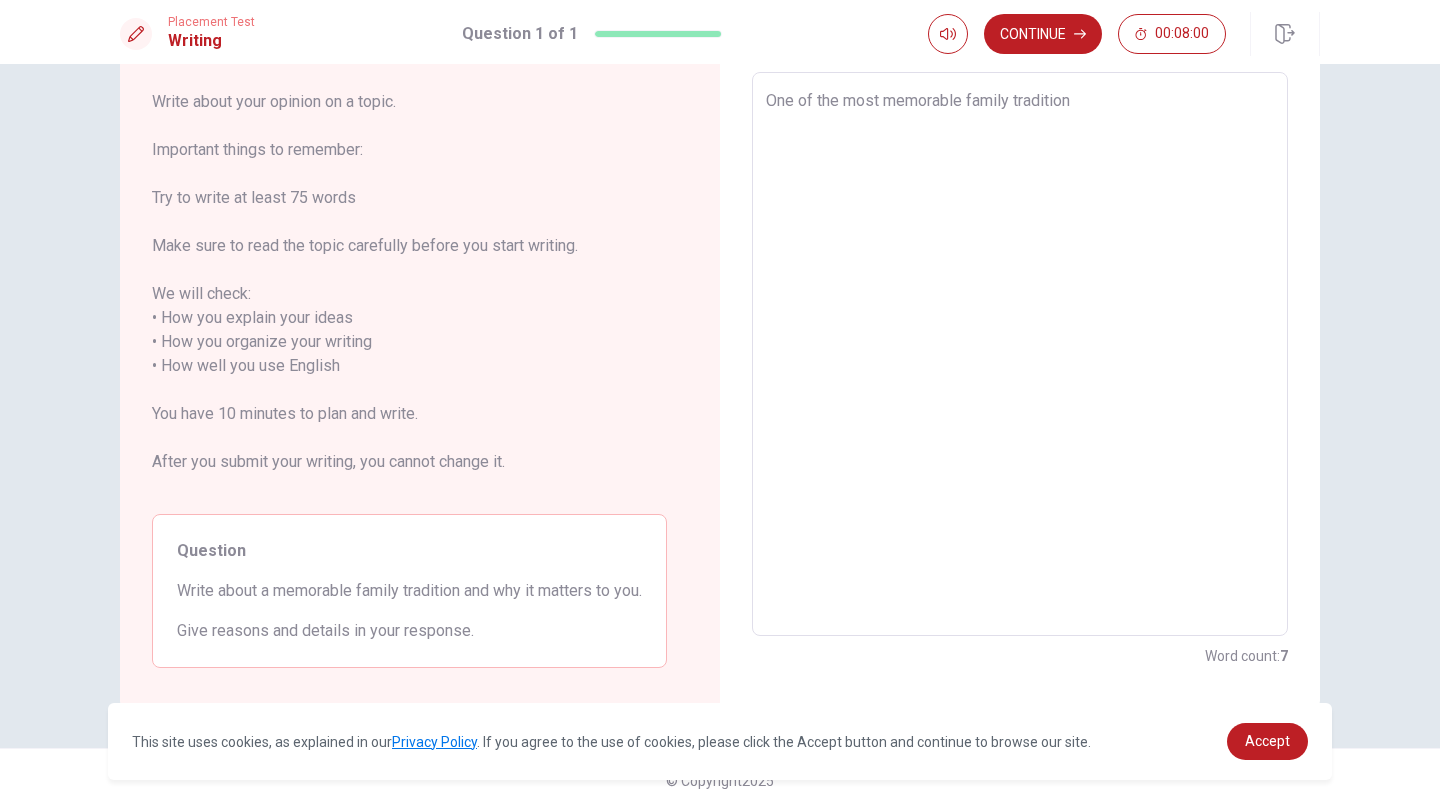 type on "x" 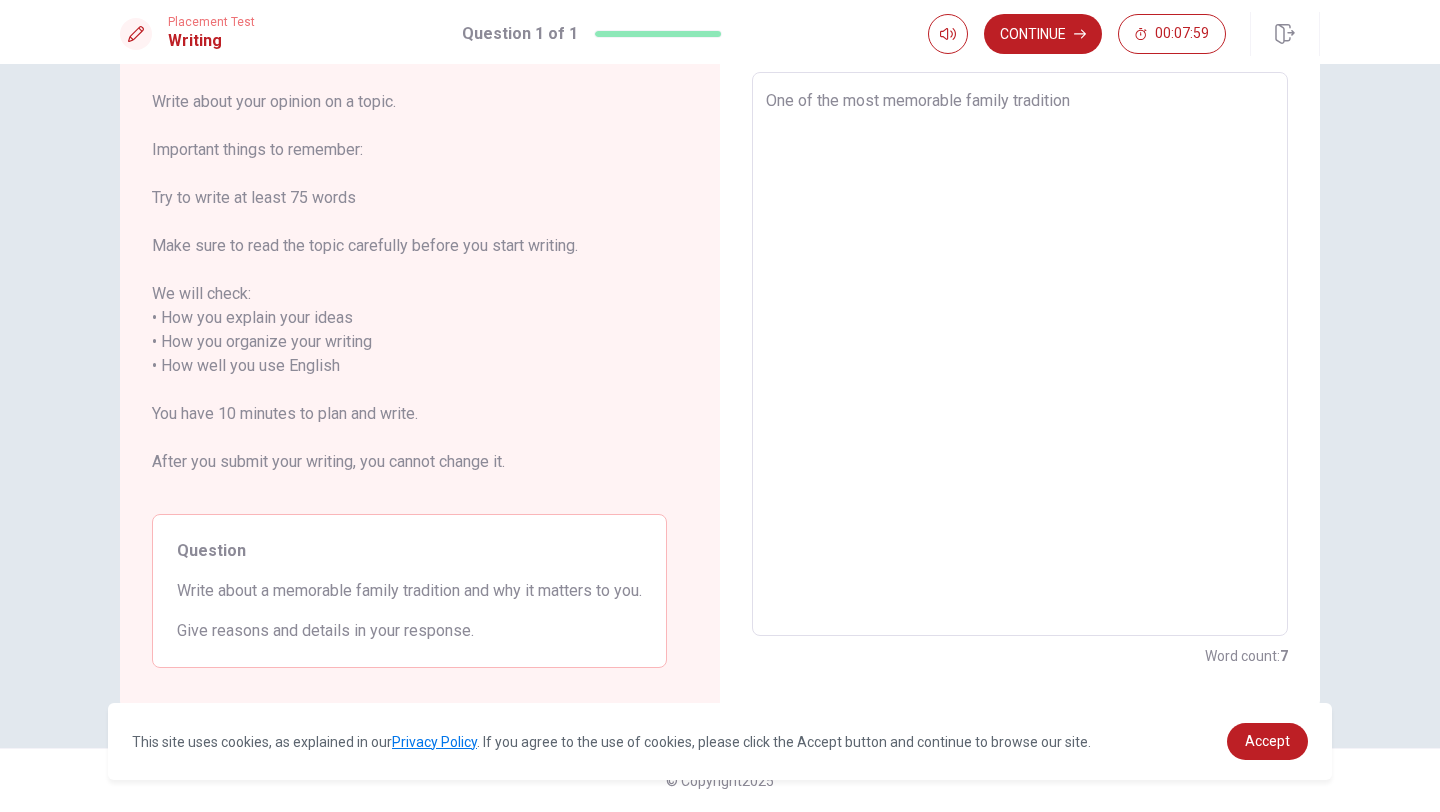 type on "One of the most memorable family traditions" 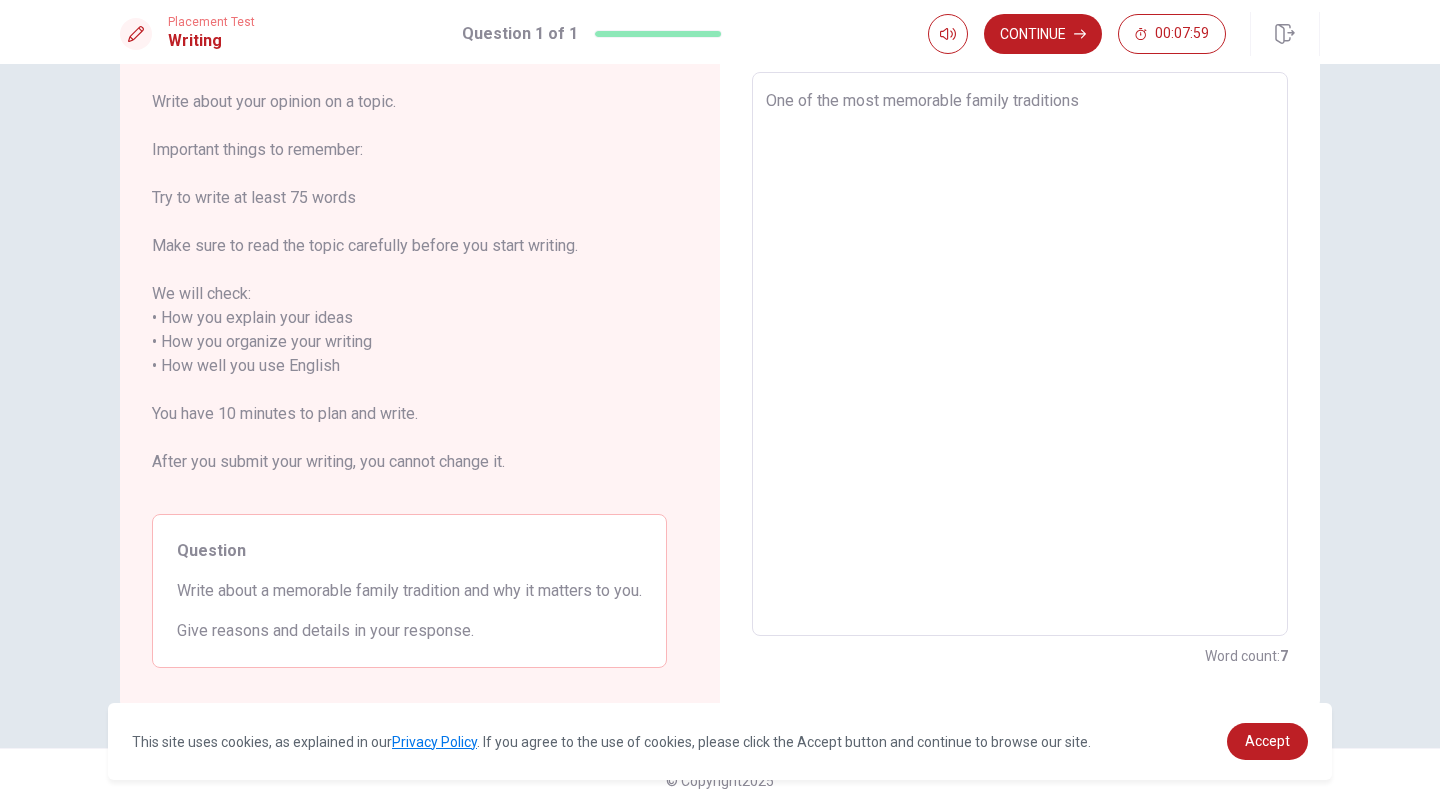 type on "x" 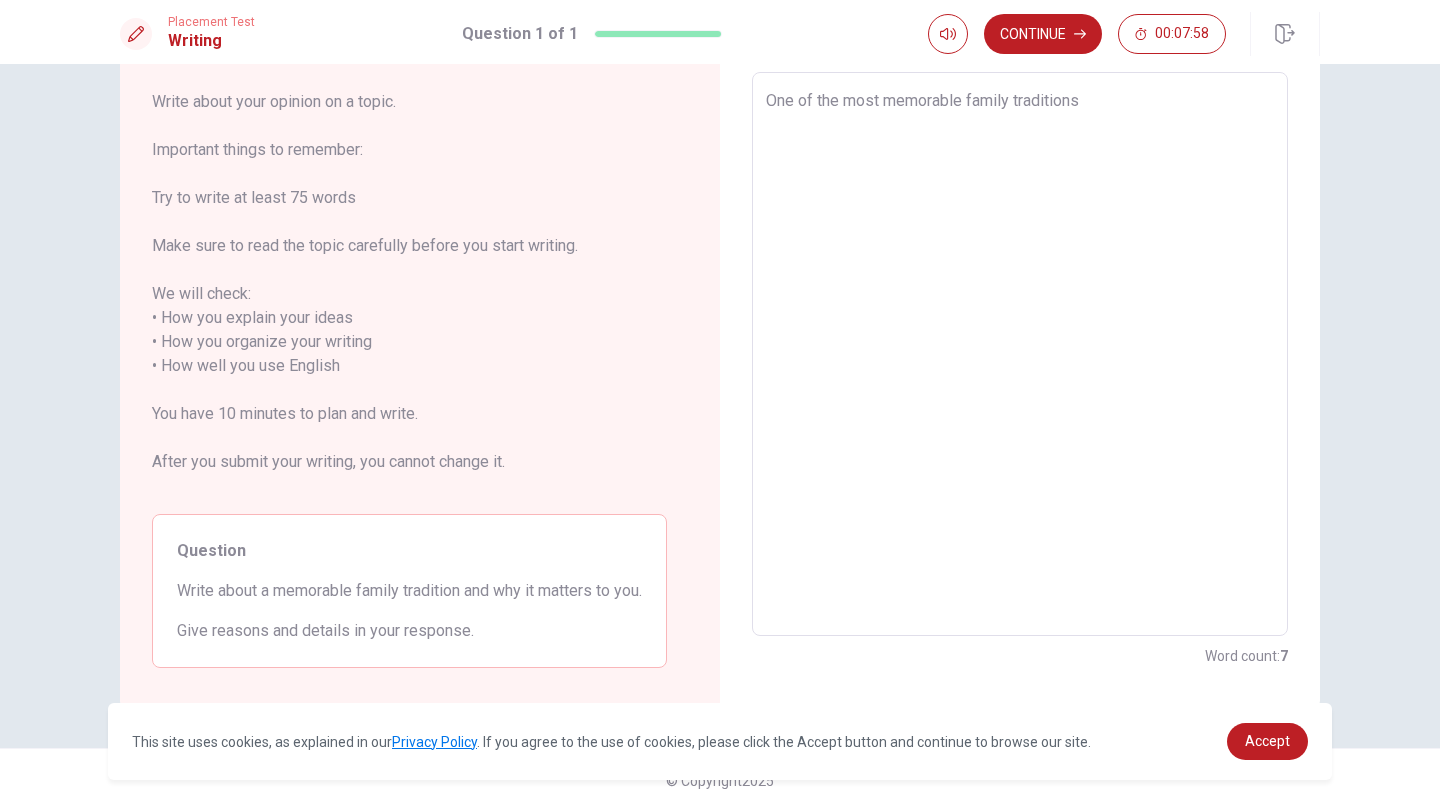 type on "One of the most memorable family traditions f" 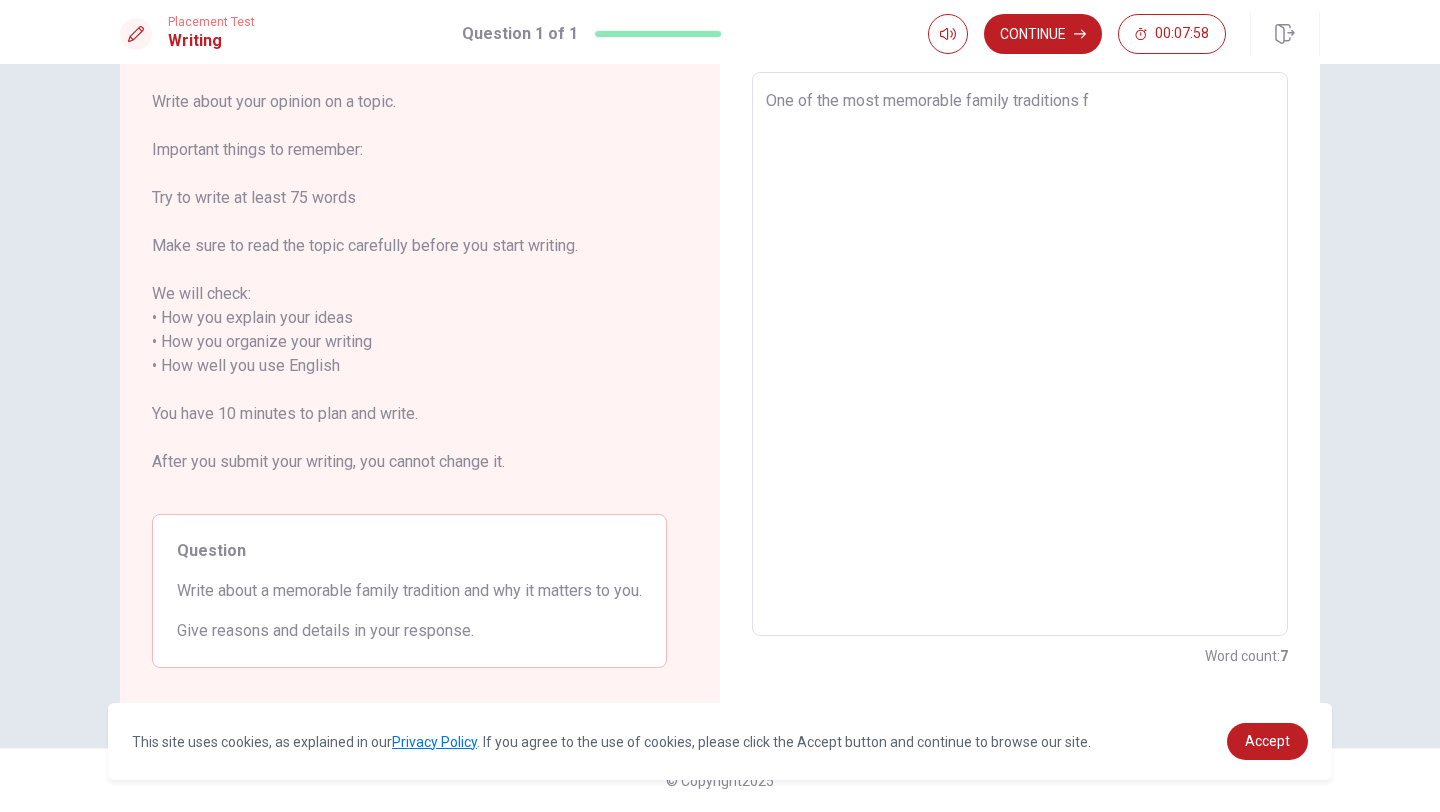type on "x" 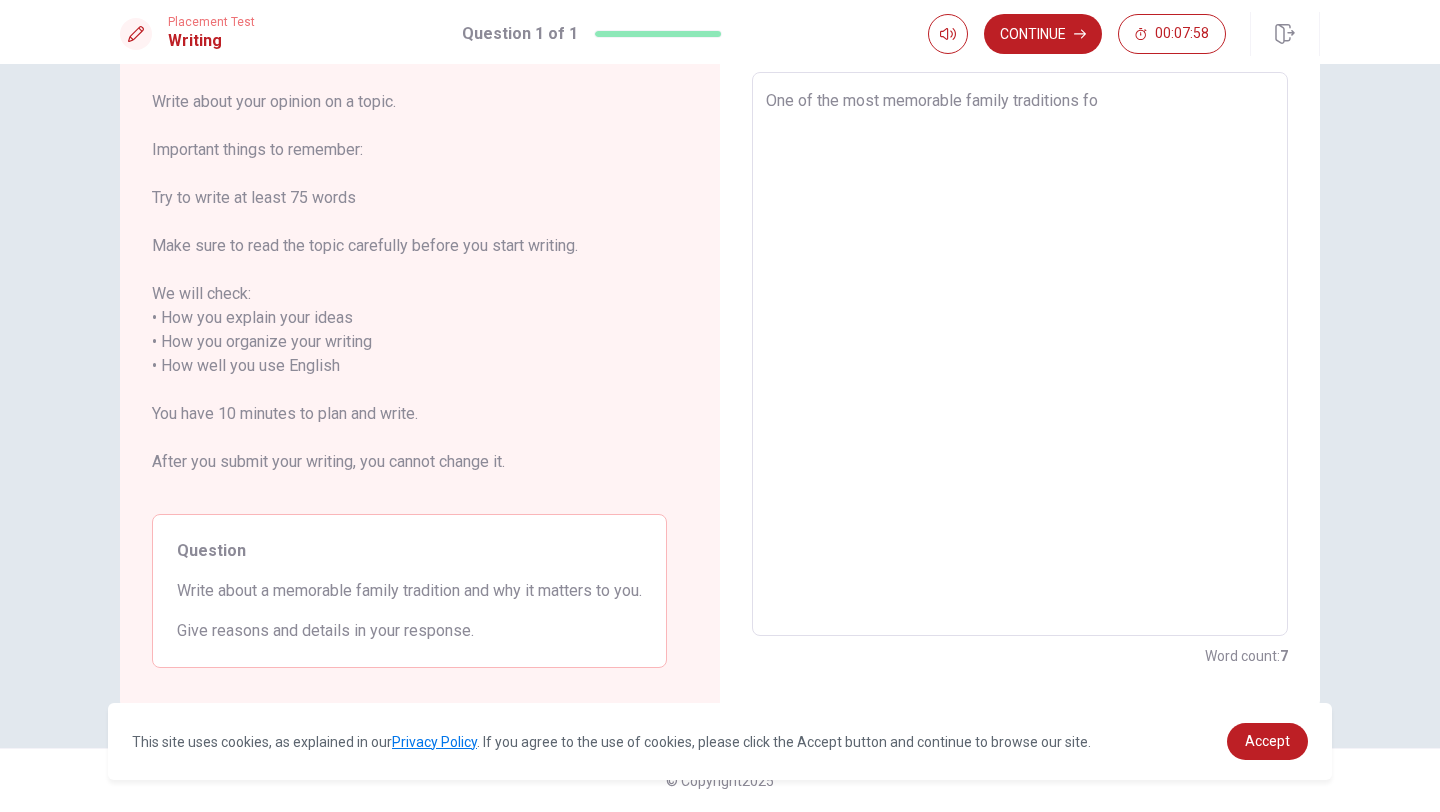 type on "x" 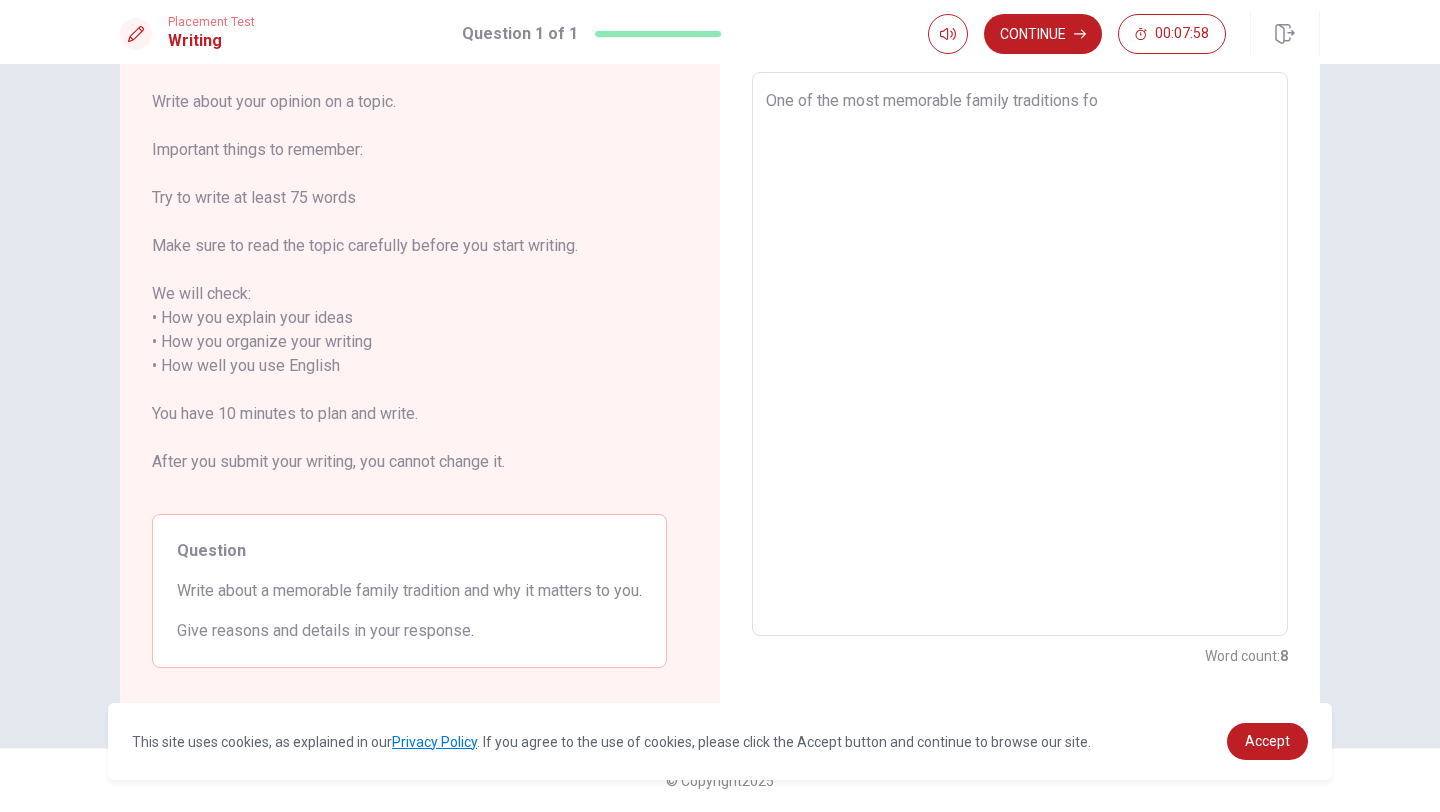 type on "One of the most memorable family traditions foe" 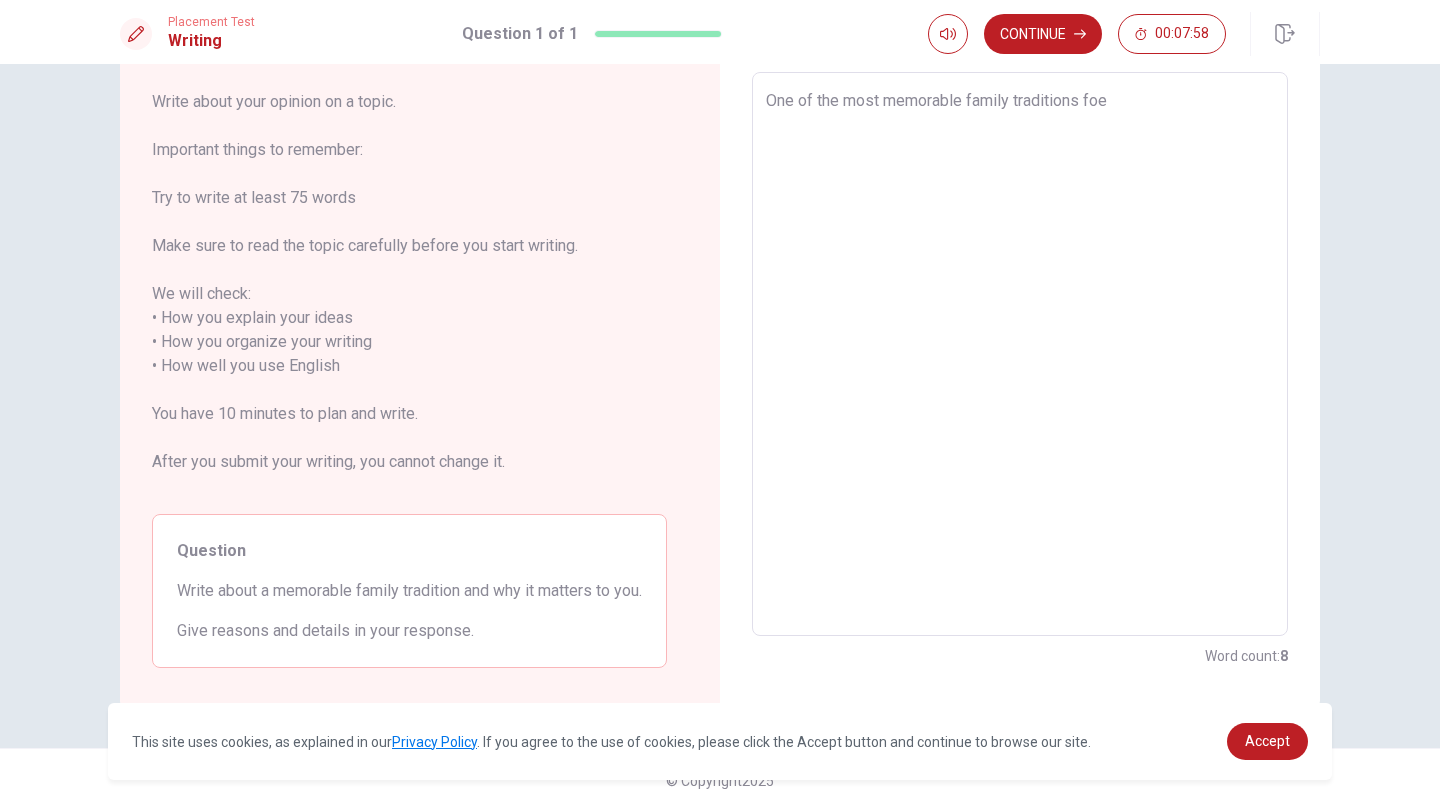 type on "x" 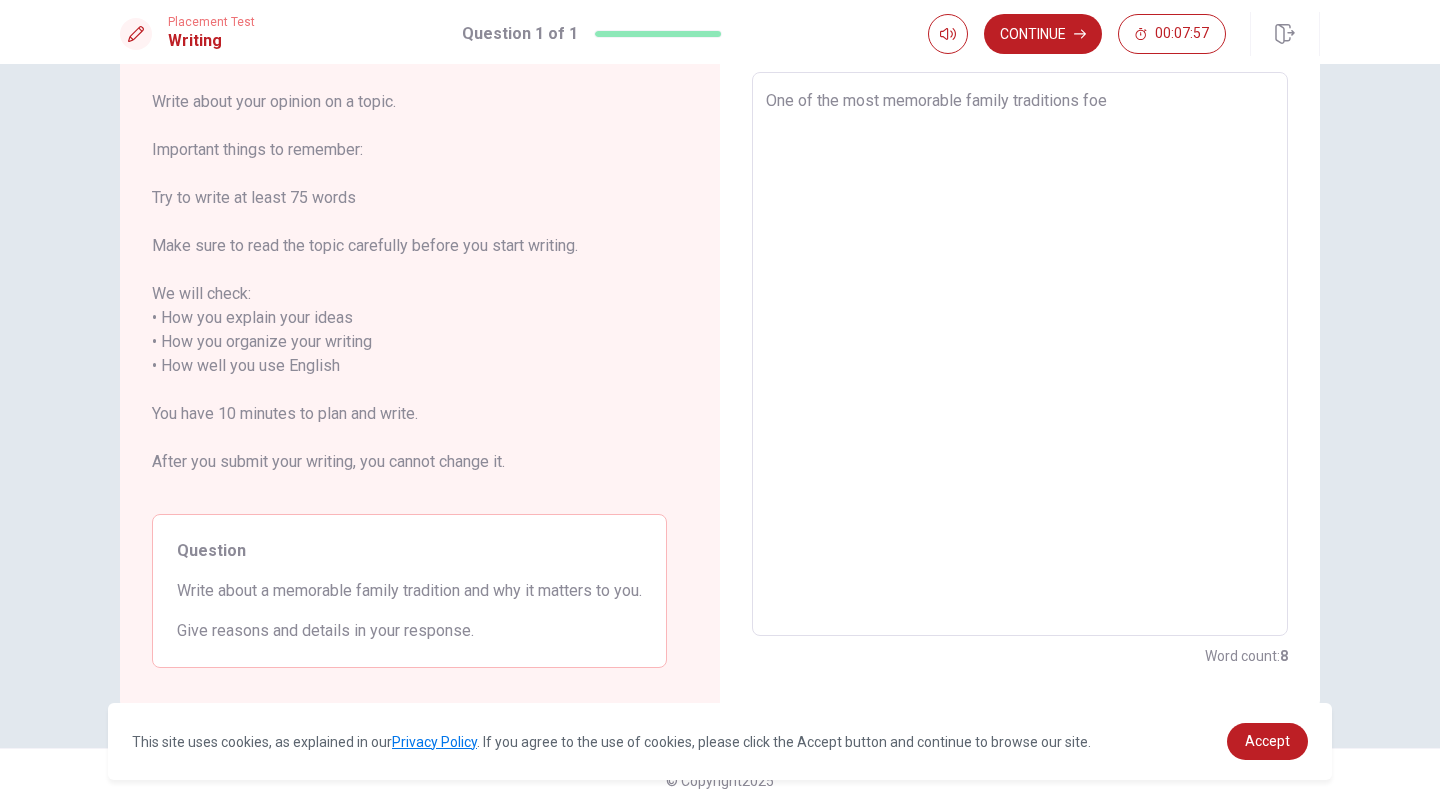 type on "One of the most memorable family traditions fo" 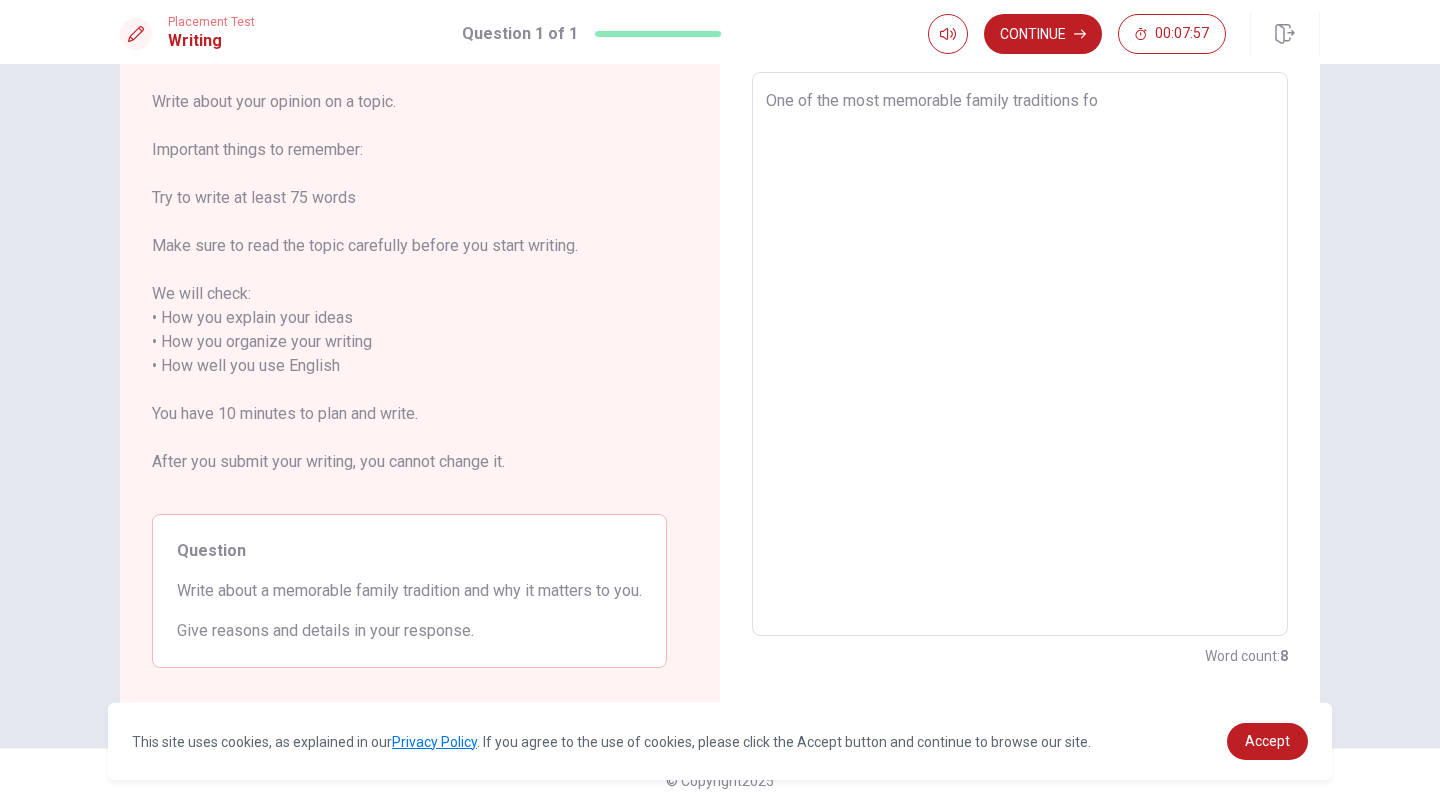 type on "x" 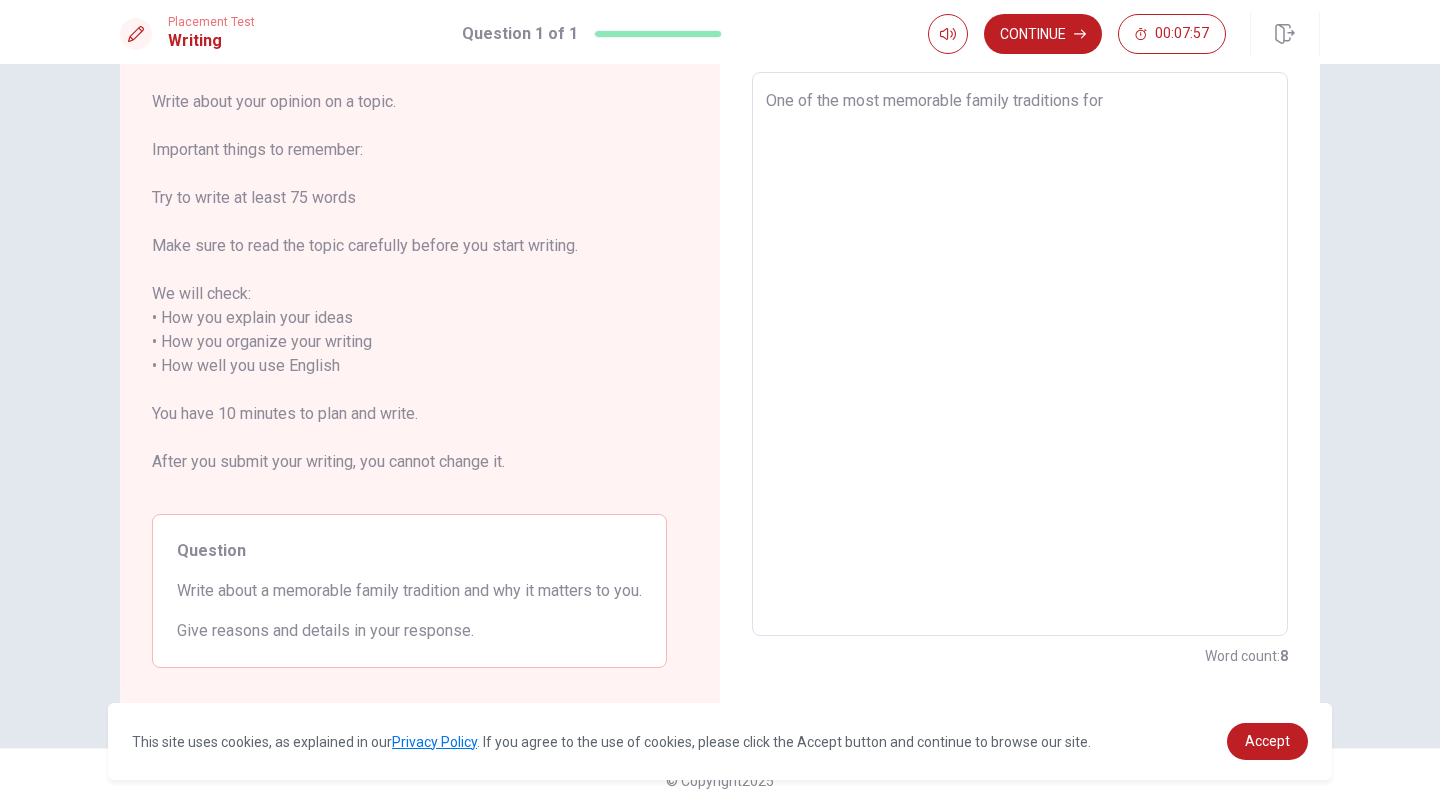 type on "x" 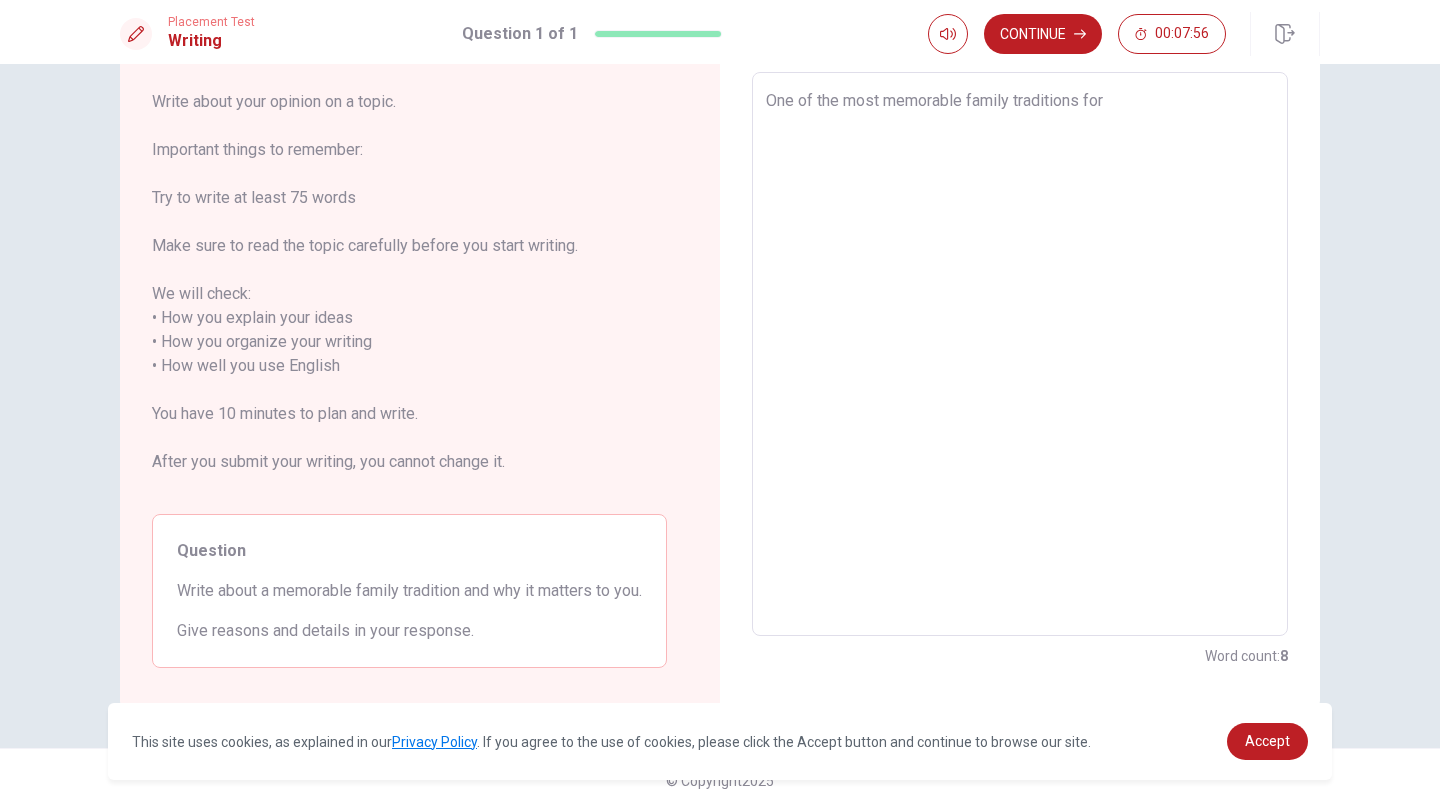 type on "One of the most memorable family traditions for" 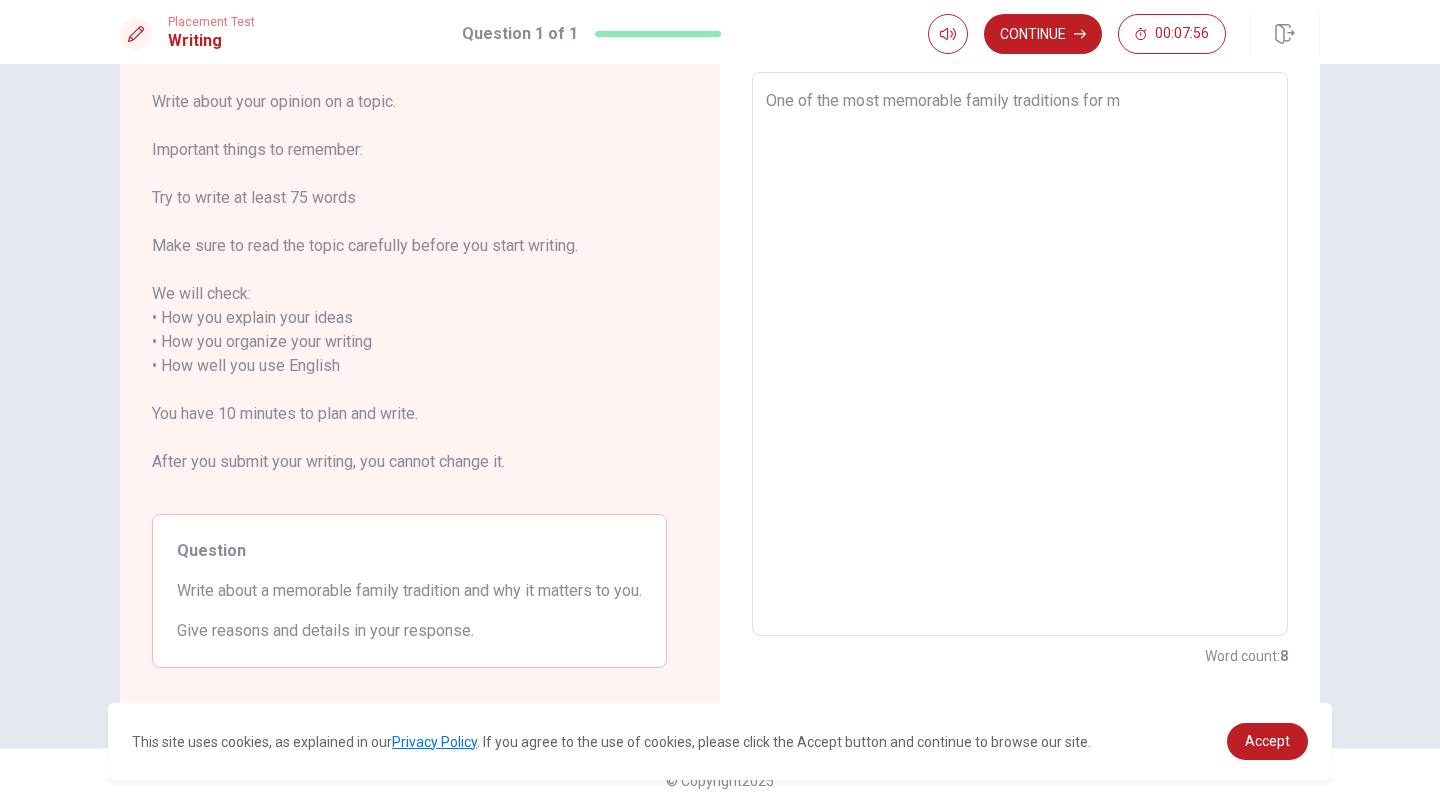 type on "x" 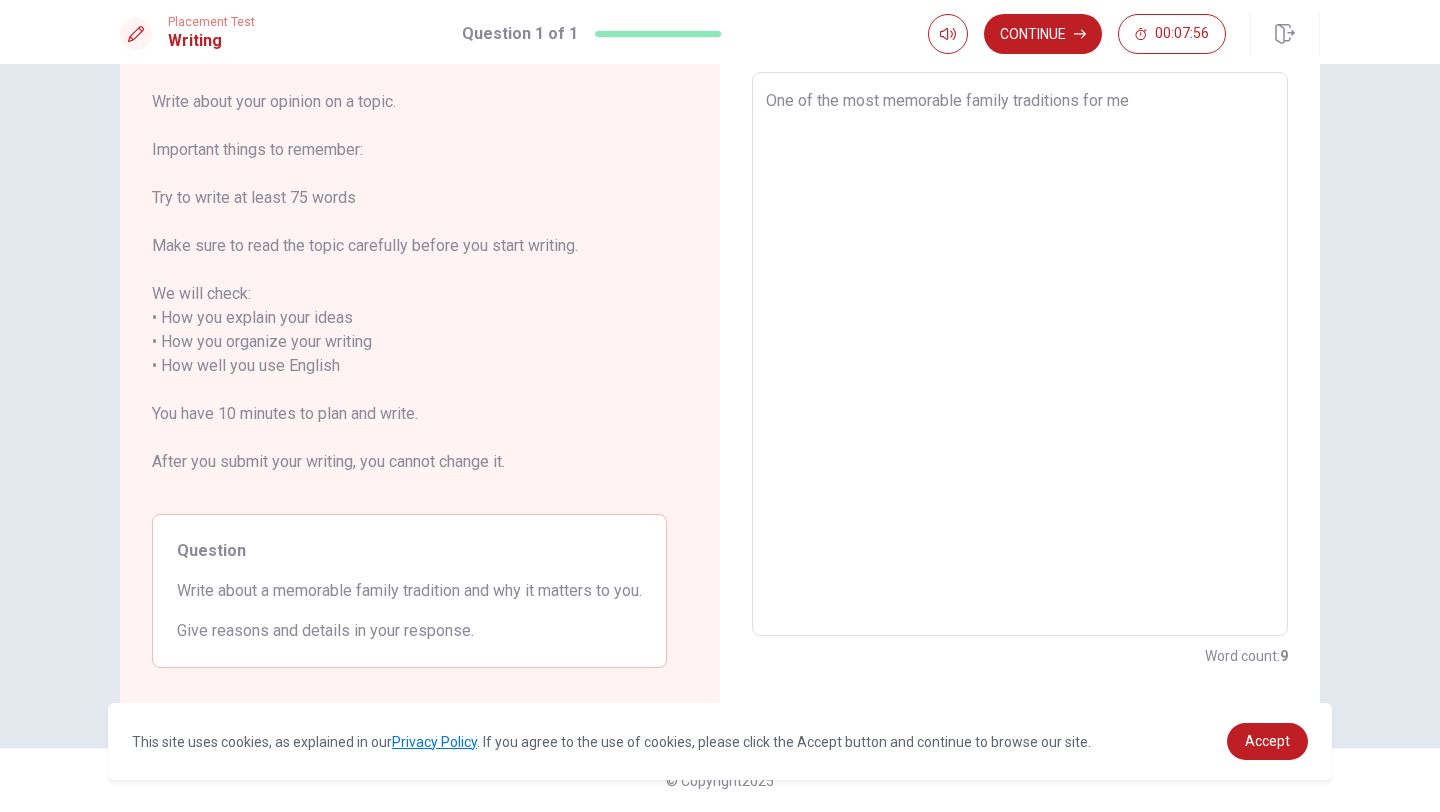 type on "One of the most memorable family traditions for me" 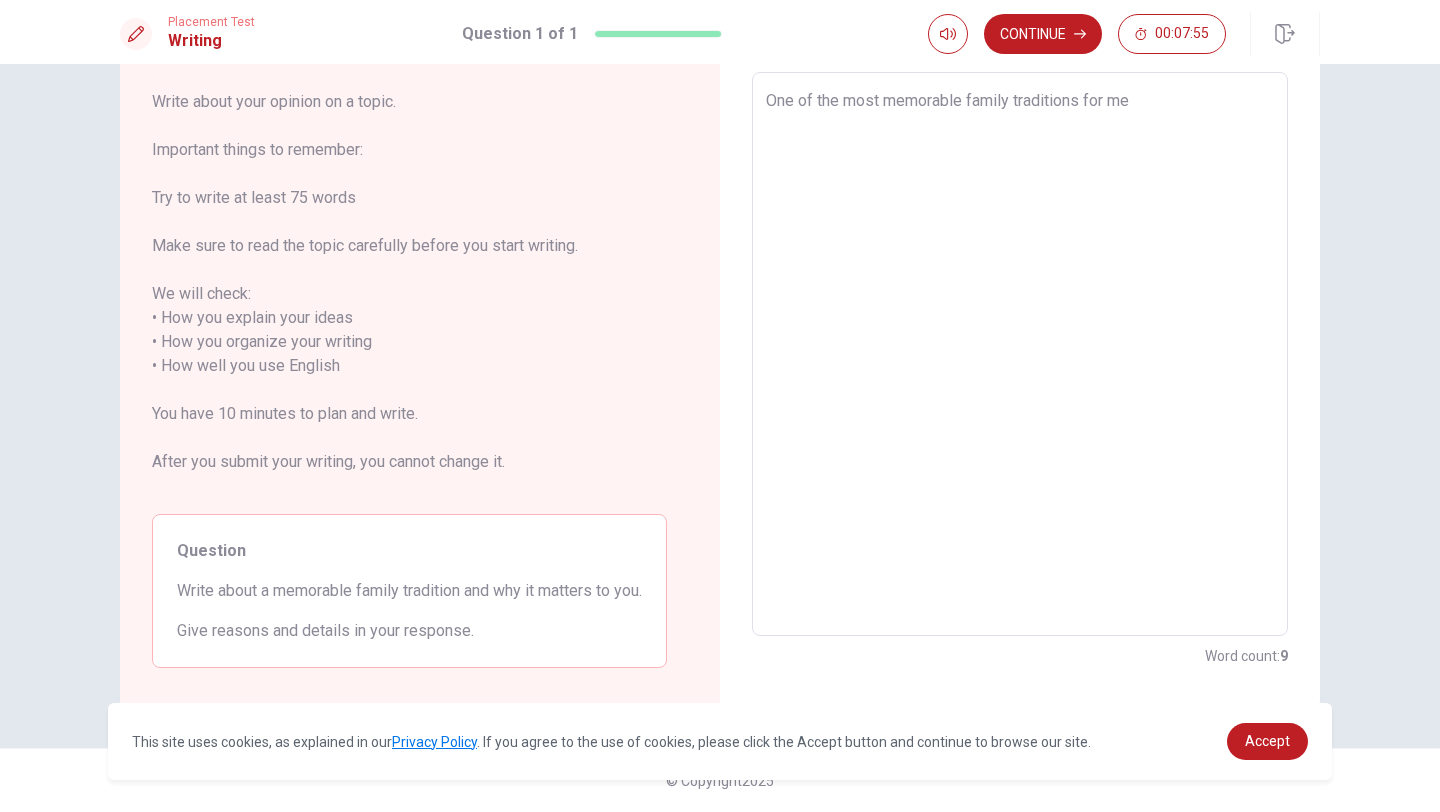 type on "One of the most memorable family traditions for me i" 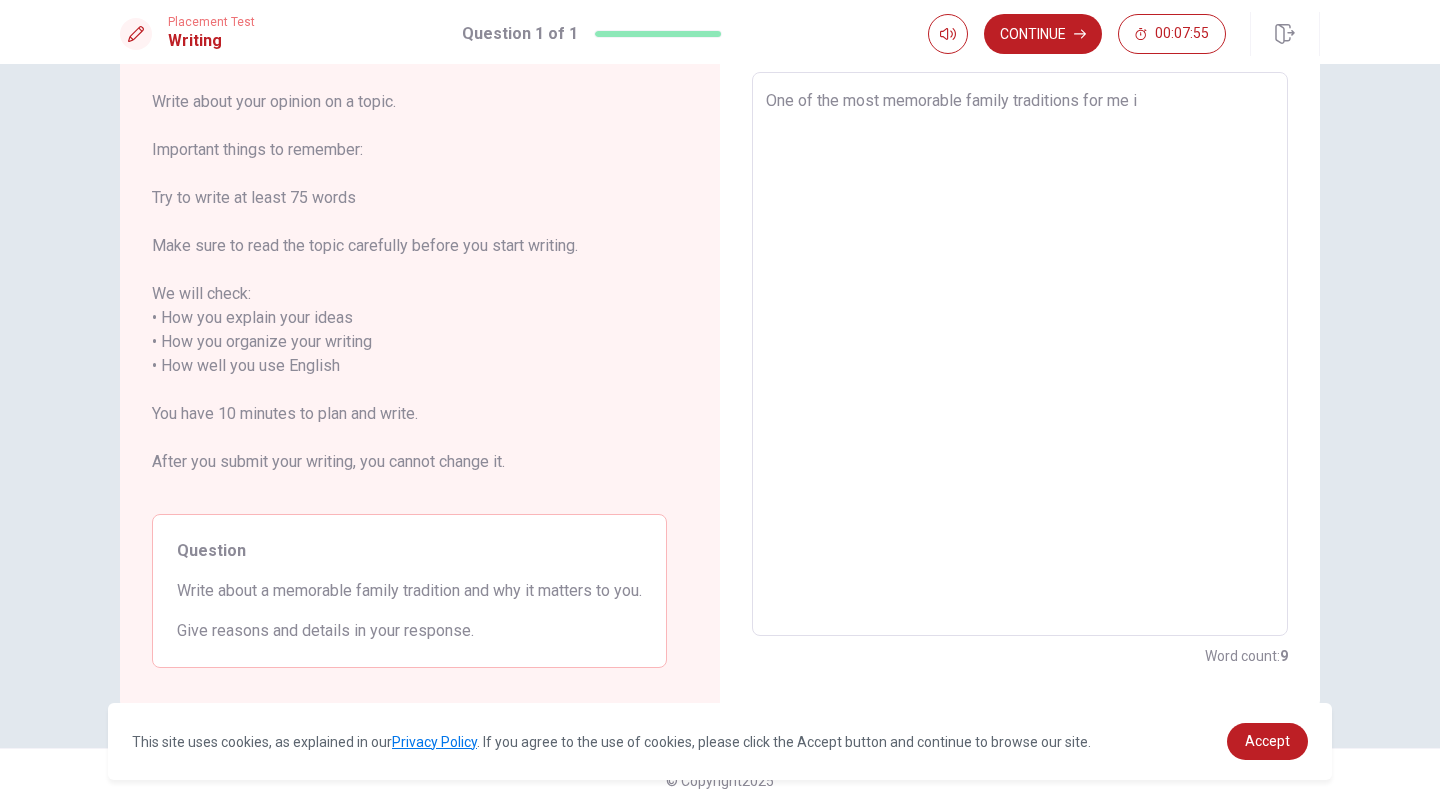 type on "x" 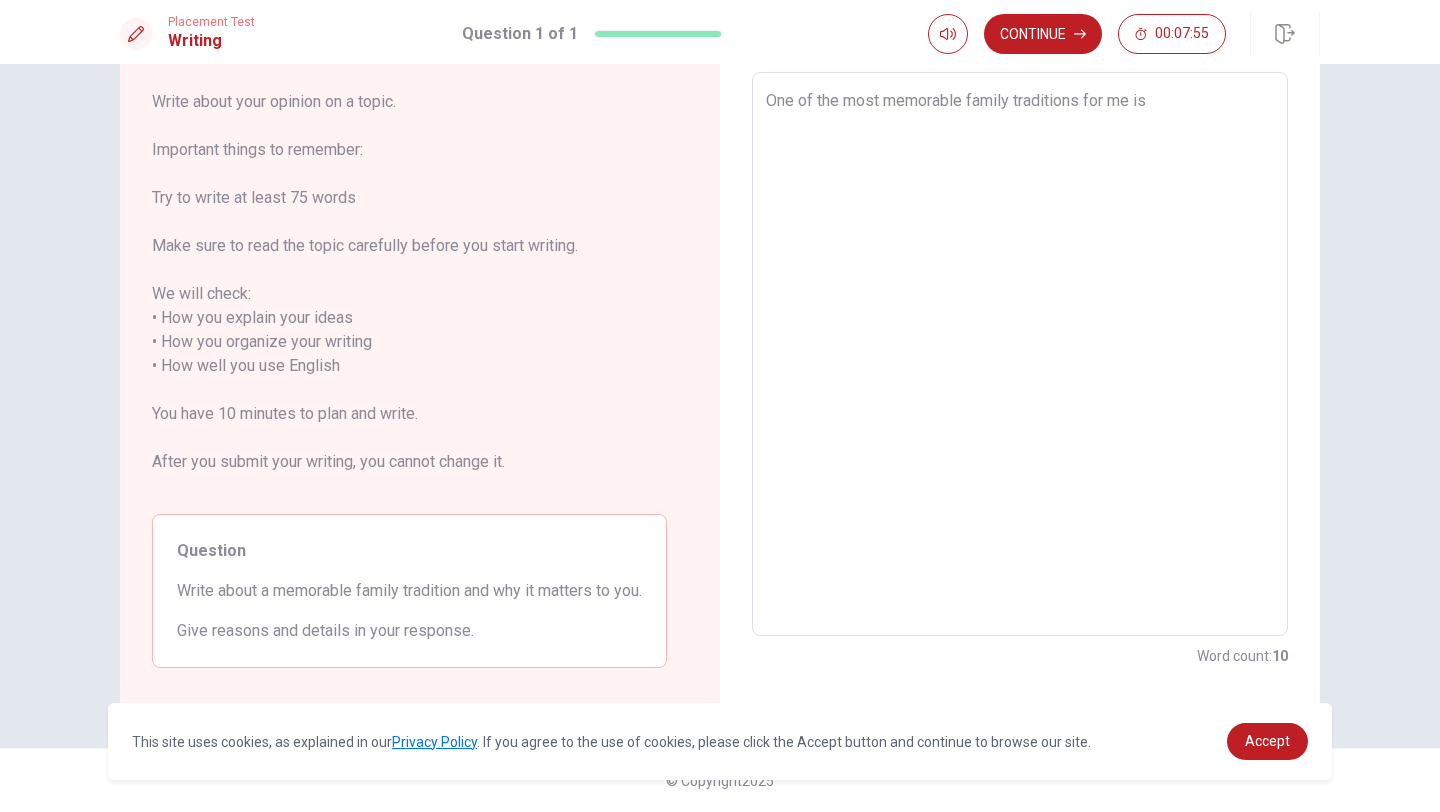 type on "x" 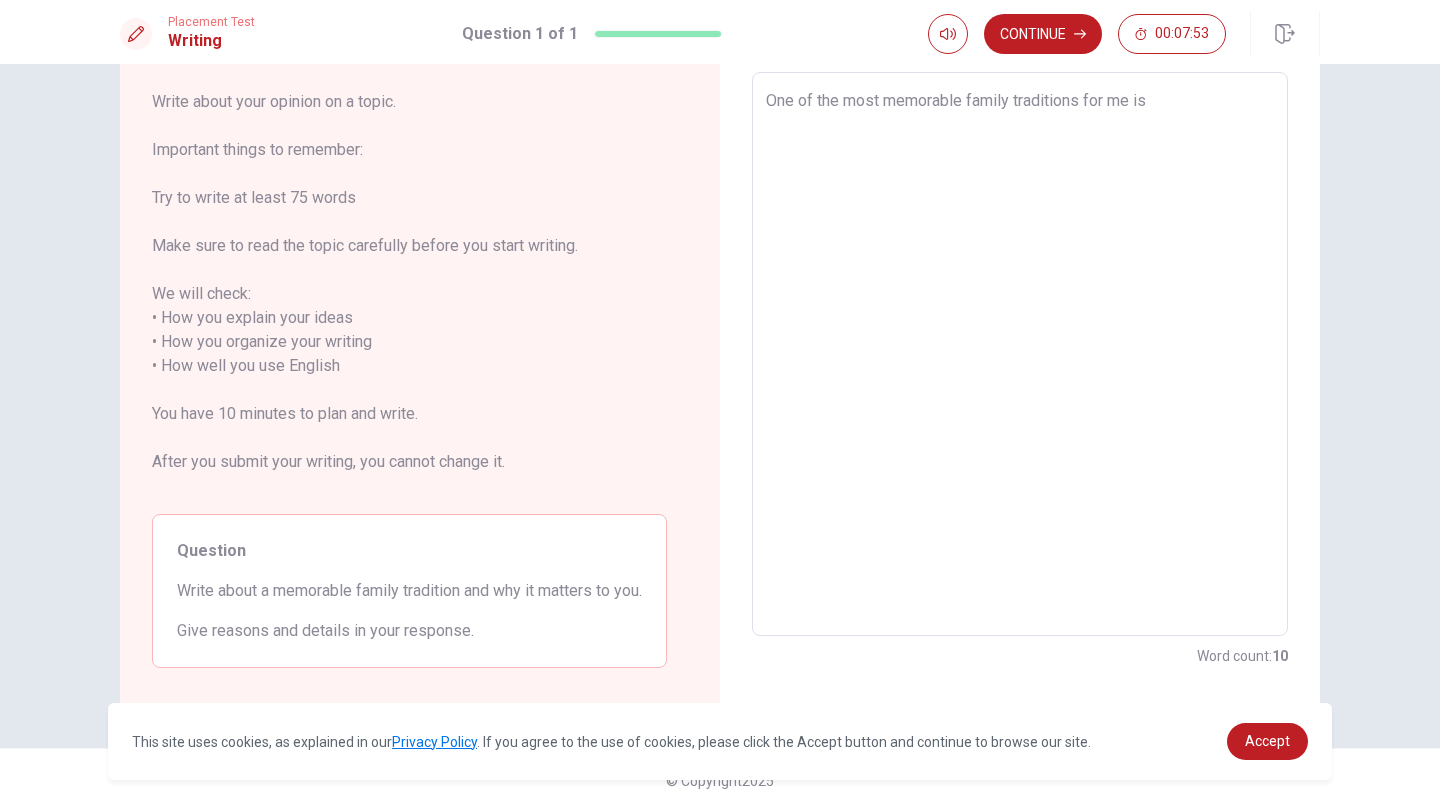 type on "x" 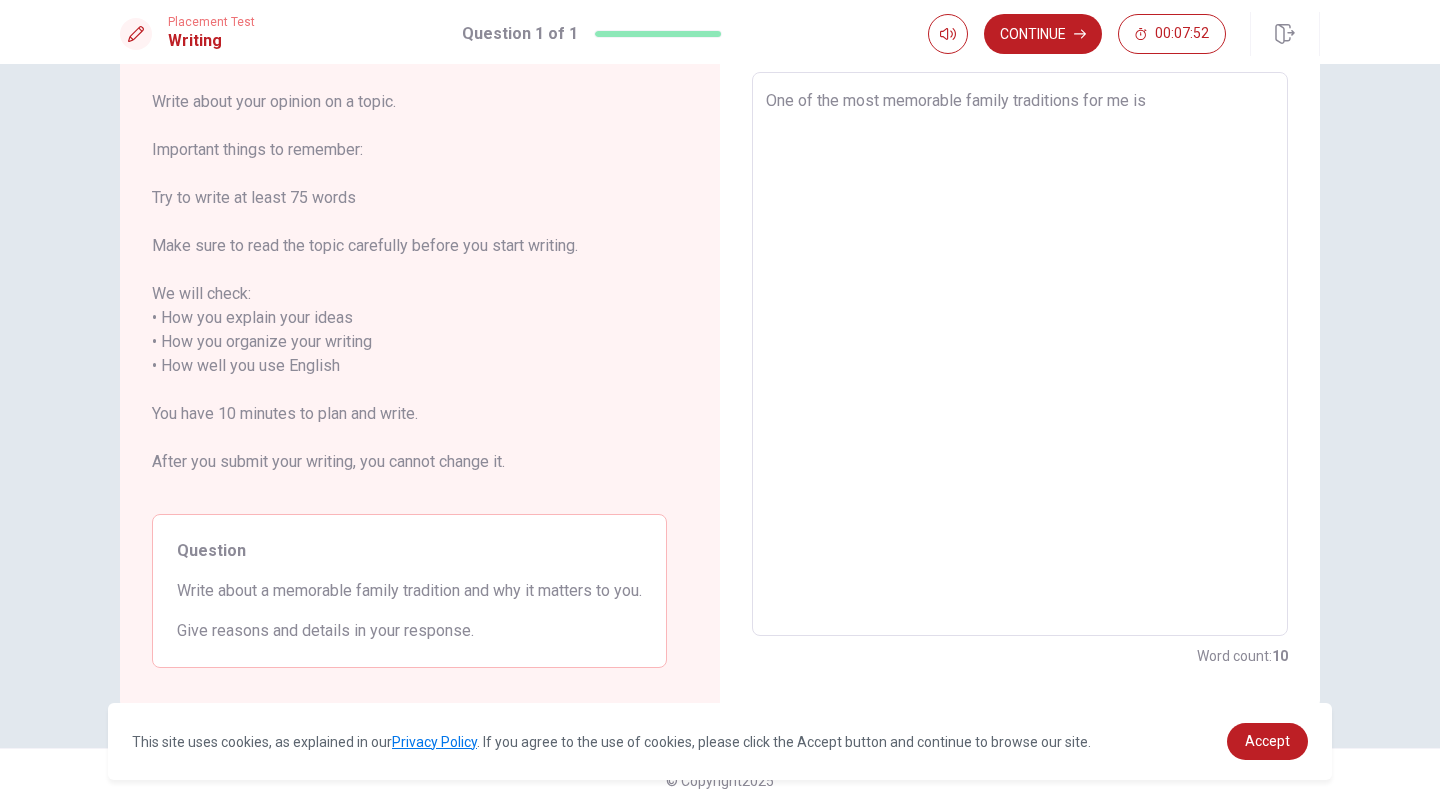 type on "One of the most memorable family traditions for me is c" 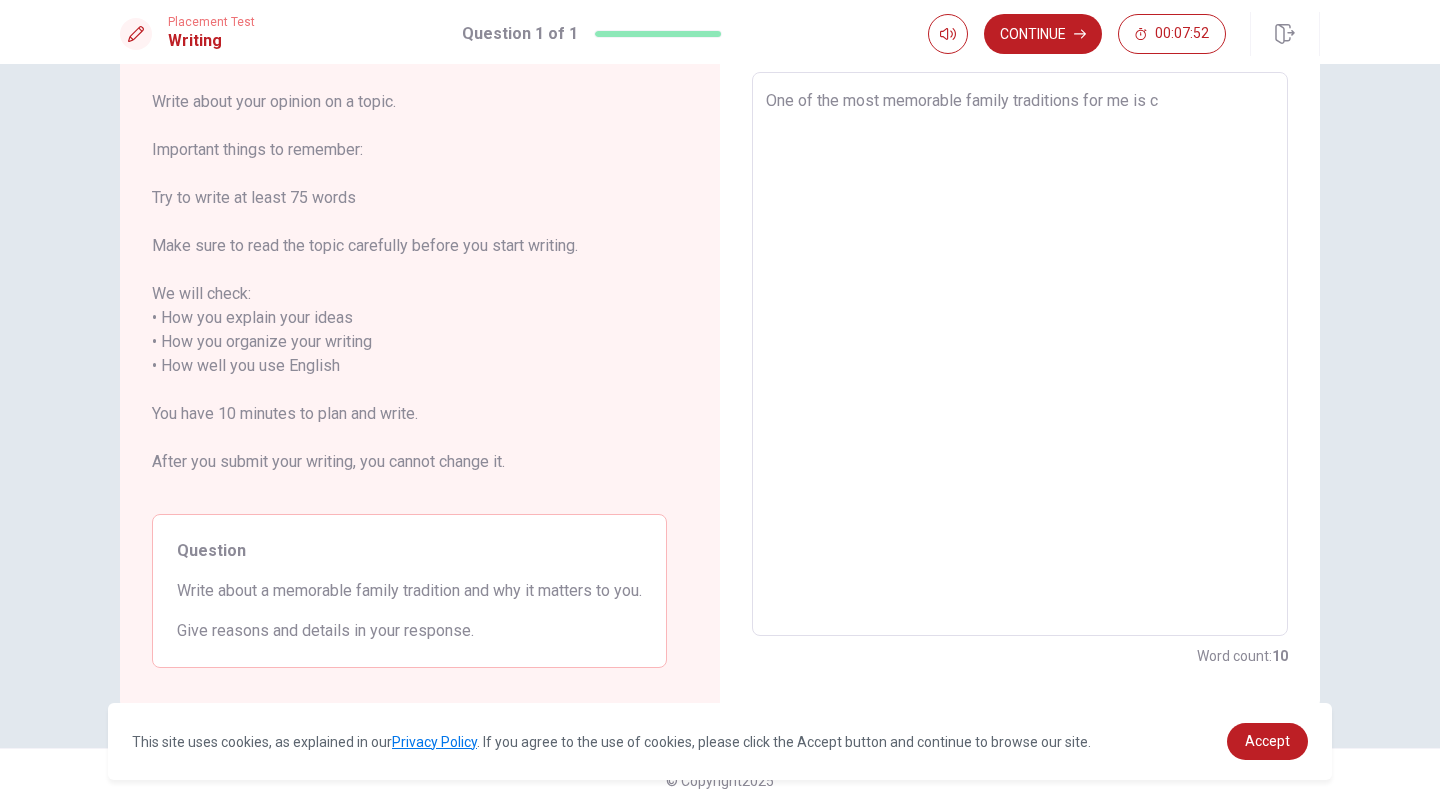 type on "x" 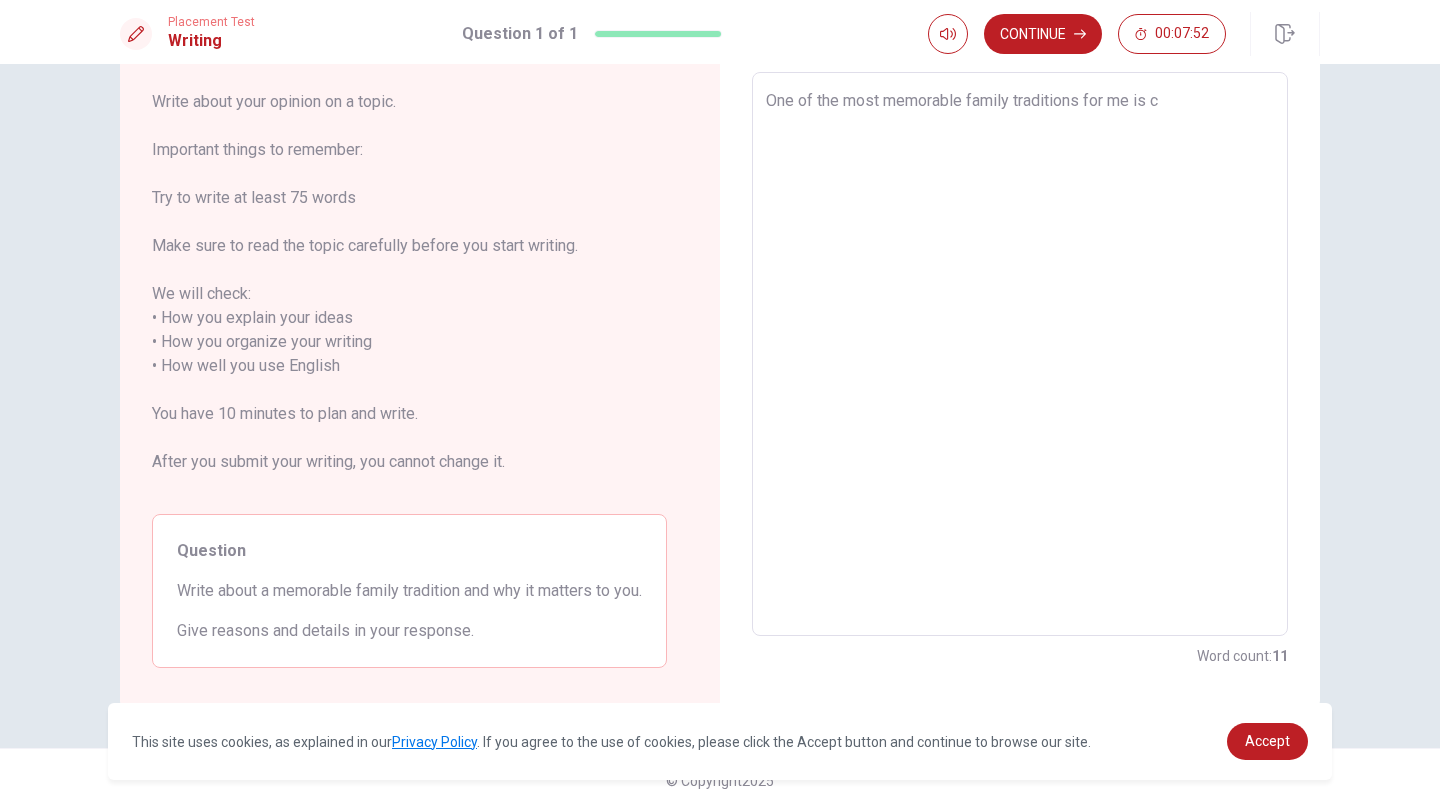 type on "One of the most memorable family traditions for me is ce" 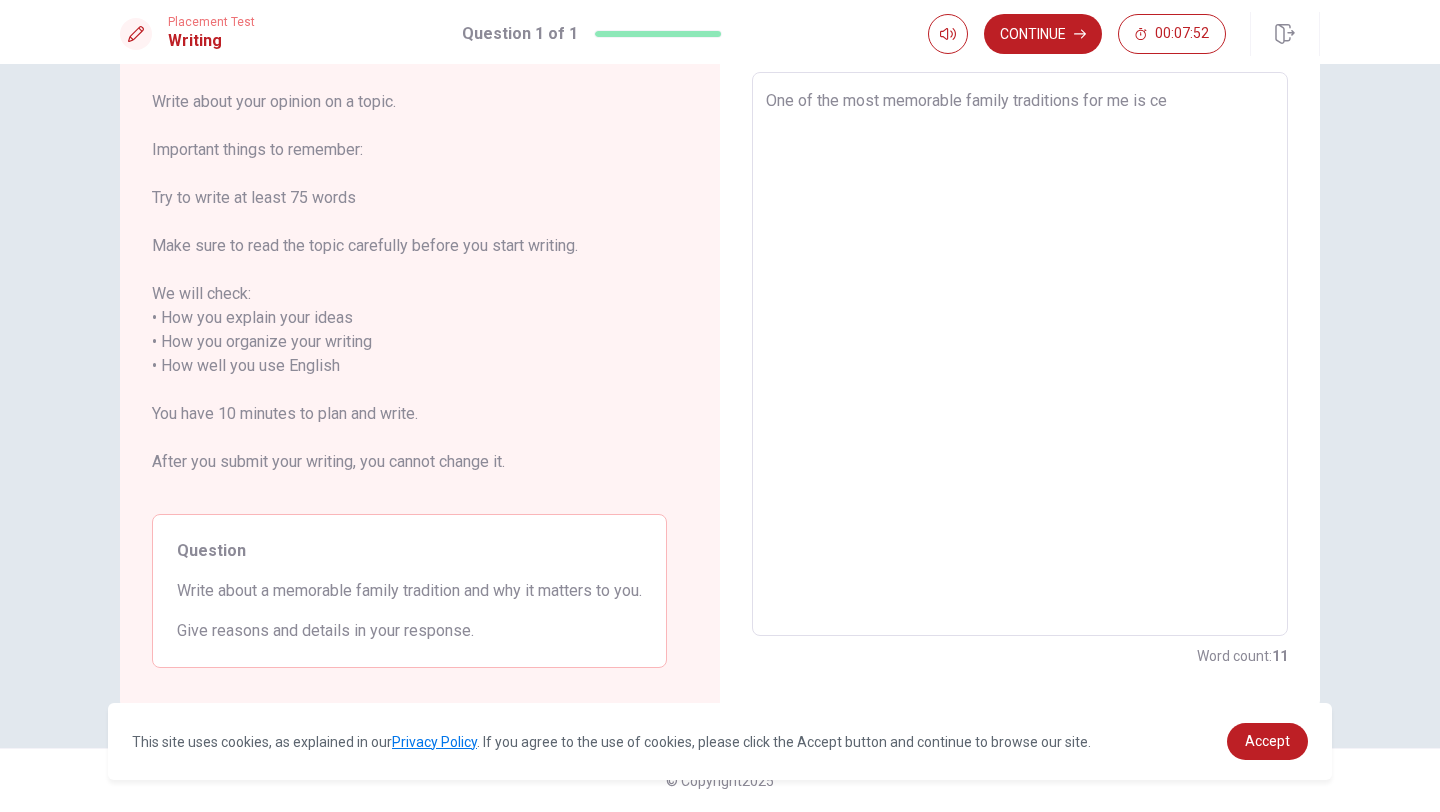 type on "x" 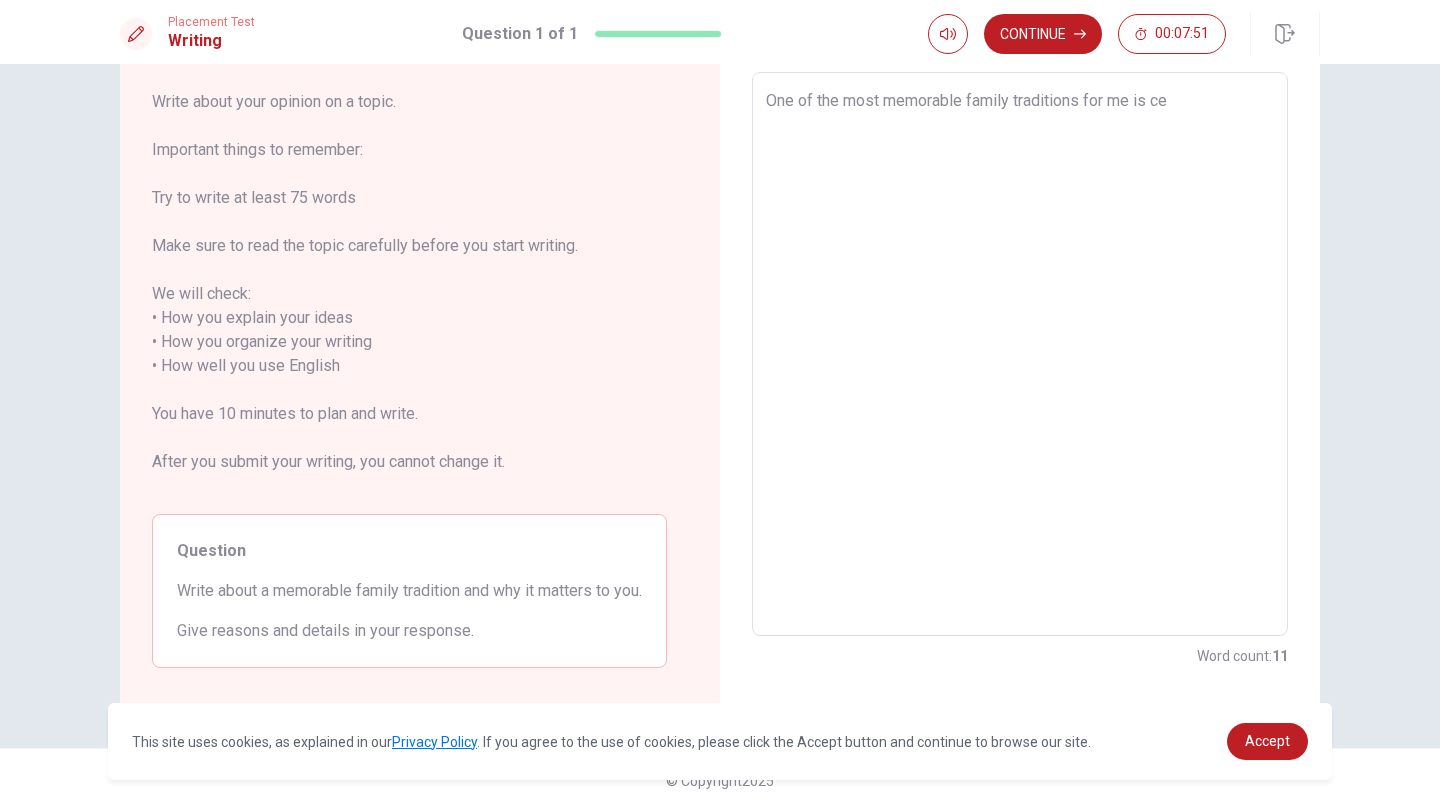 type on "One of the most memorable family traditions for me is cel" 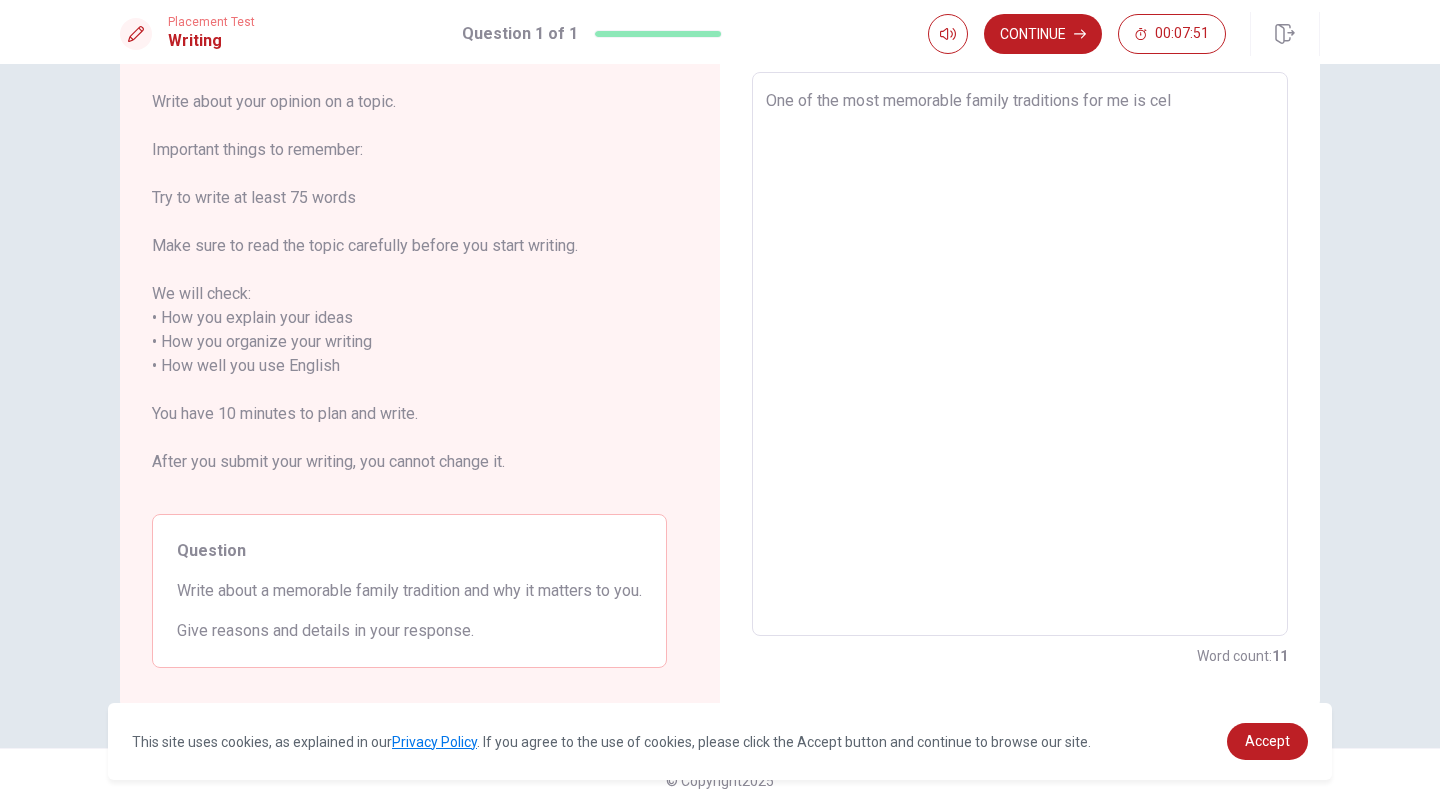 type on "x" 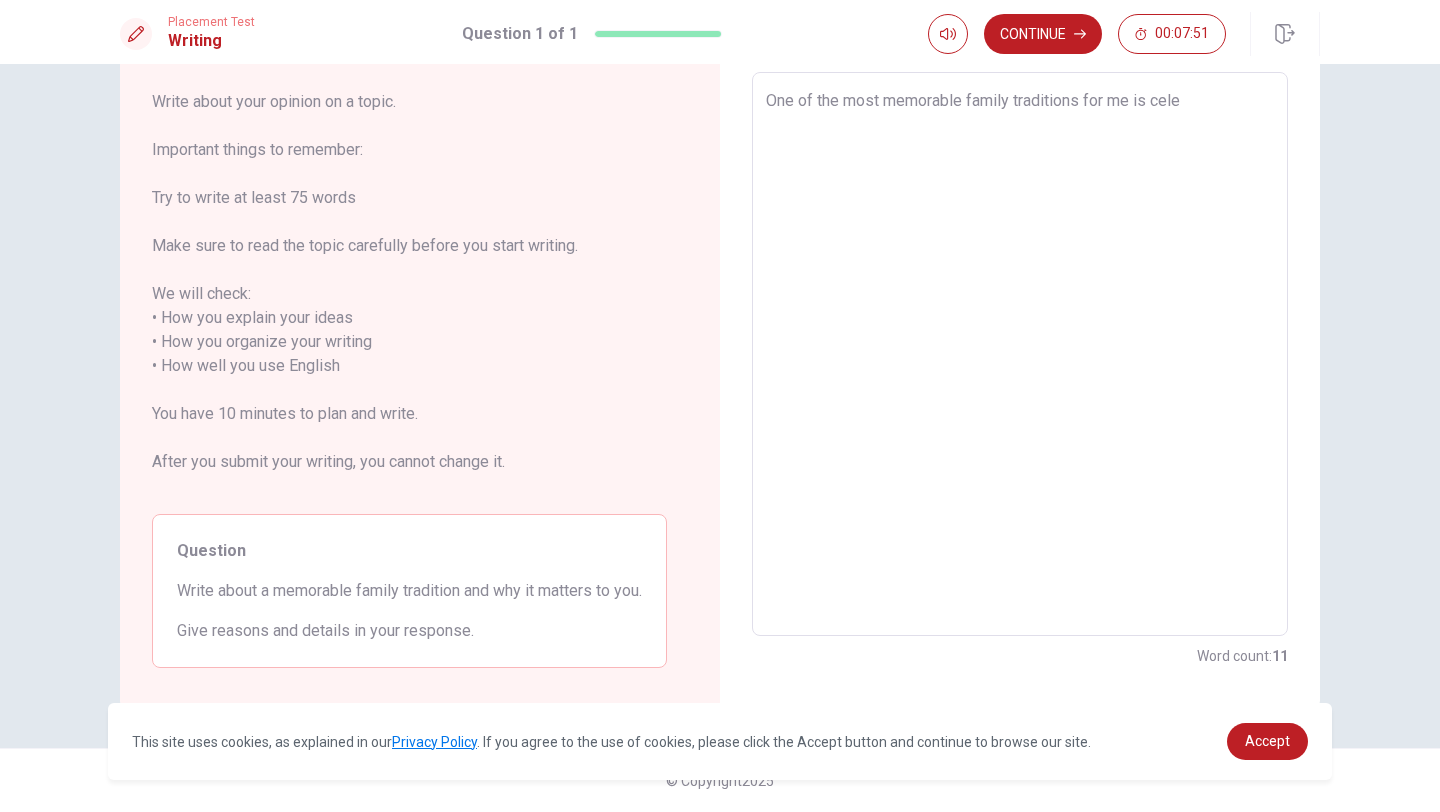 type on "x" 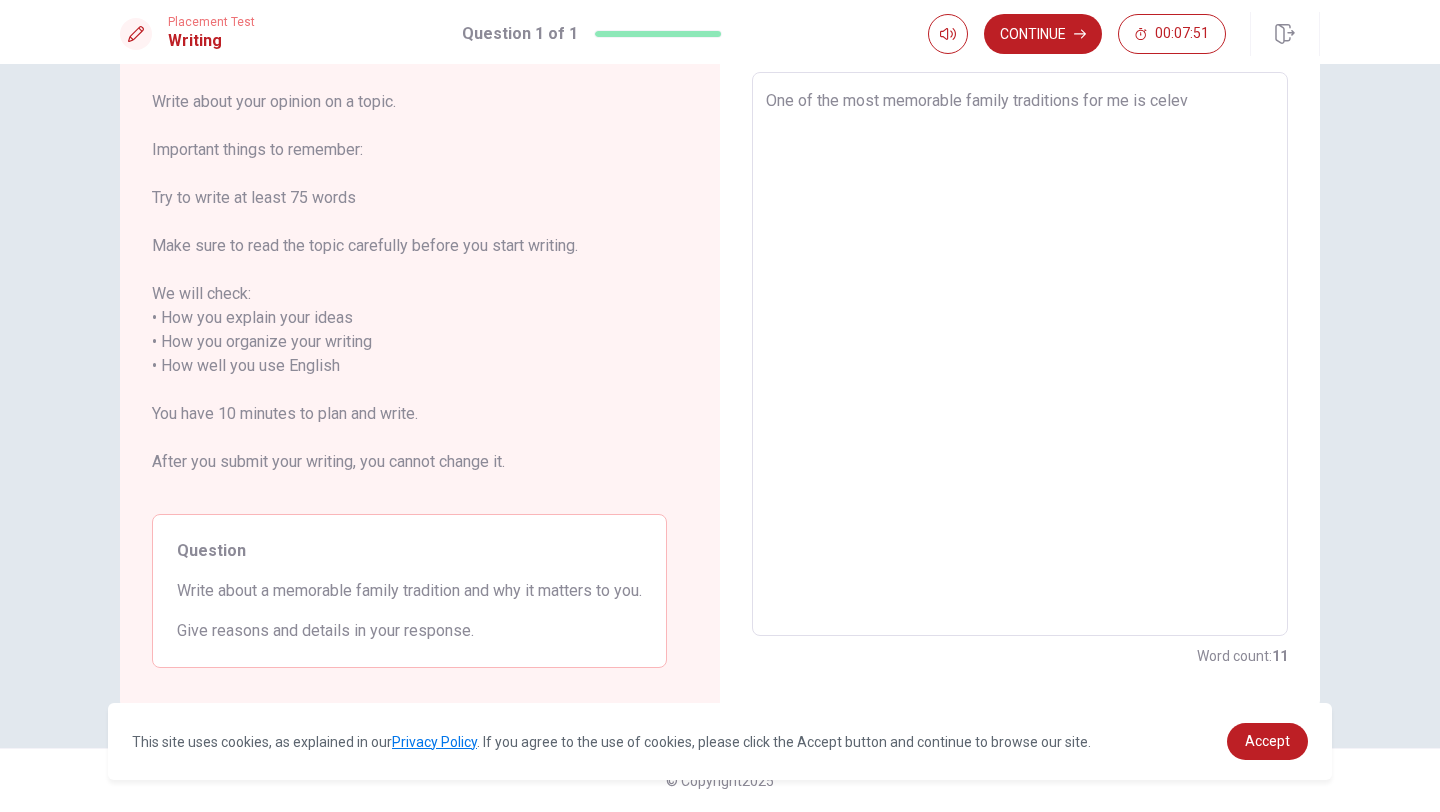 type on "x" 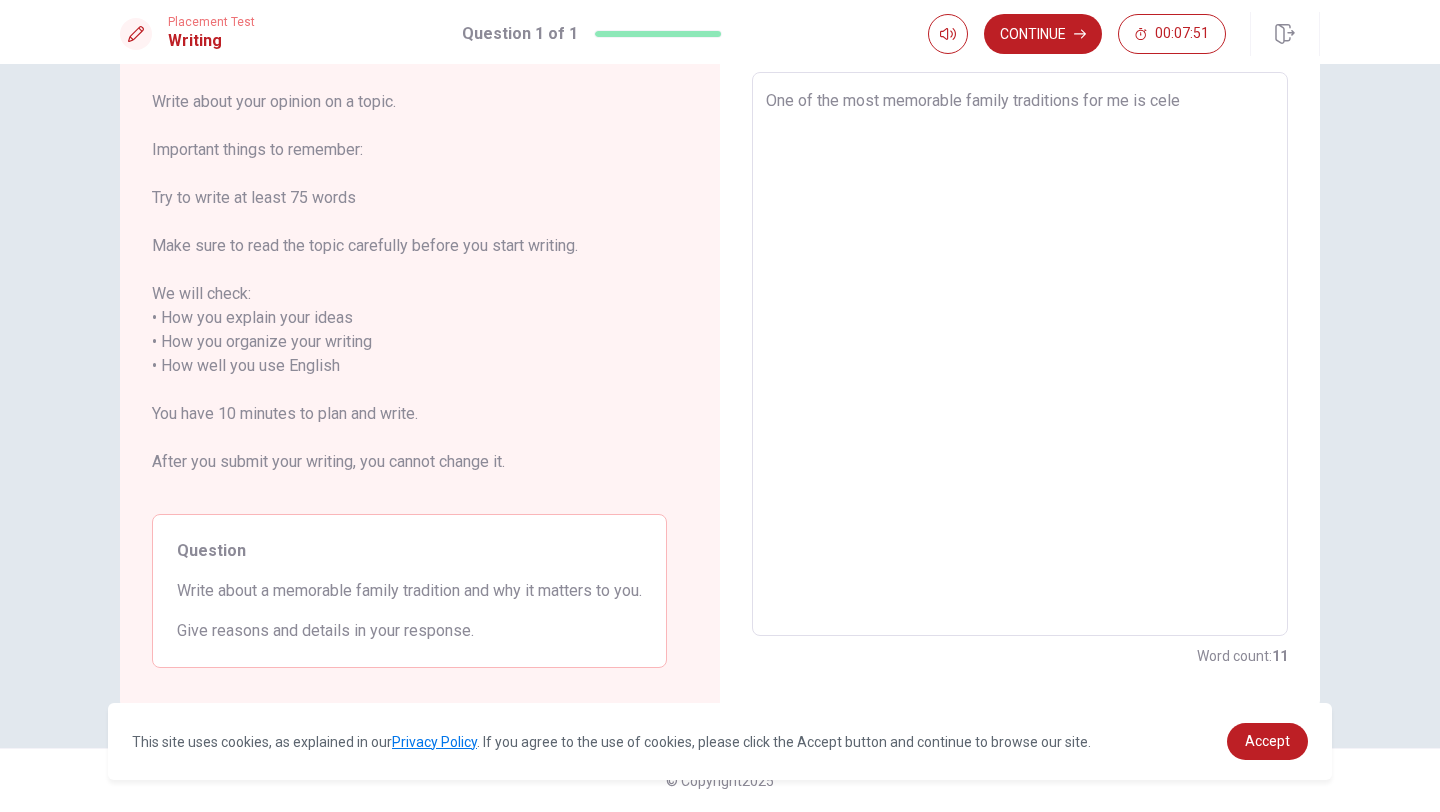 type on "x" 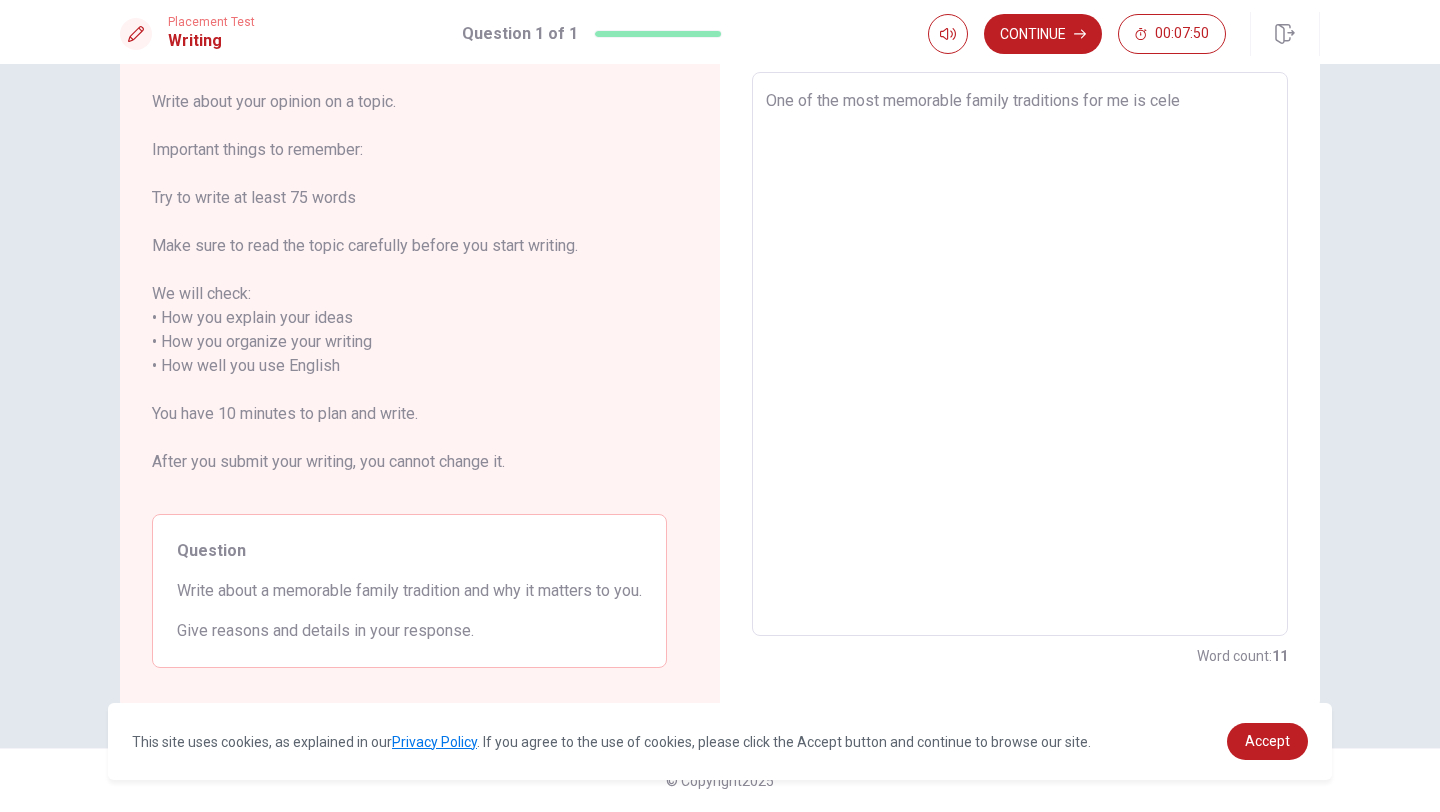 type on "One of the most memorable family traditions for me is celeb" 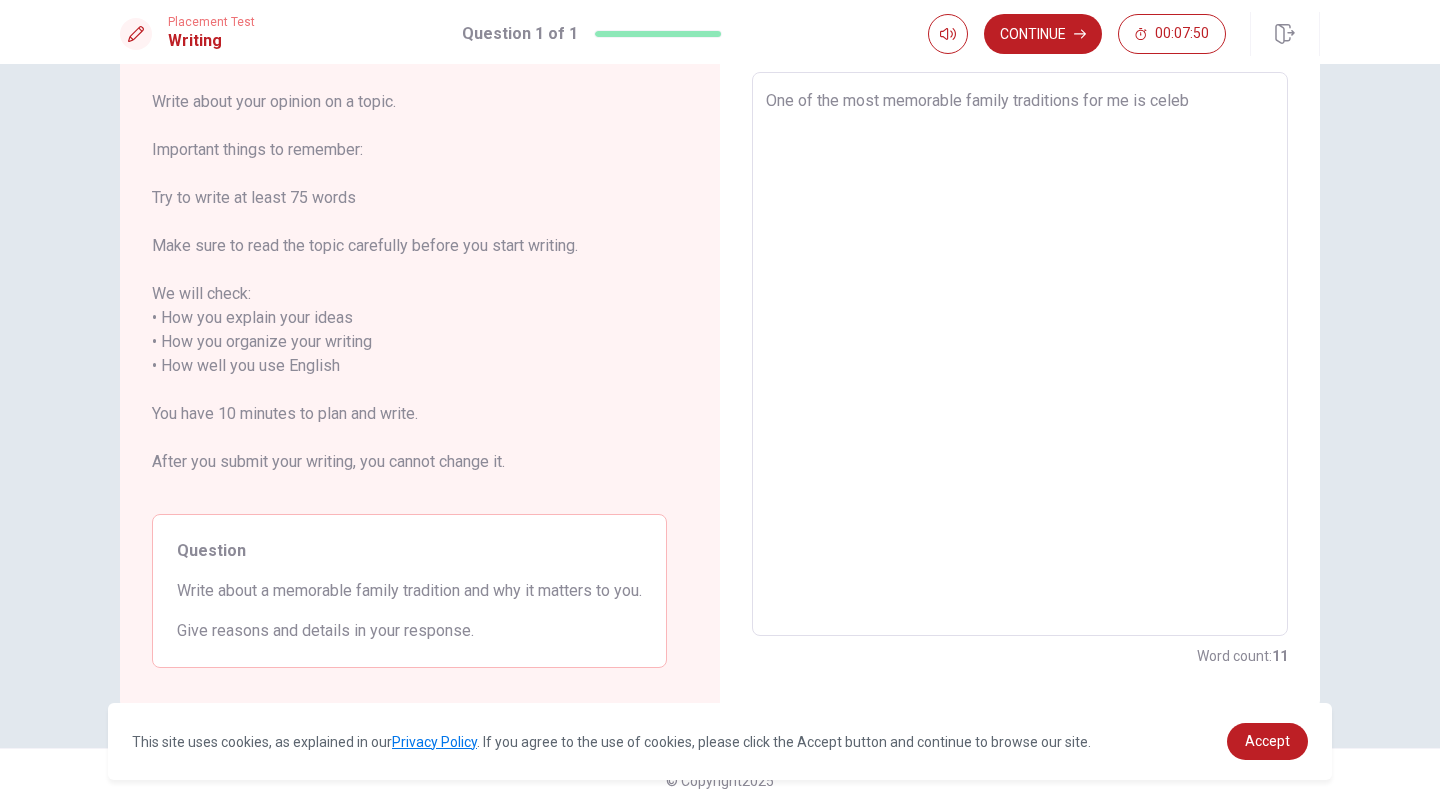 type on "x" 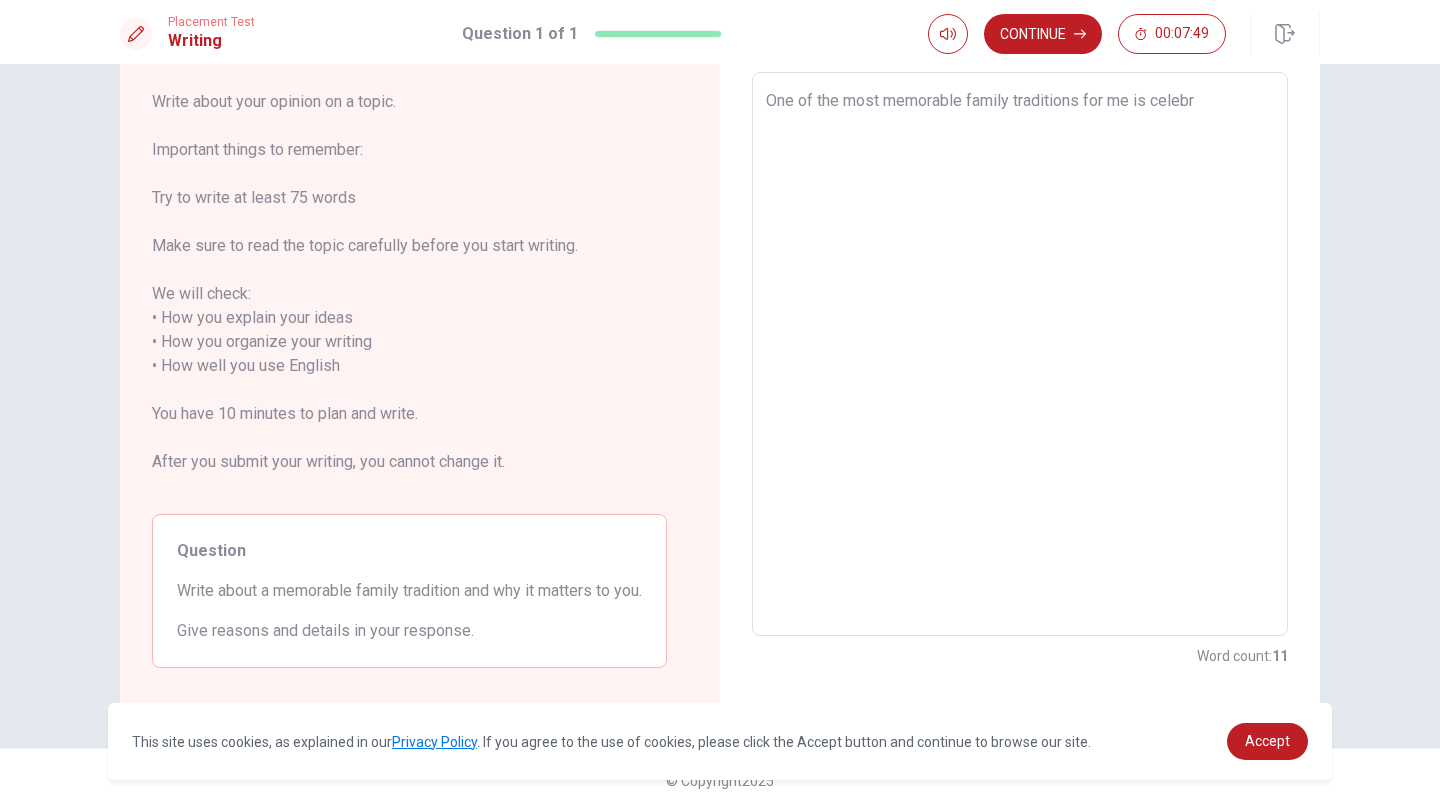 type on "x" 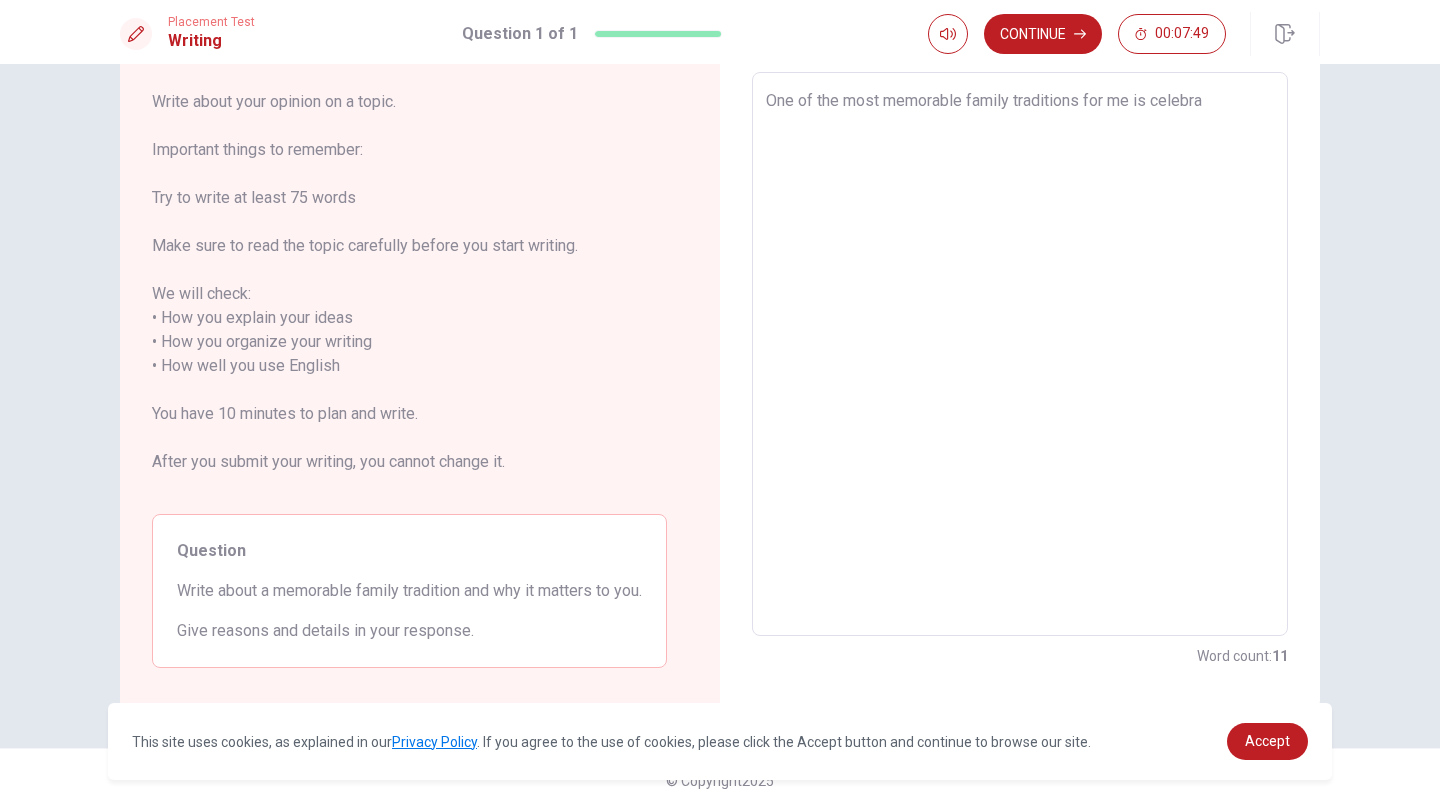 type on "x" 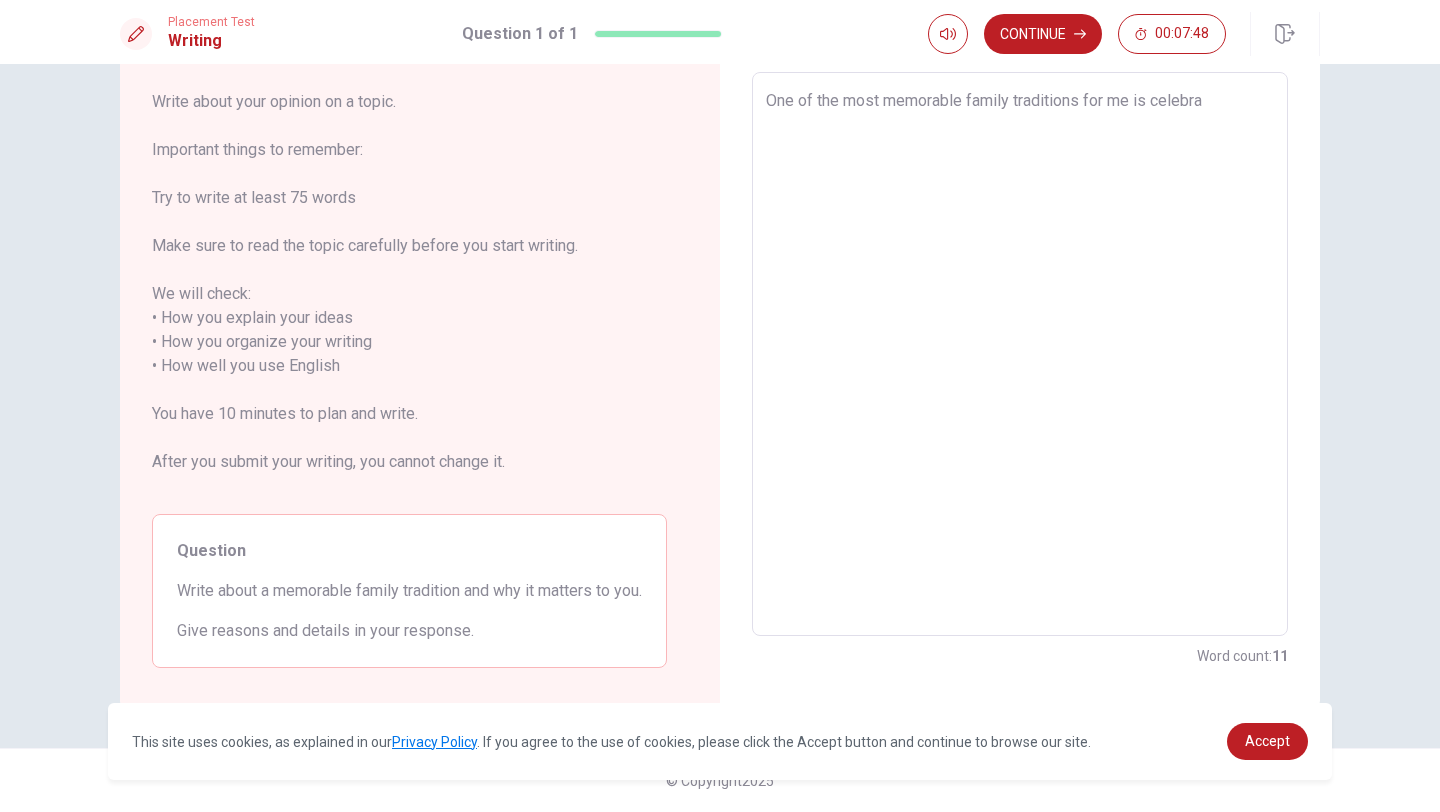 type on "One of the most memorable family traditions for me is celebrat" 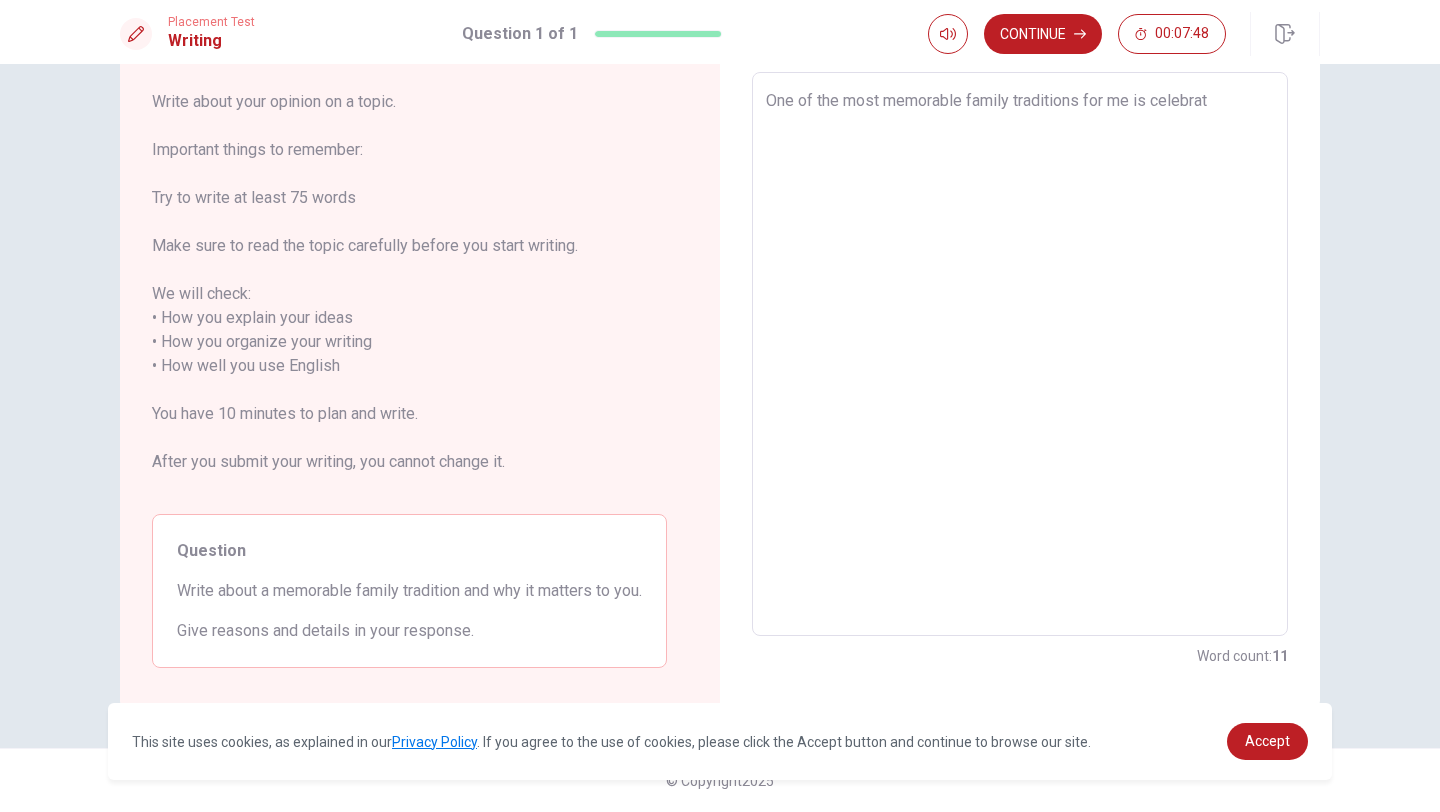 type on "x" 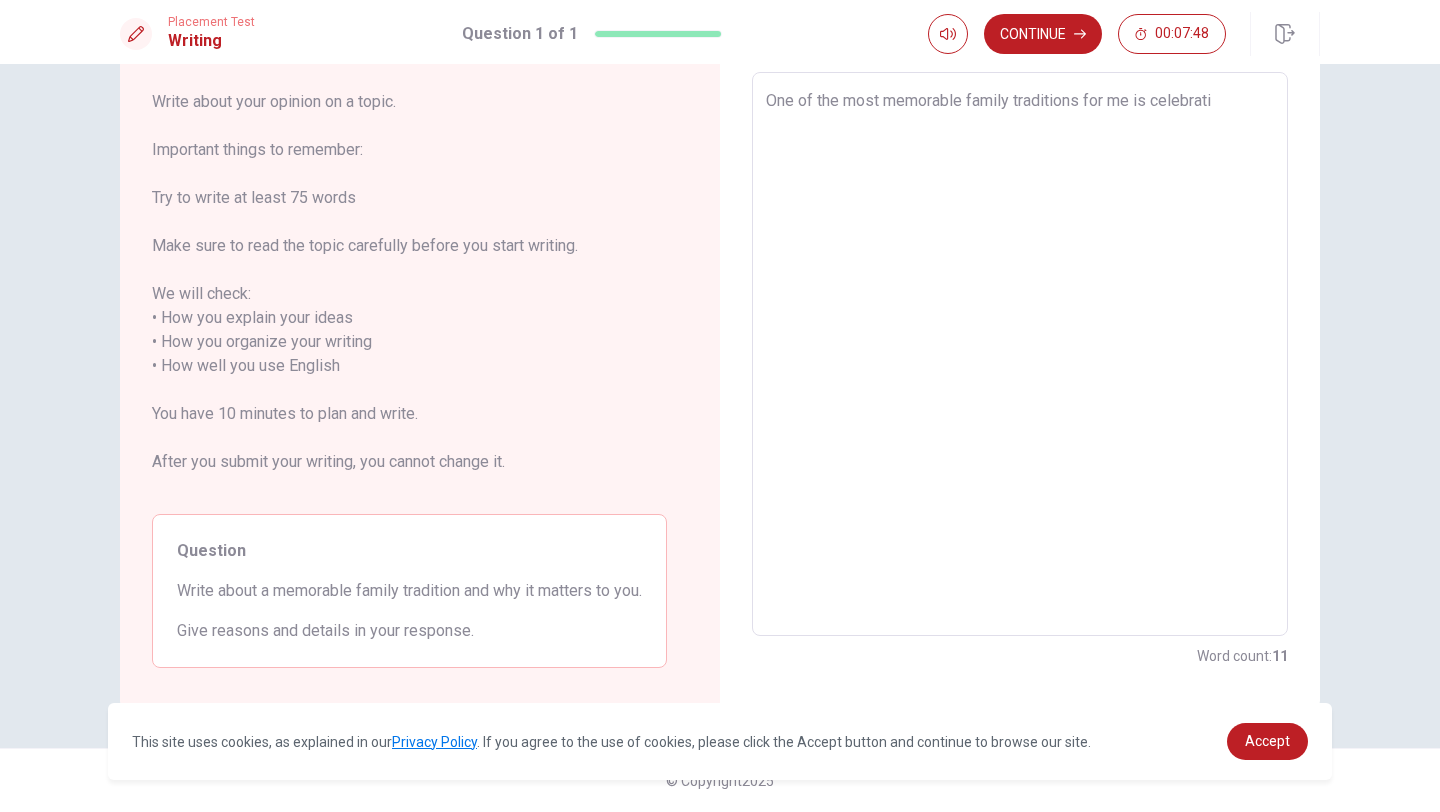 type on "x" 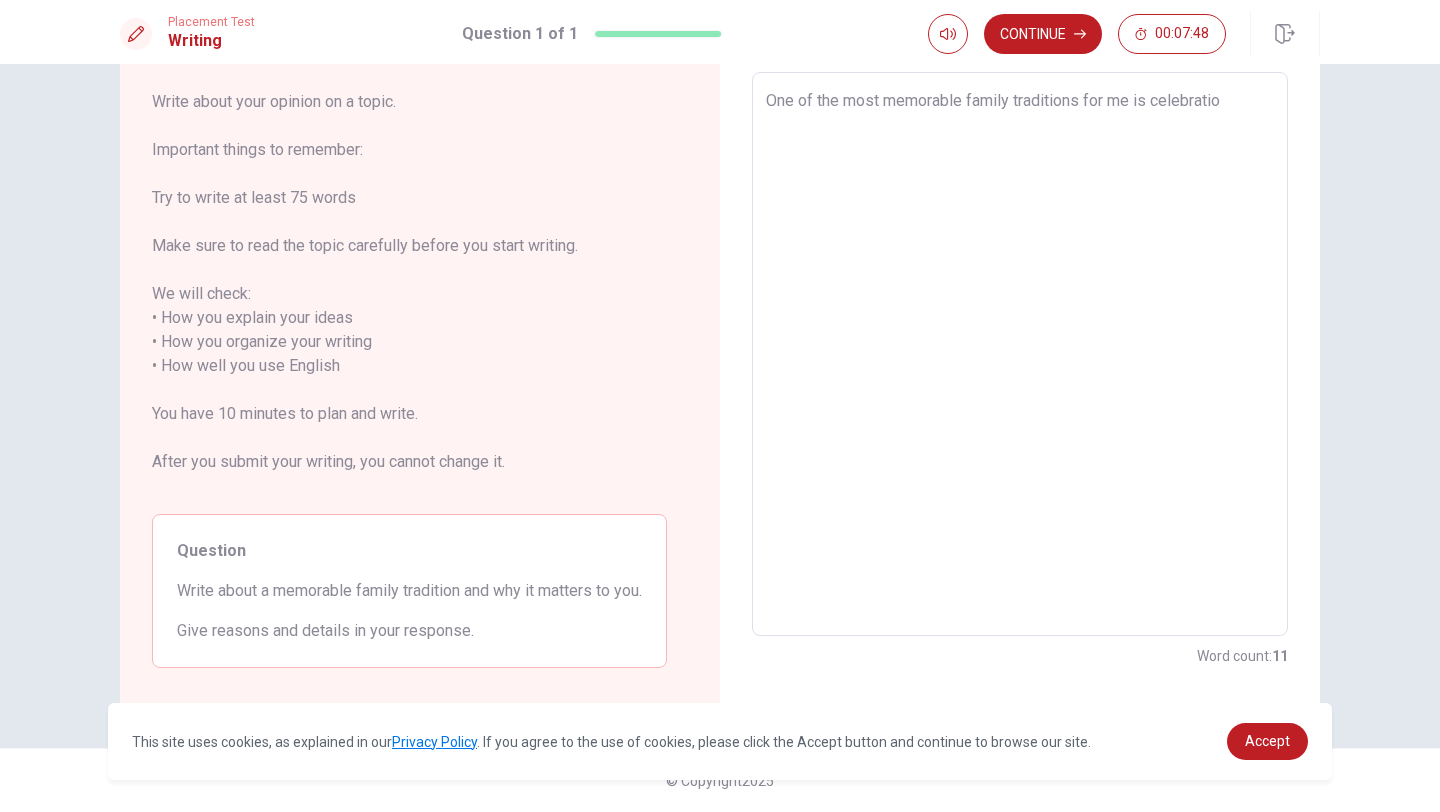type on "x" 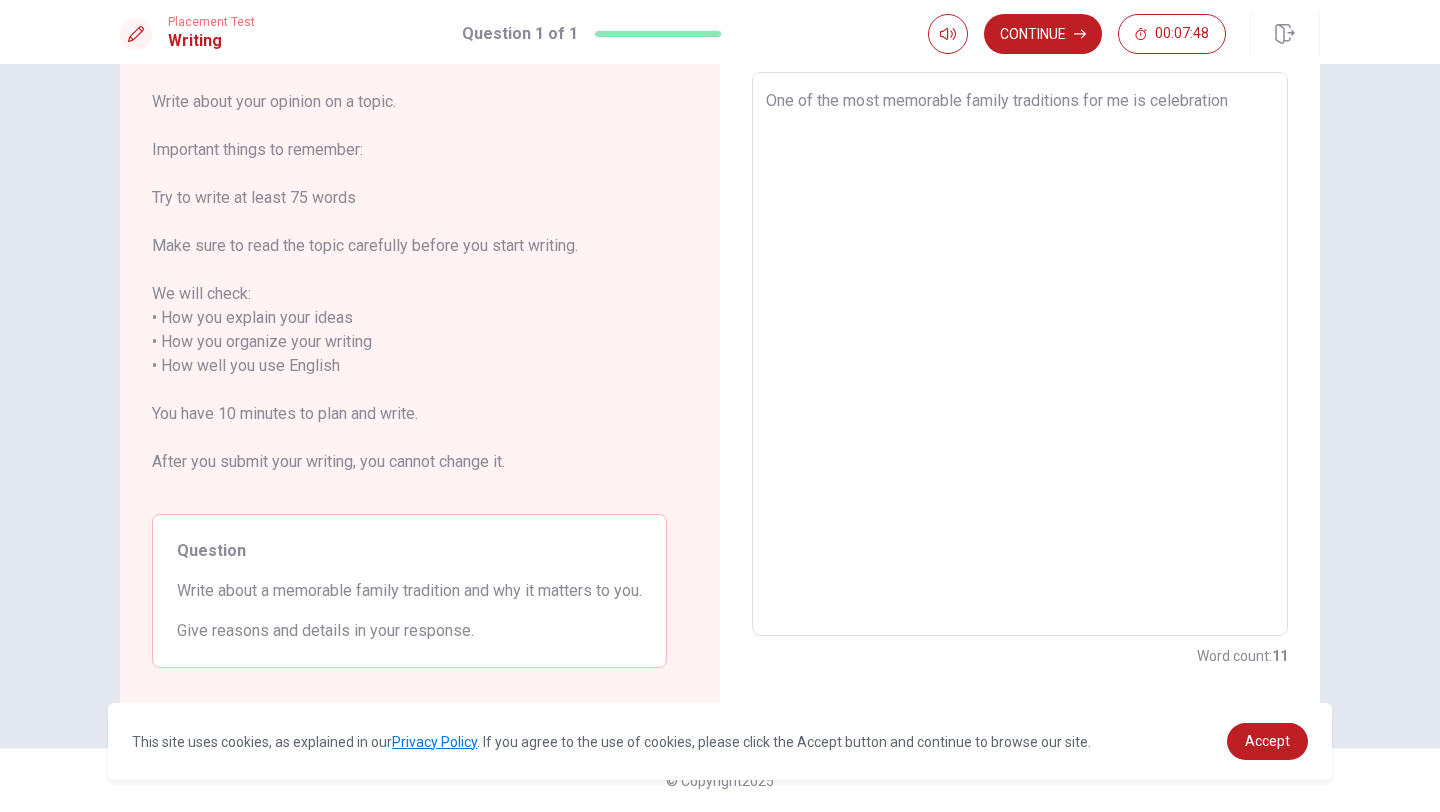 type on "x" 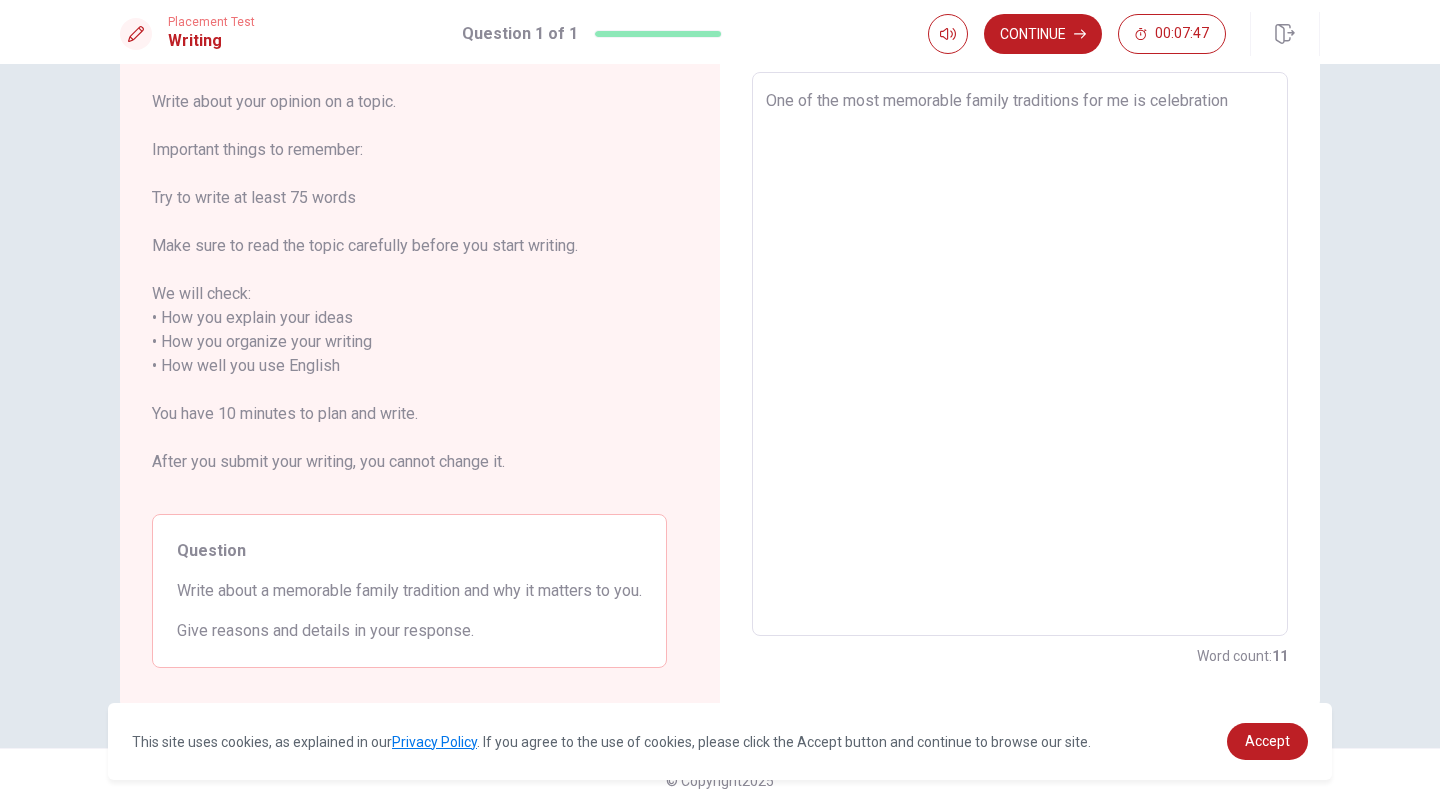 type on "One of the most memorable family traditions for me is celebrationg" 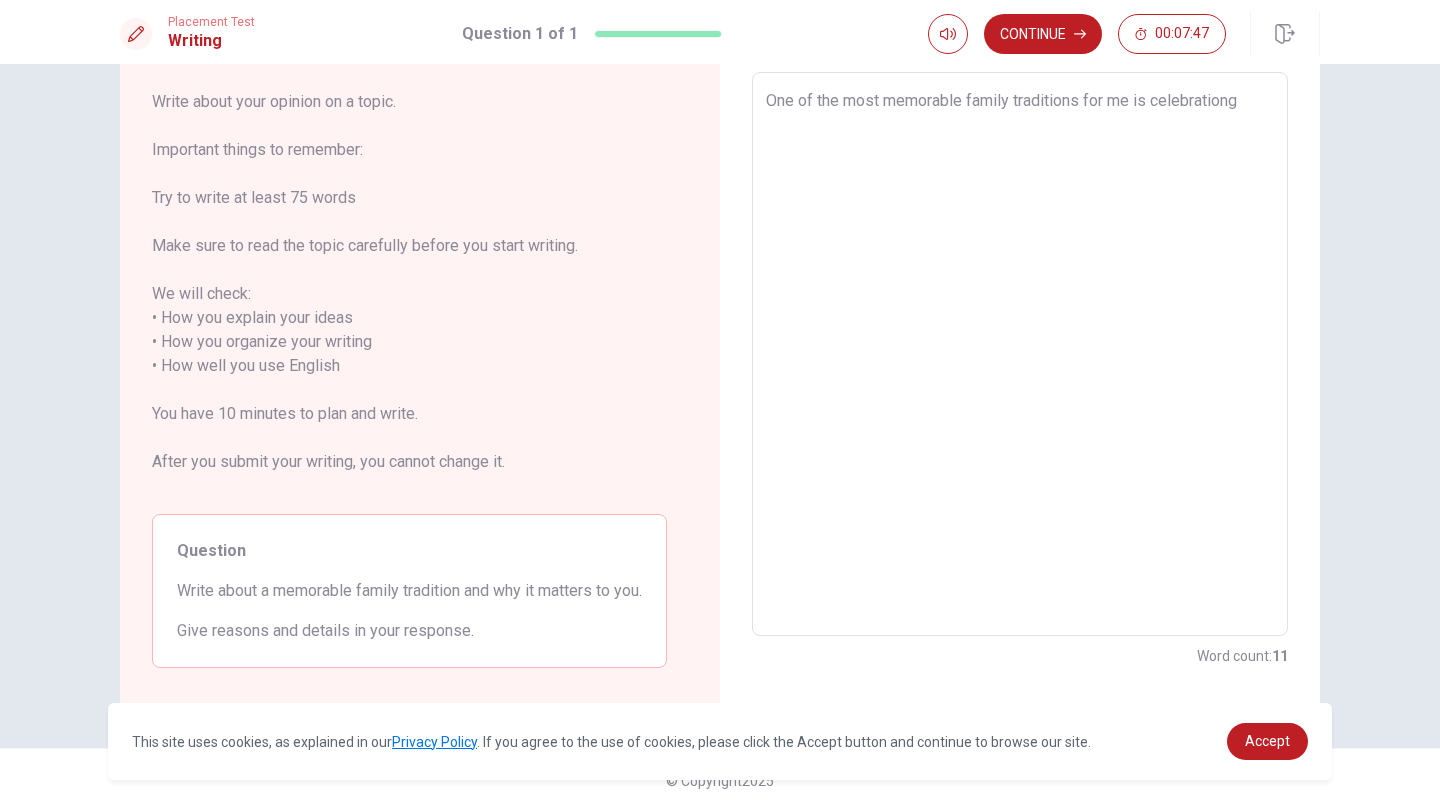 type on "x" 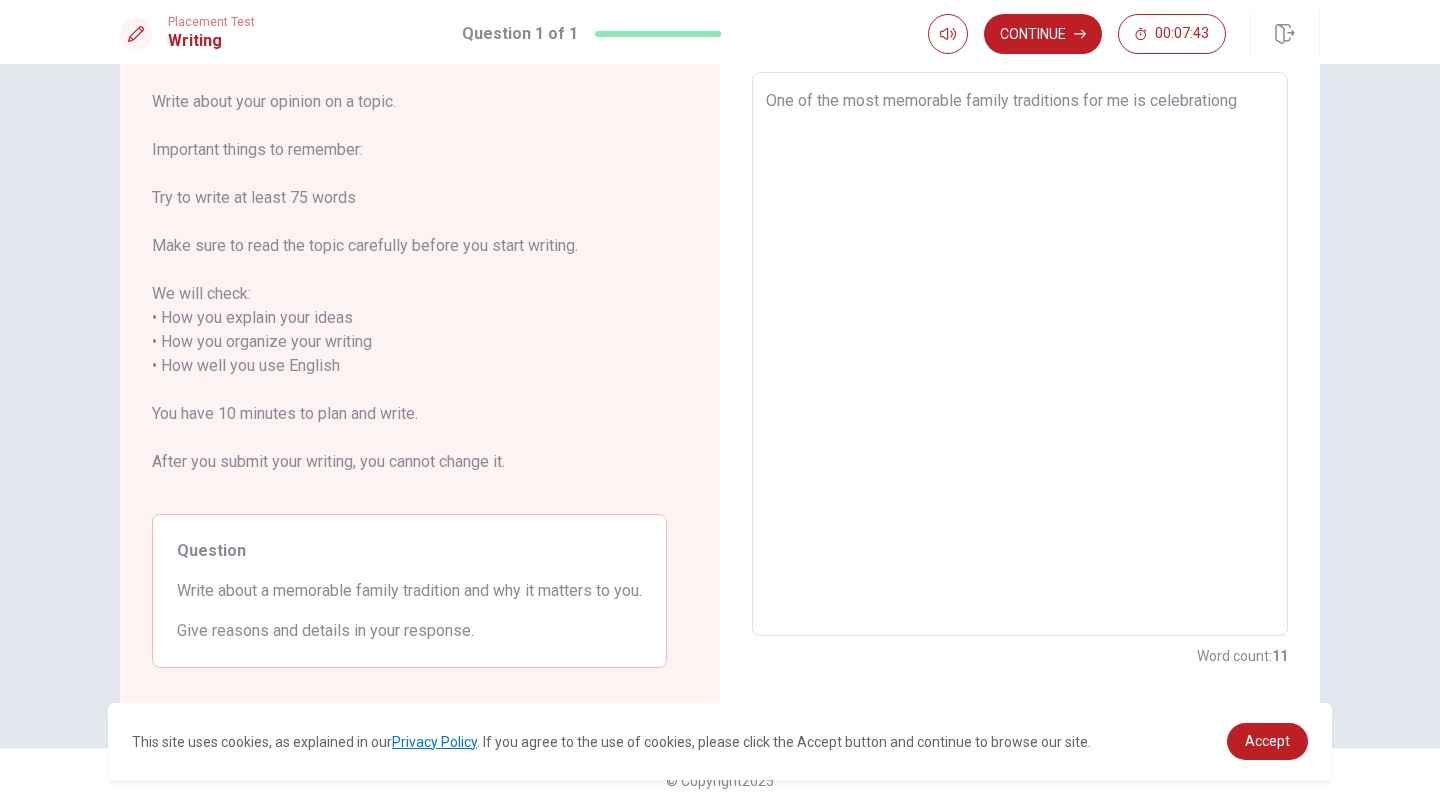 type on "x" 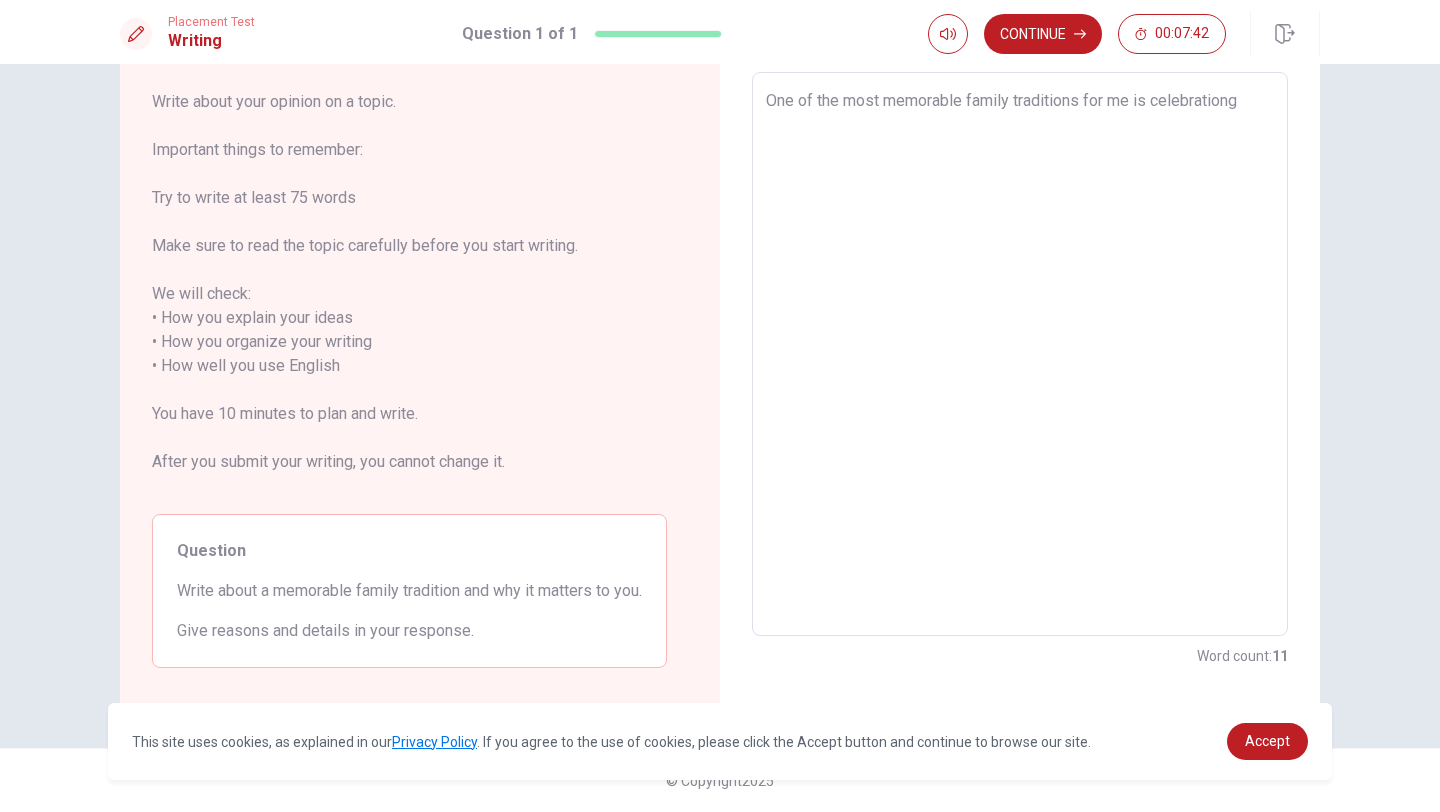 type on "One of the most memorable family traditions for me is celebration" 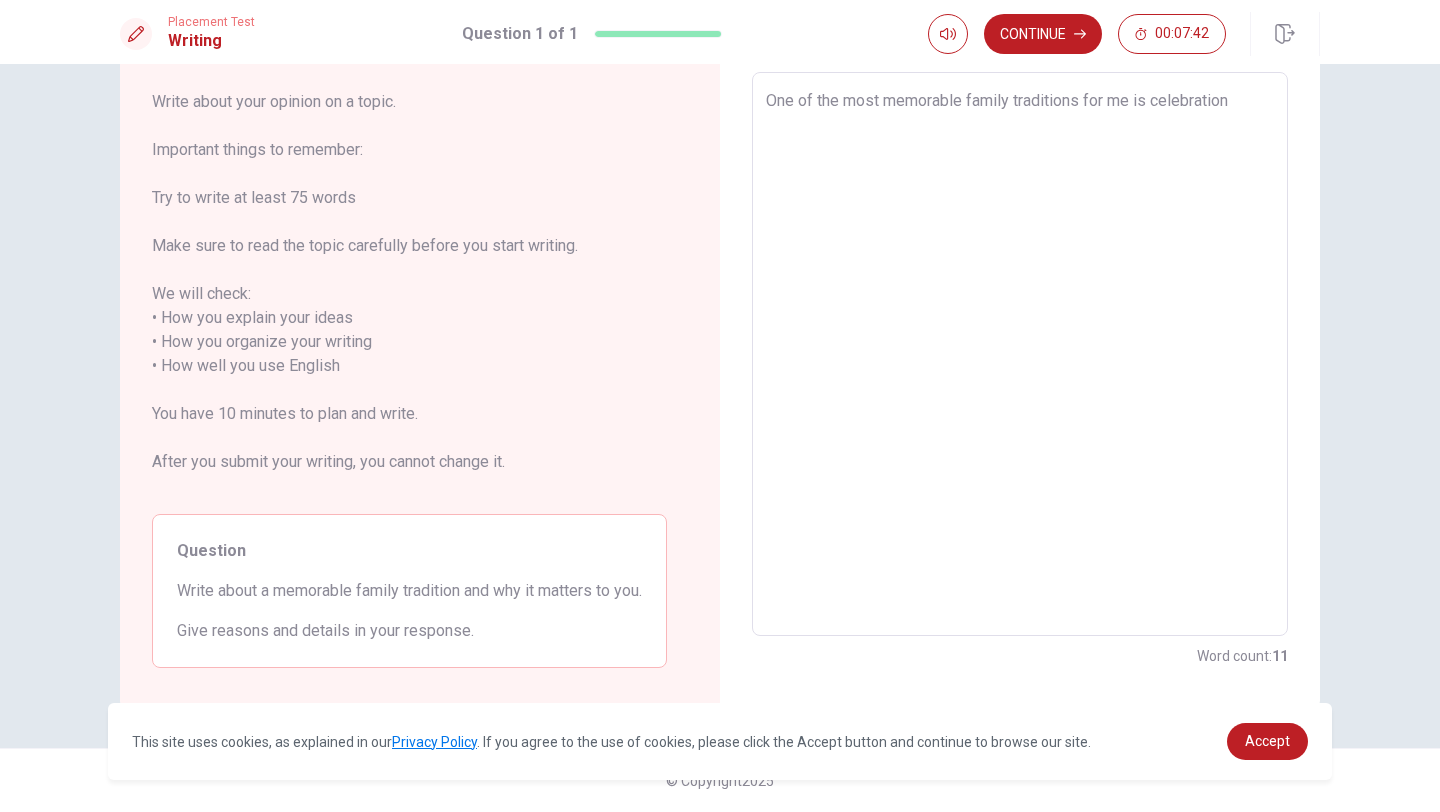 type on "x" 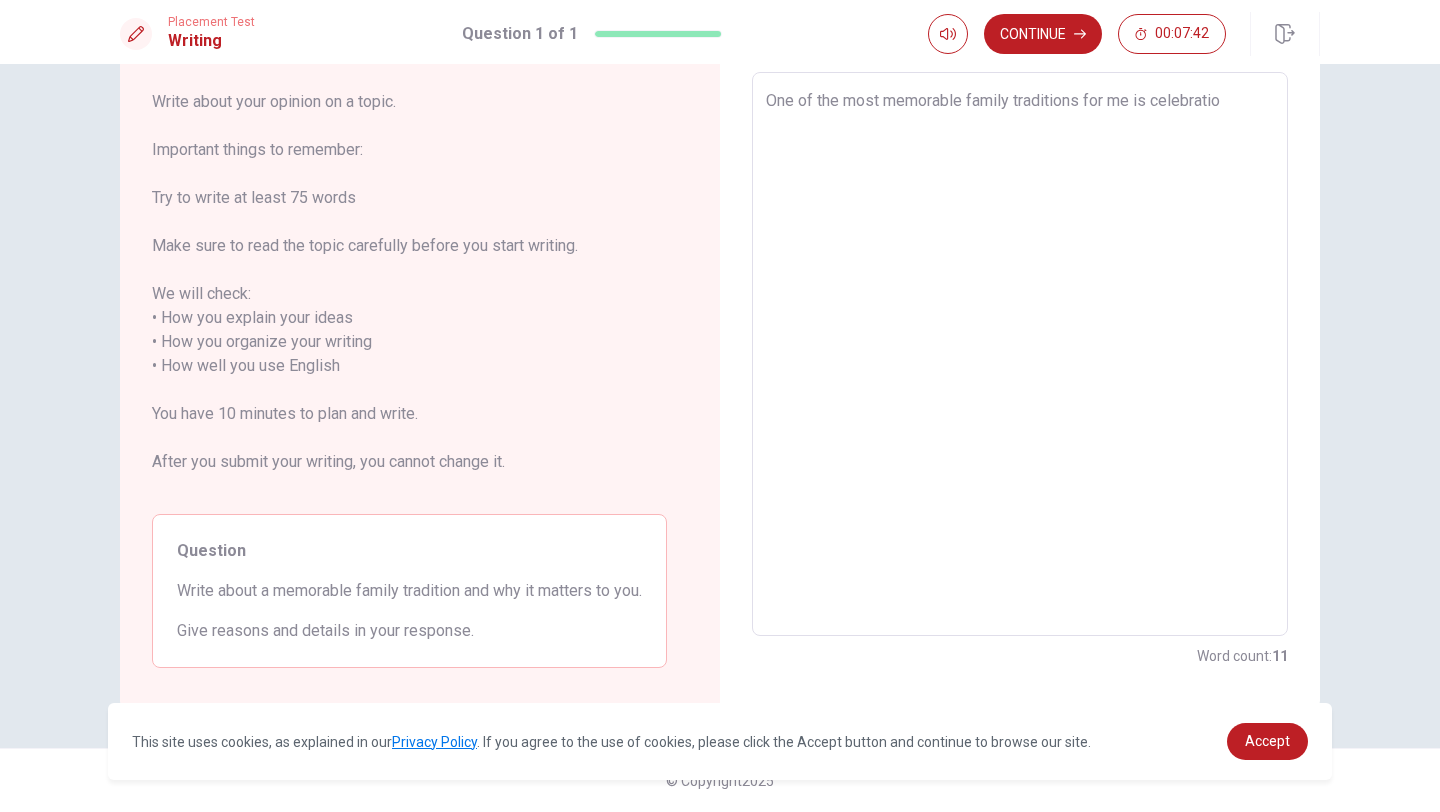 type on "x" 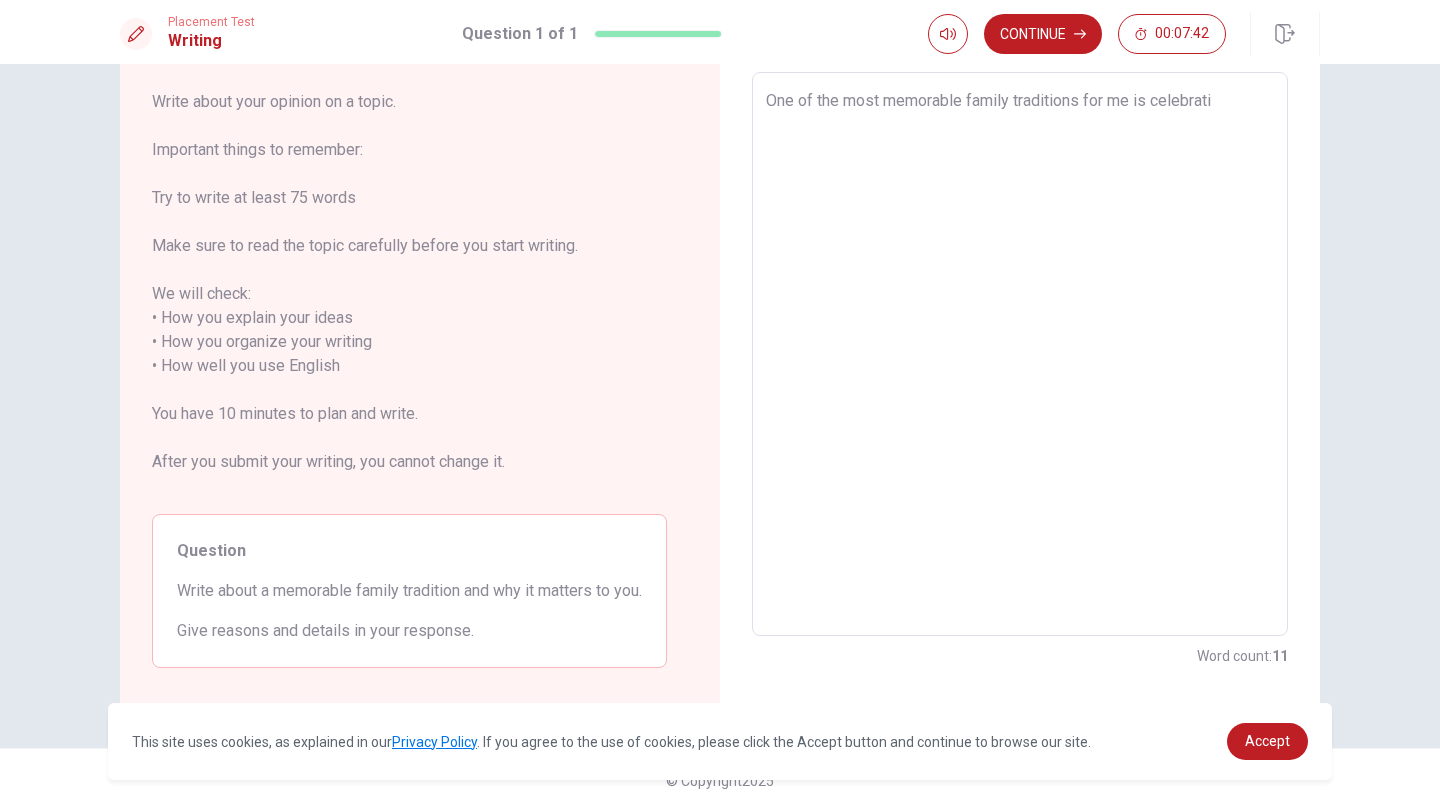 type on "x" 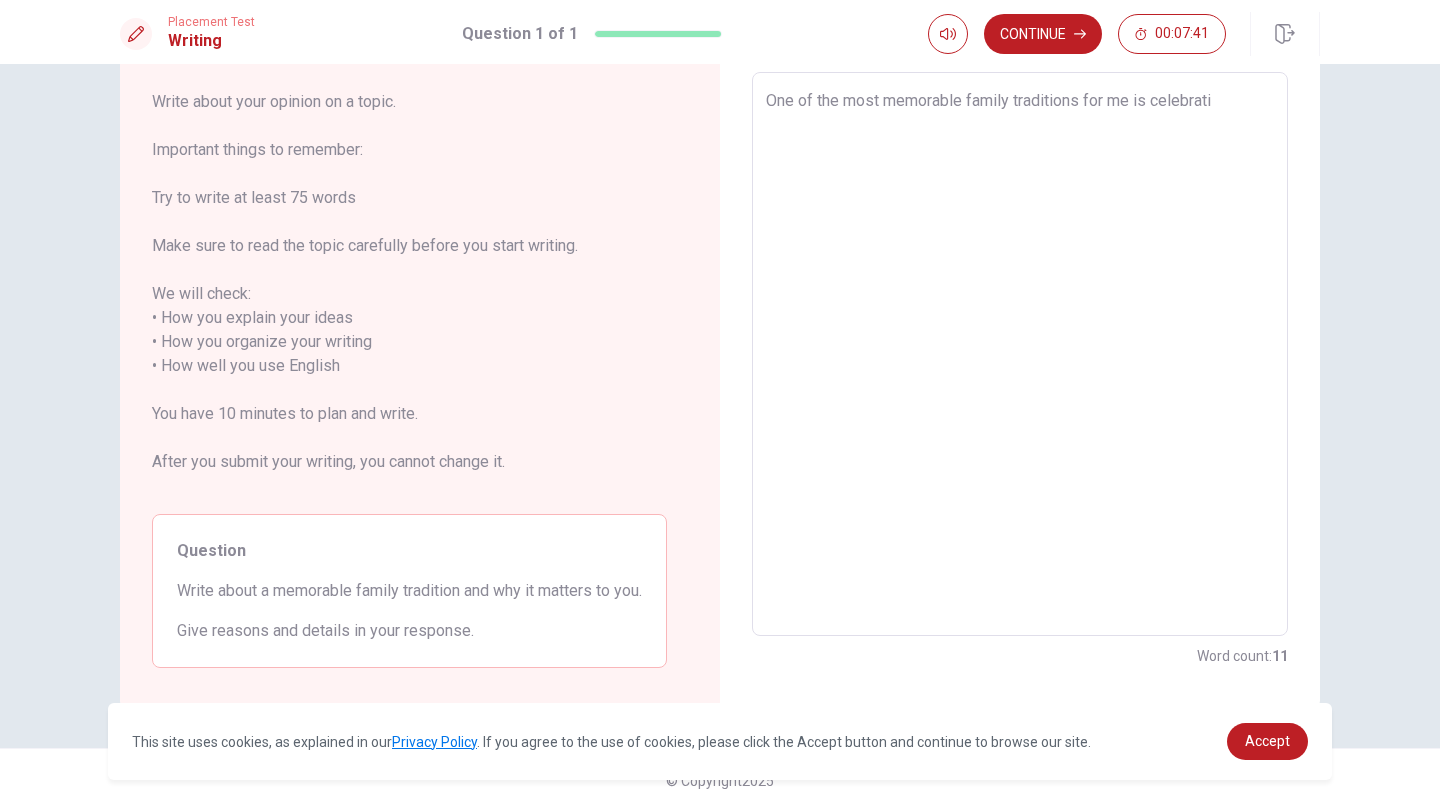type on "One of the most memorable family traditions for me is celebrat" 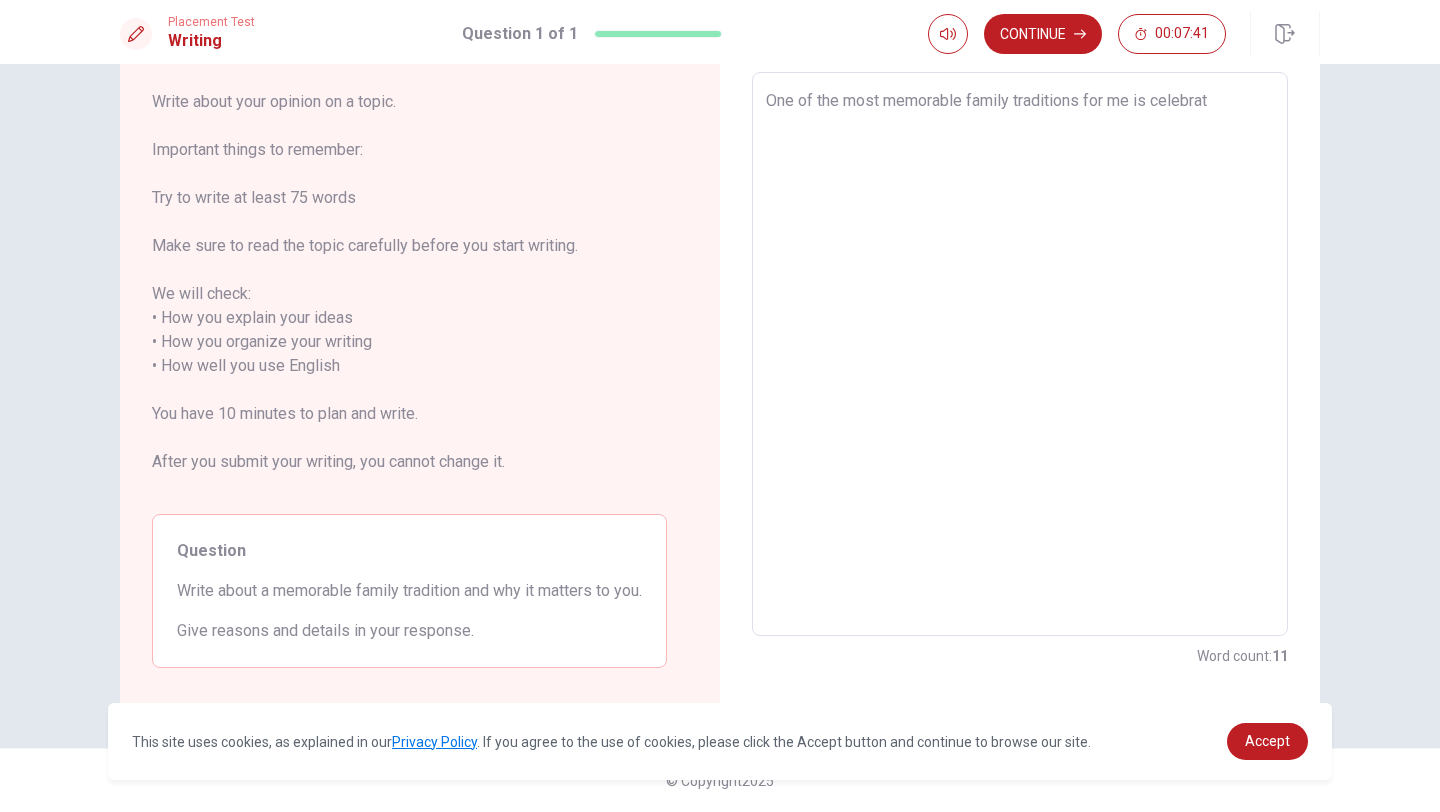 type on "x" 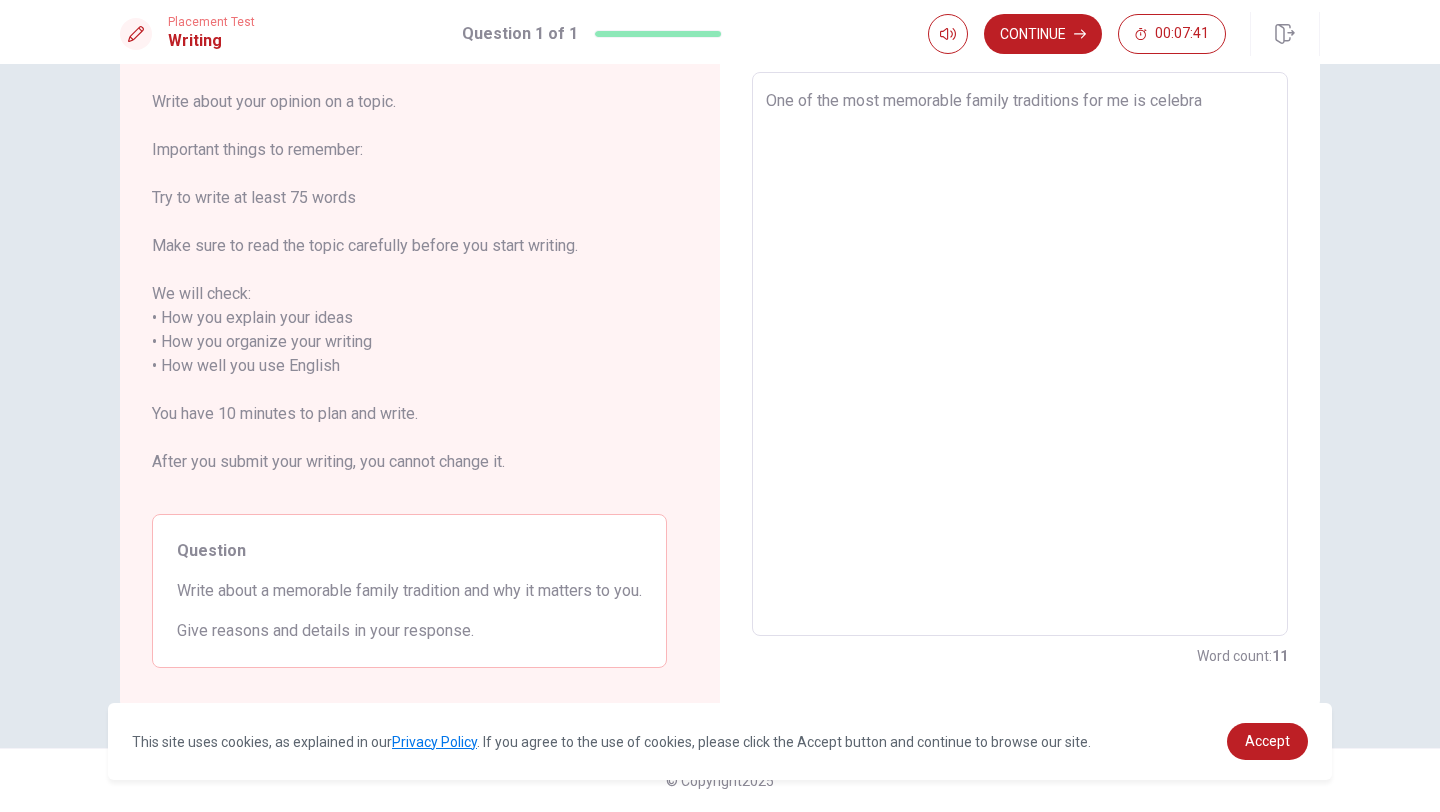 type 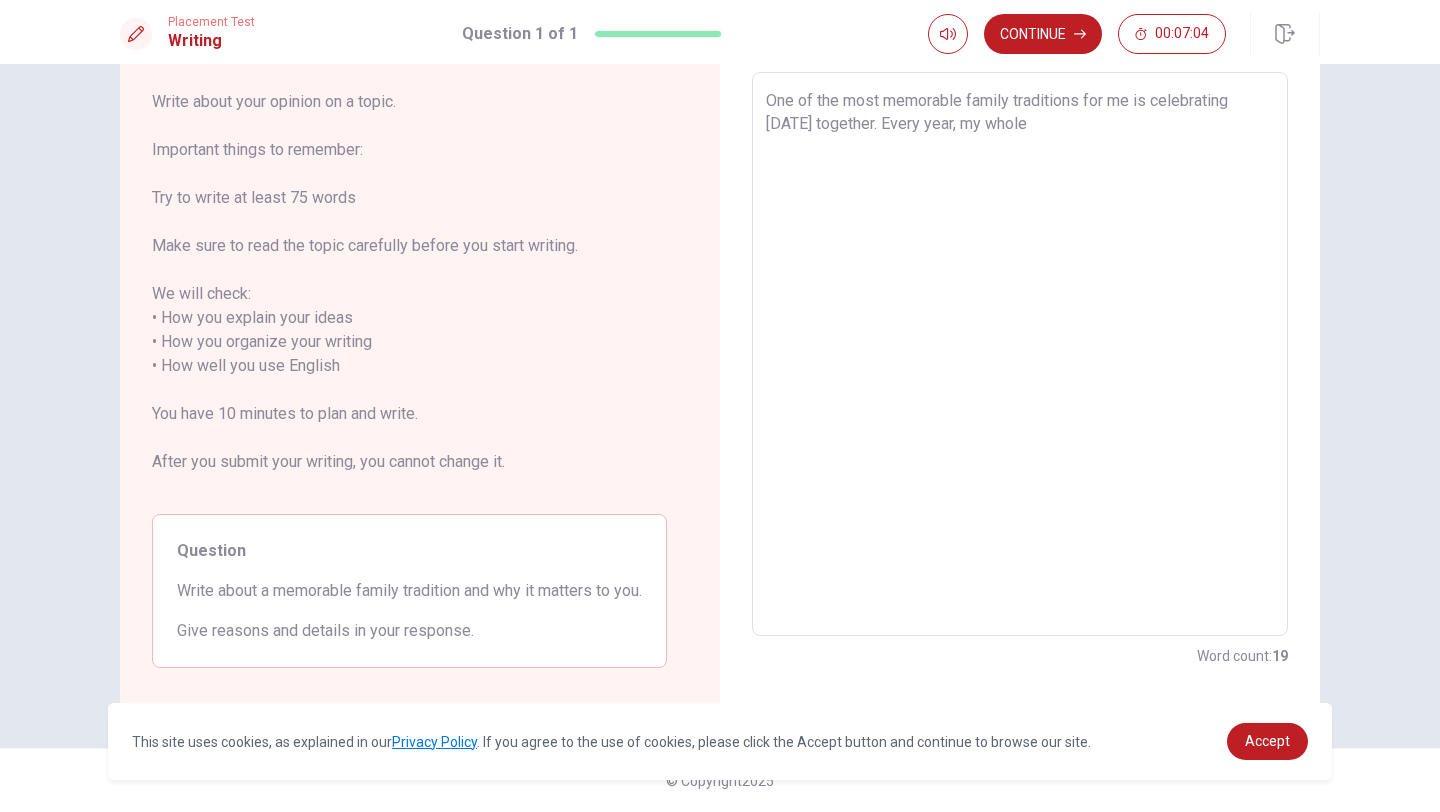 click on "One of the most memorable family traditions for me is celebrating [DATE] together. Every year, my whole" at bounding box center (1020, 354) 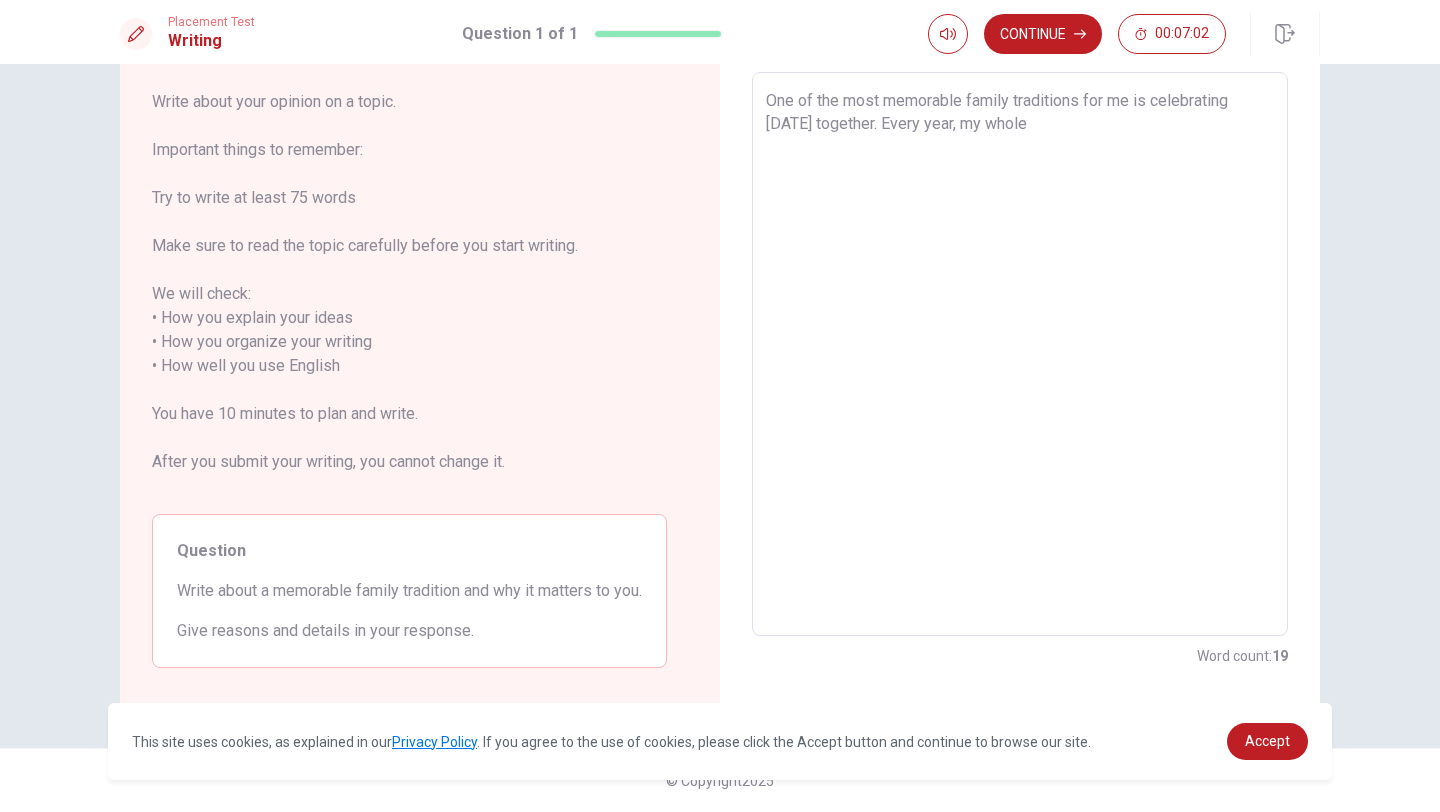 click on "One of the most memorable family traditions for me is celebrating [DATE] together. Every year, my whole  x ​" at bounding box center (1020, 354) 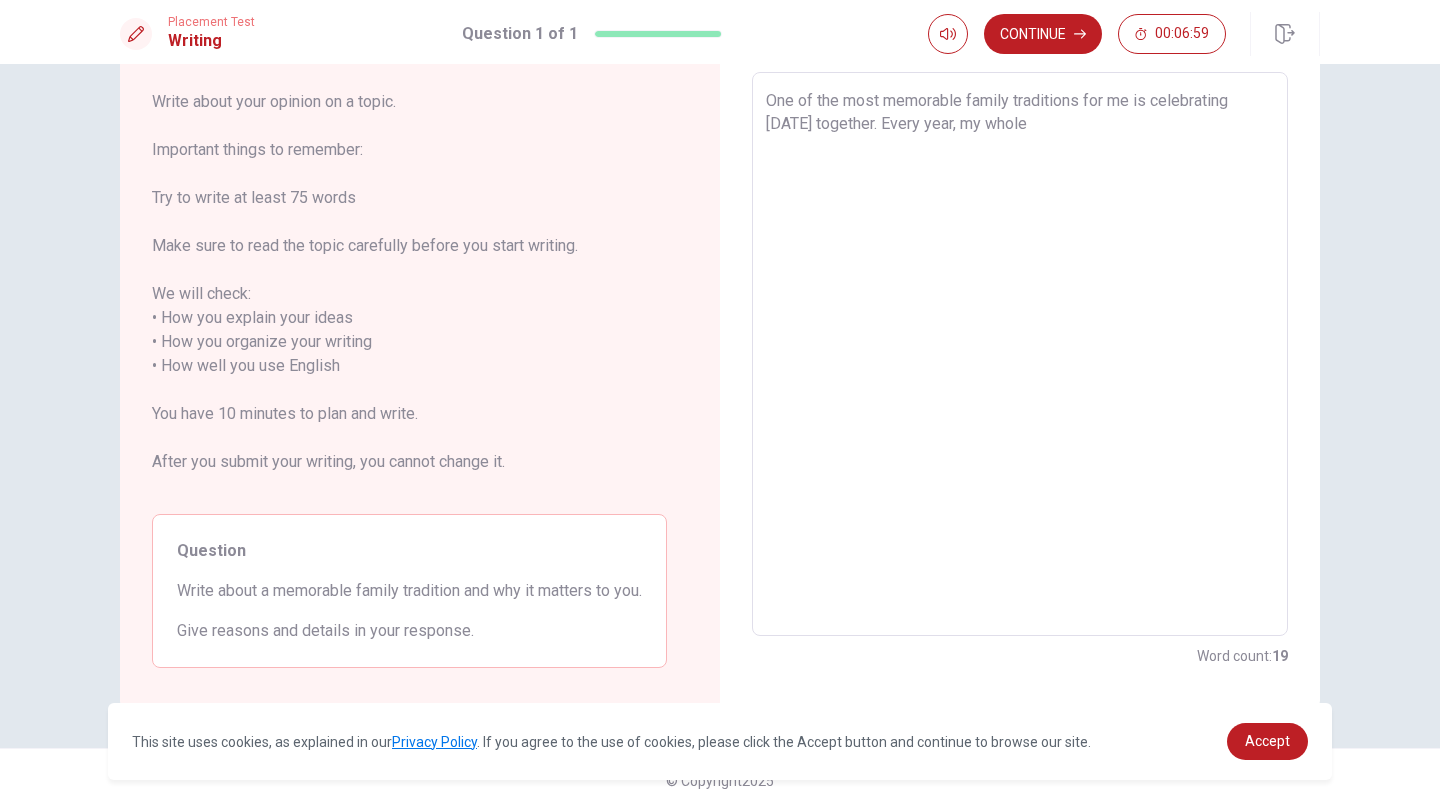 click on "One of the most memorable family traditions for me is celebrating [DATE] together. Every year, my whole  x ​" at bounding box center (1020, 354) 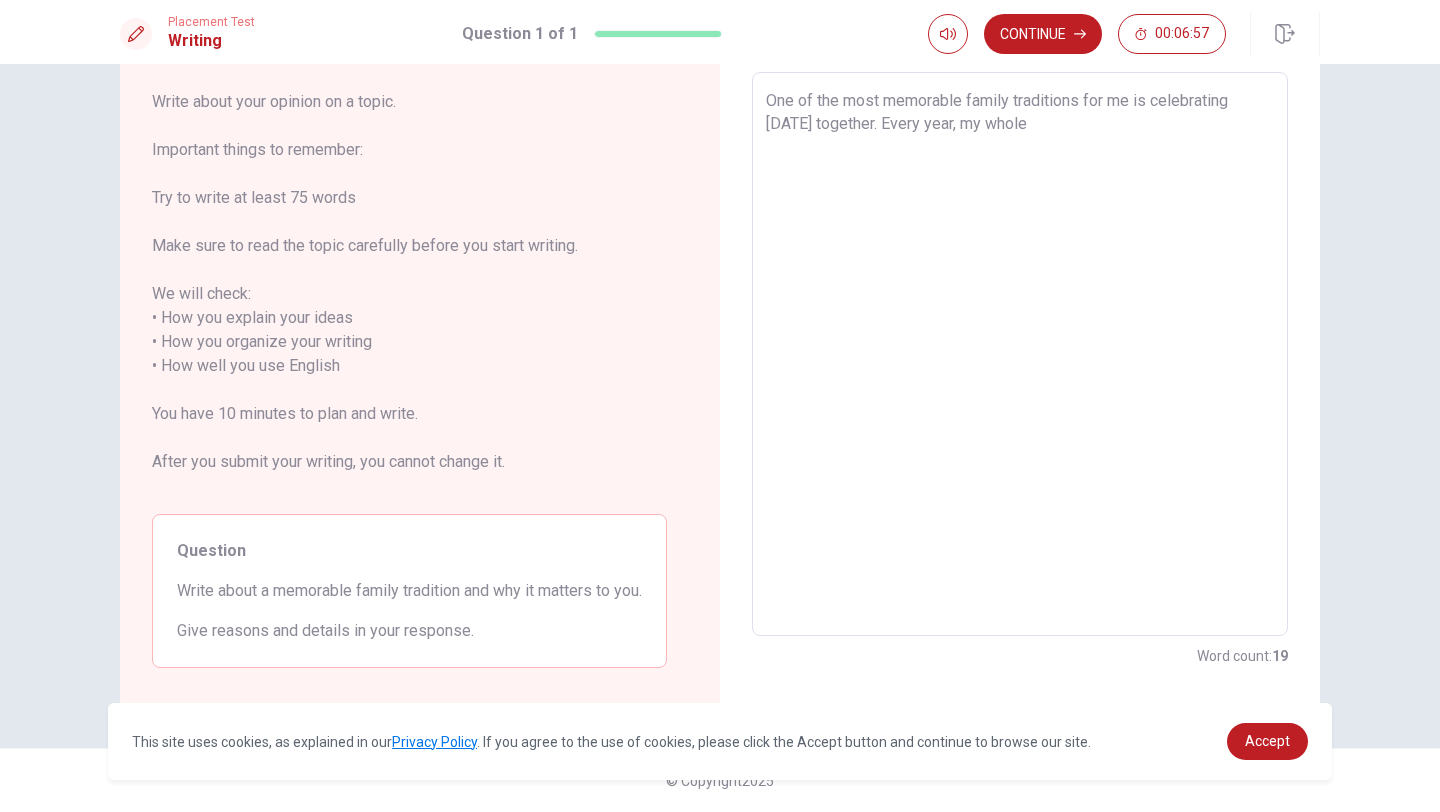click on "One of the most memorable family traditions for me is celebrating [DATE] together. Every year, my whole" at bounding box center (1020, 354) 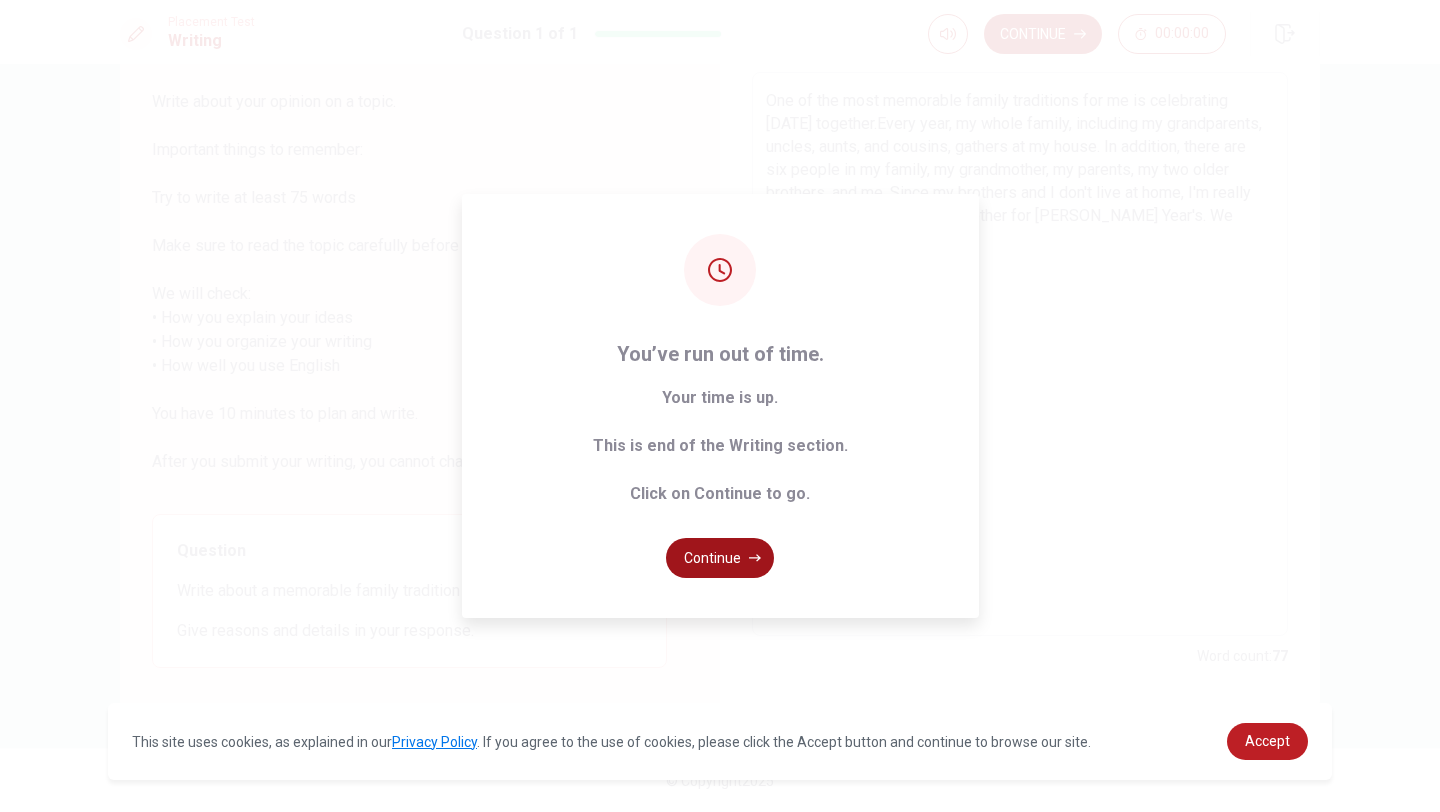 click on "Continue" at bounding box center [720, 558] 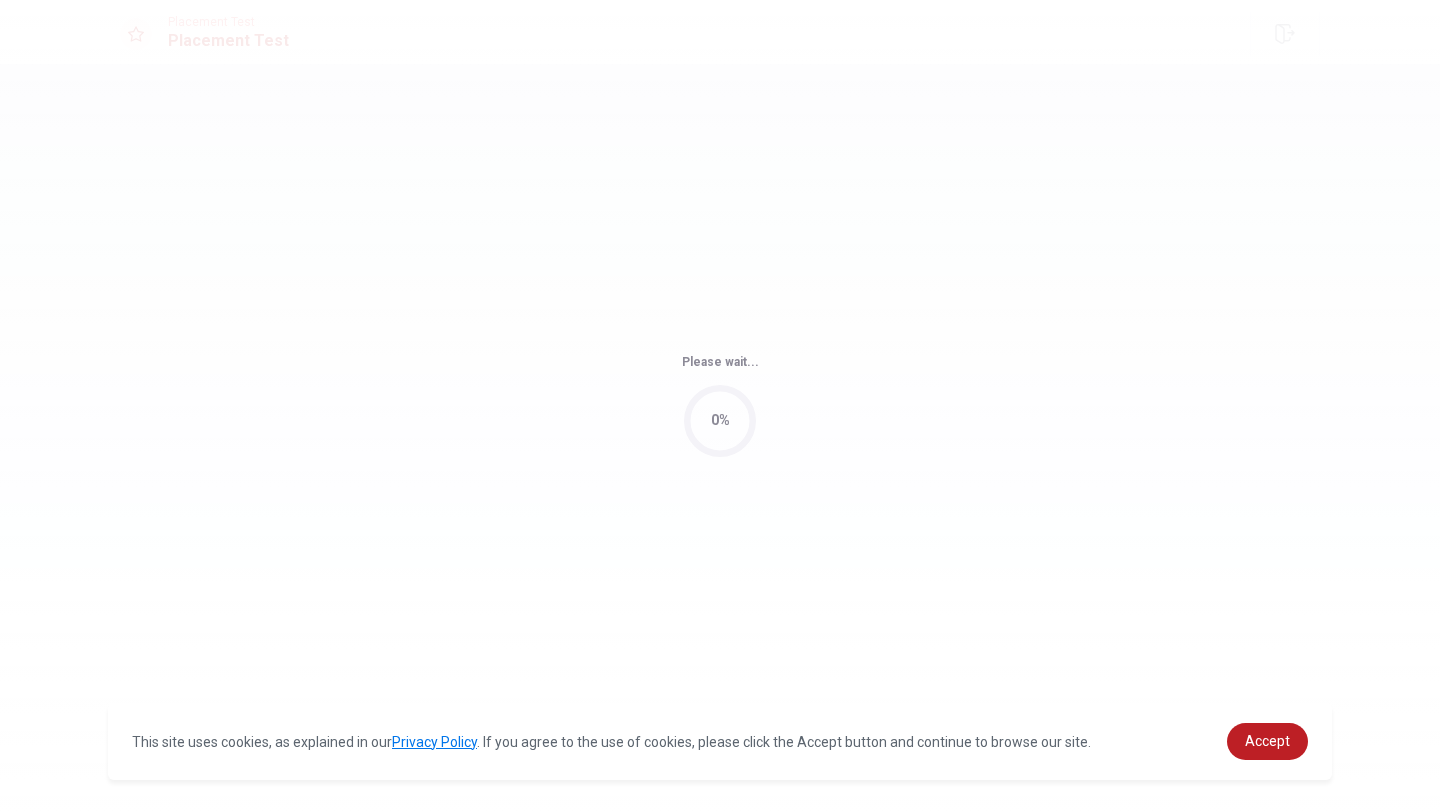 scroll, scrollTop: 0, scrollLeft: 0, axis: both 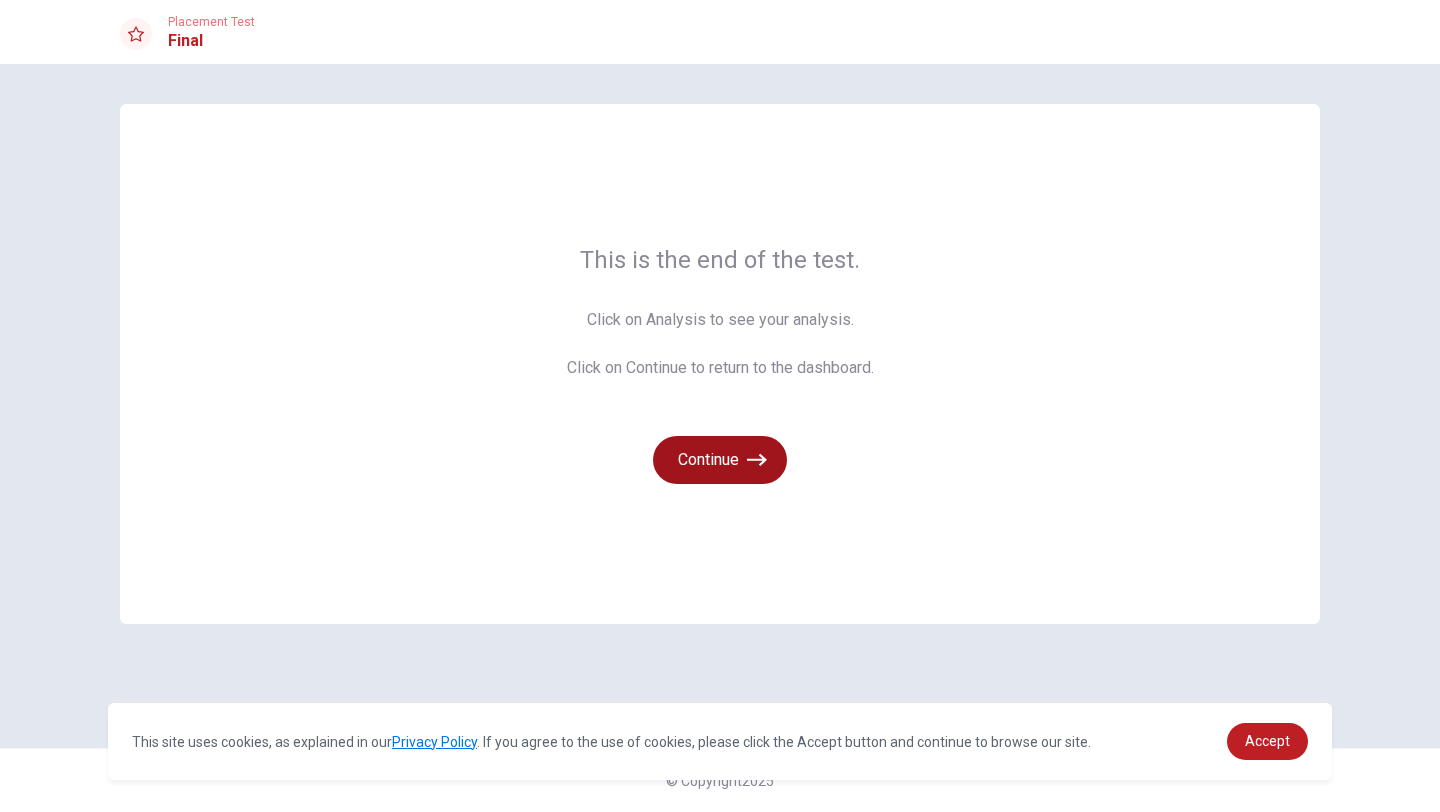 click 